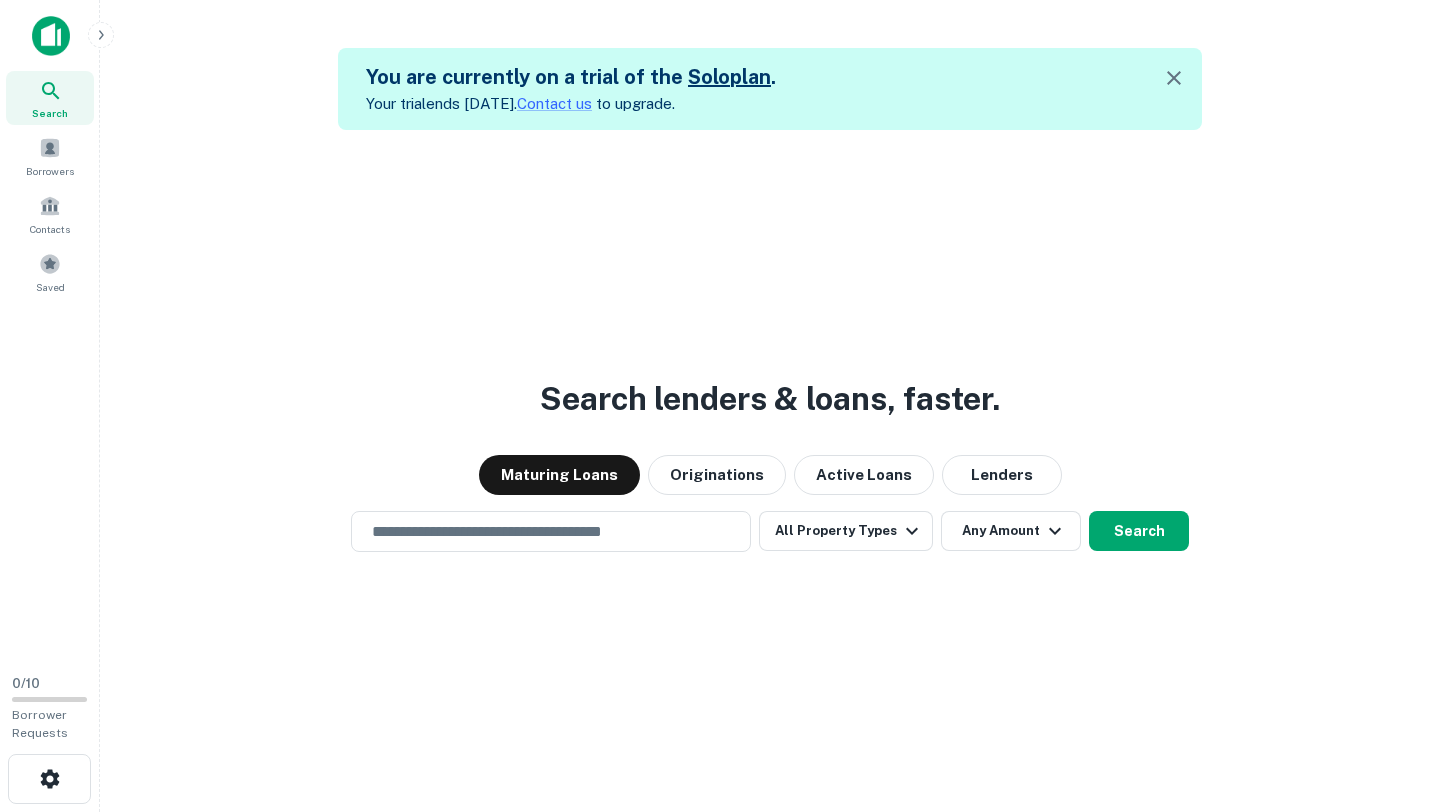 scroll, scrollTop: 0, scrollLeft: 0, axis: both 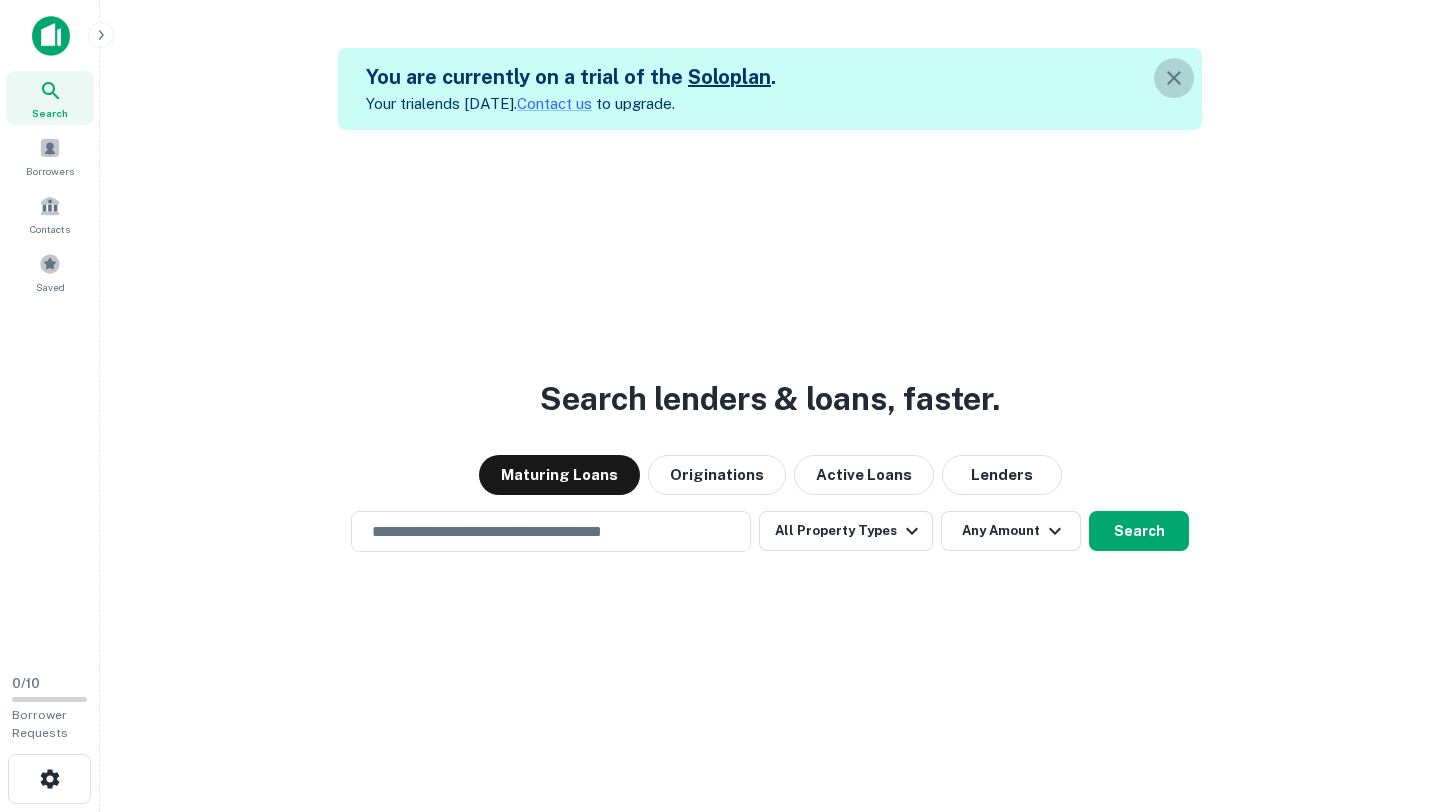 click 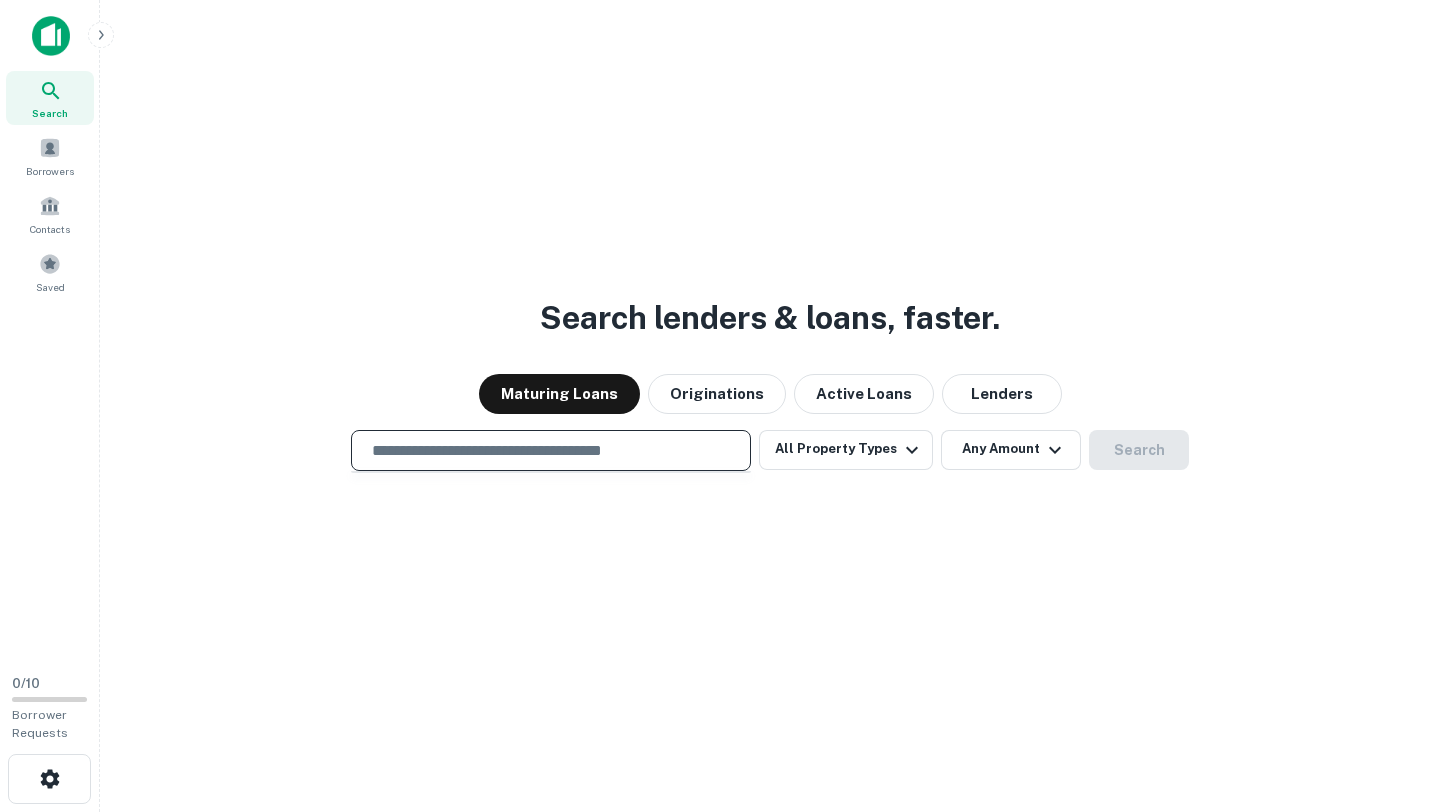 click at bounding box center [551, 450] 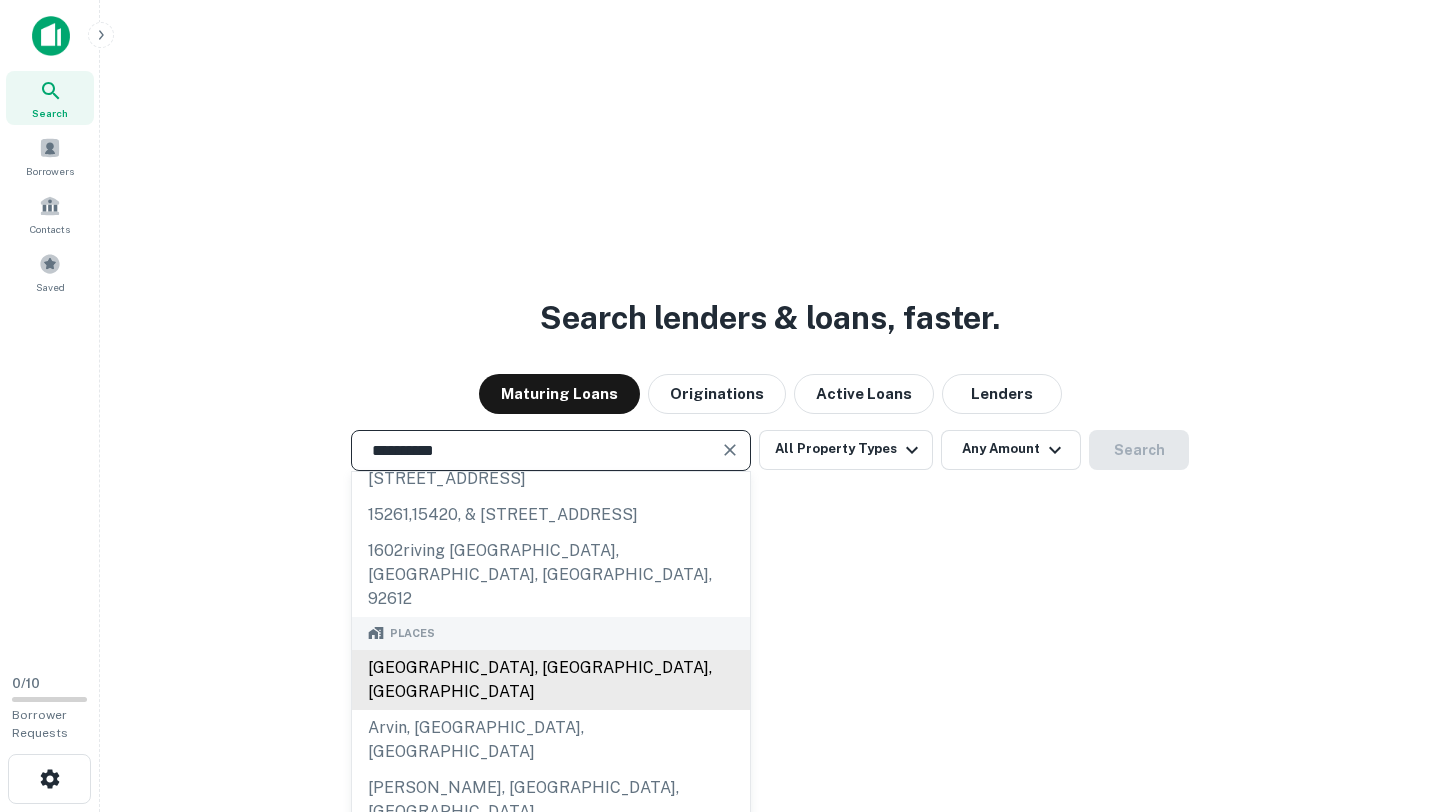 scroll, scrollTop: 0, scrollLeft: 0, axis: both 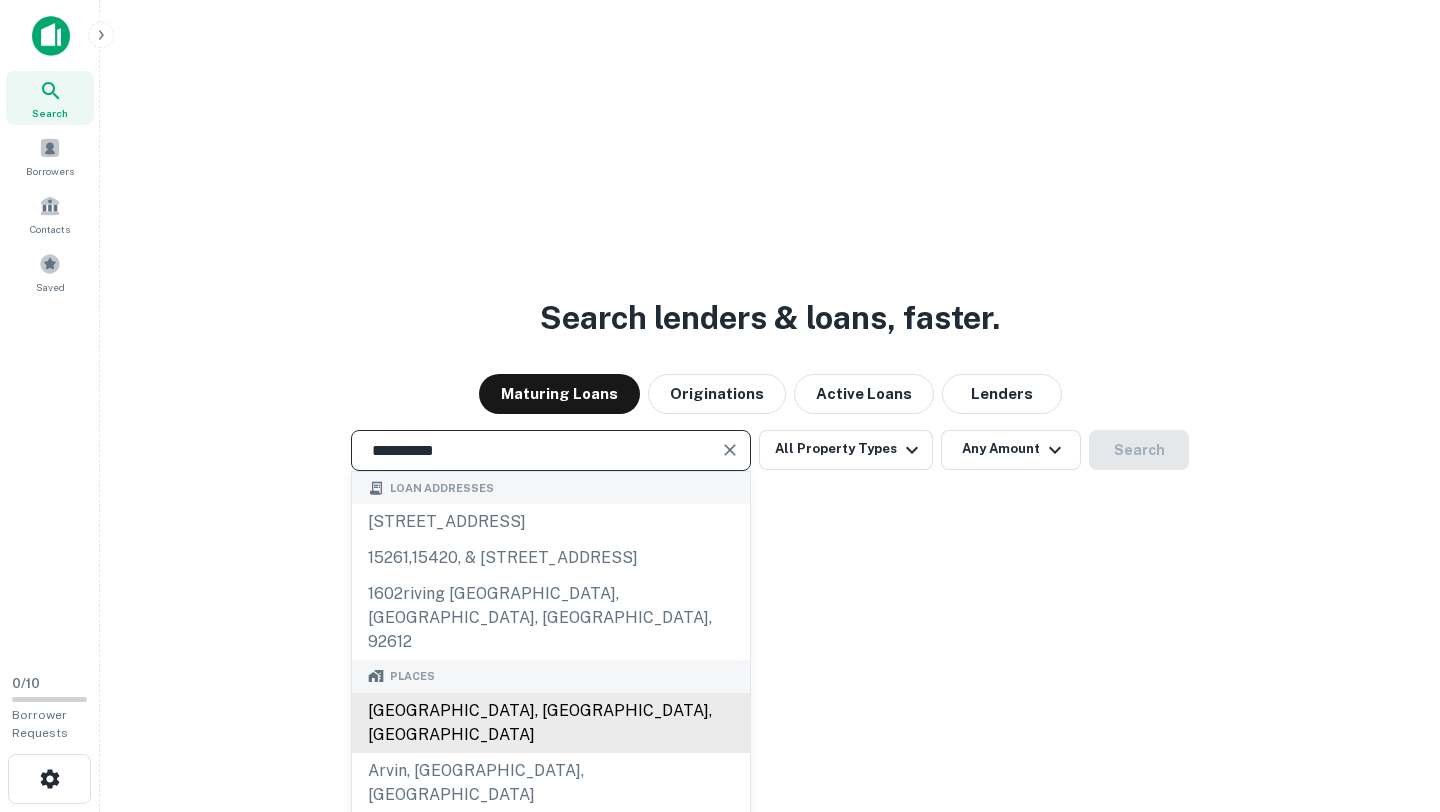 type on "**********" 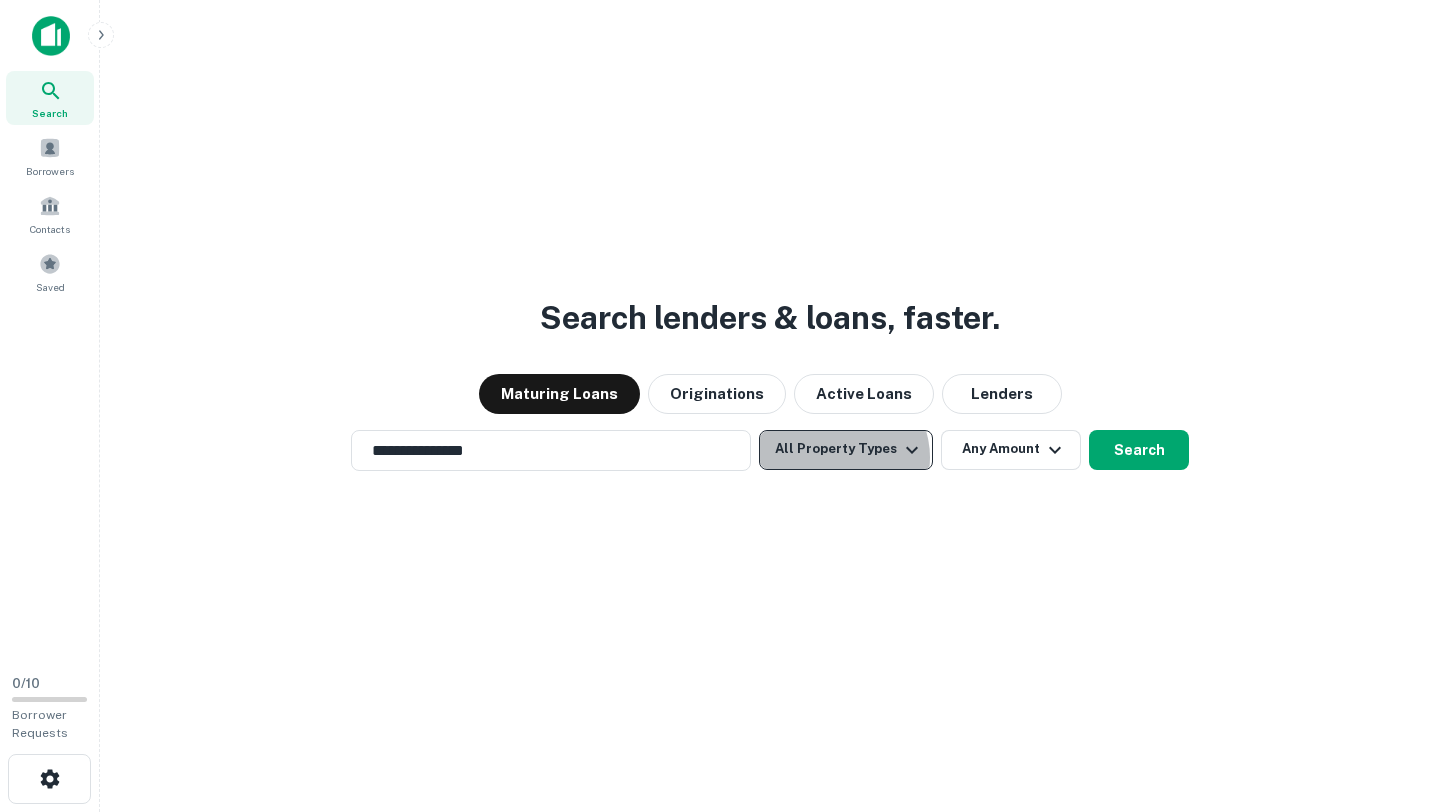 click on "All Property Types" at bounding box center [846, 450] 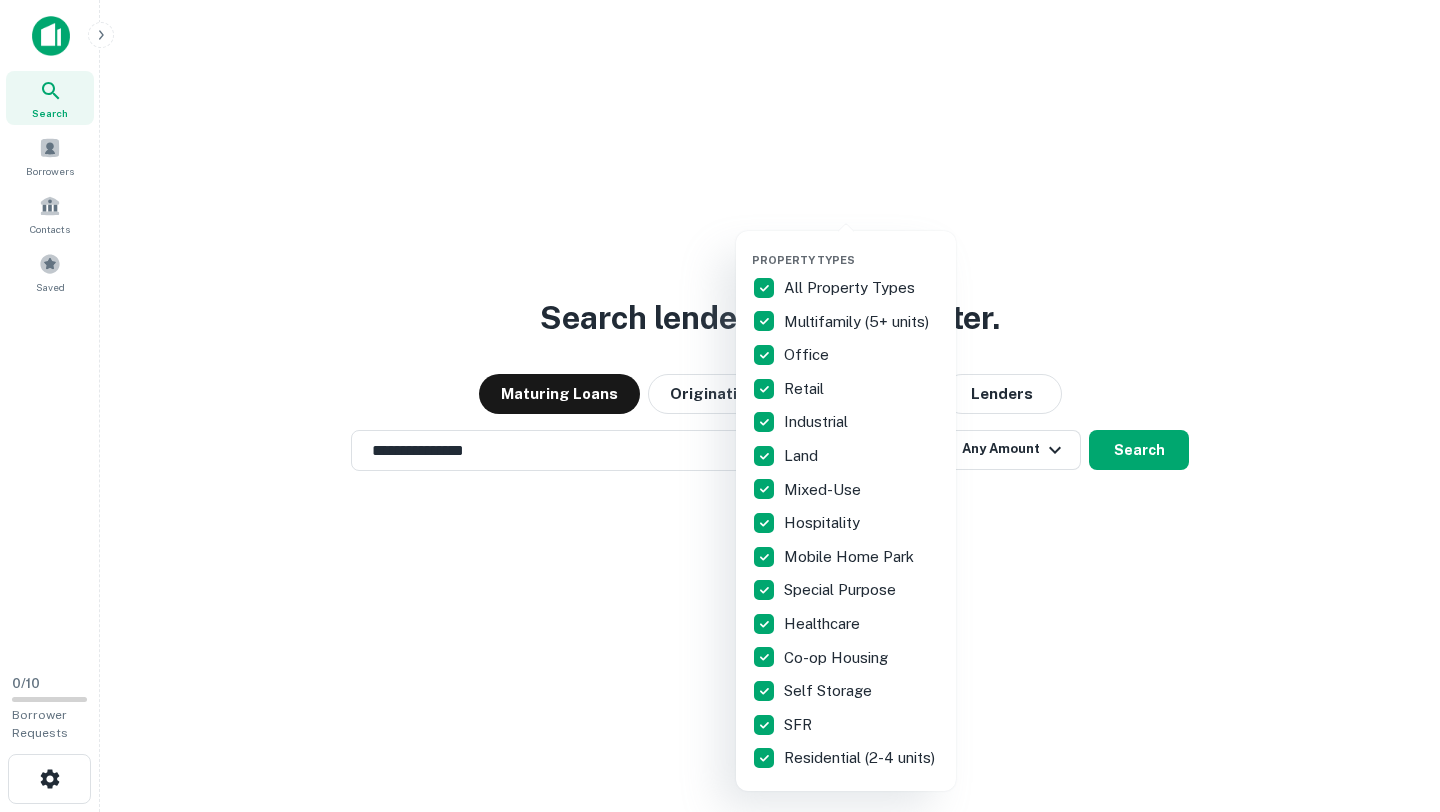 click at bounding box center (720, 406) 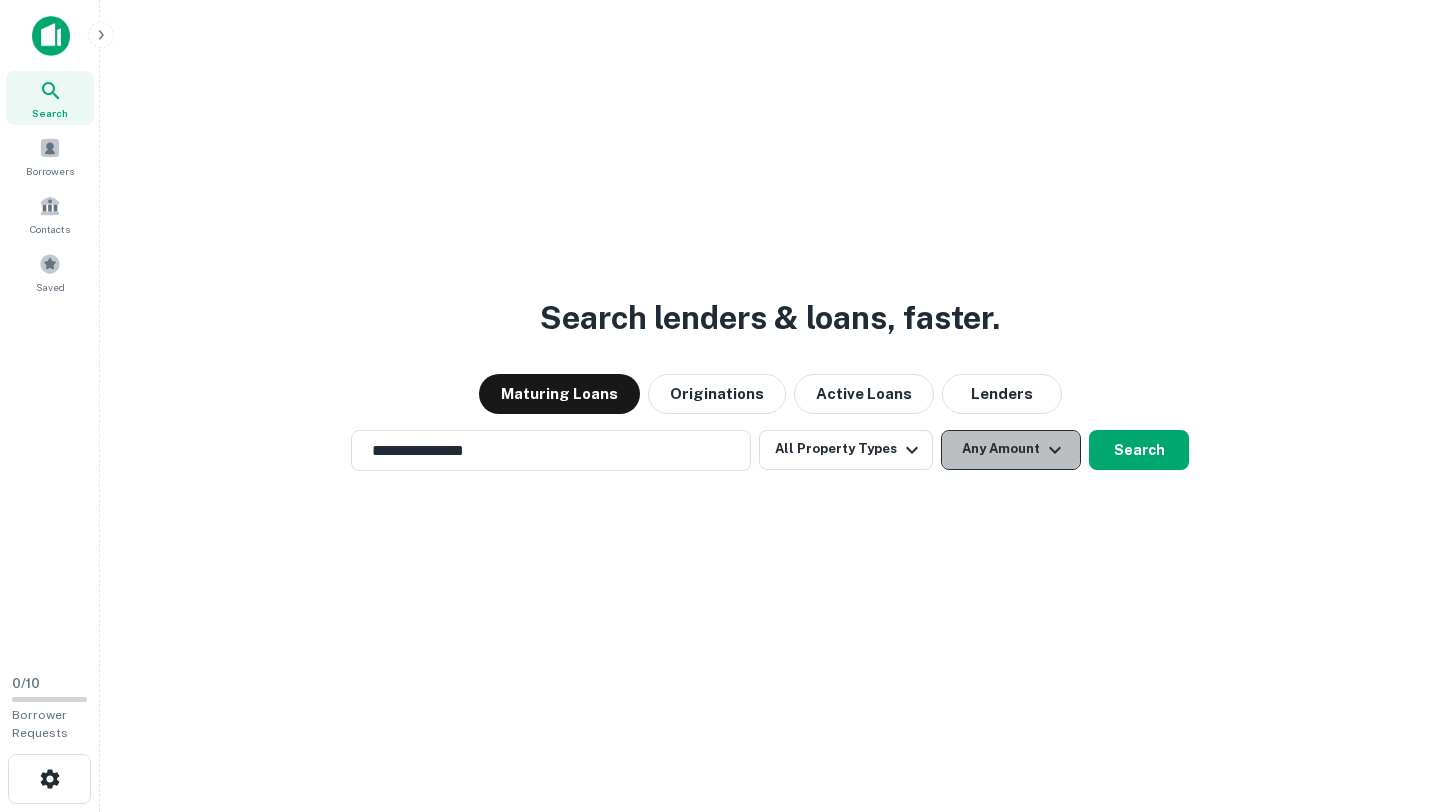 click on "Any Amount" at bounding box center (1011, 450) 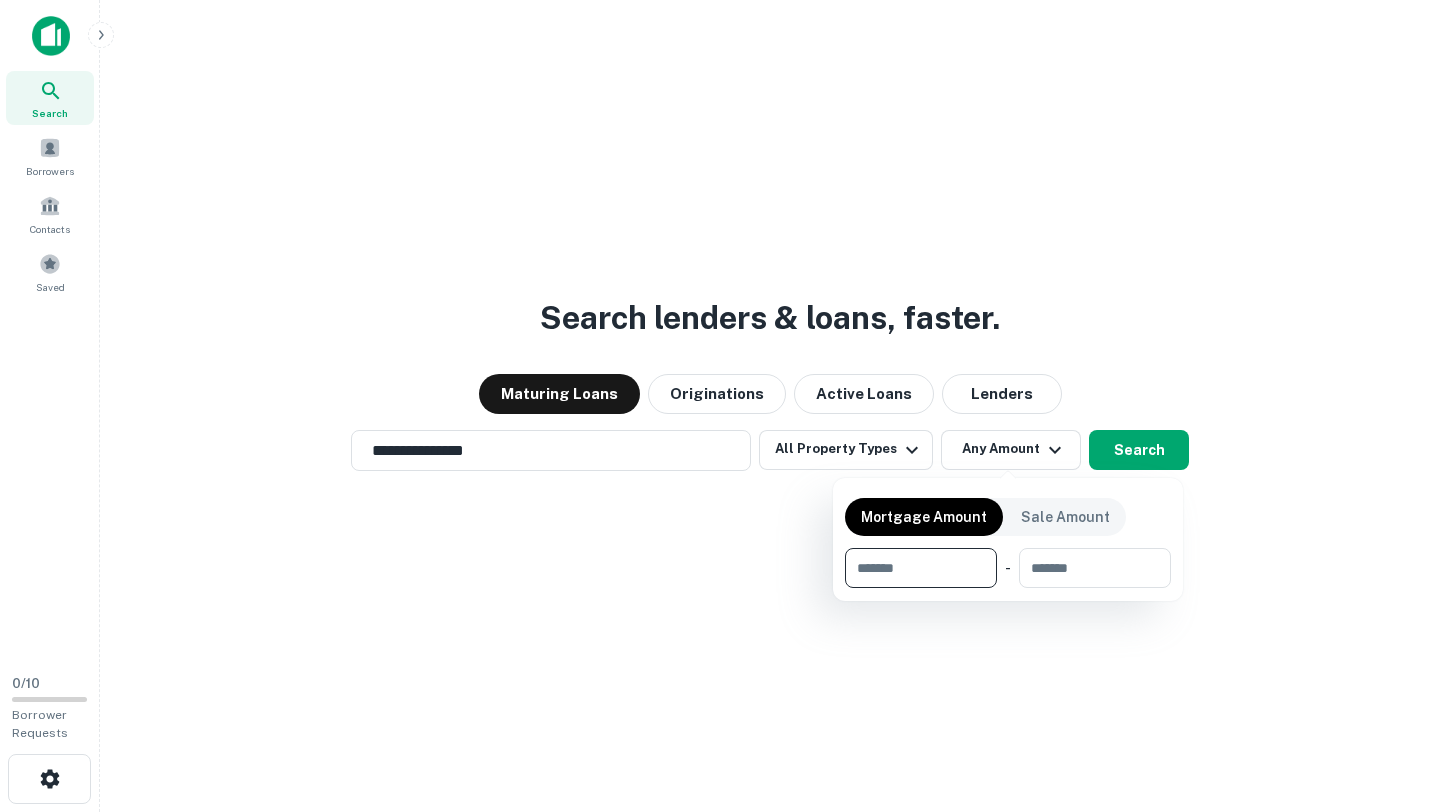 click at bounding box center [720, 406] 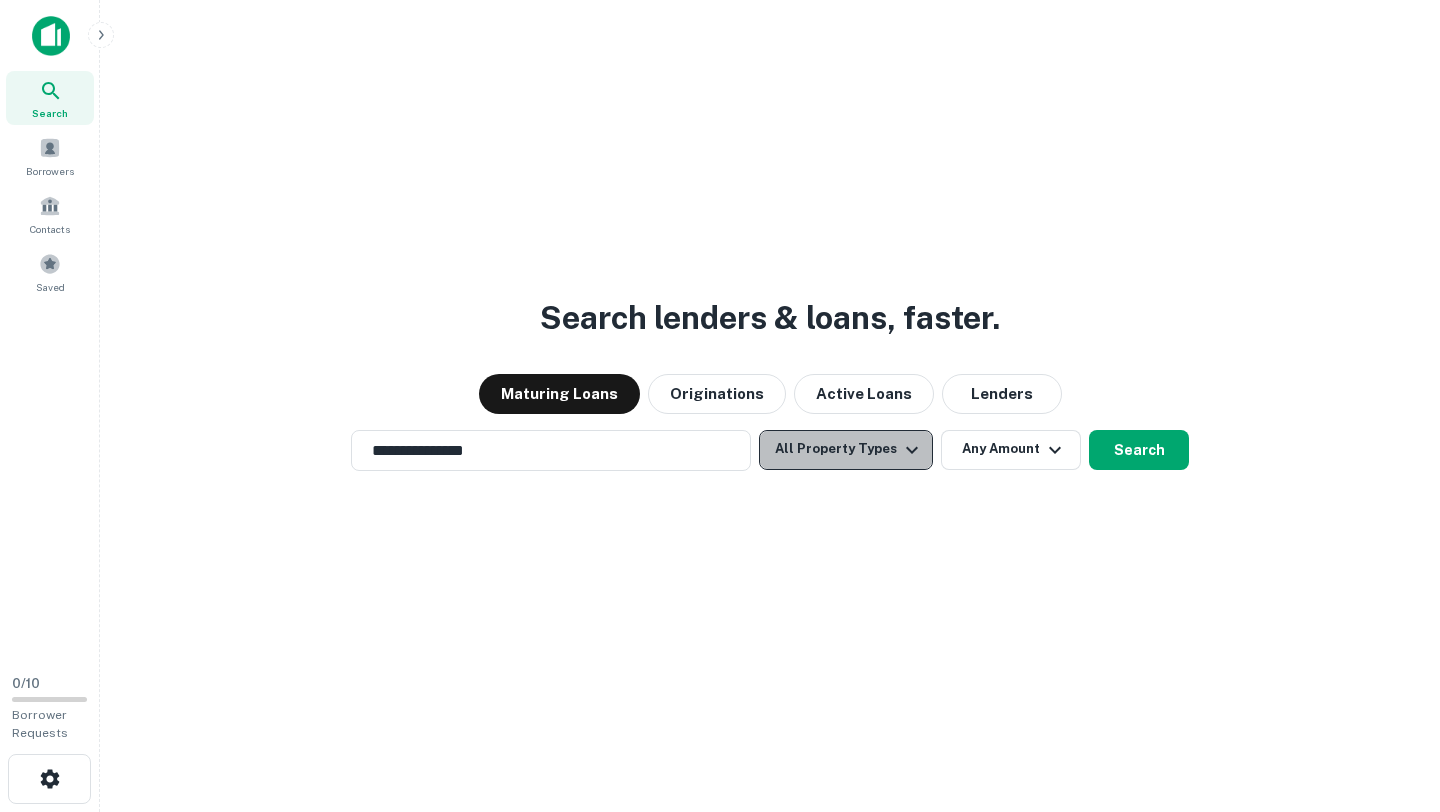 click on "All Property Types" at bounding box center (846, 450) 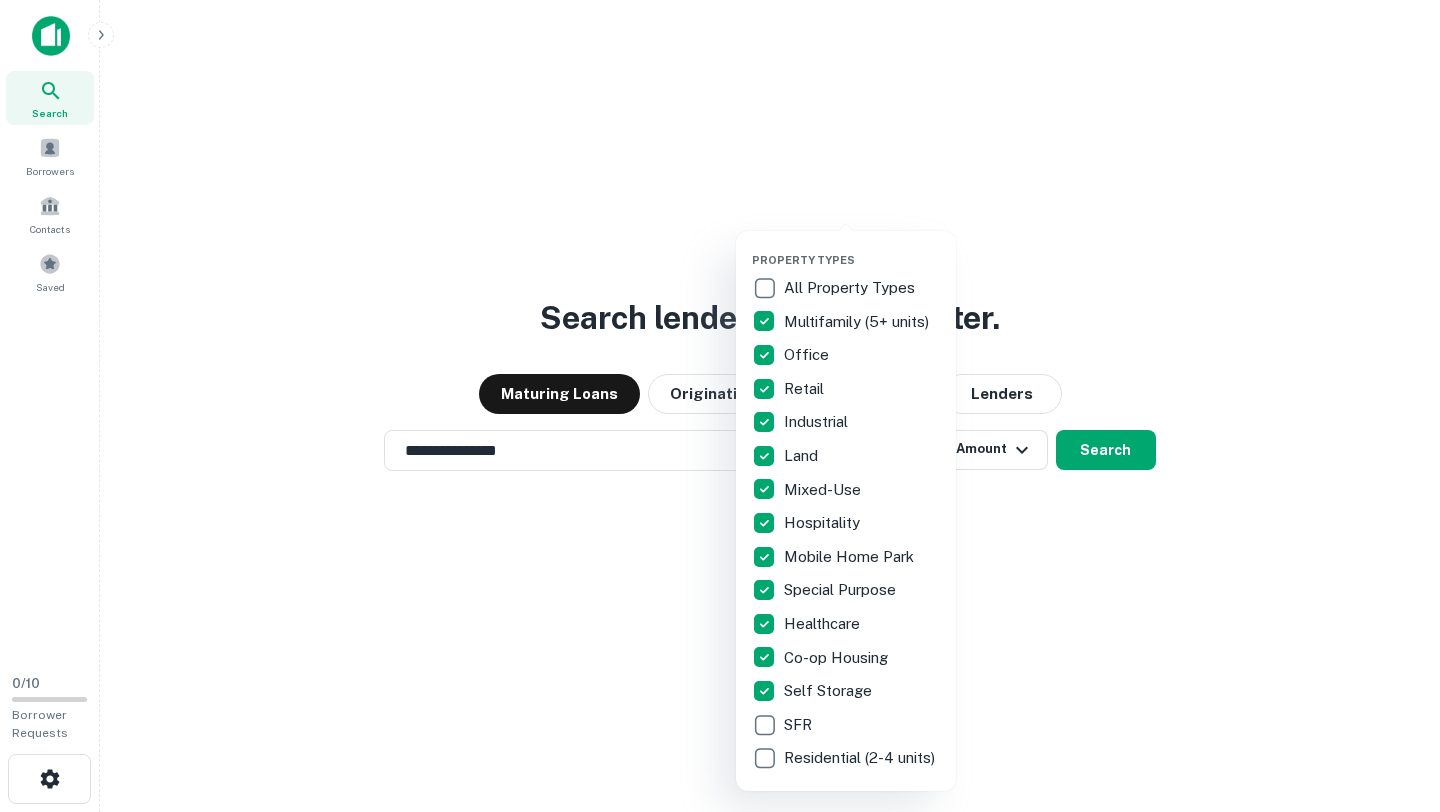 click at bounding box center [720, 406] 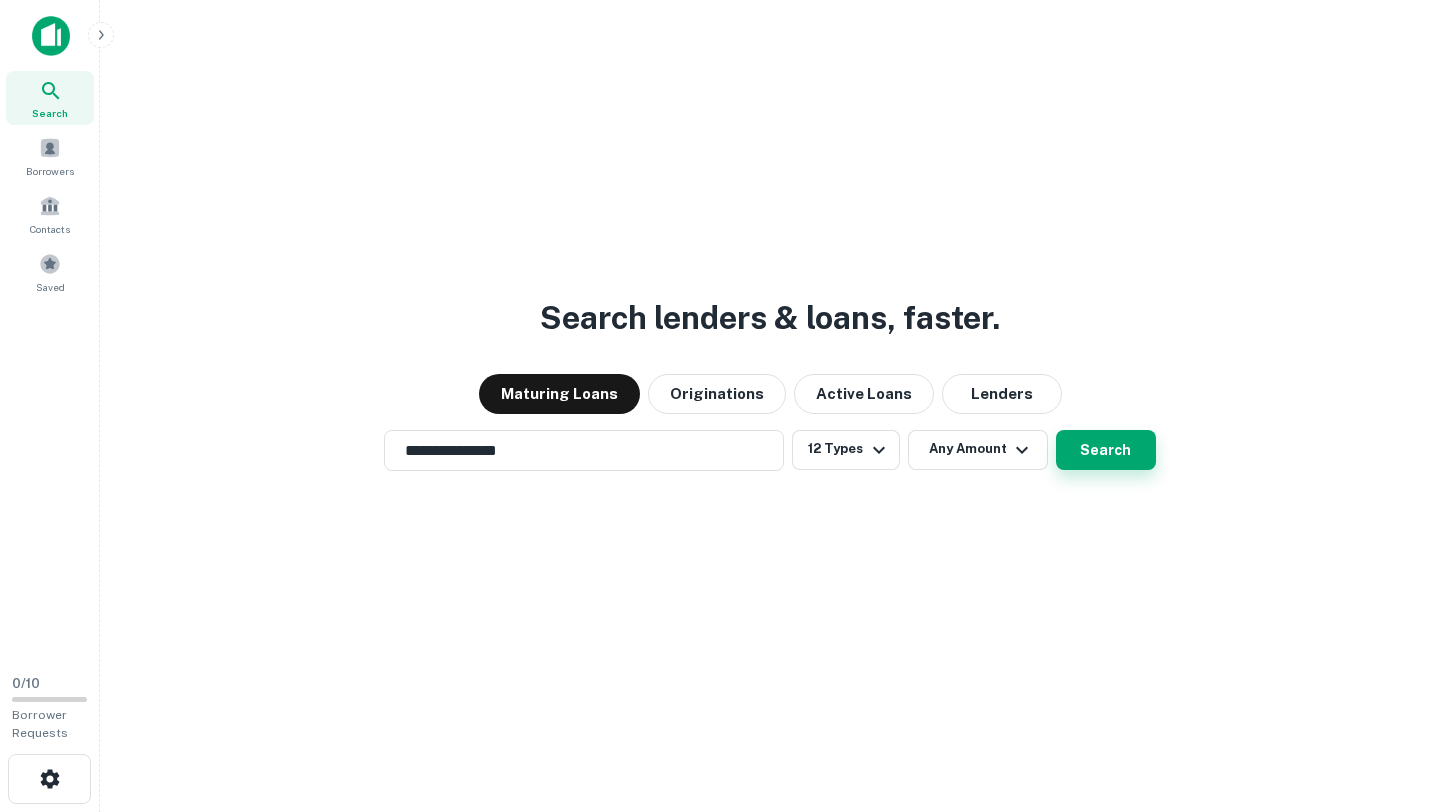 click on "Search" at bounding box center [1106, 450] 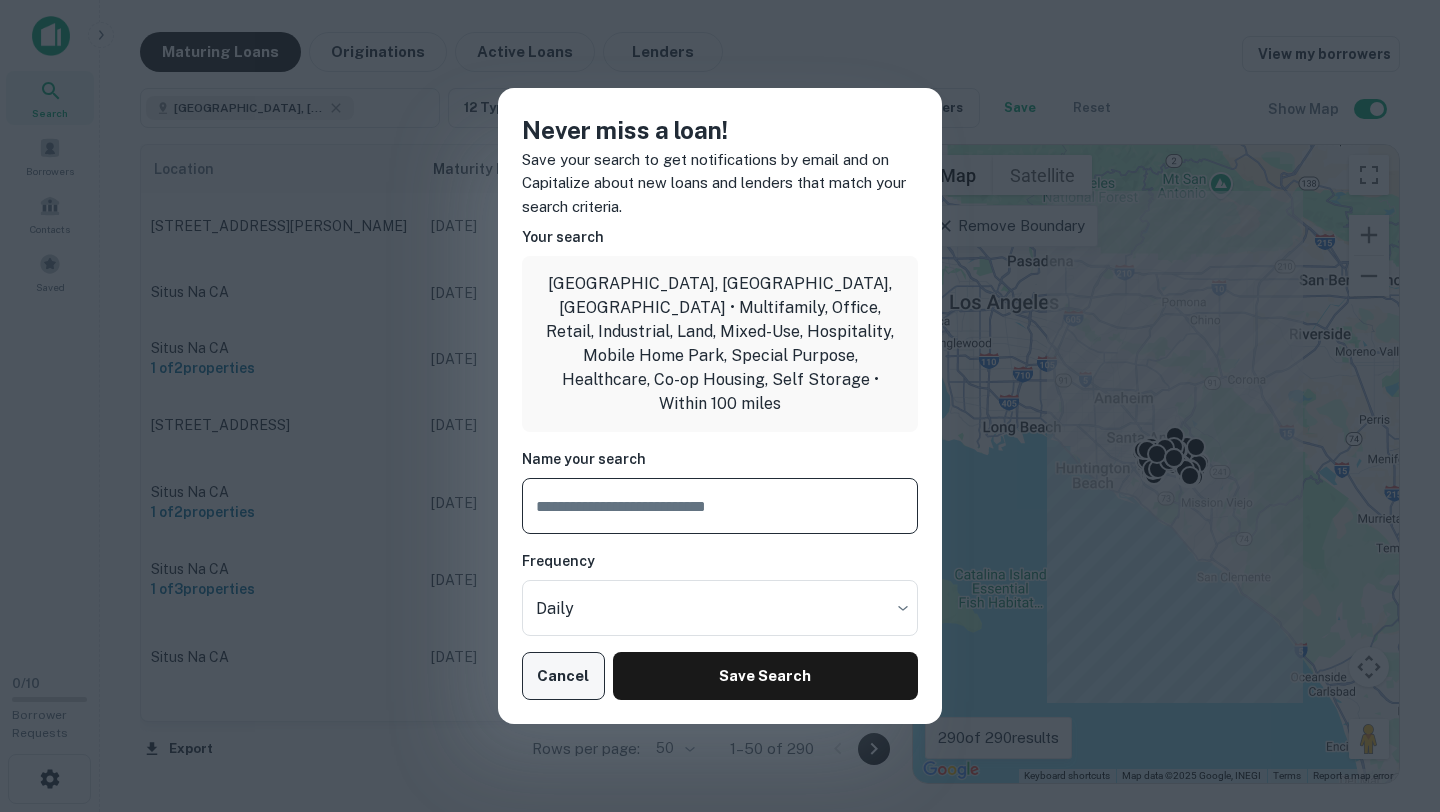 click on "Cancel" at bounding box center [563, 676] 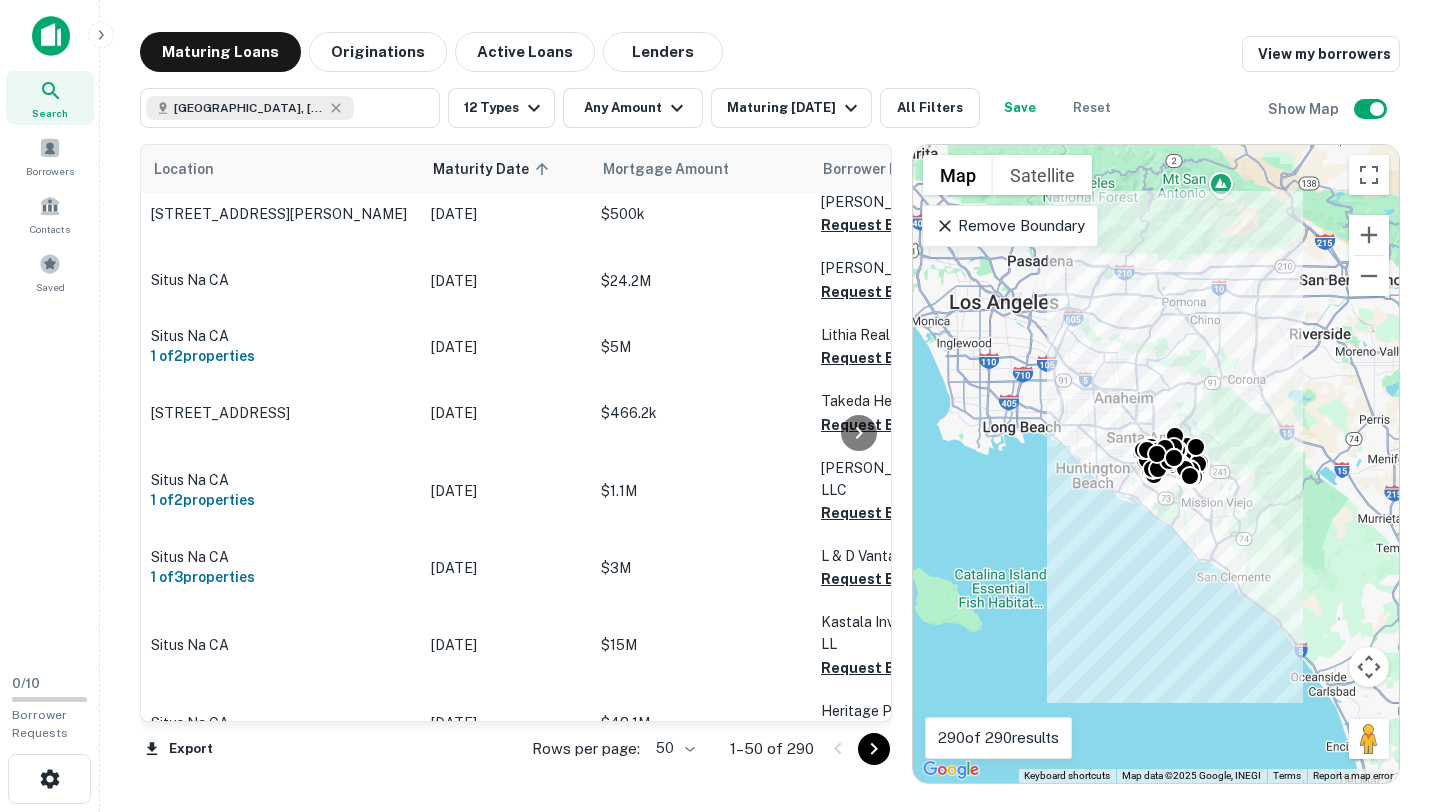 scroll, scrollTop: 0, scrollLeft: 0, axis: both 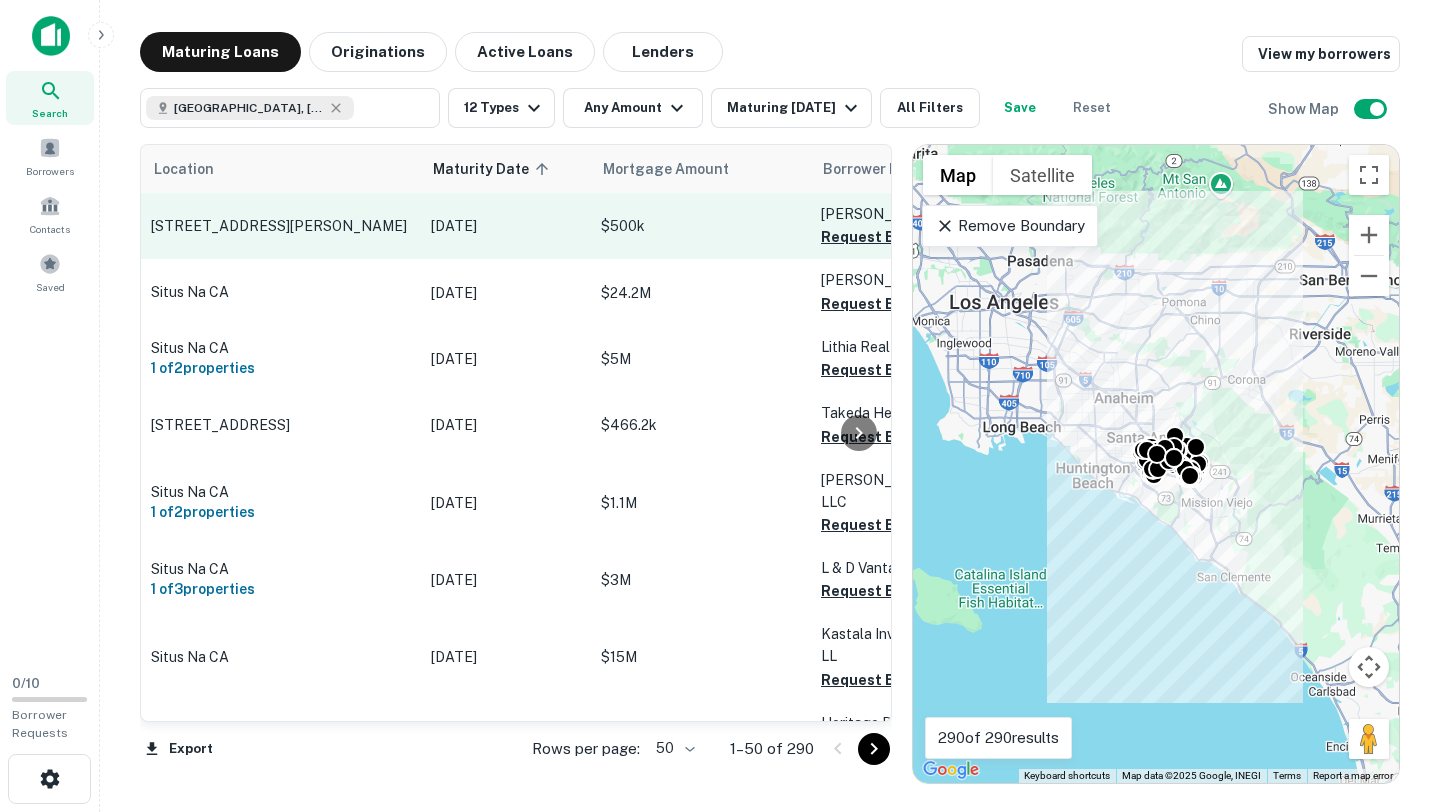 click on "[STREET_ADDRESS][PERSON_NAME]" at bounding box center [281, 226] 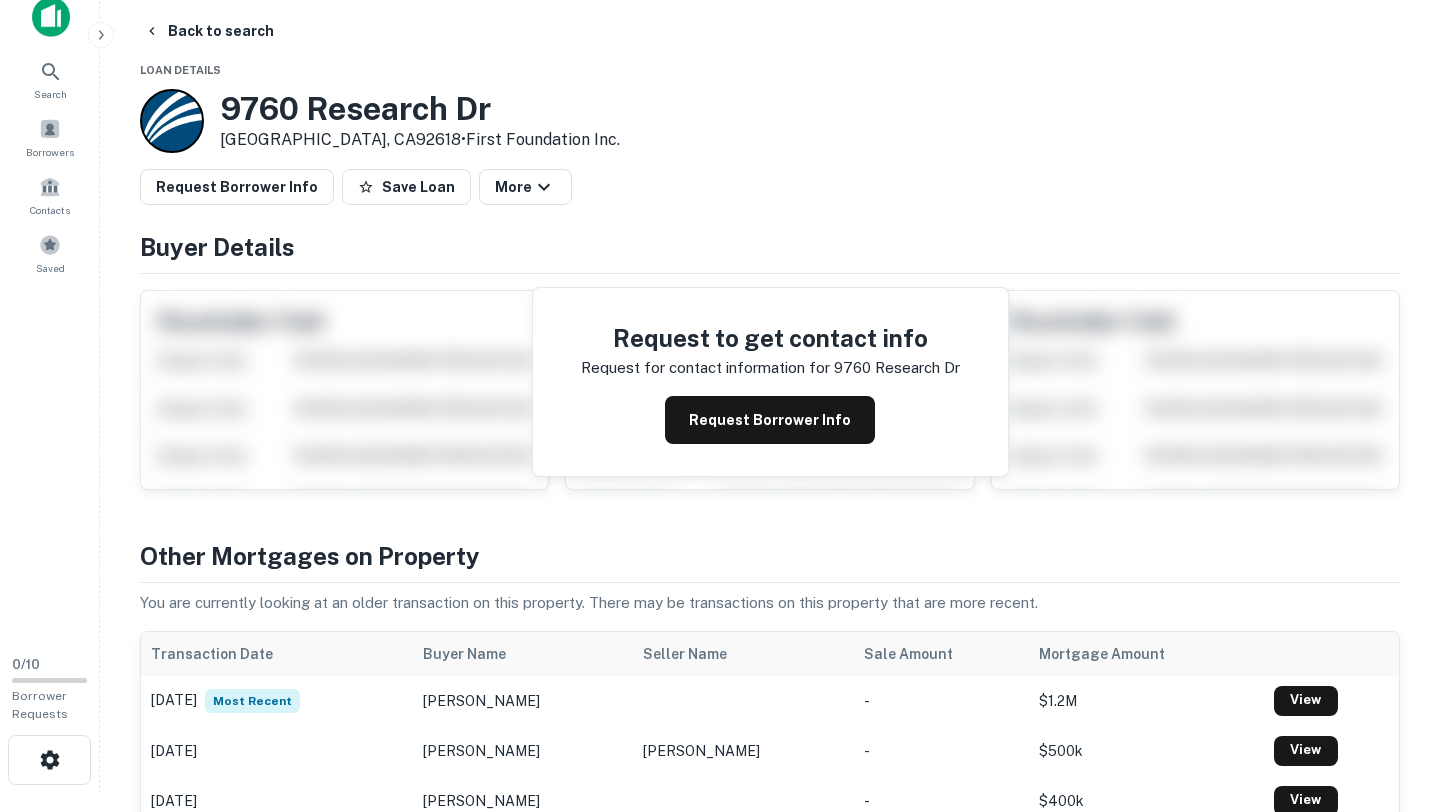 scroll, scrollTop: 0, scrollLeft: 0, axis: both 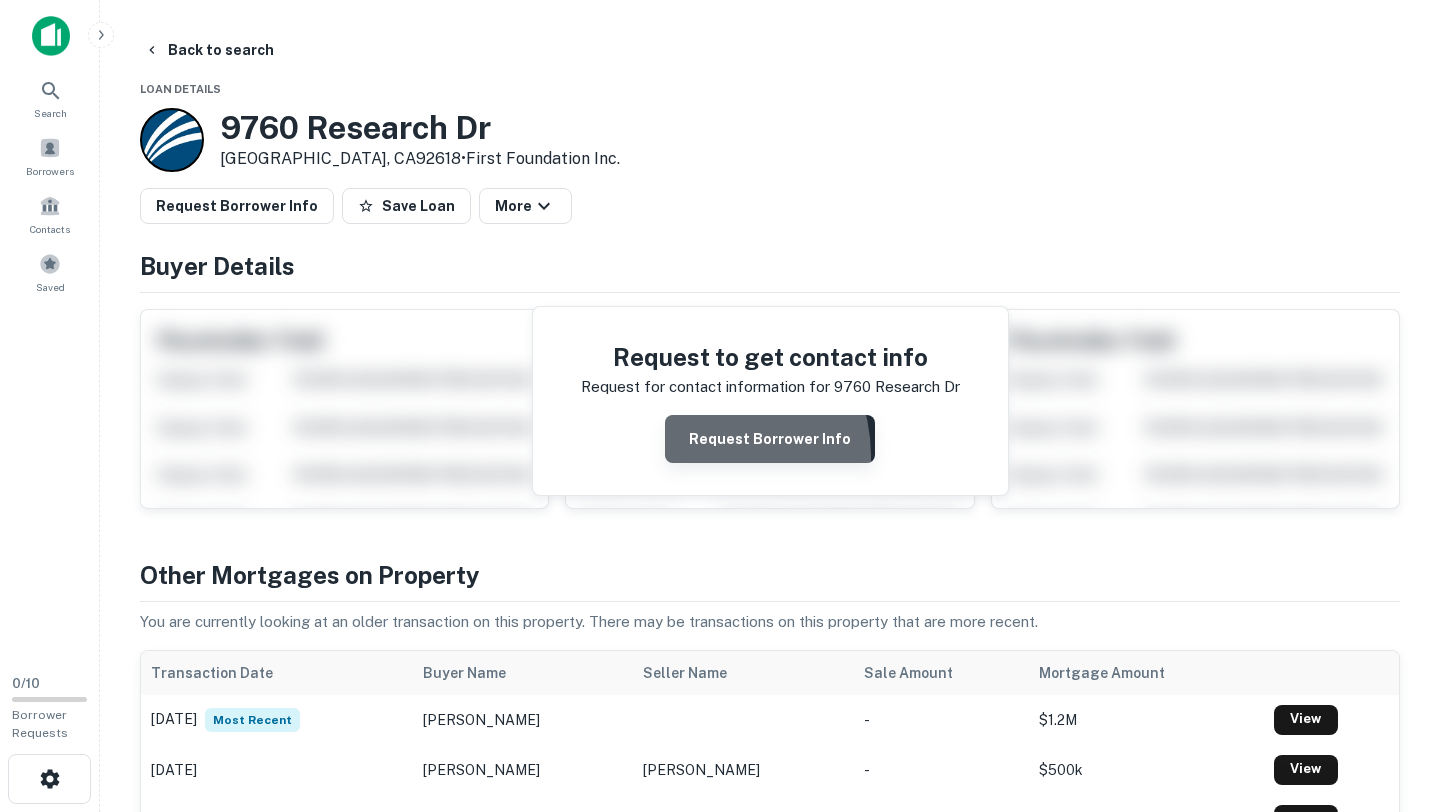 click on "Request Borrower Info" at bounding box center [770, 439] 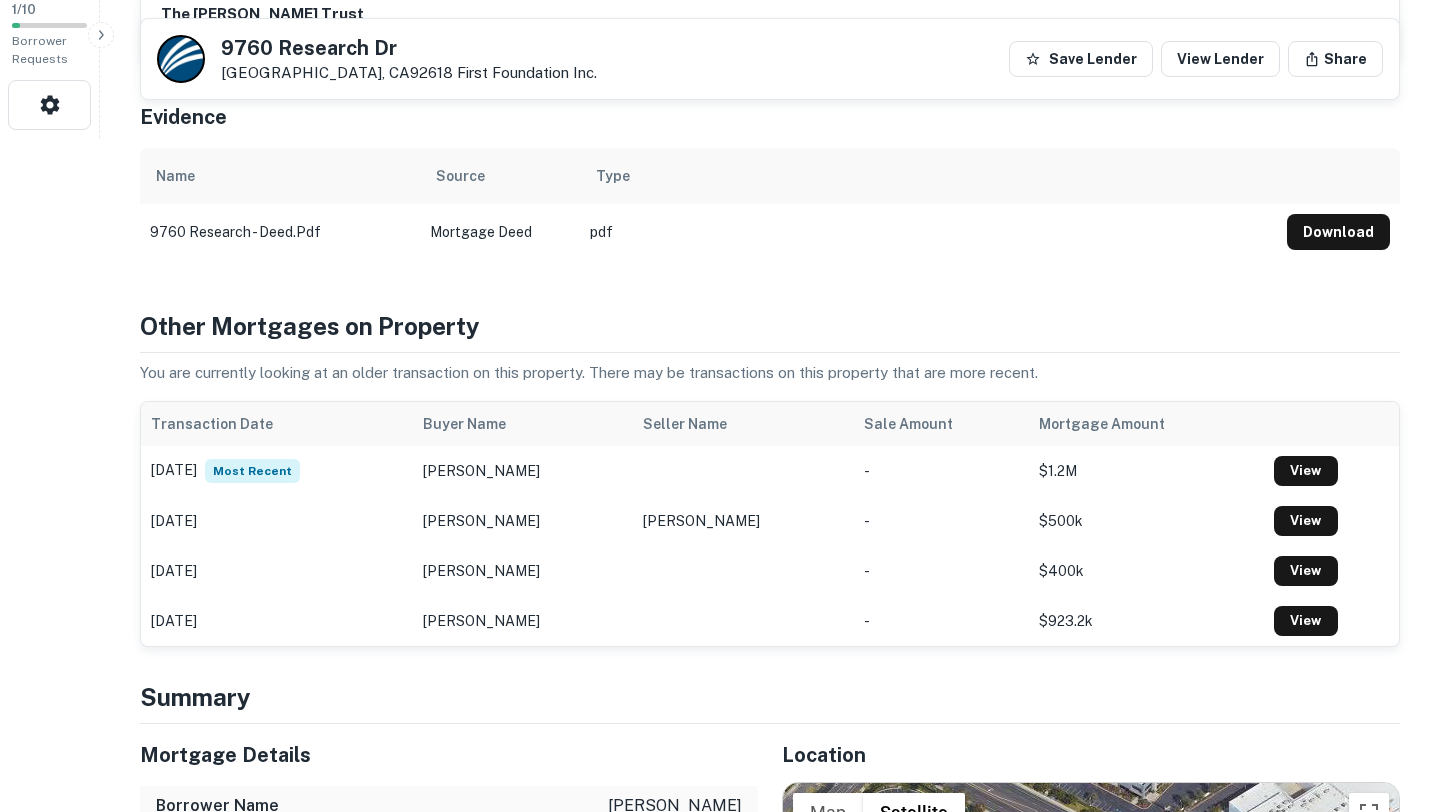 scroll, scrollTop: 677, scrollLeft: 0, axis: vertical 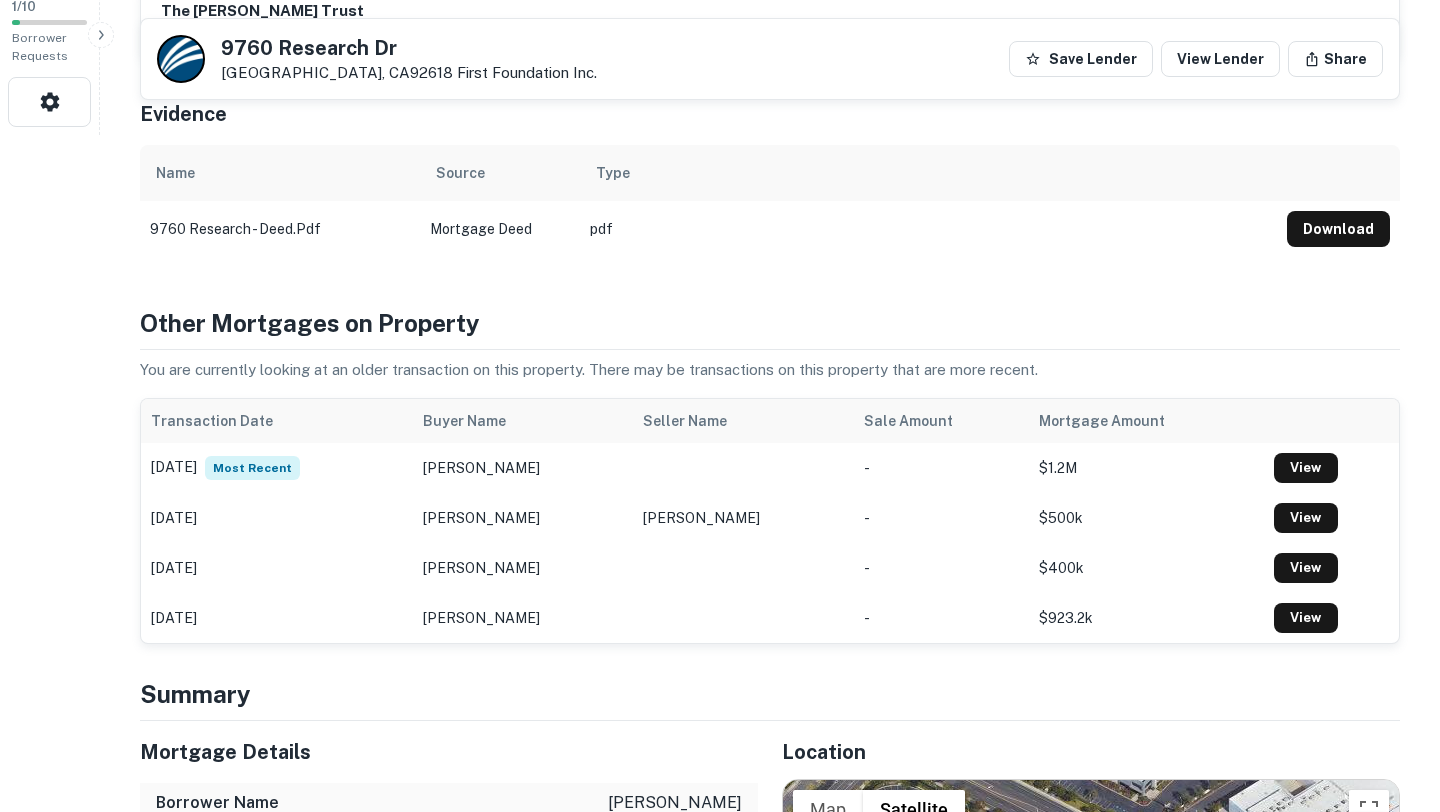 click on "Download" at bounding box center (1338, 229) 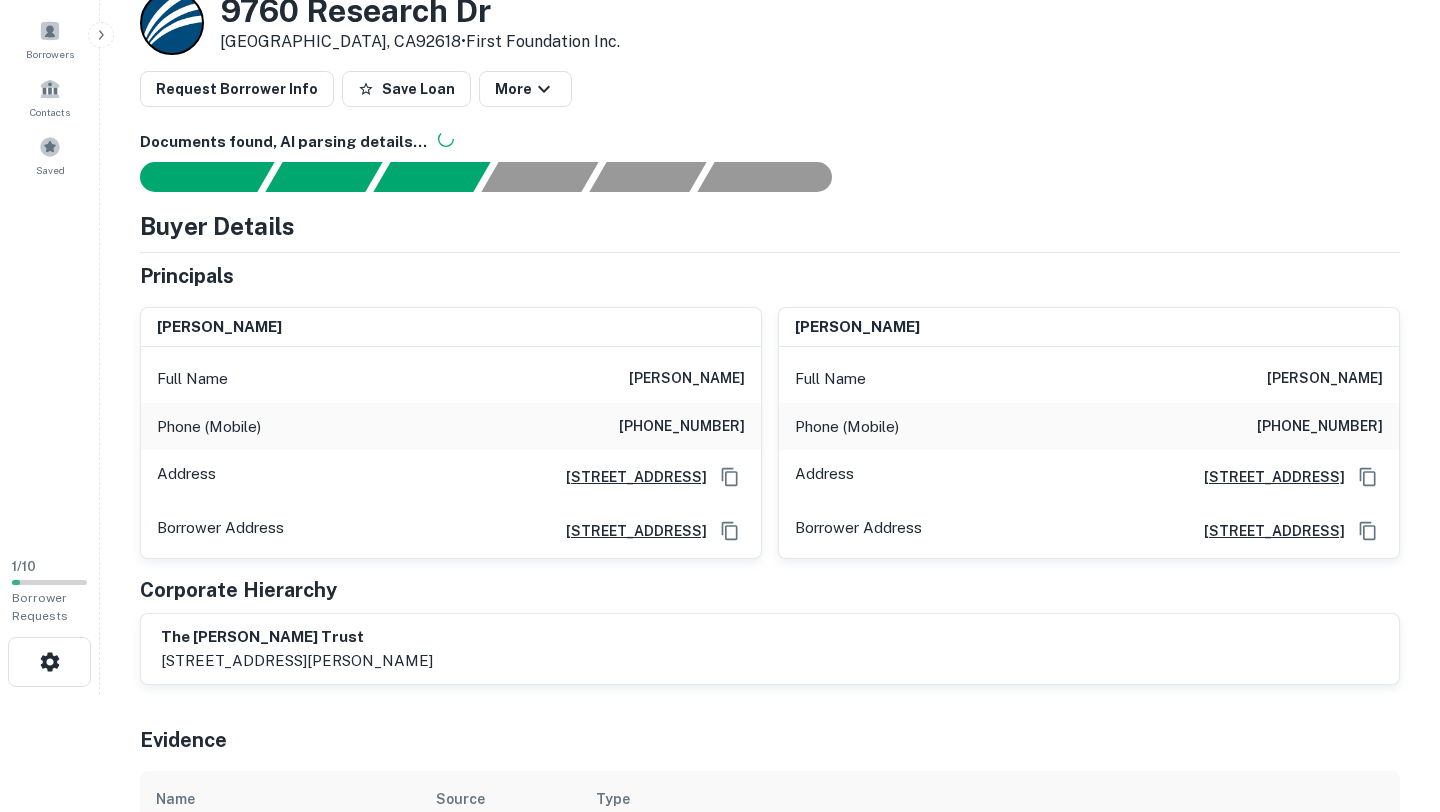 scroll, scrollTop: 0, scrollLeft: 0, axis: both 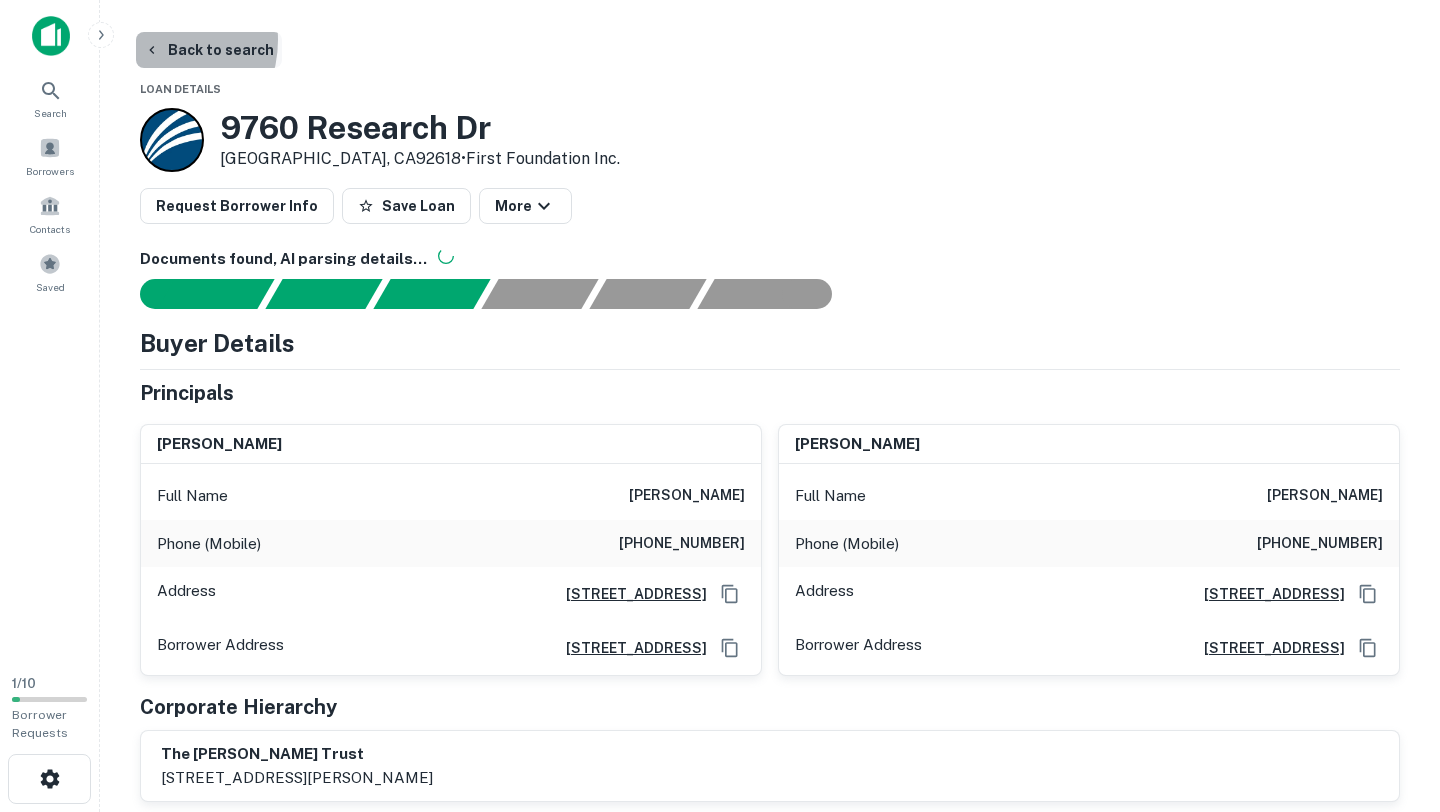 click on "Back to search" at bounding box center [209, 50] 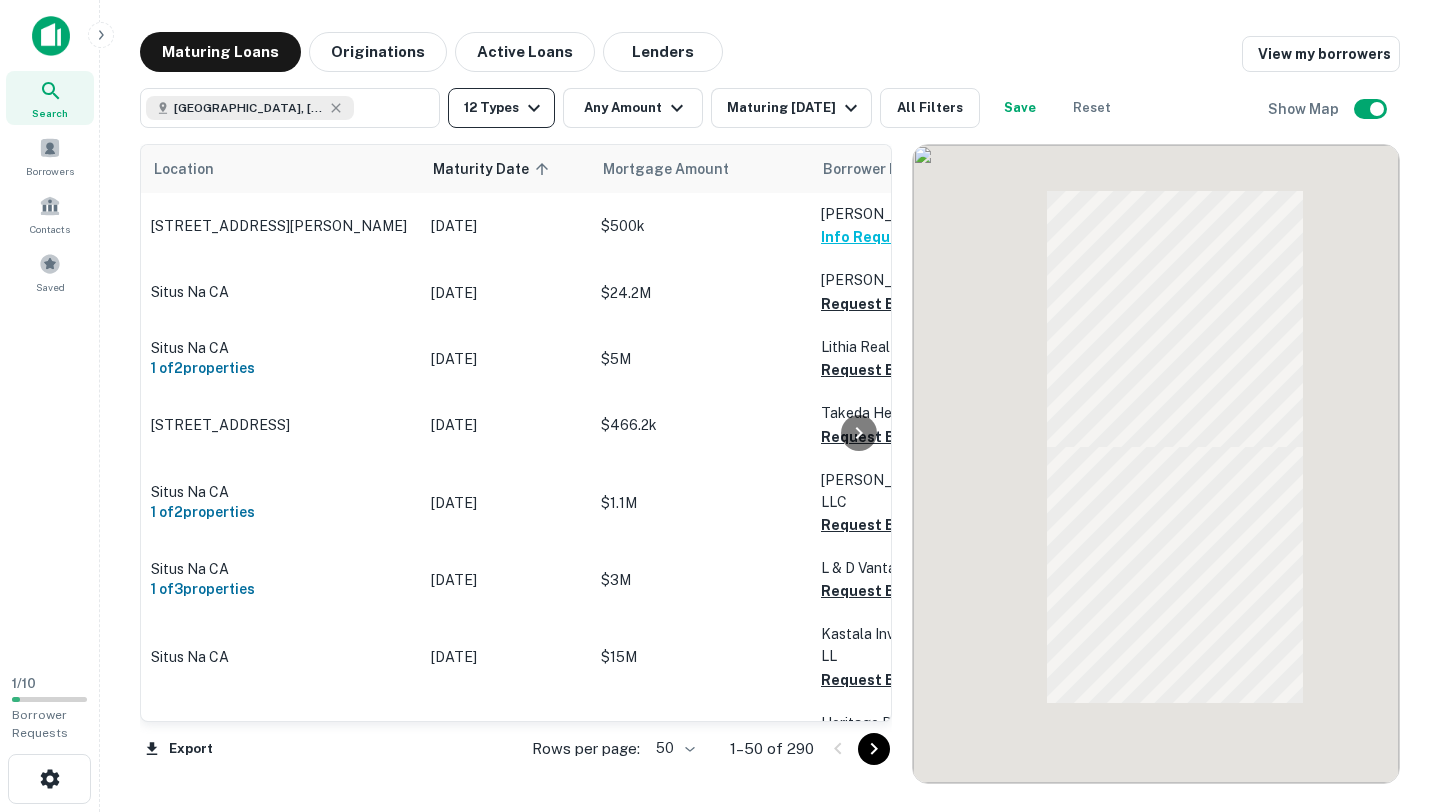 click on "12 Types" at bounding box center [501, 108] 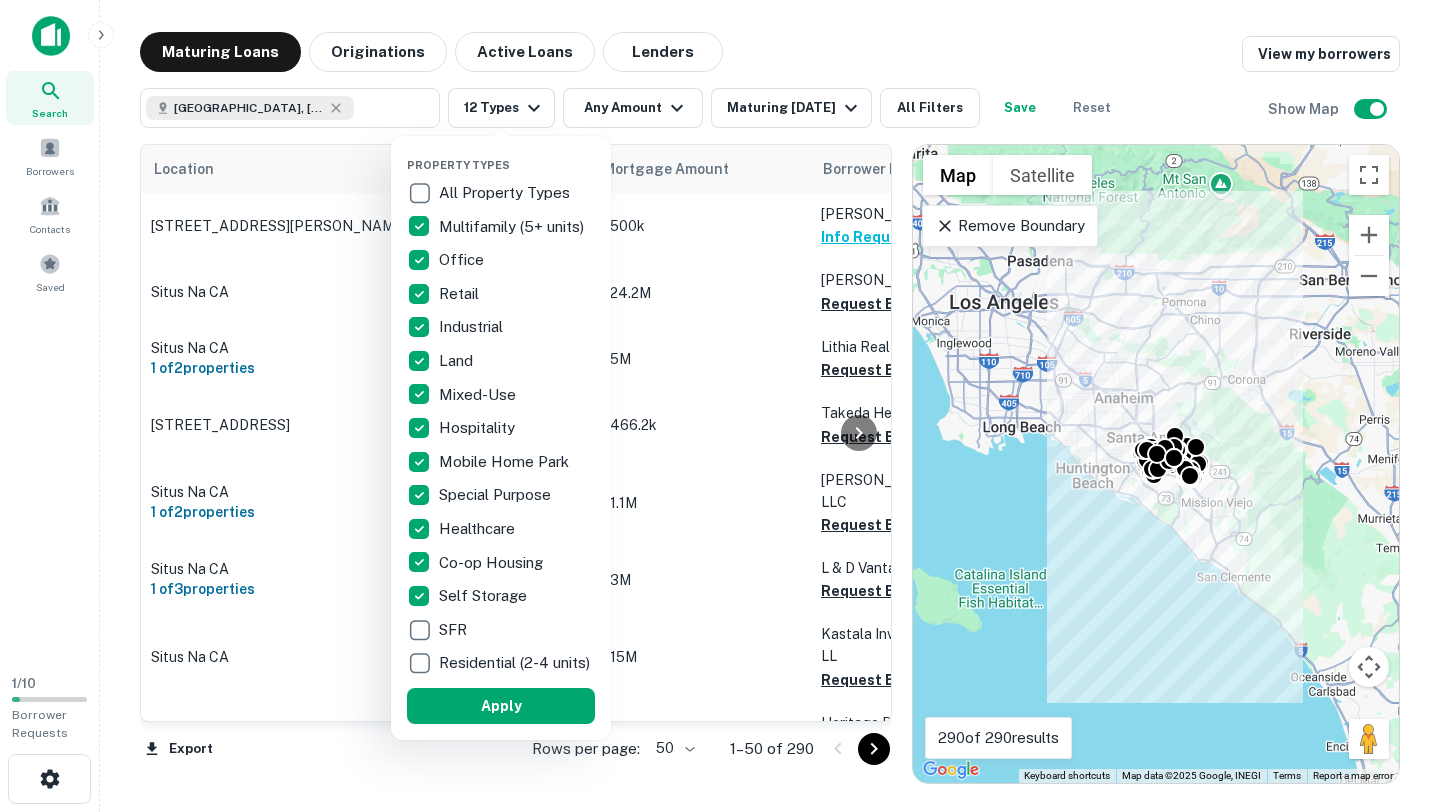 click at bounding box center [720, 406] 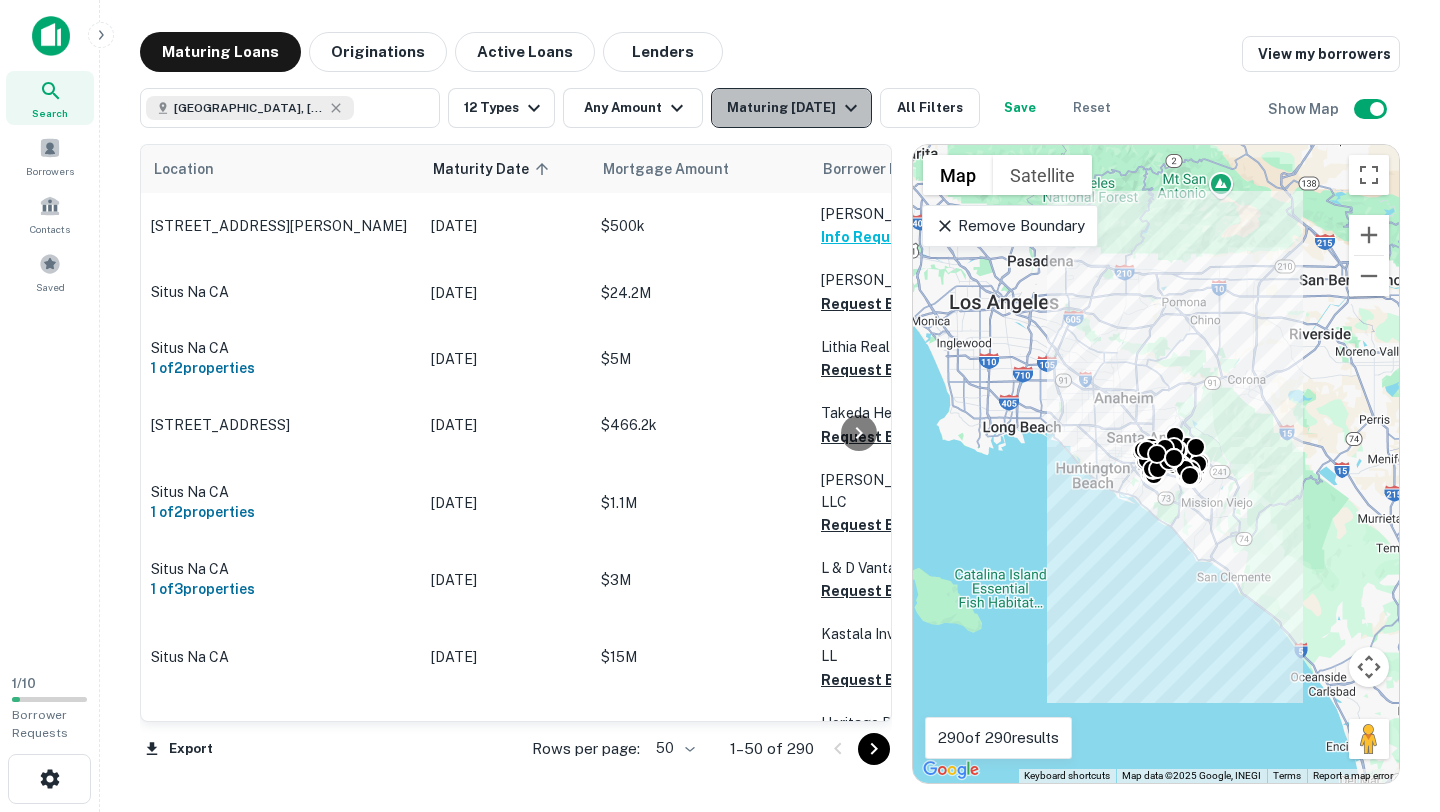 click on "Maturing [DATE]" at bounding box center [795, 108] 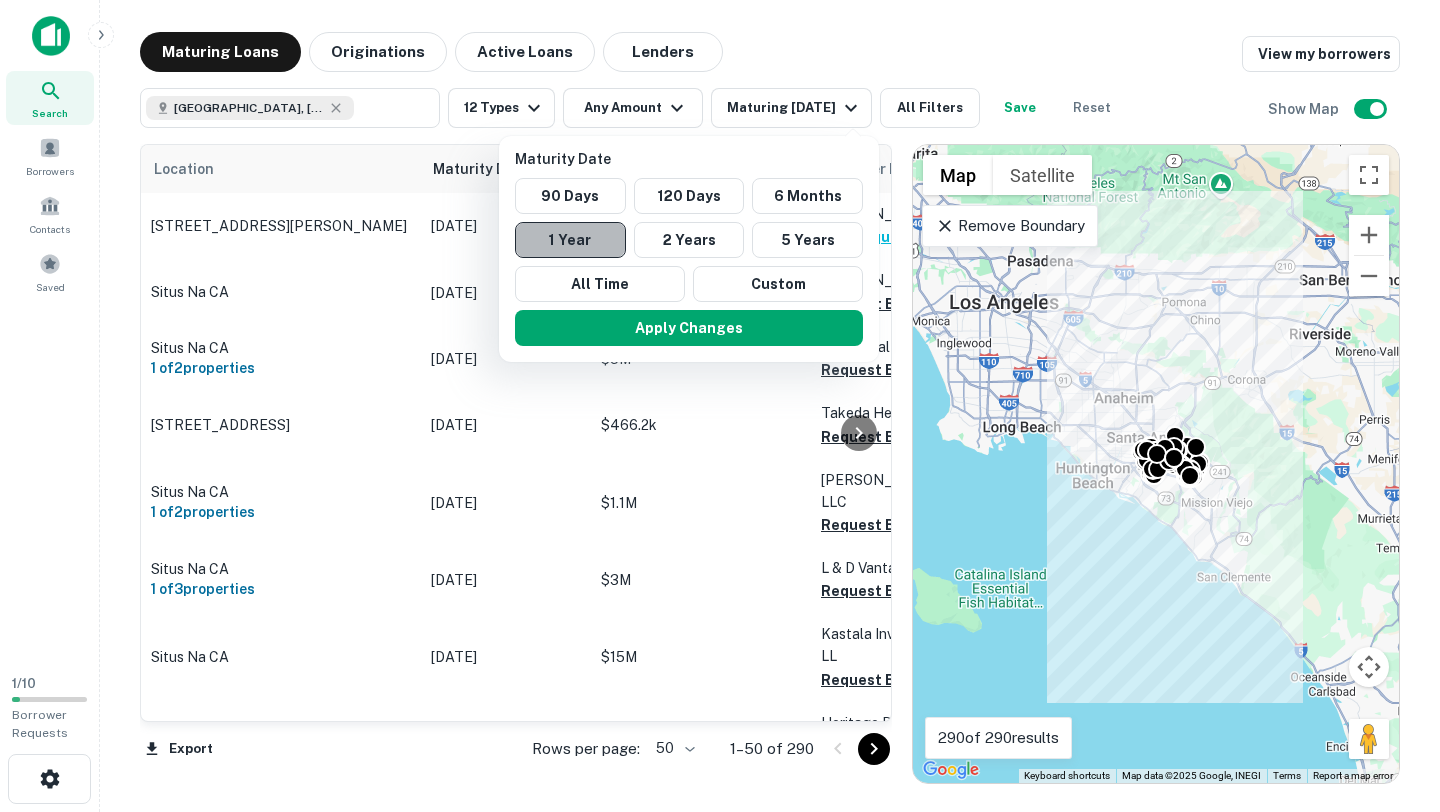 click on "1 Year" at bounding box center (570, 240) 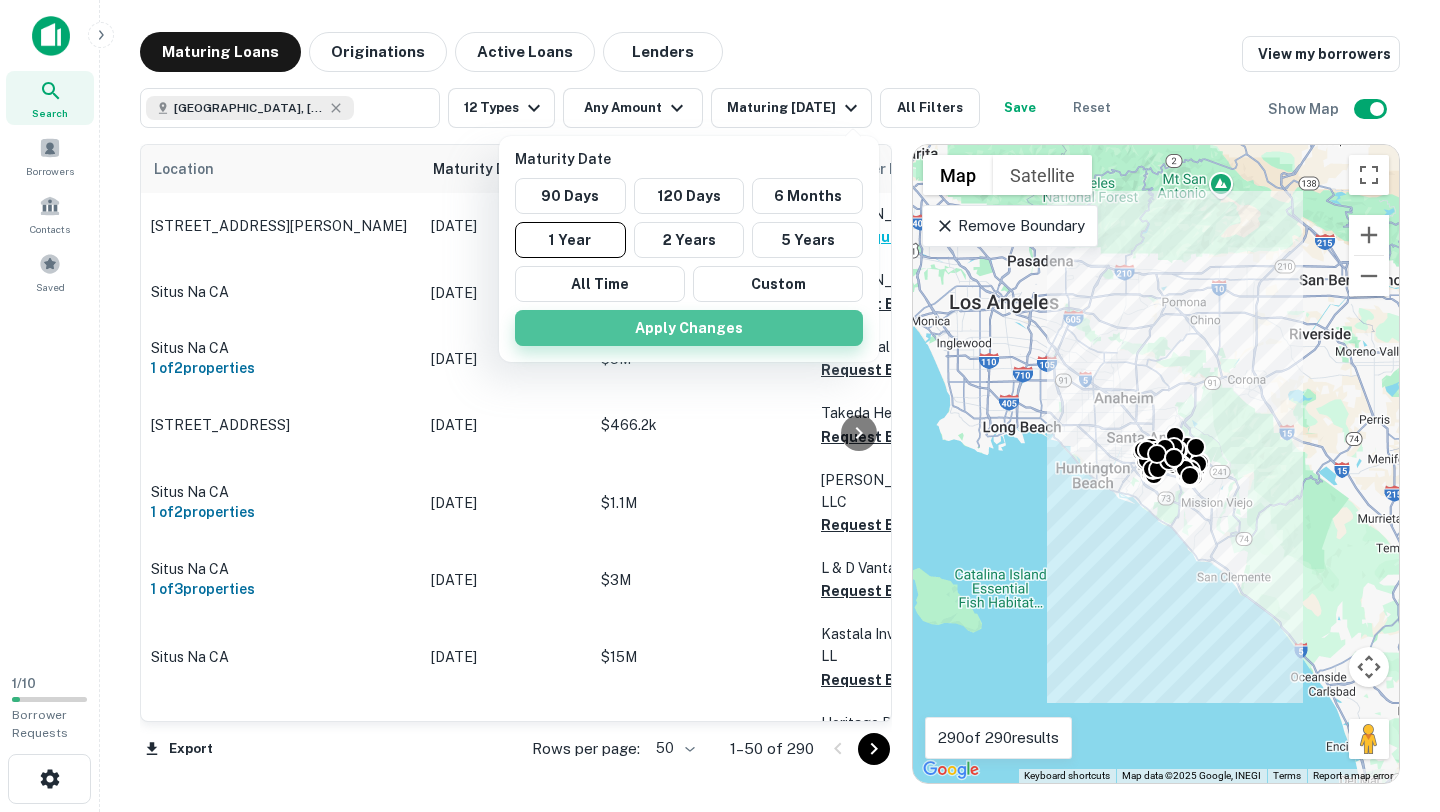 click on "Apply Changes" at bounding box center (689, 328) 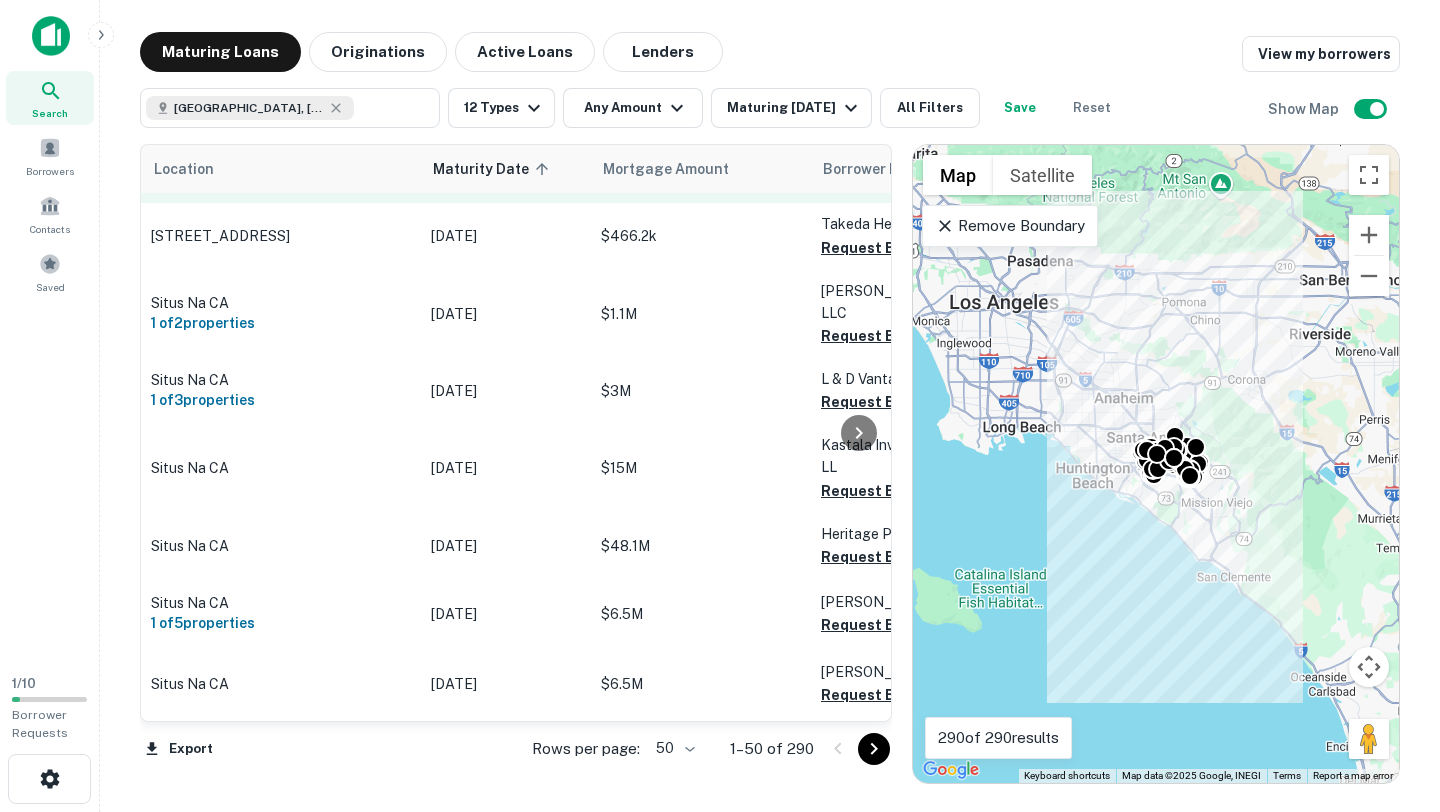 scroll, scrollTop: 181, scrollLeft: 0, axis: vertical 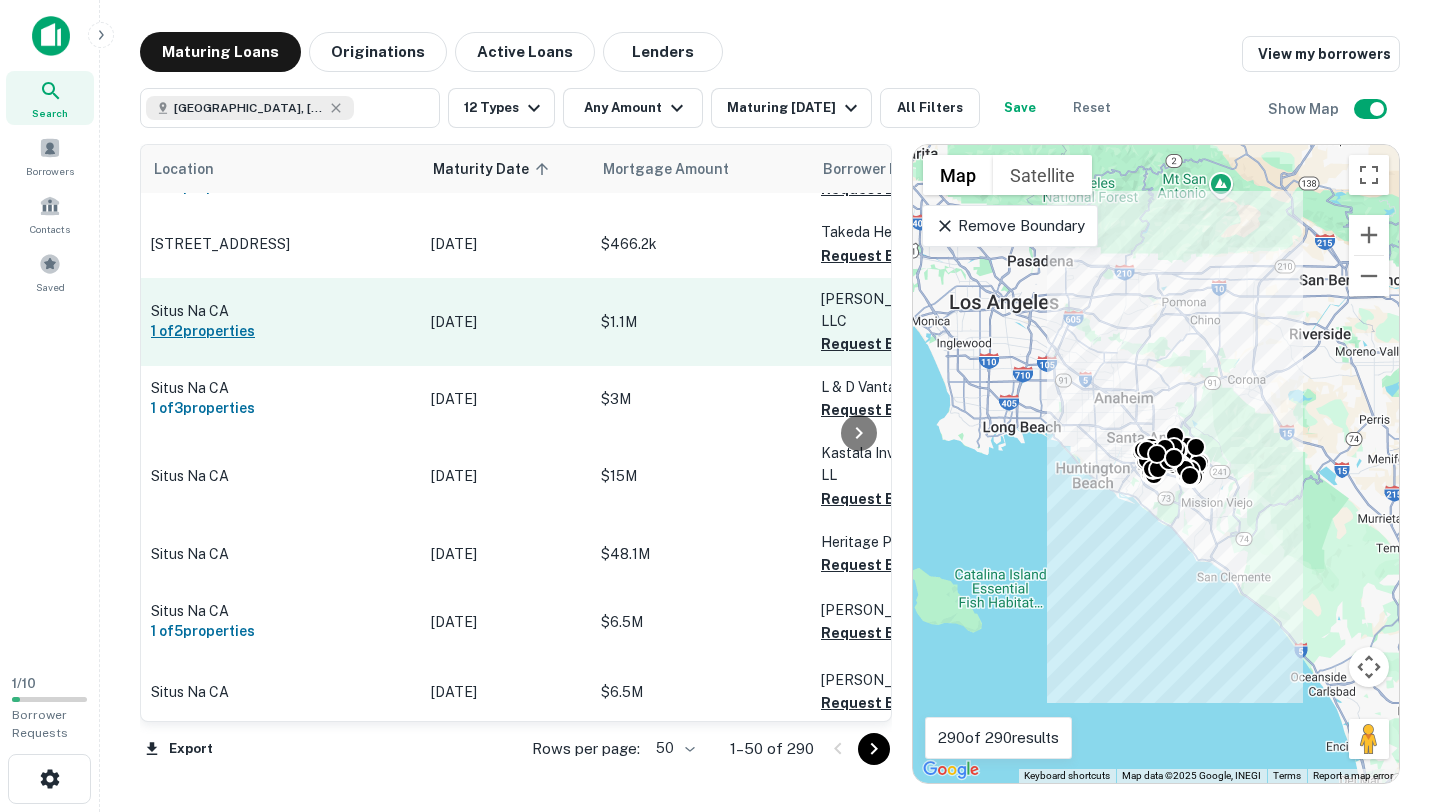 click on "1 of  2  properties" at bounding box center (281, 331) 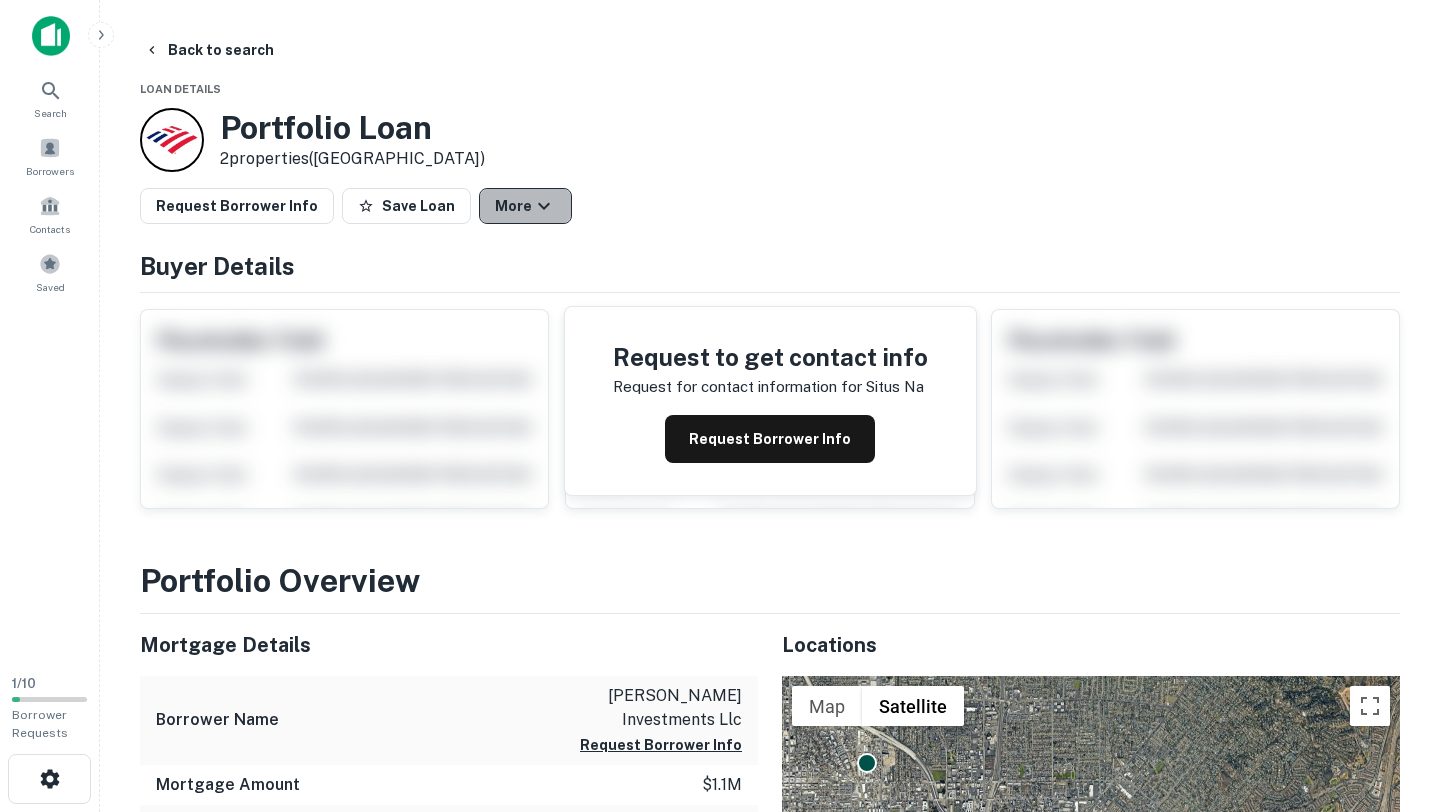 click on "More" at bounding box center [525, 206] 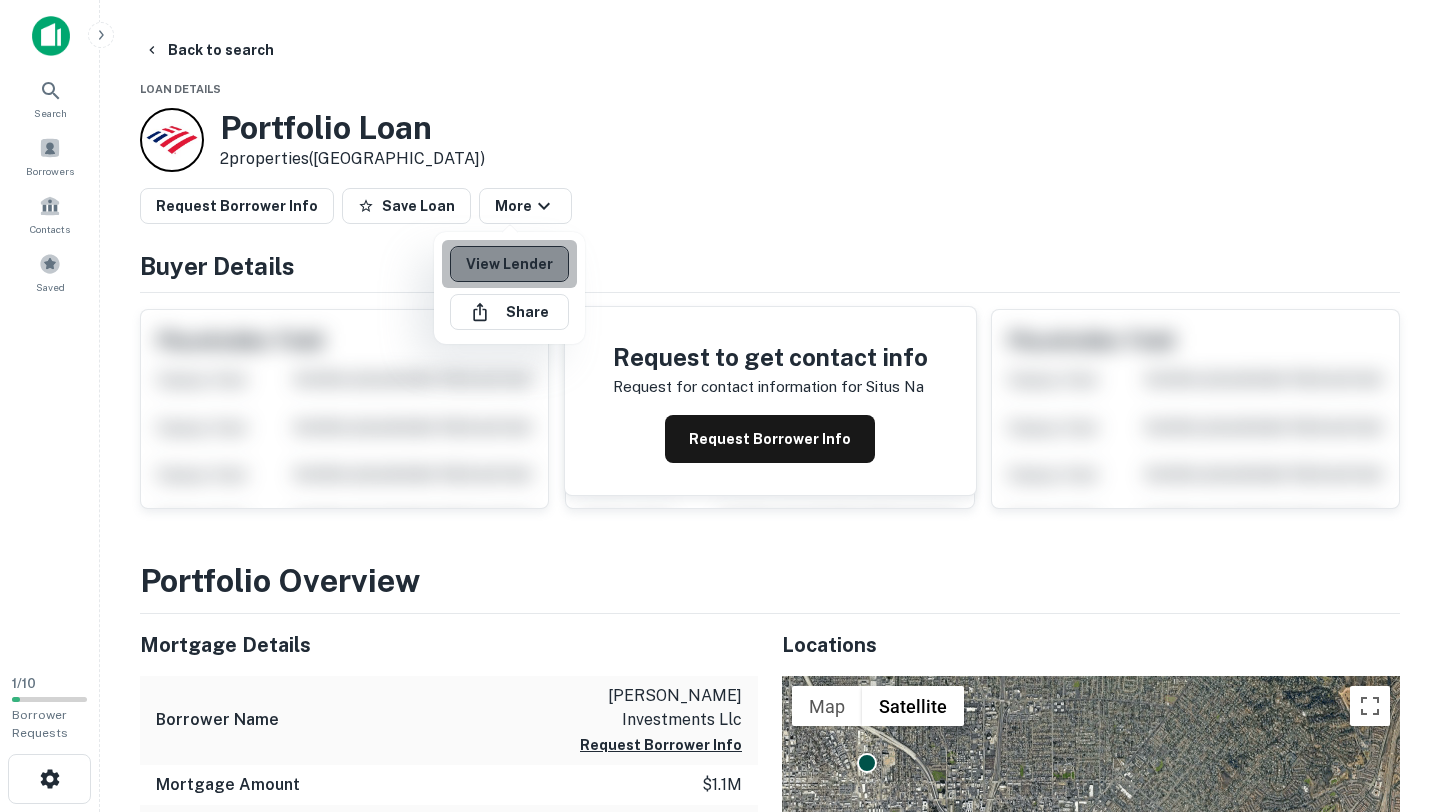 click on "View Lender" at bounding box center (509, 264) 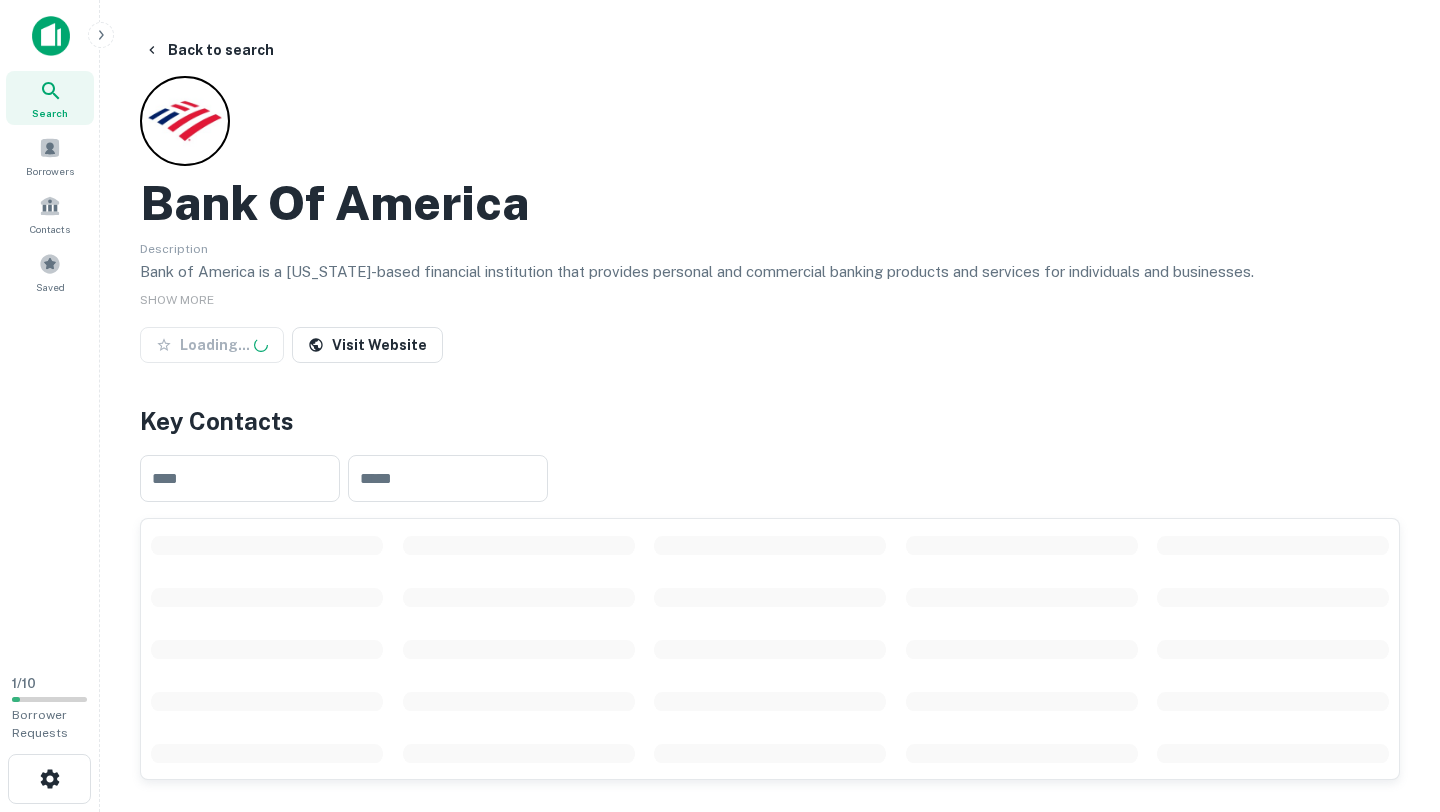 scroll, scrollTop: 0, scrollLeft: 0, axis: both 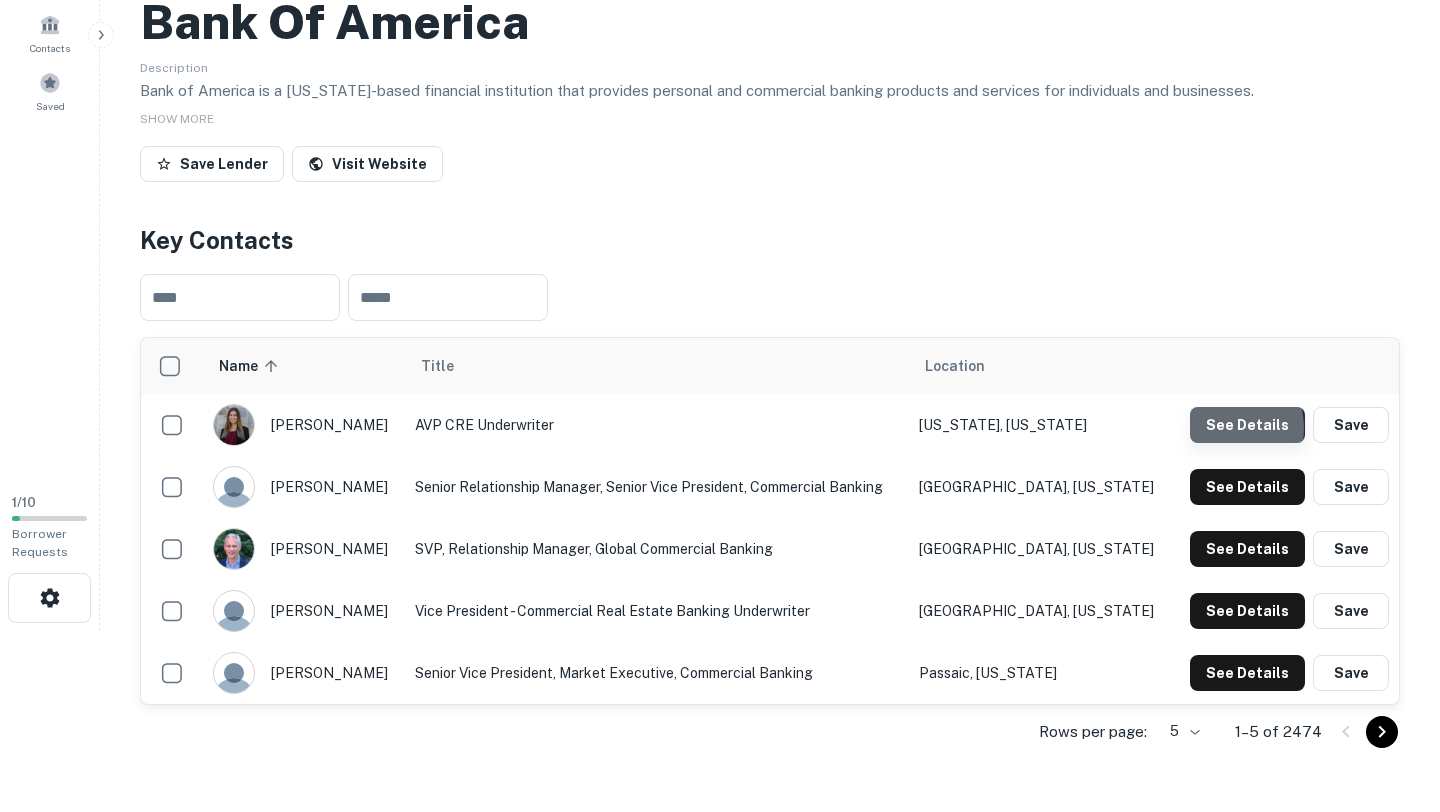 click on "See Details" at bounding box center [1247, 425] 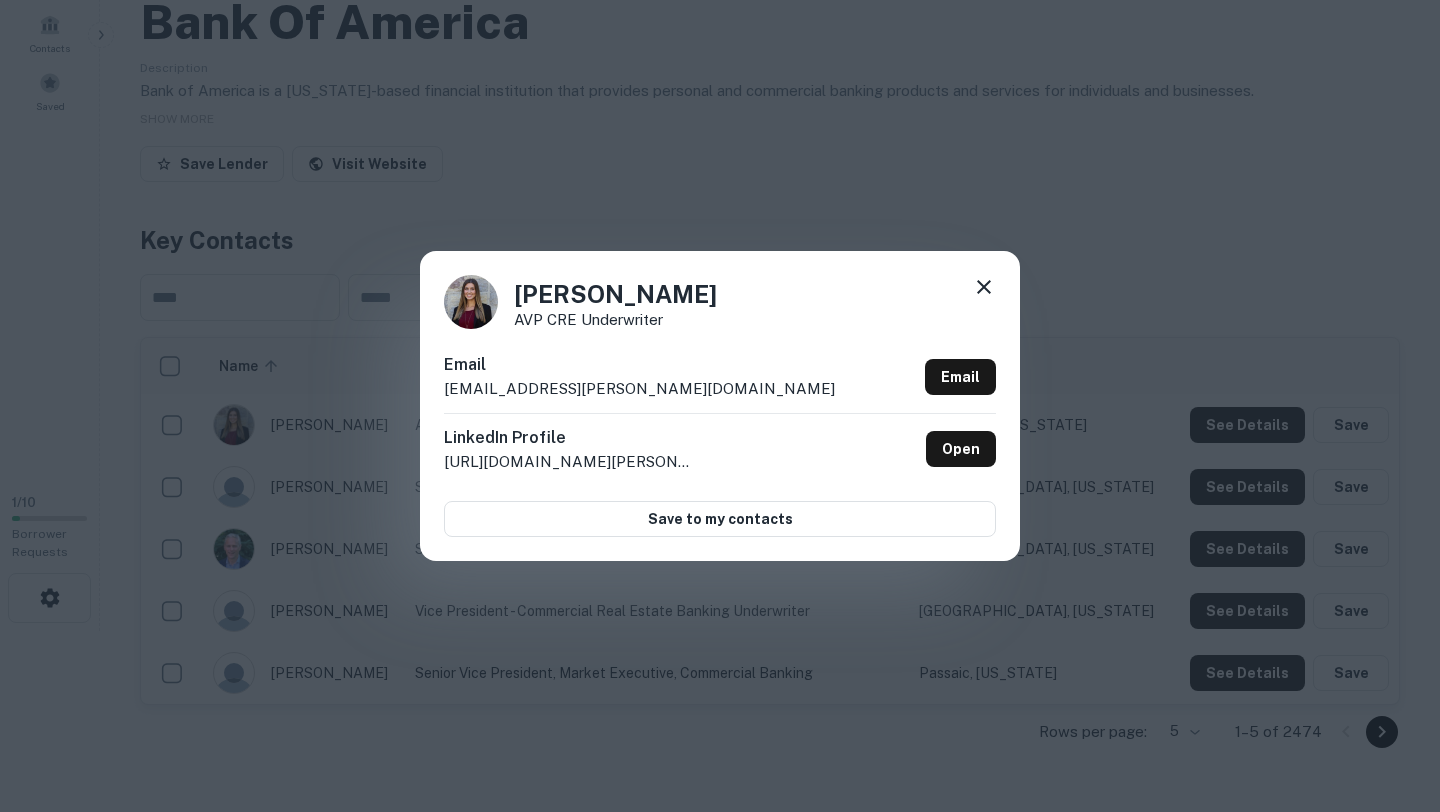 click 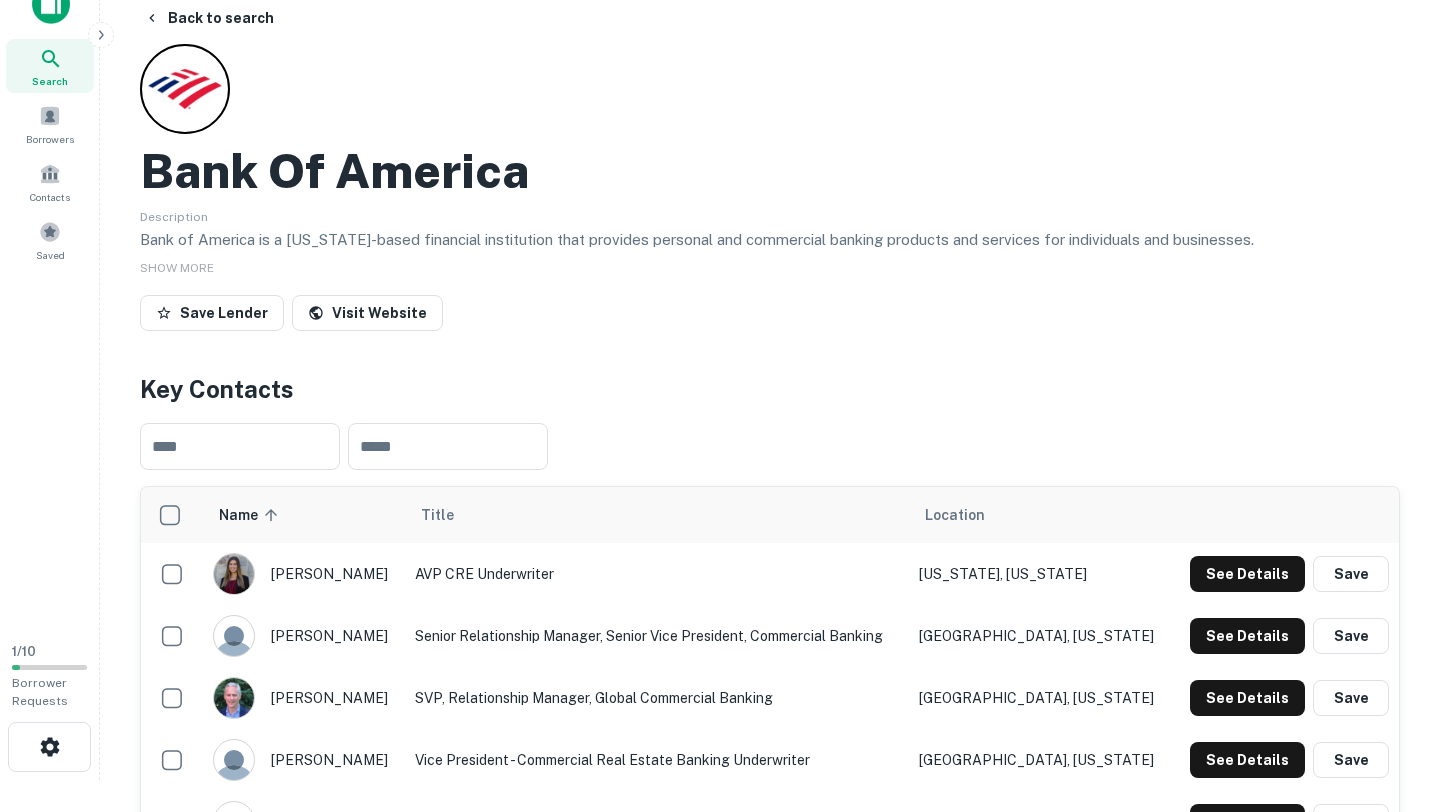 scroll, scrollTop: 0, scrollLeft: 0, axis: both 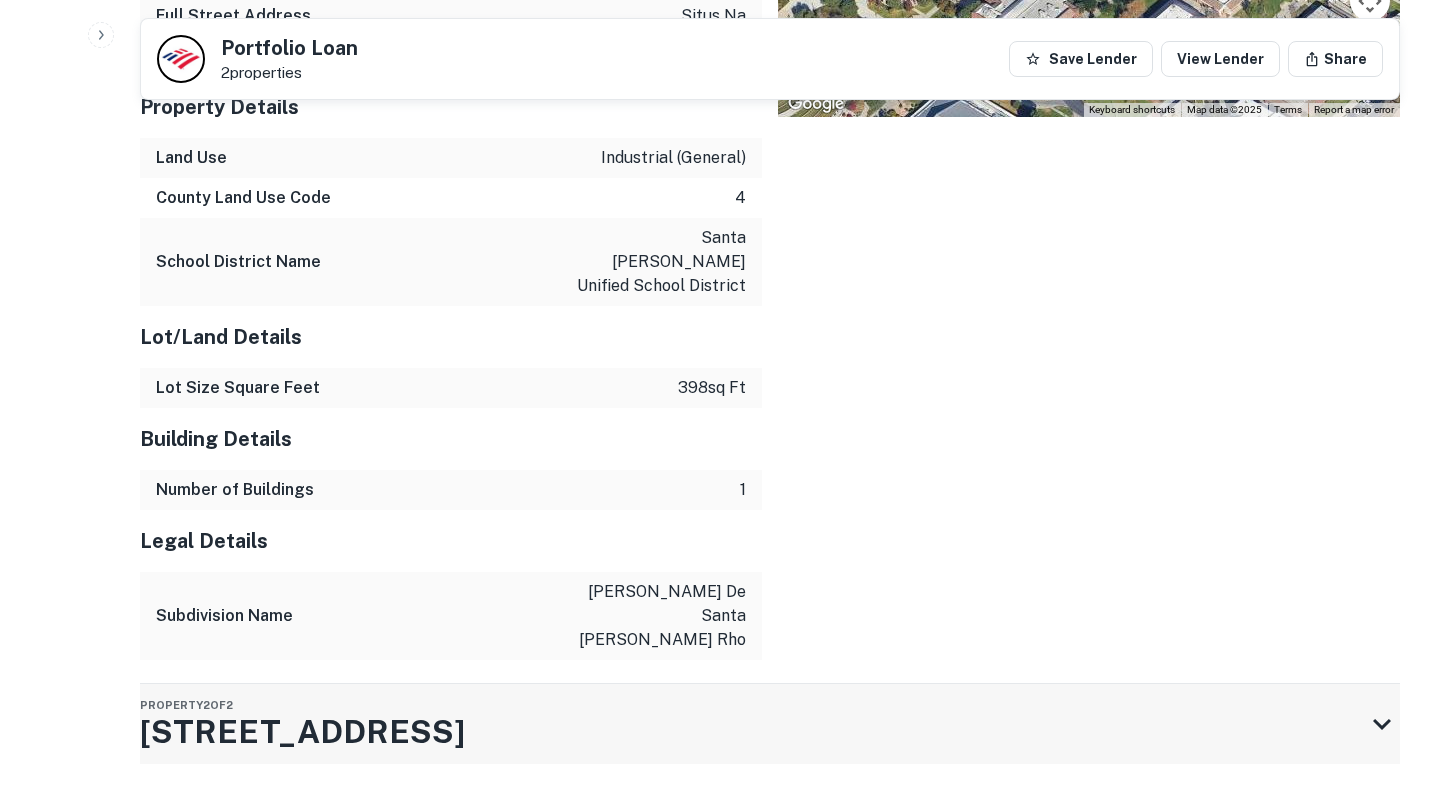 click on "1064 E 6th St" at bounding box center [302, 732] 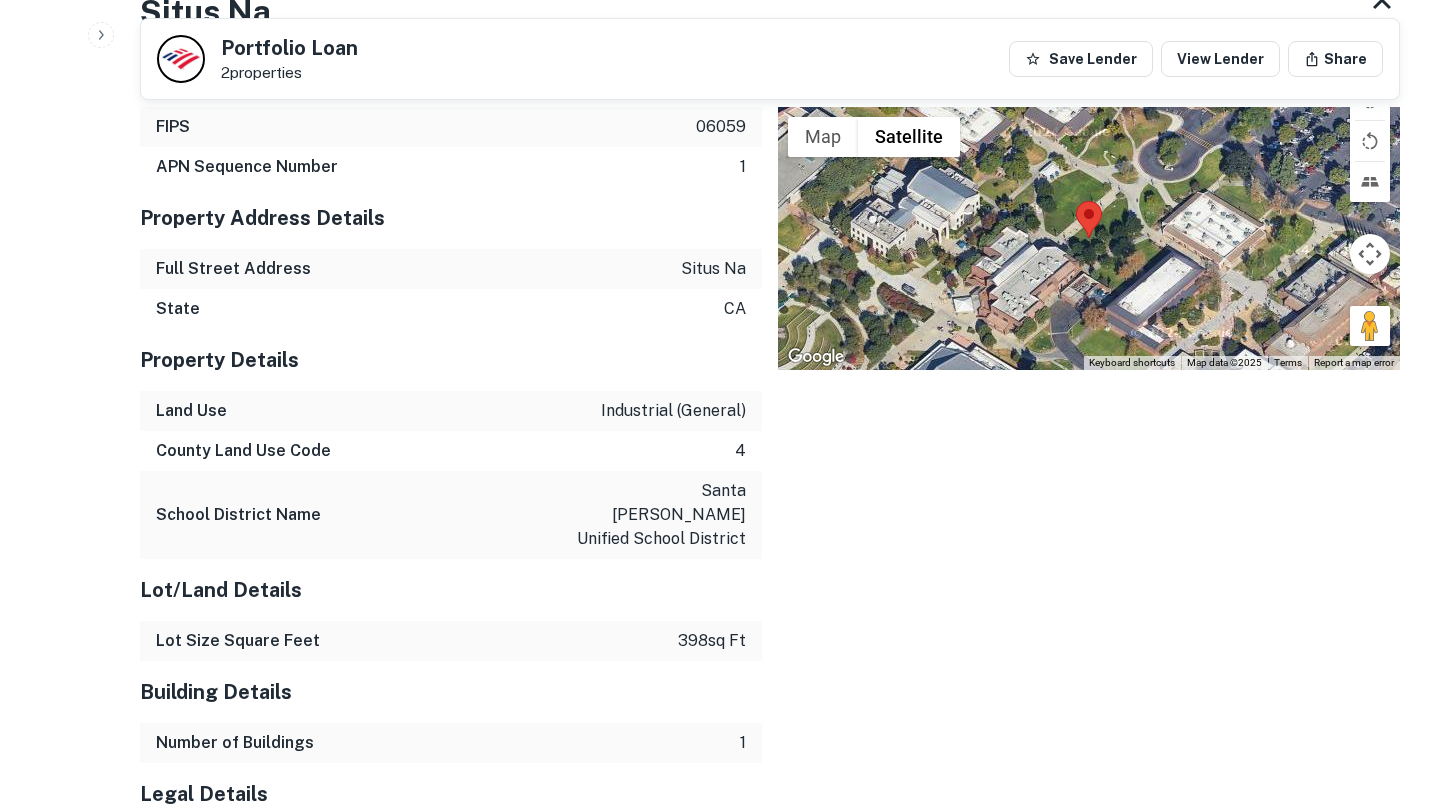 scroll, scrollTop: 1385, scrollLeft: 0, axis: vertical 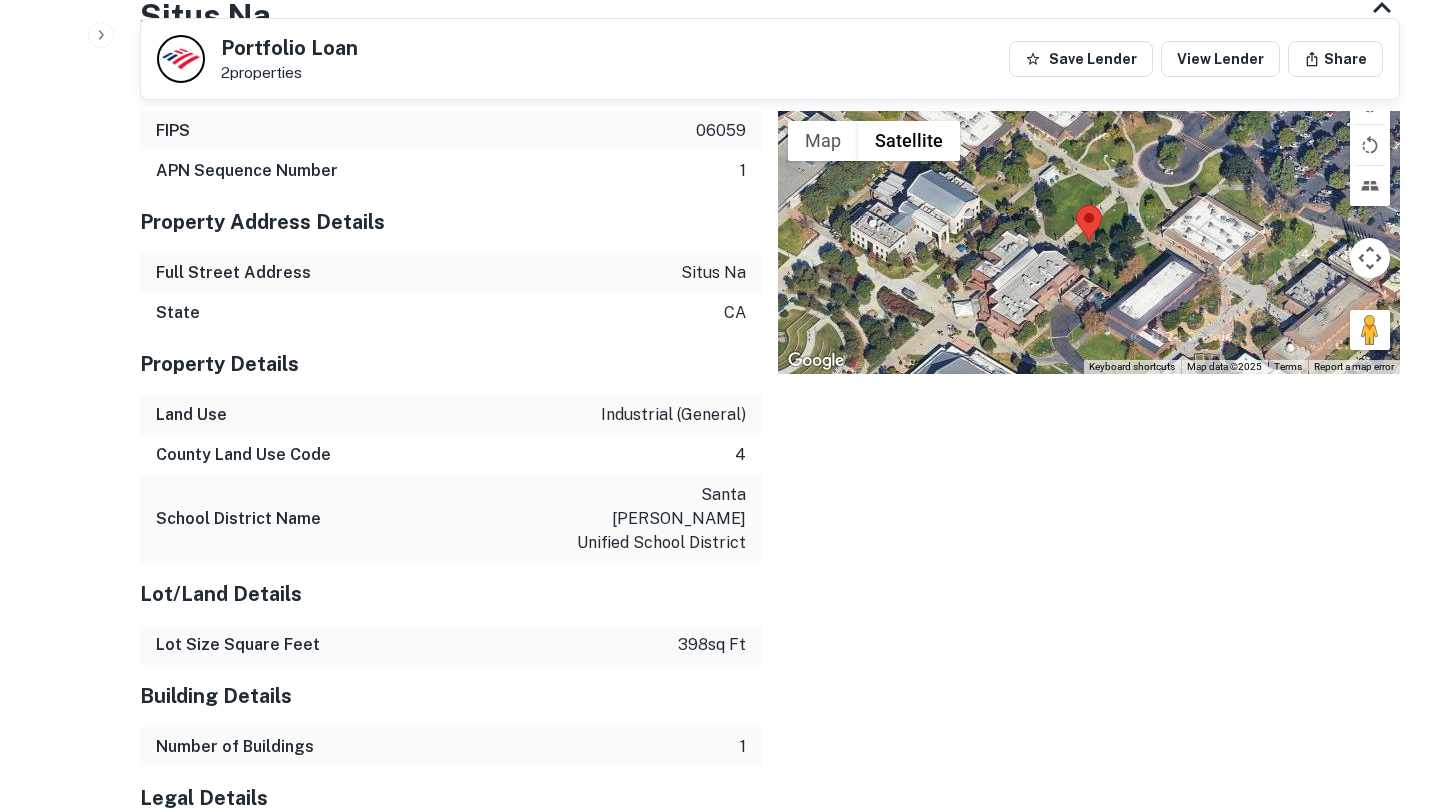 click on "situs na" at bounding box center (713, 273) 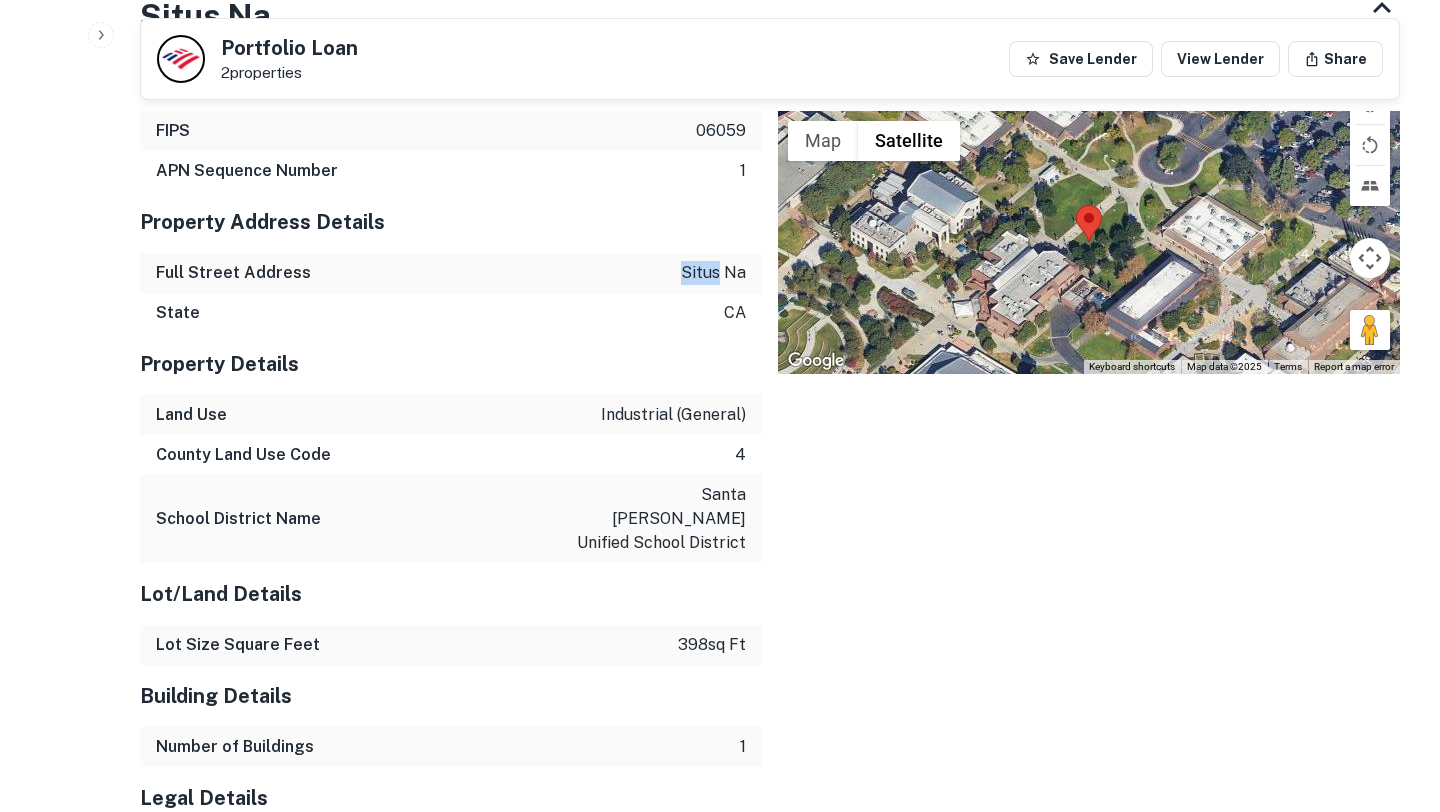 click on "situs na" at bounding box center [713, 273] 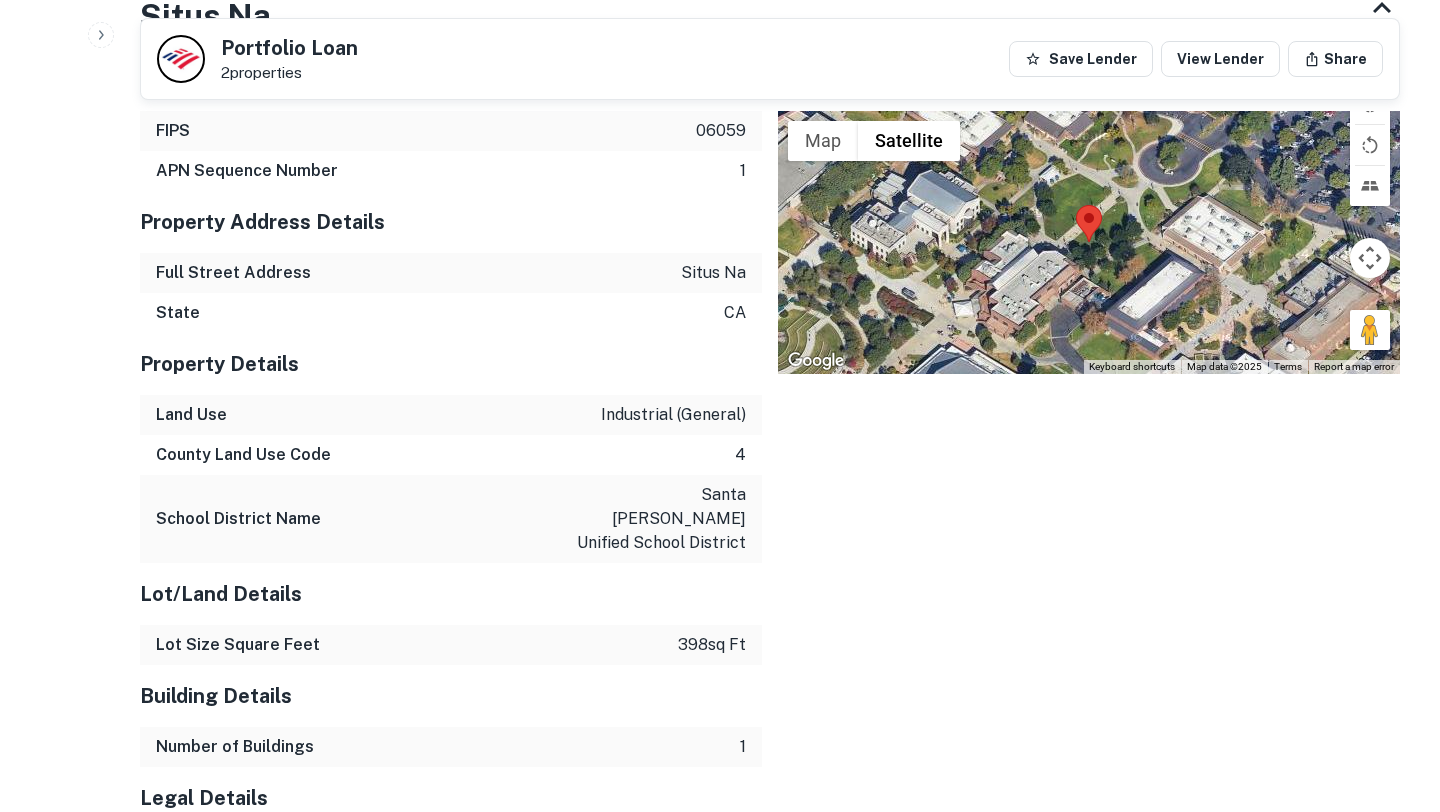 click on "Location ← Move left → Move right ↑ Move up ↓ Move down + Zoom in - Zoom out Home Jump left by 75% End Jump right by 75% Page Up Jump up by 75% Page Down Jump down by 75% To navigate, press the arrow keys. Map Terrain Satellite Labels Keyboard shortcuts Map Data Map data ©2025 Map data ©2025 20 m  Click to toggle between metric and imperial units Terms Report a map error" at bounding box center (1081, 475) 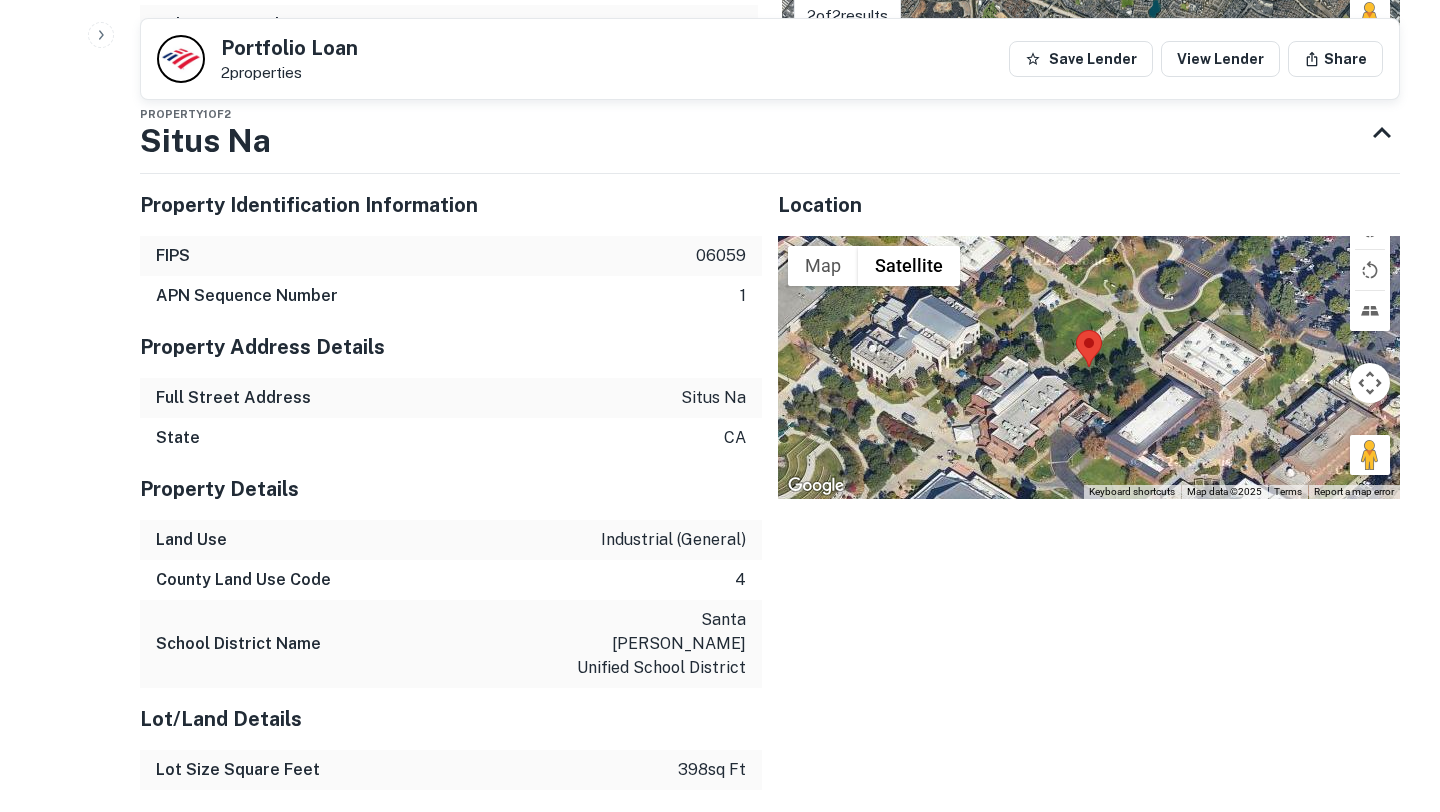 scroll, scrollTop: 1261, scrollLeft: 0, axis: vertical 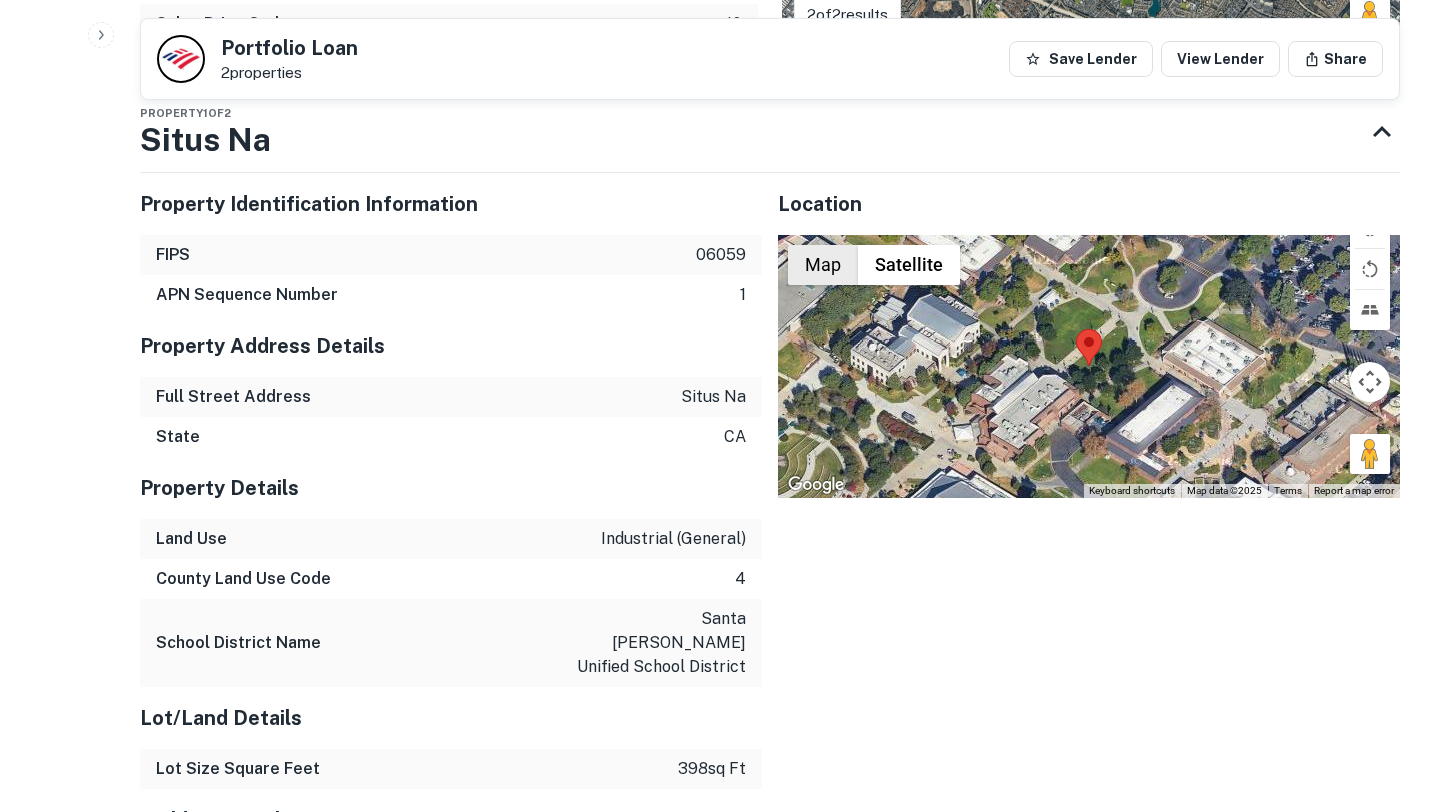 click on "Map" at bounding box center (823, 265) 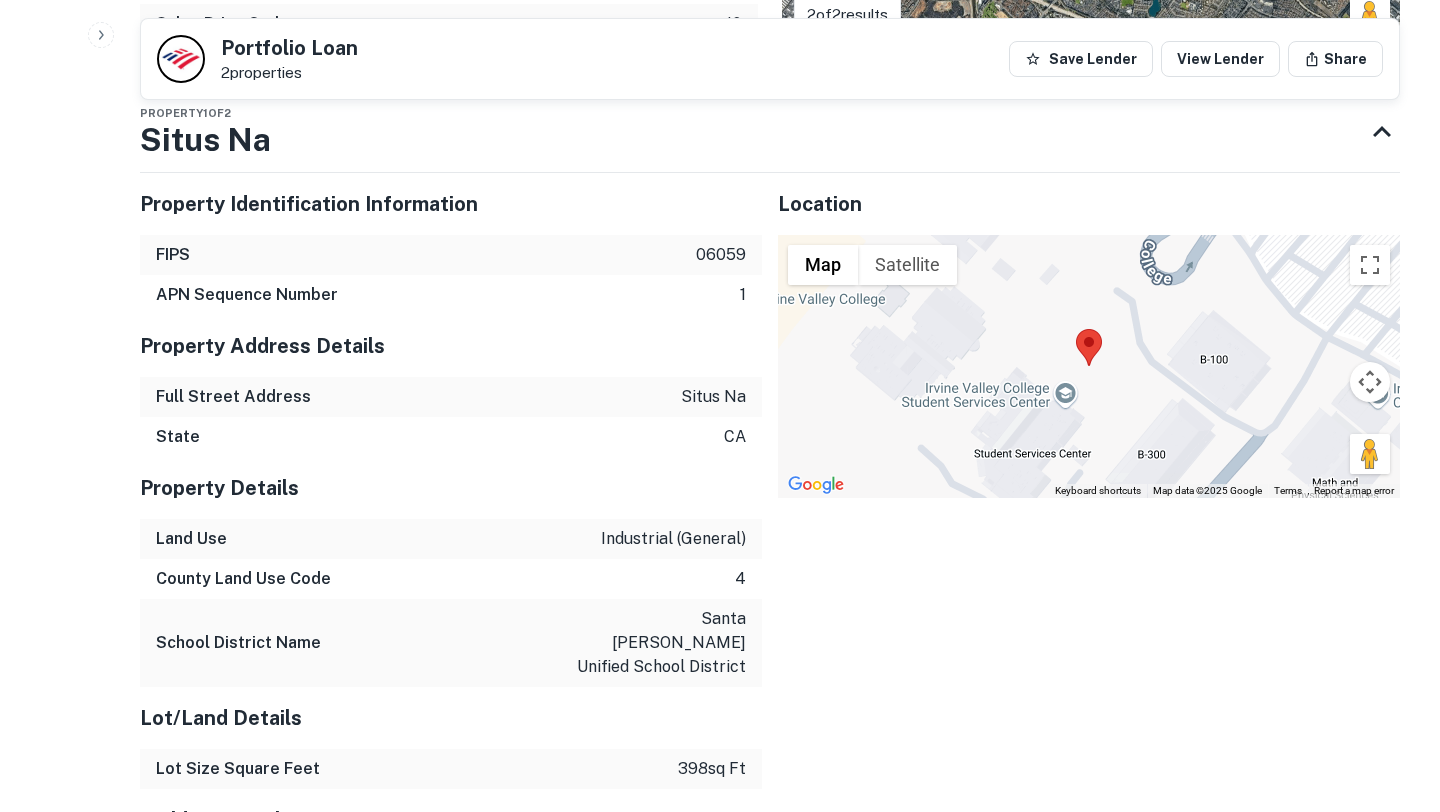 click at bounding box center [1076, 329] 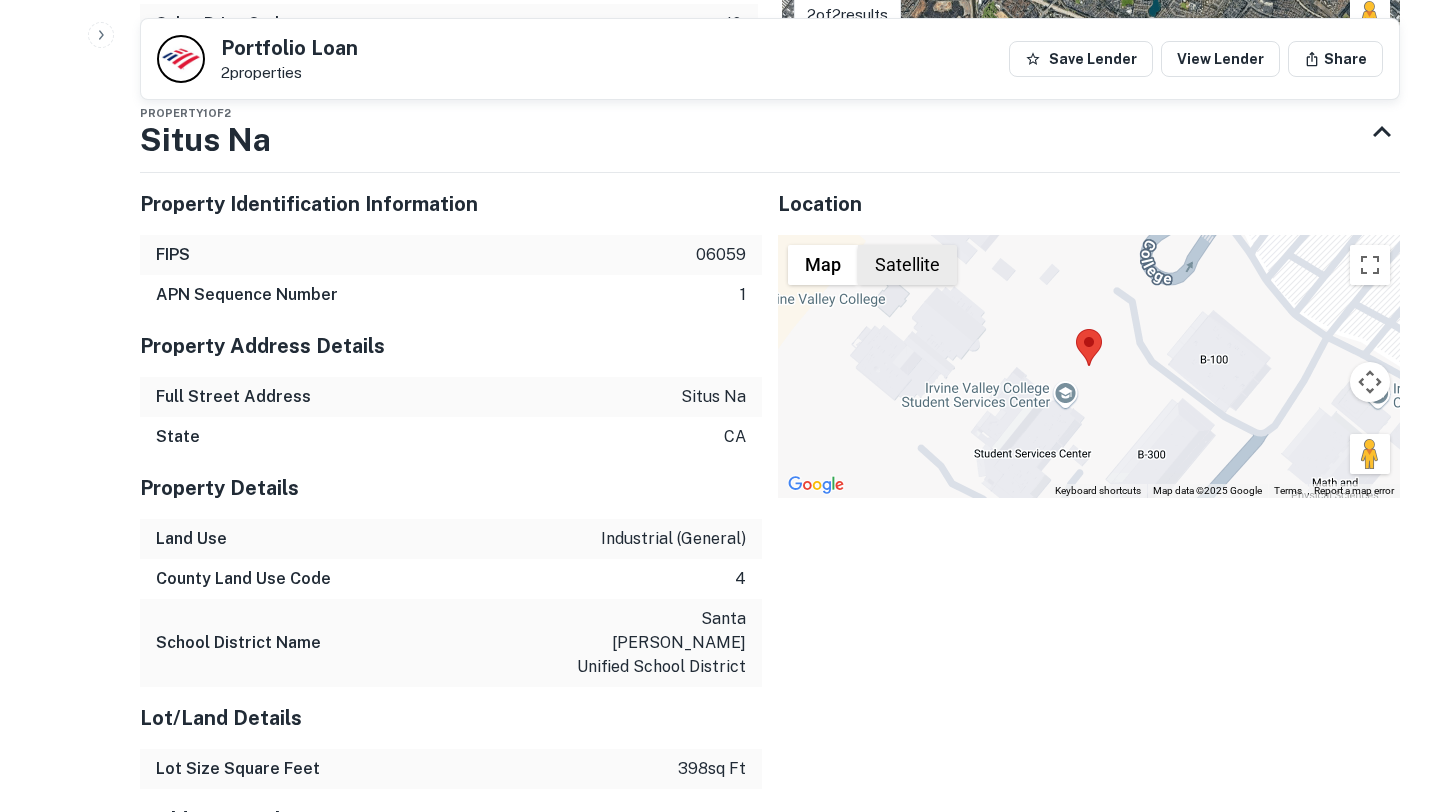 click on "Satellite" at bounding box center (907, 265) 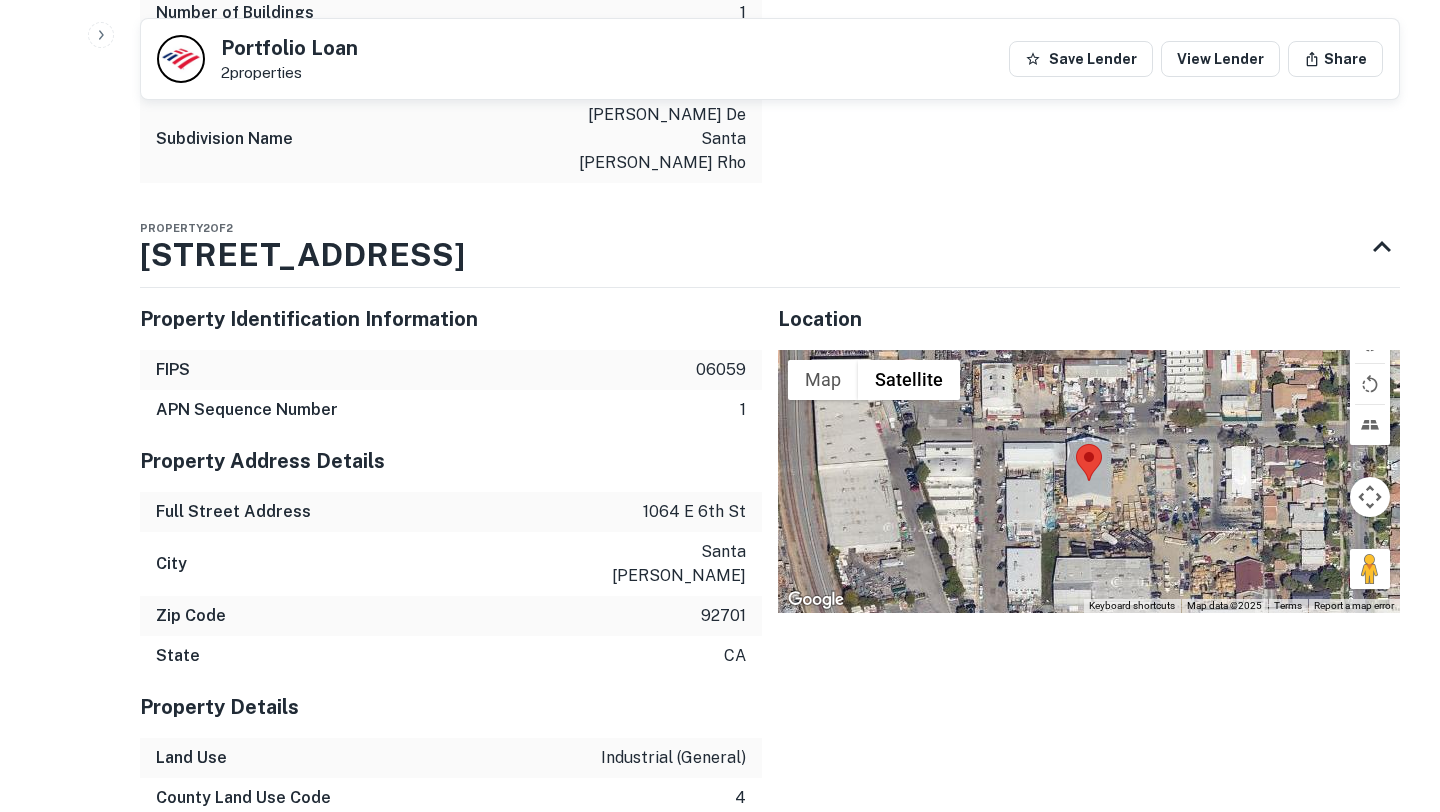 scroll, scrollTop: 2122, scrollLeft: 0, axis: vertical 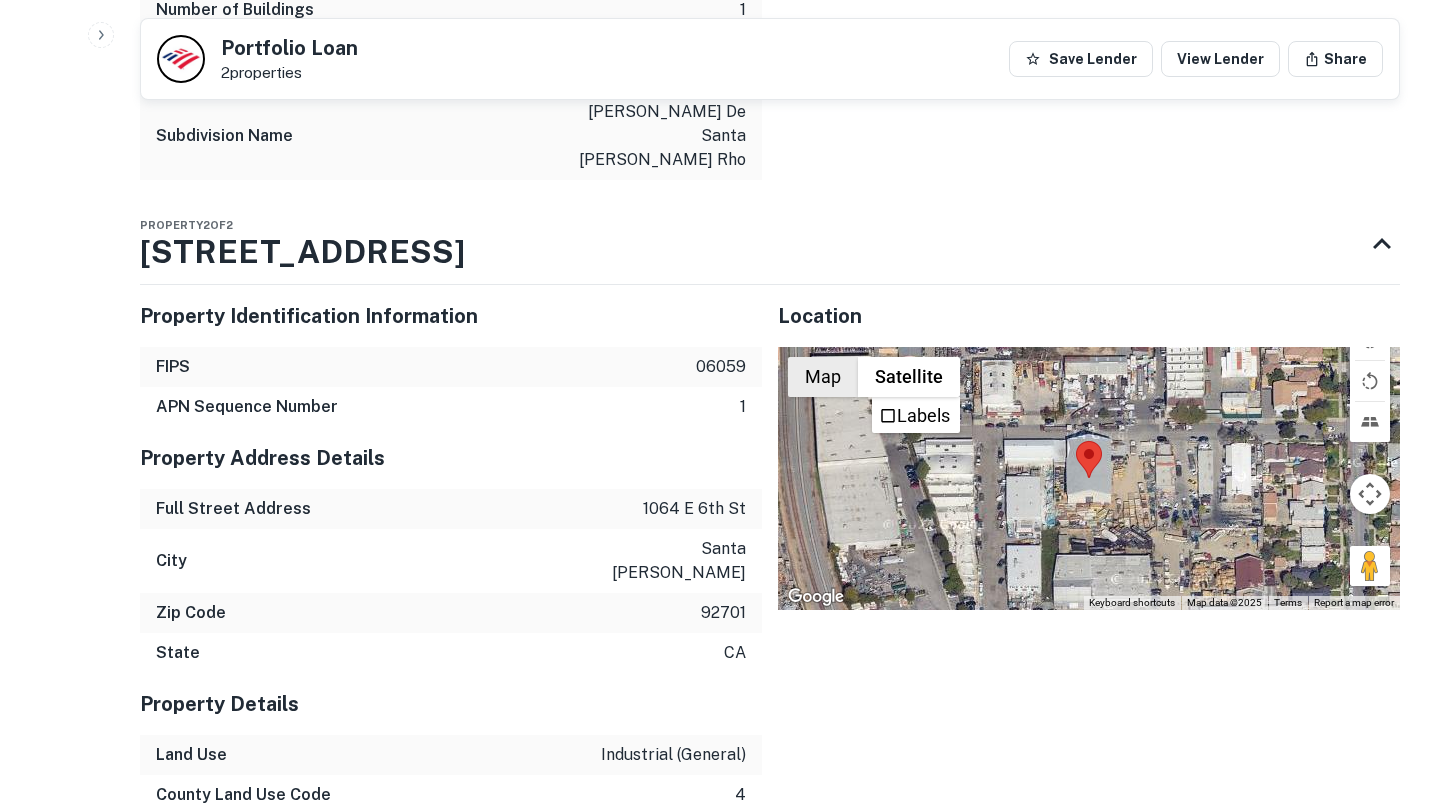 click on "Map" at bounding box center (823, 377) 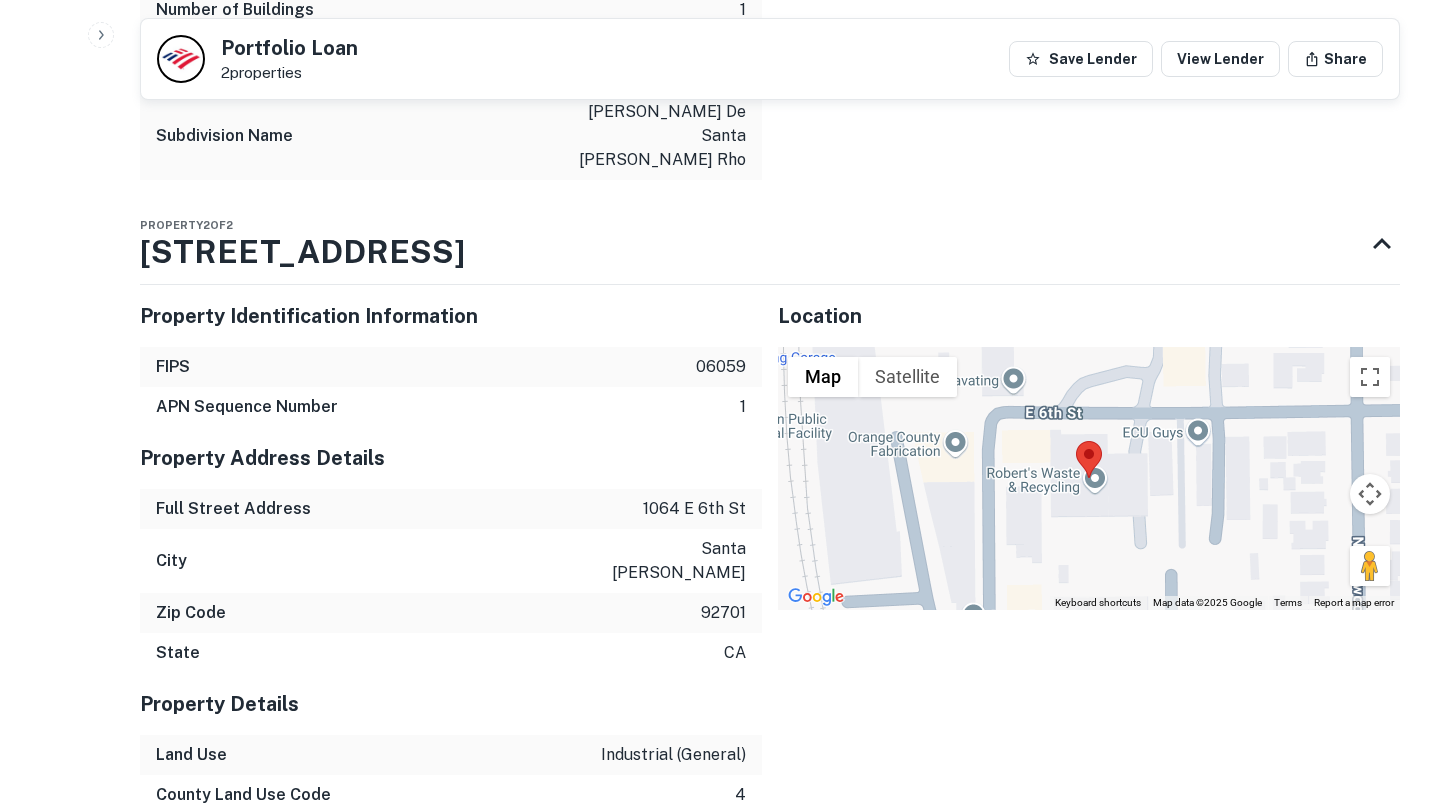 click at bounding box center (1076, 441) 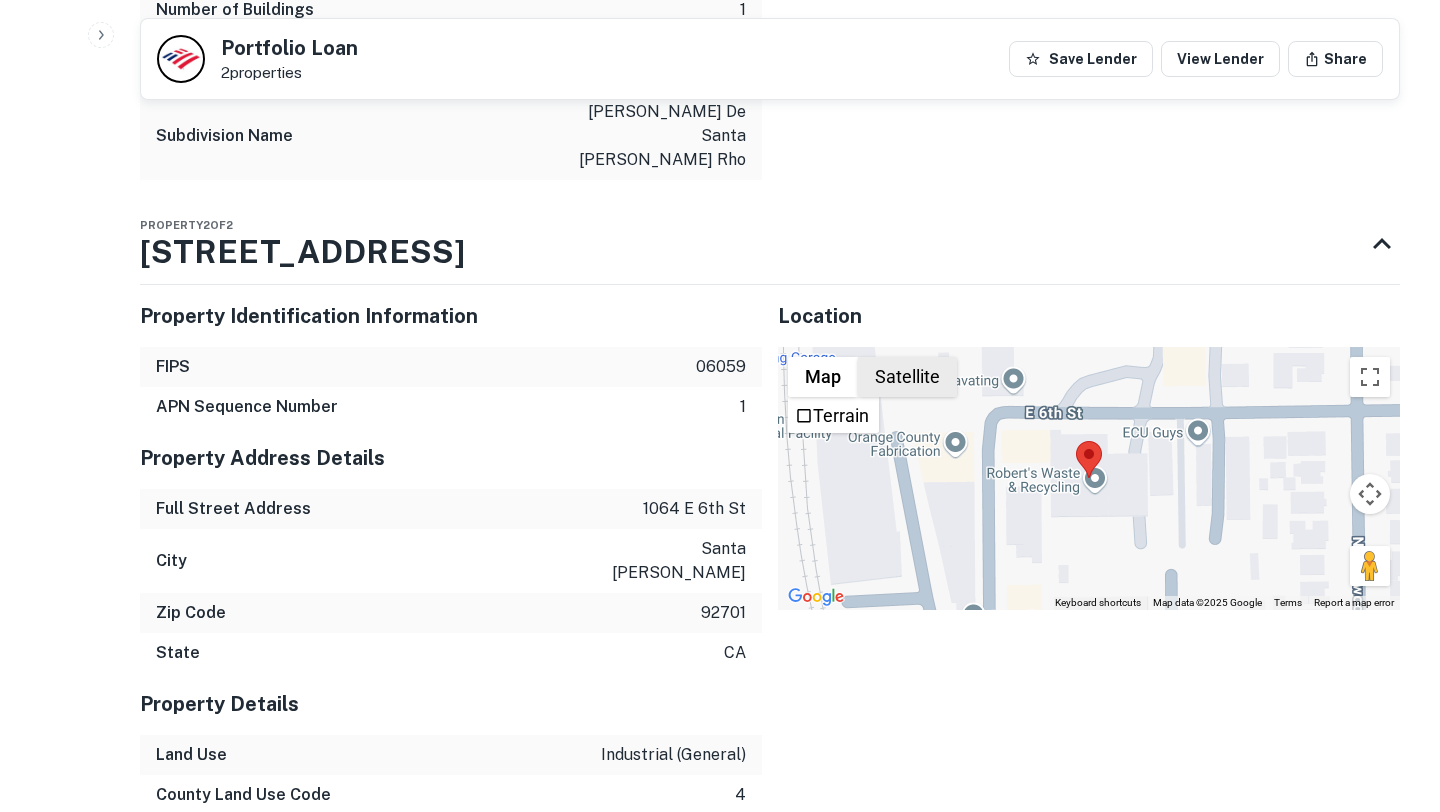 click on "Satellite" at bounding box center [907, 377] 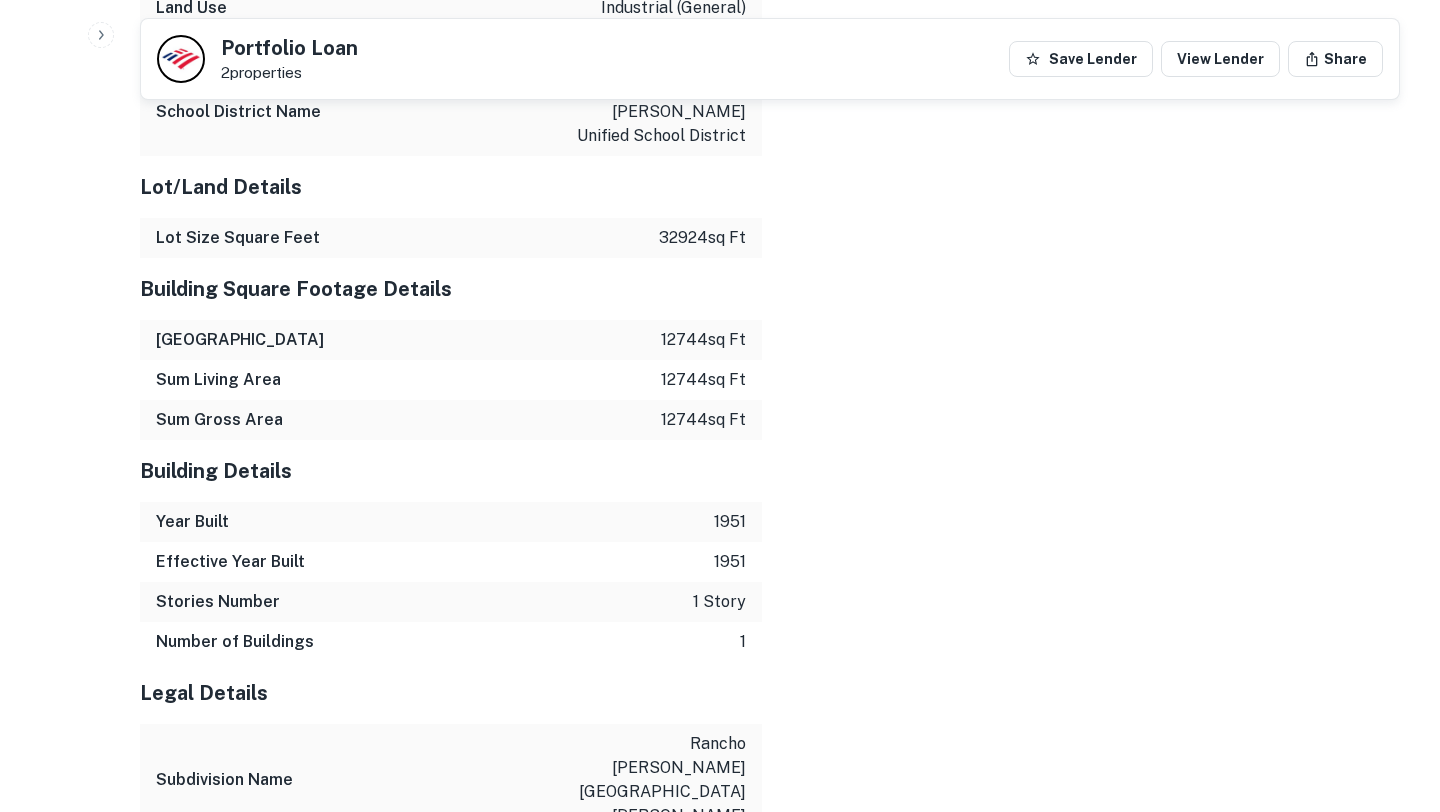 scroll, scrollTop: 2869, scrollLeft: 0, axis: vertical 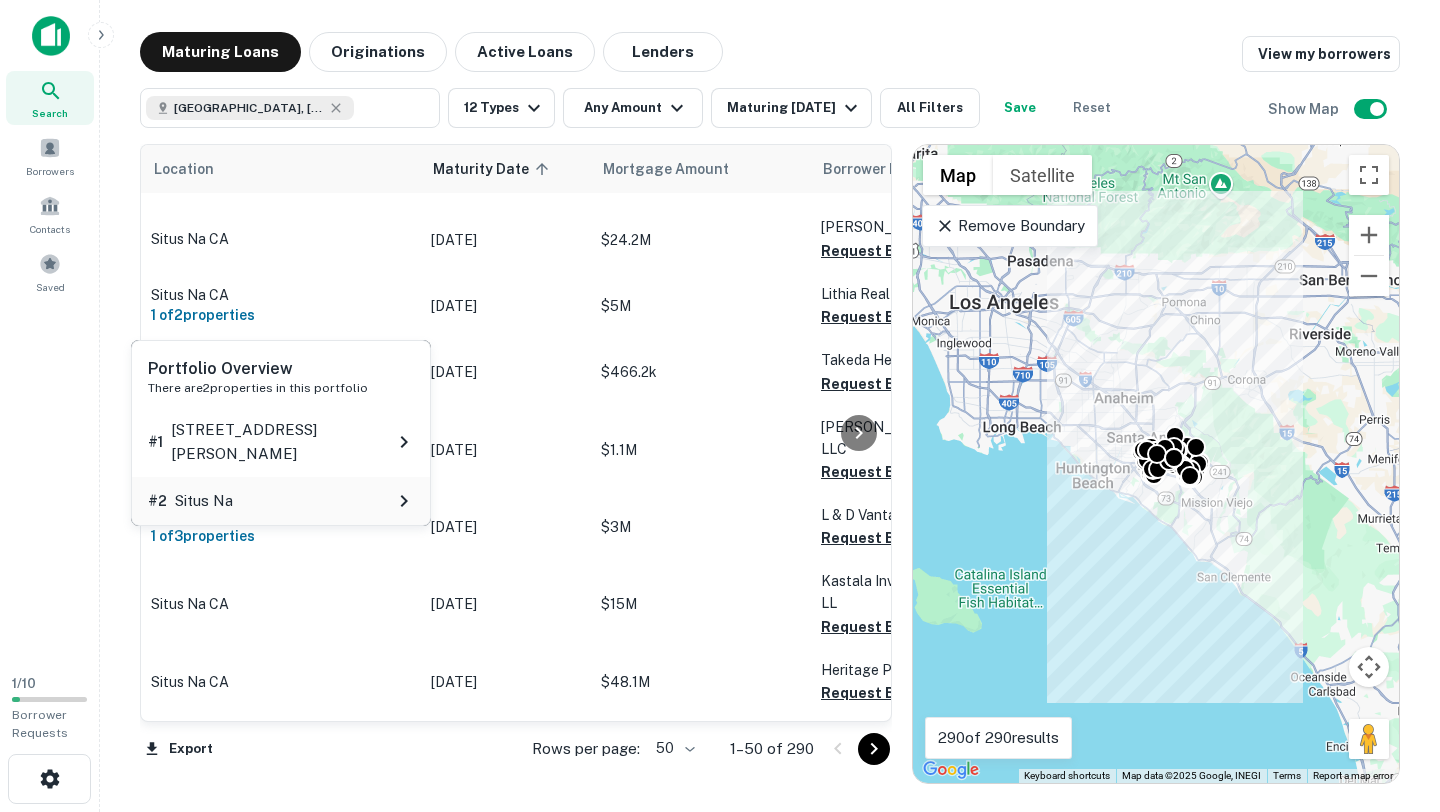 click on "# 2 Situs Na" at bounding box center [282, 501] 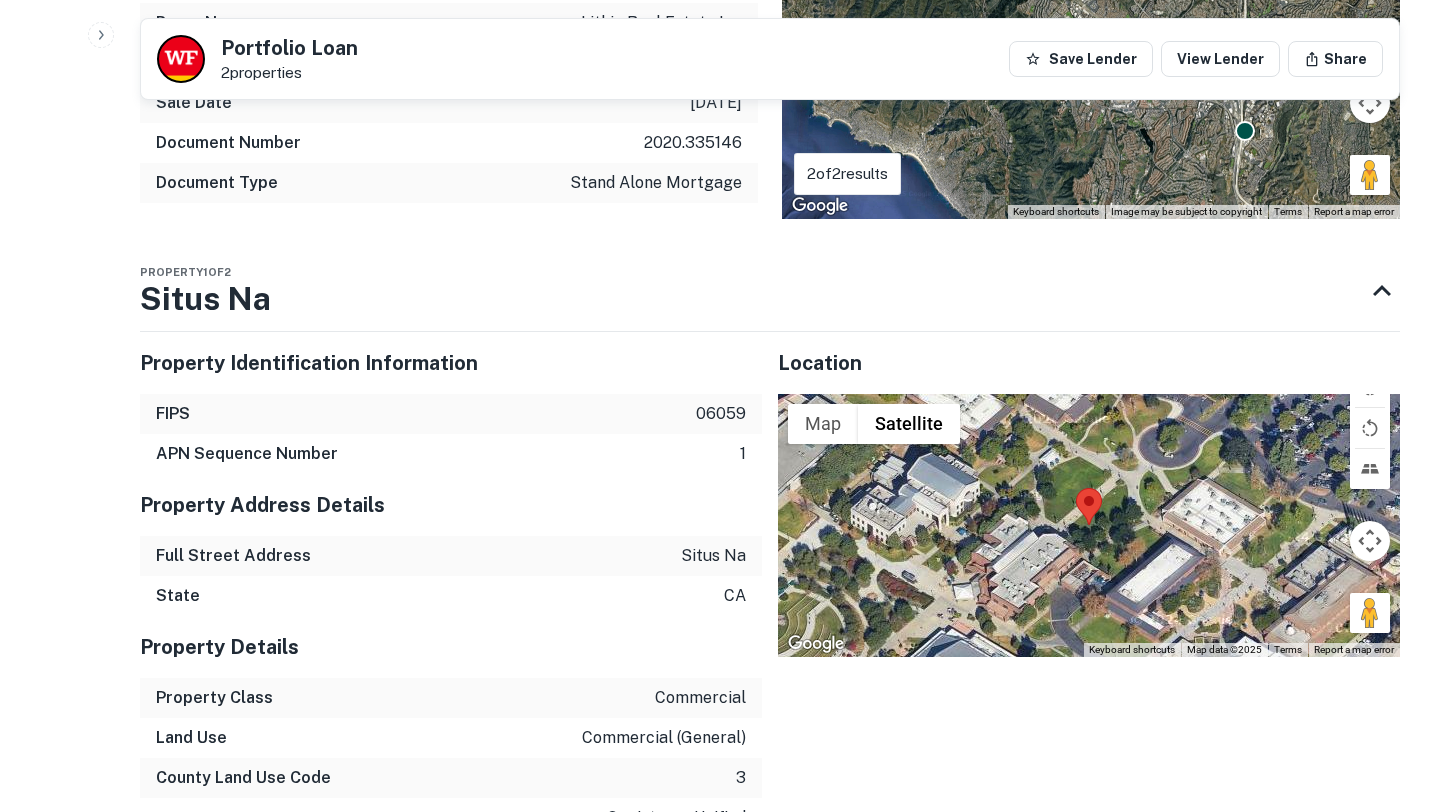 scroll, scrollTop: 1001, scrollLeft: 0, axis: vertical 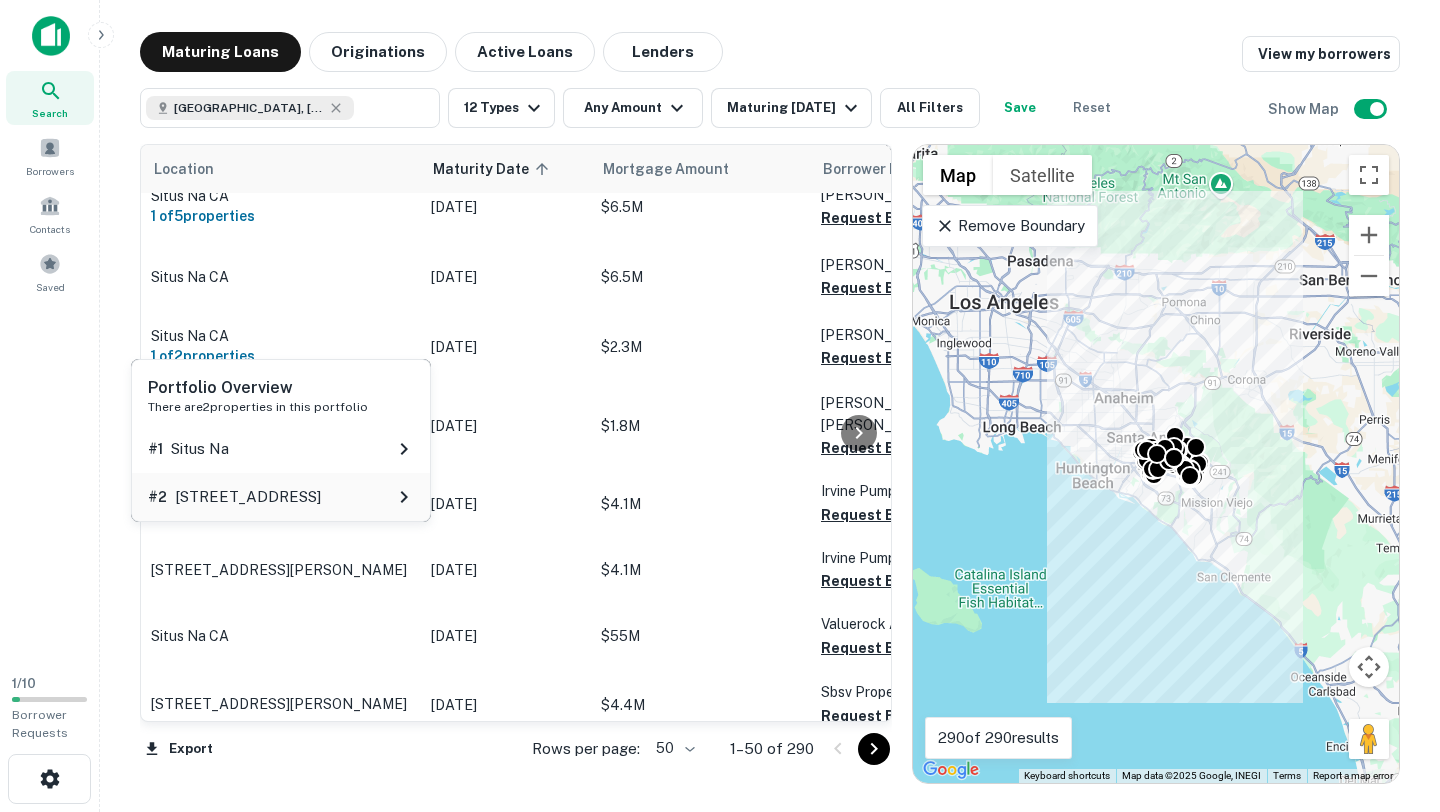 click on "2390 N American Way" at bounding box center (248, 497) 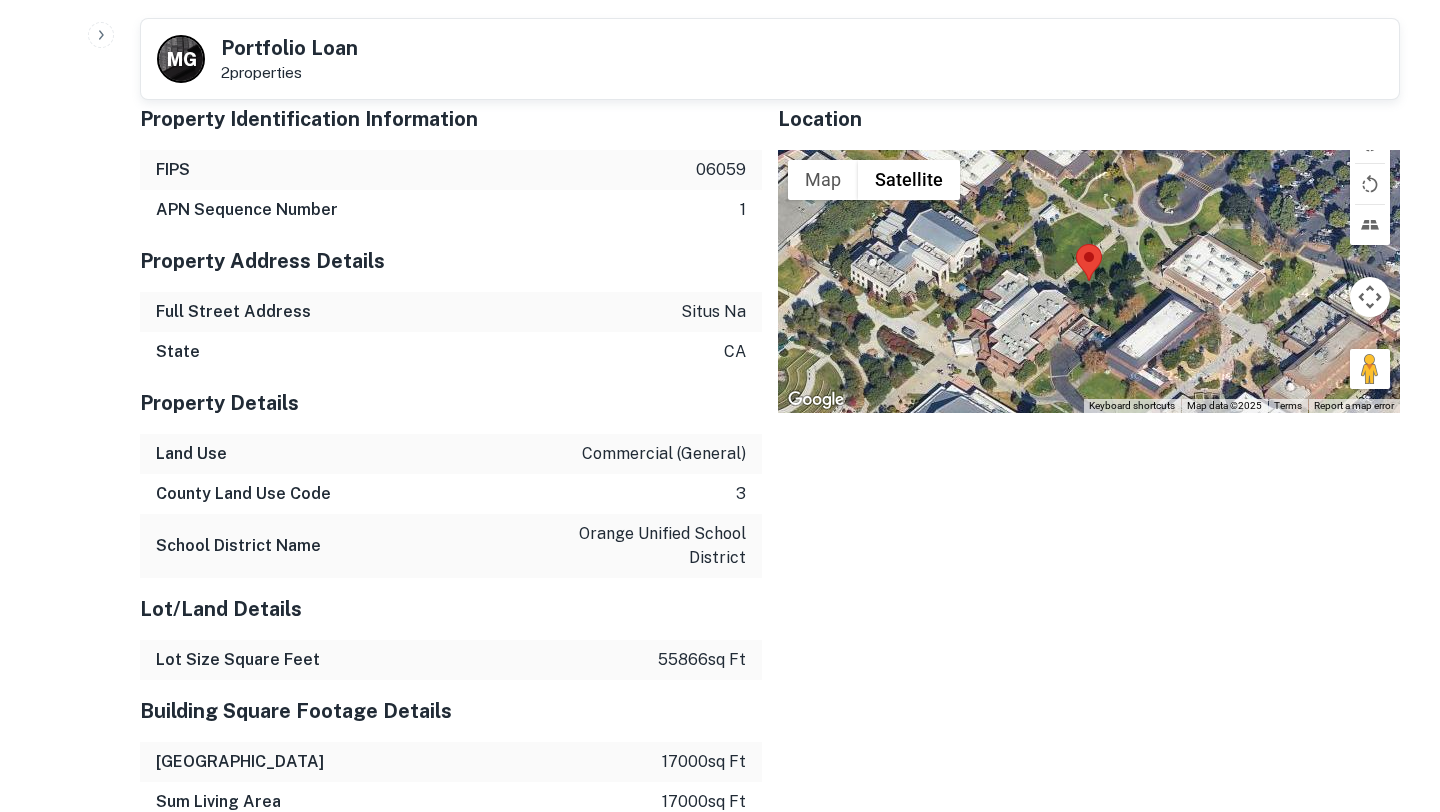 scroll, scrollTop: 1181, scrollLeft: 0, axis: vertical 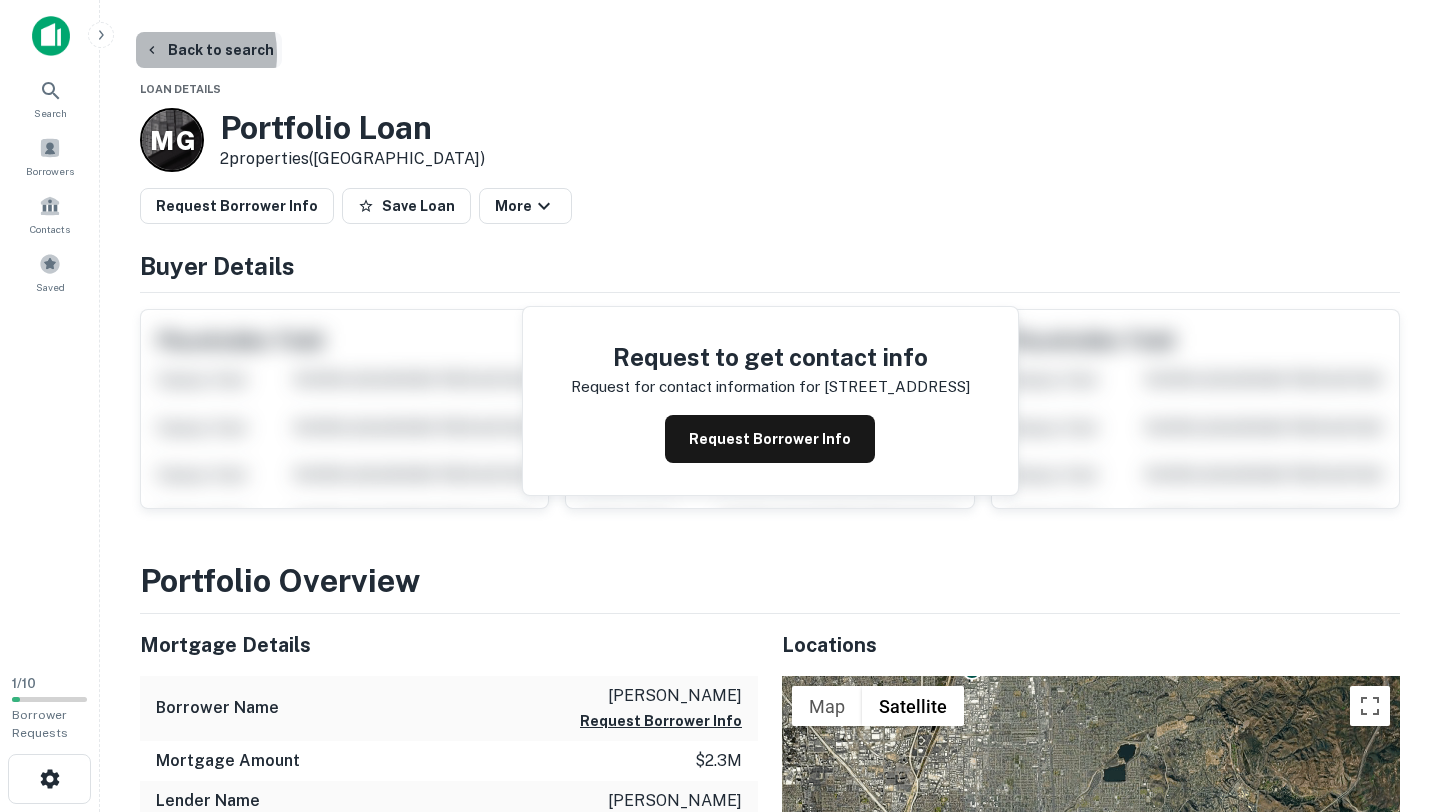 click 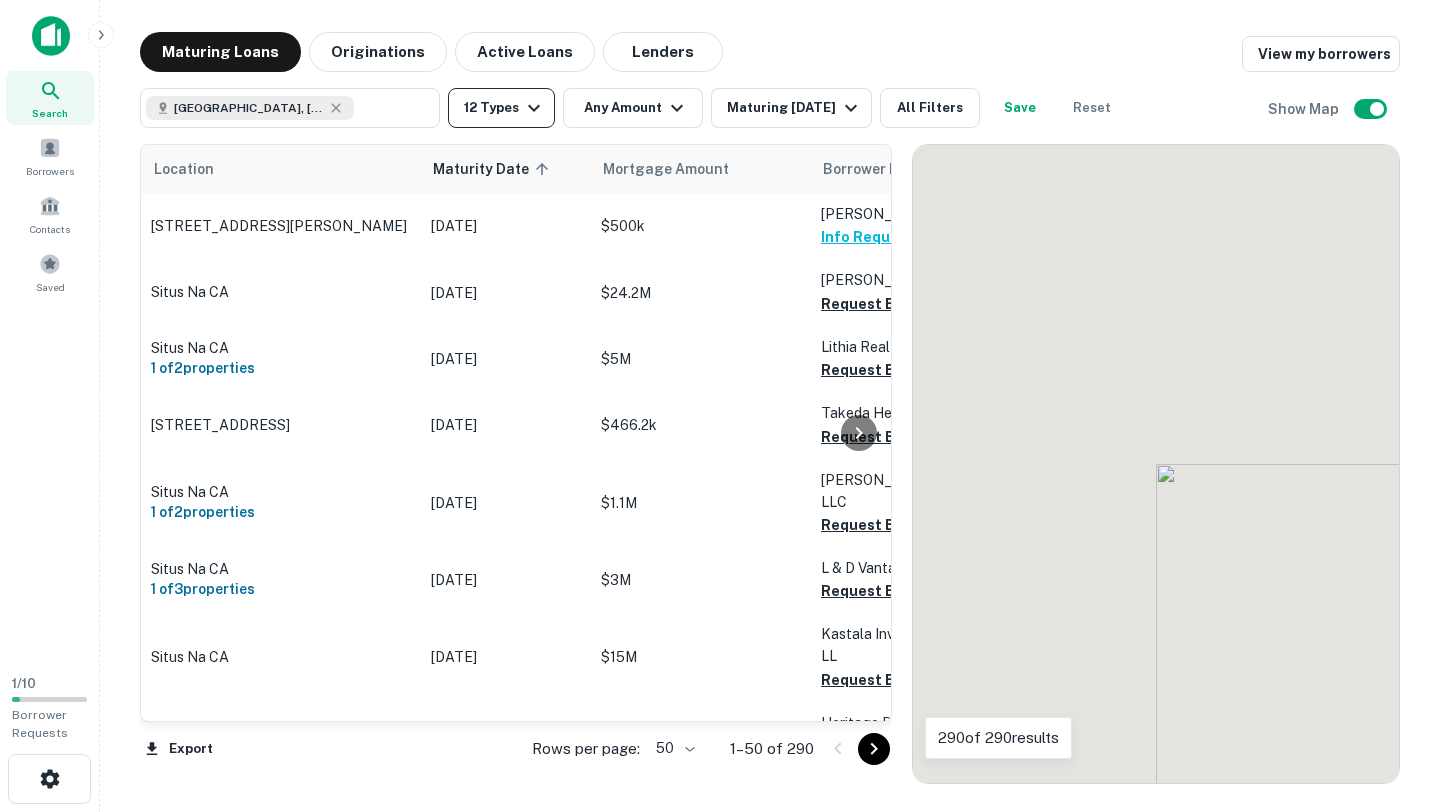 scroll, scrollTop: 596, scrollLeft: 0, axis: vertical 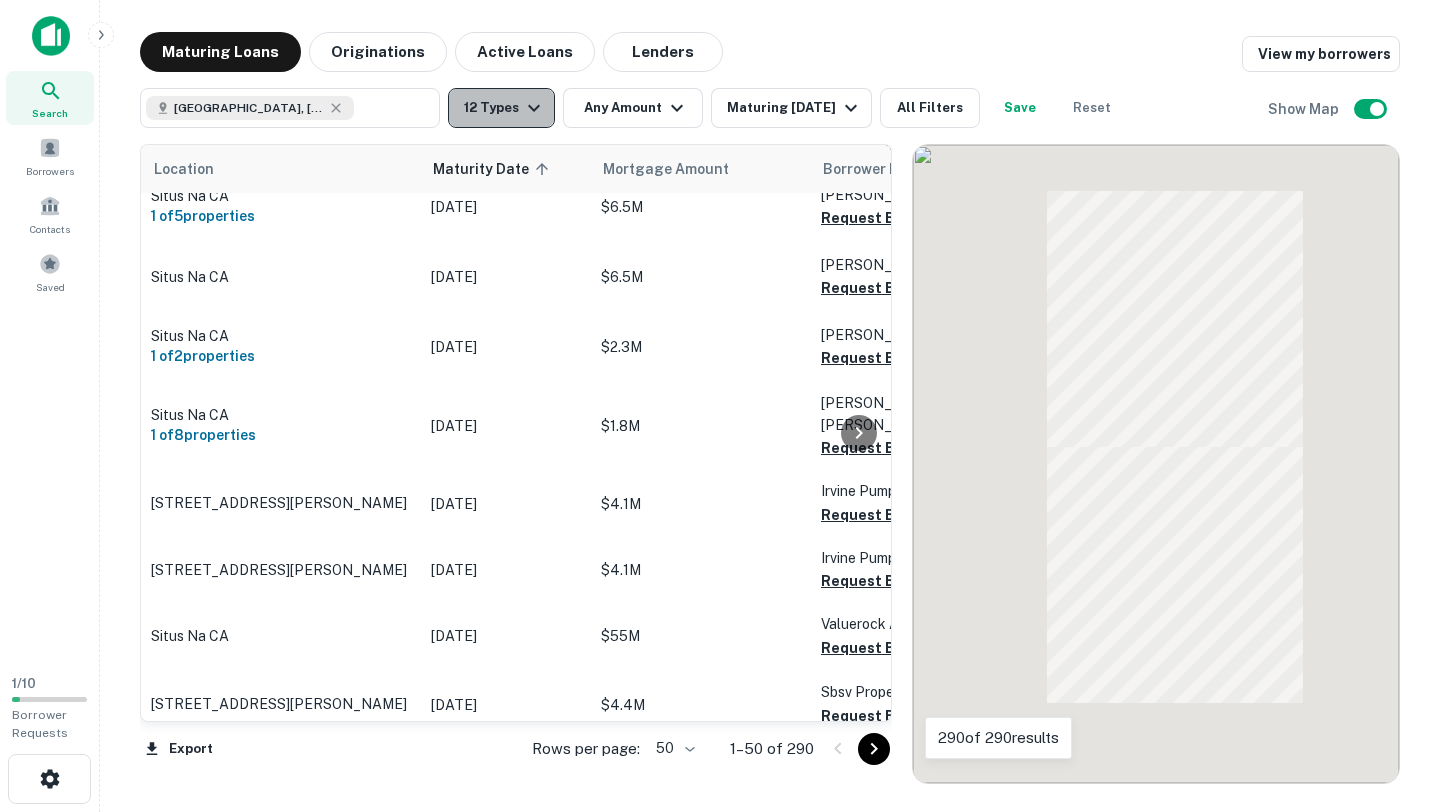 click on "12 Types" at bounding box center [501, 108] 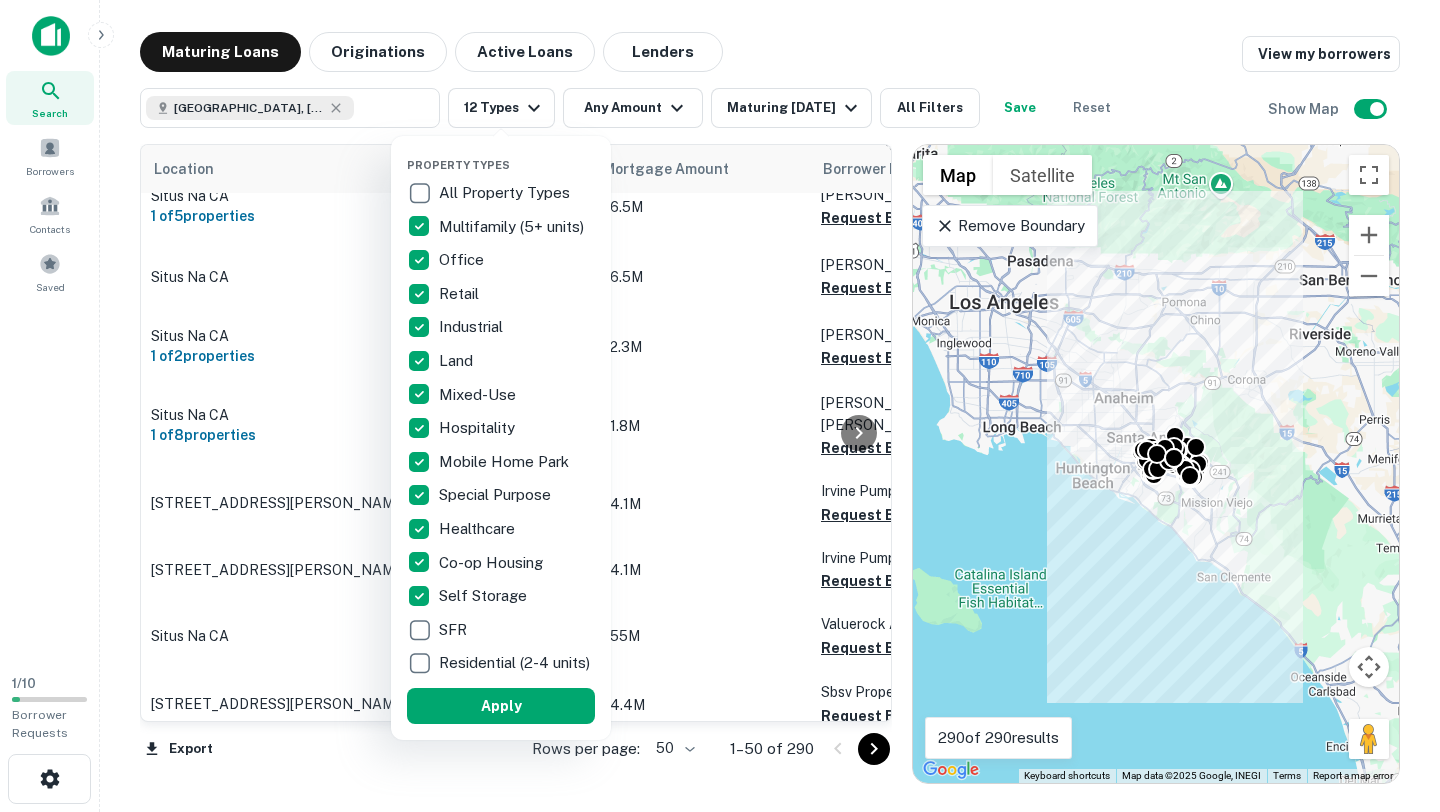 click at bounding box center (720, 406) 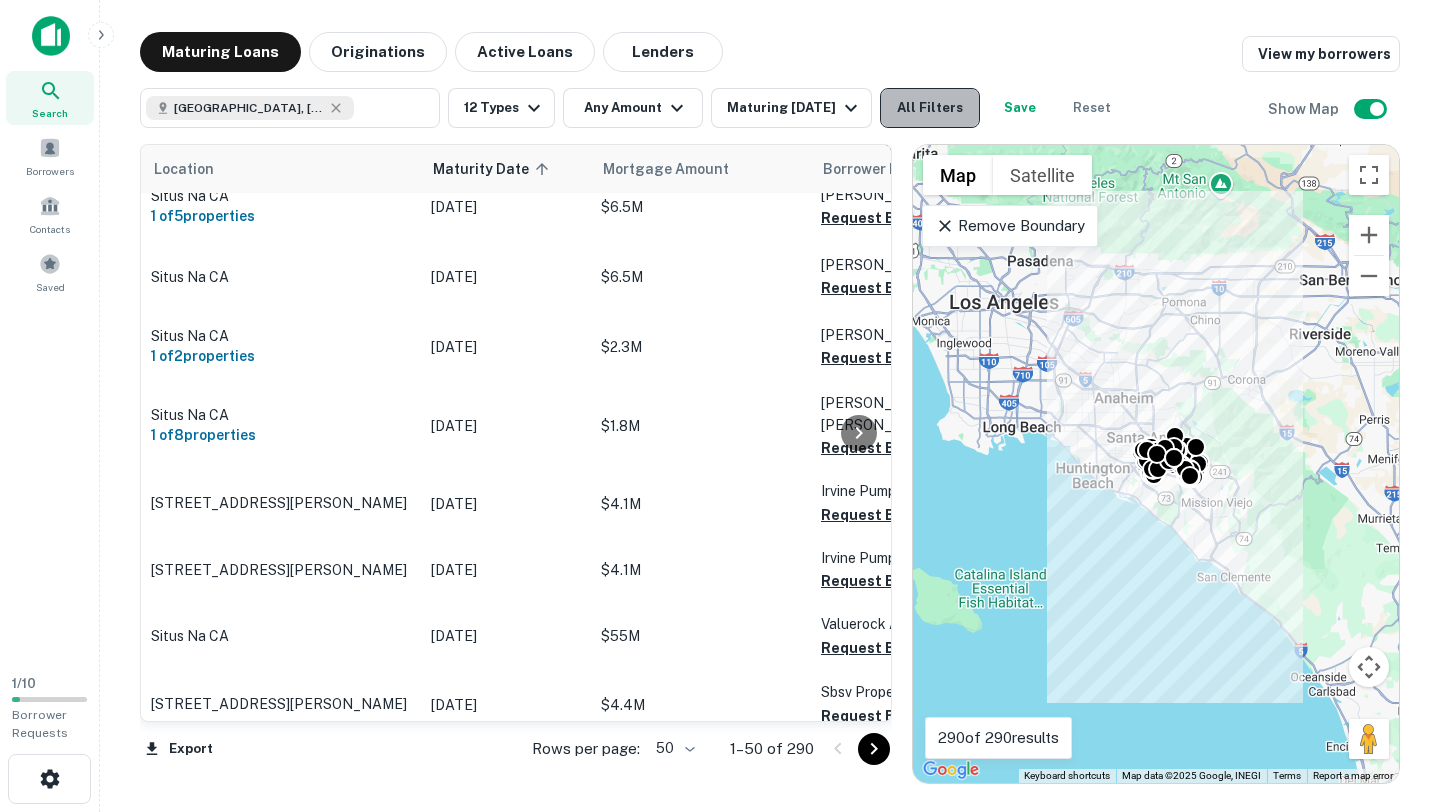 click on "All Filters" at bounding box center [930, 108] 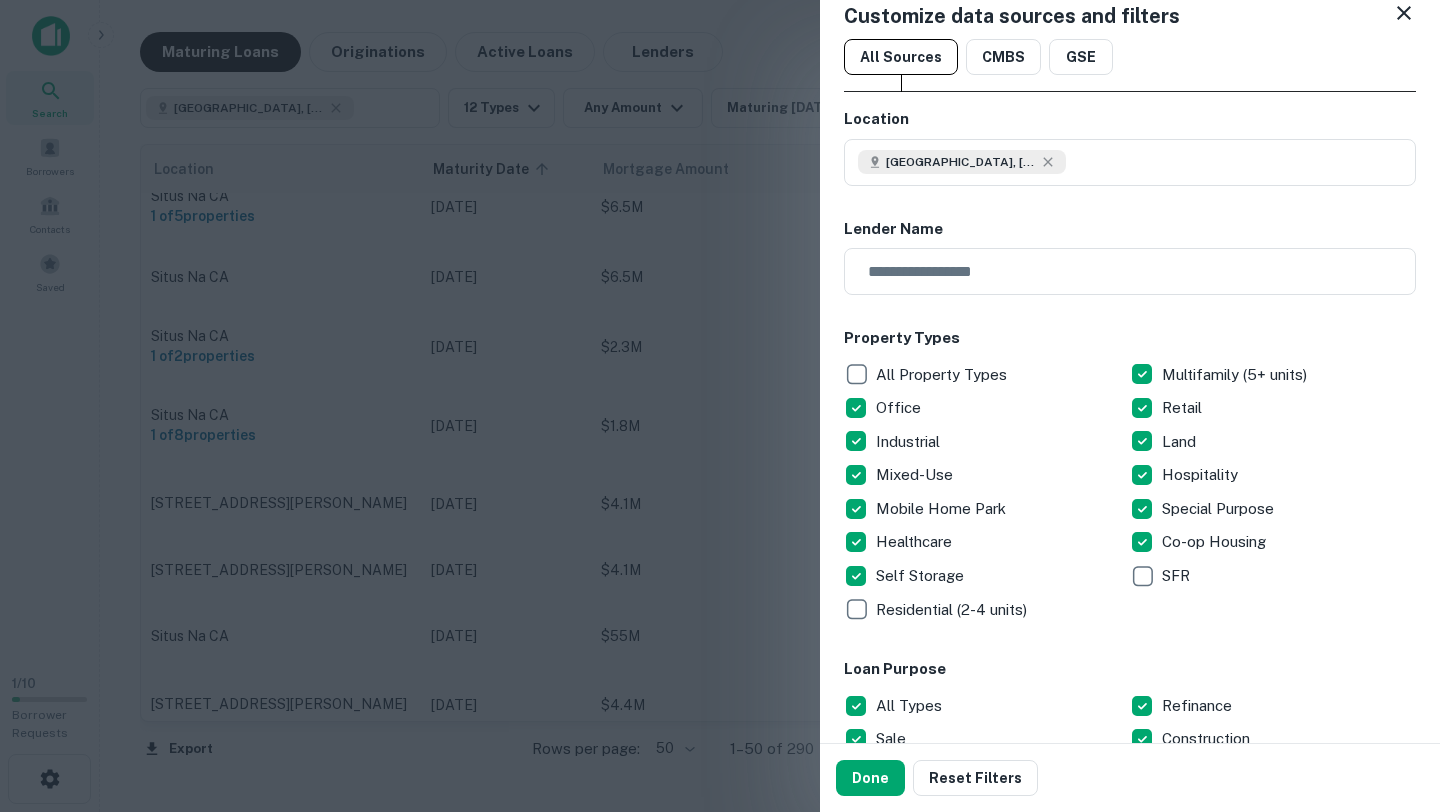 scroll, scrollTop: 0, scrollLeft: 0, axis: both 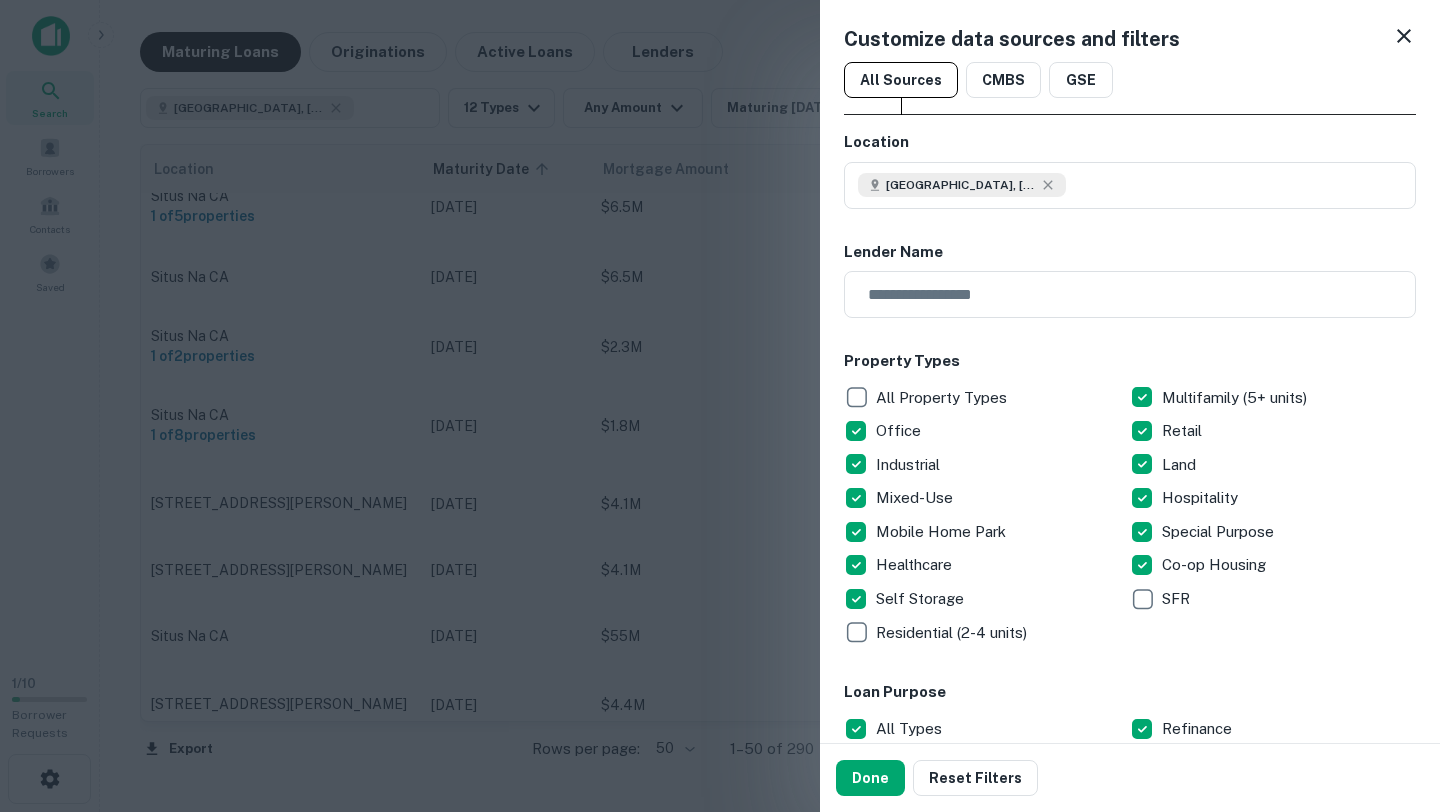 click 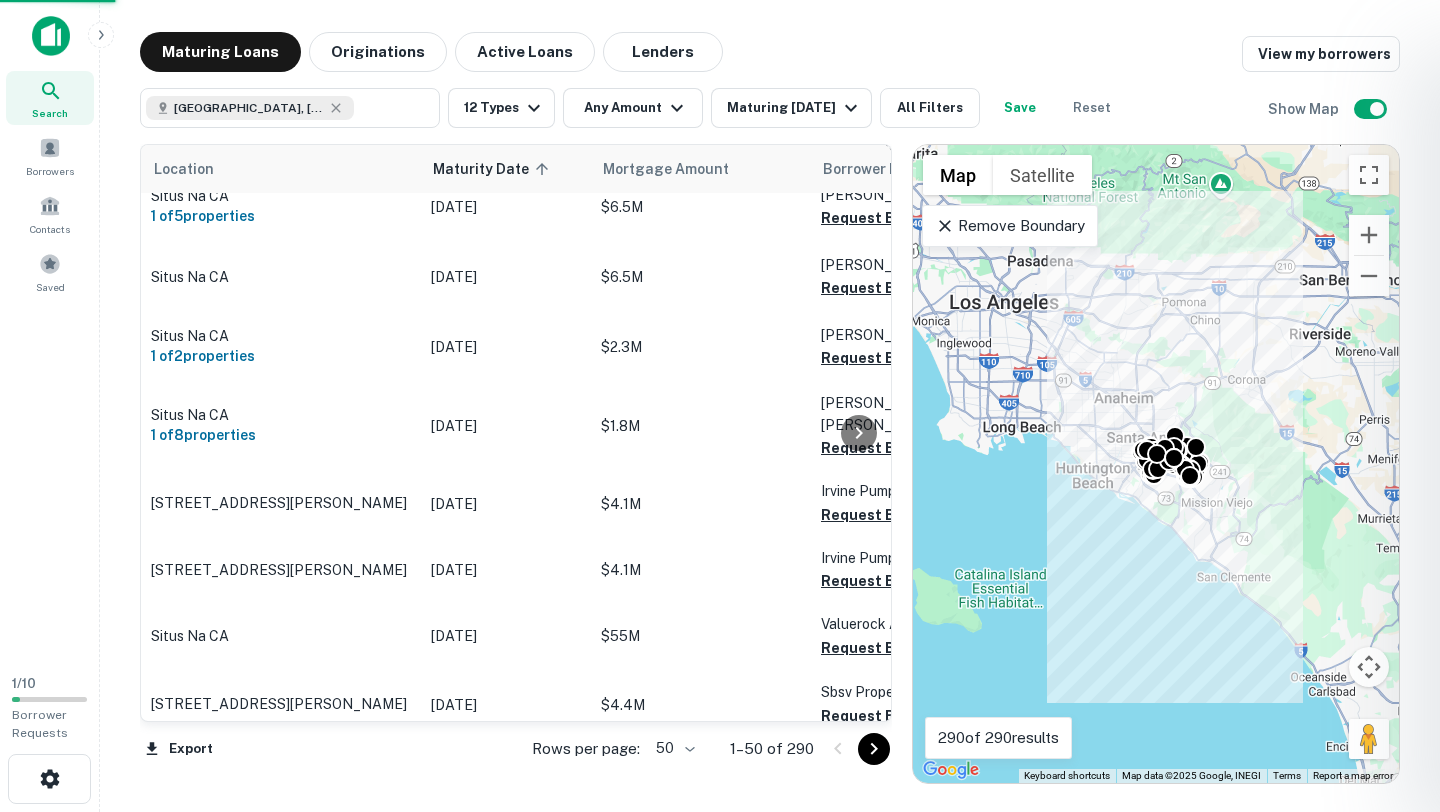 click on "Customize data sources and filters All Sources CMBS GSE Location Irvine, CA, USA ​ Lender Name ​ Property Types All Property Types Multifamily (5+ units) Office Retail Industrial Land Mixed-Use Hospitality Mobile Home Park Special Purpose Healthcare Co-op Housing Self Storage SFR Residential (2-4 units) Loan Purpose All Types Refinance Sale Construction Lender Type All Lender Types Bank Individual Credit Union Private Money Insurance Company Agency Debt Fund Residential Other Transaction Range Mortgage Amount Sale Amount ​ - ​ Date Range Origination Date Maturity Date Last Financed Date 90 Days 120 Days 6 Months 1 Year 2 Years 5 Years All Time Custom Year Built Min Min - Max Max Number of Units Min Min - Max Max Done Reset Filters" at bounding box center [720, 406] 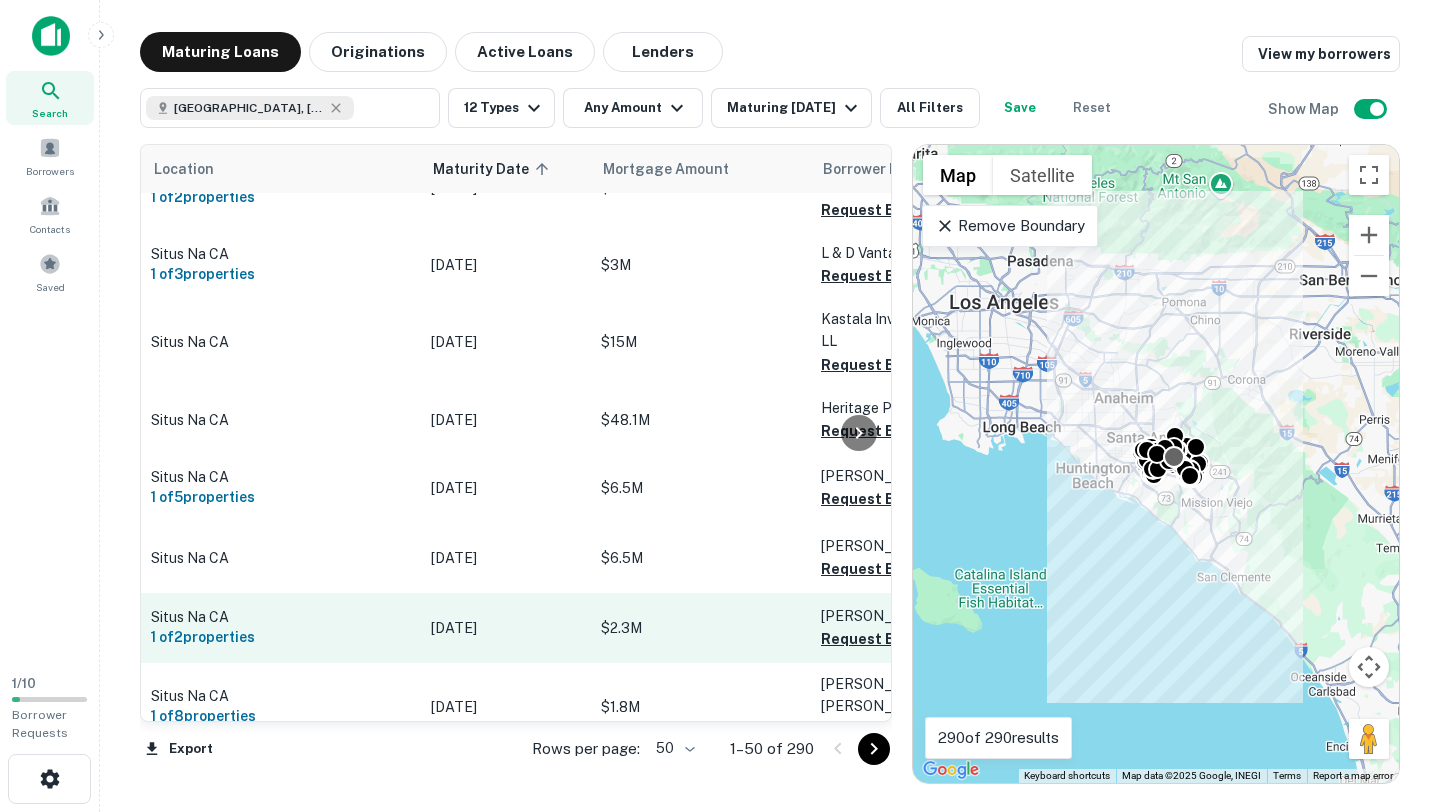 scroll, scrollTop: 314, scrollLeft: 0, axis: vertical 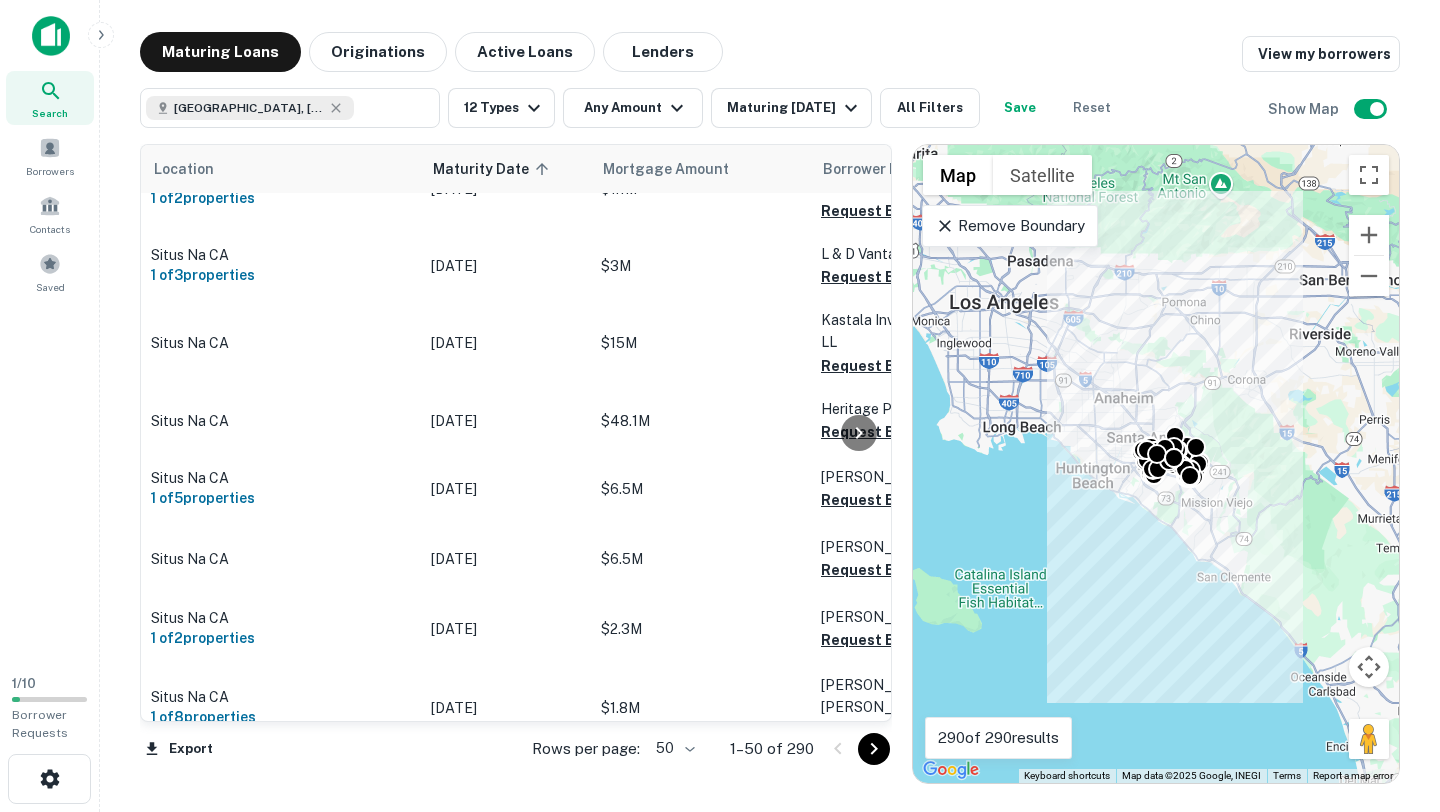 click on "To navigate, press the arrow keys. To activate drag with keyboard, press Alt + Enter. Once in keyboard drag state, use the arrow keys to move the marker. To complete the drag, press the Enter key. To cancel, press Escape." at bounding box center [1156, 464] 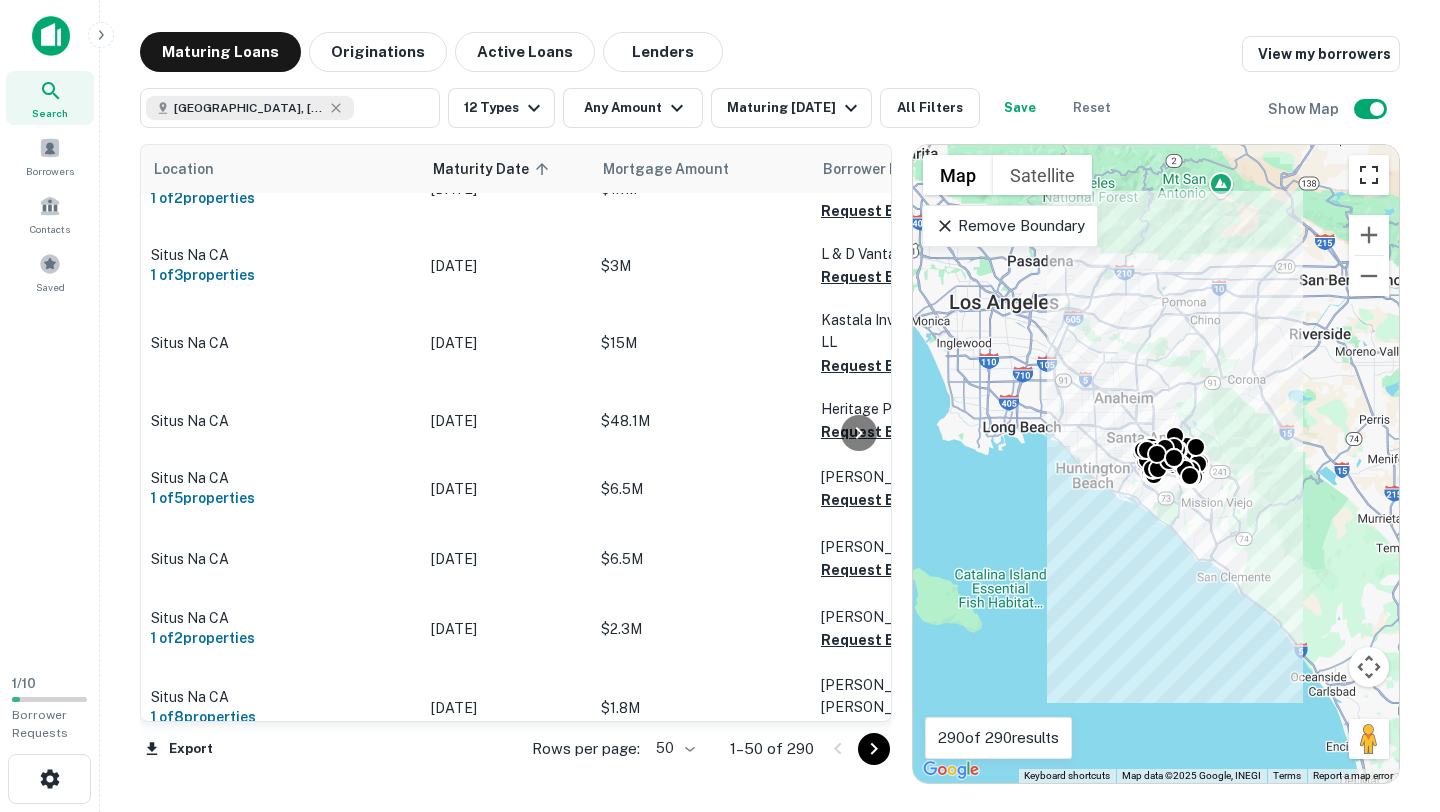 click at bounding box center (1369, 175) 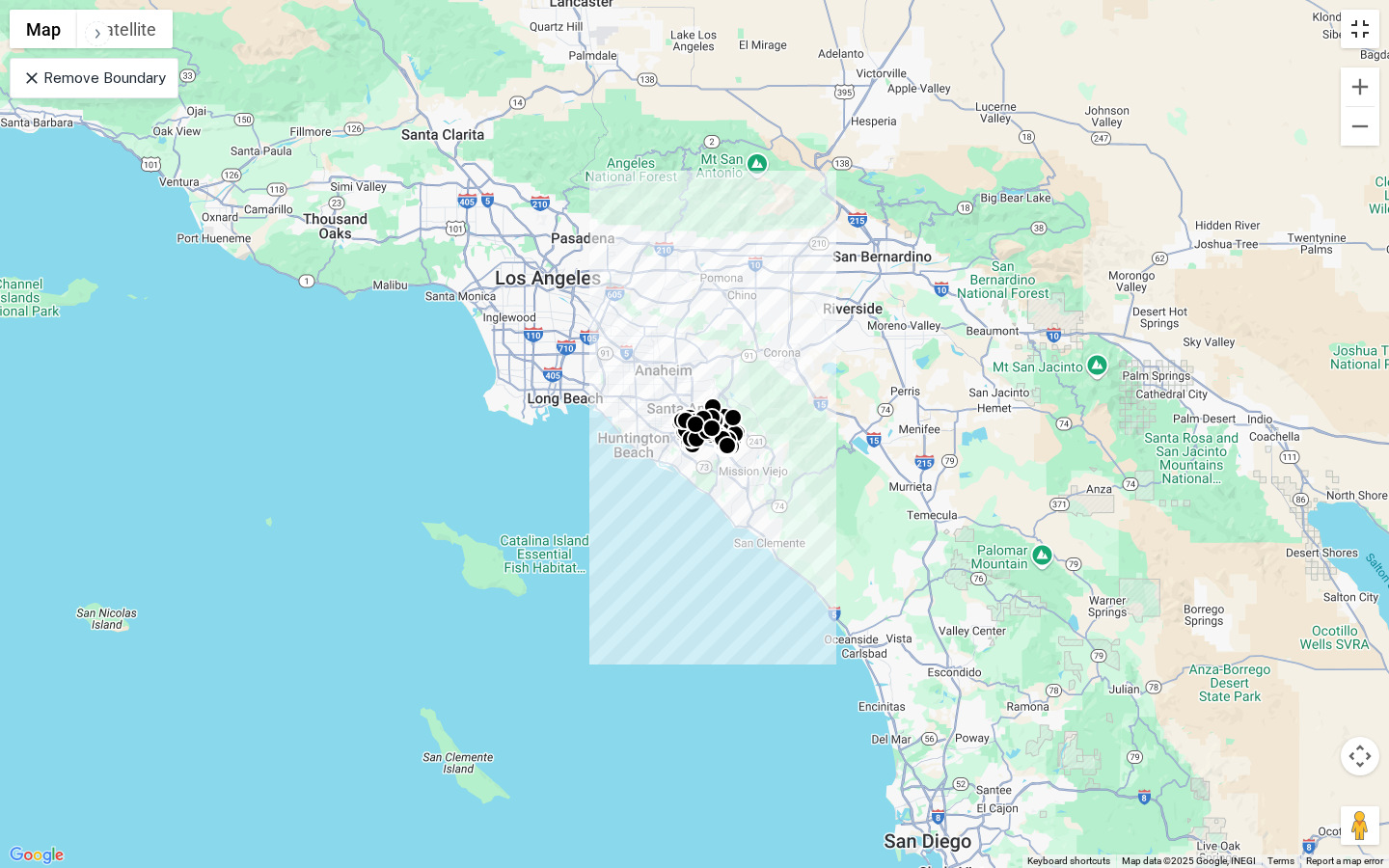 click at bounding box center [1360, 29] 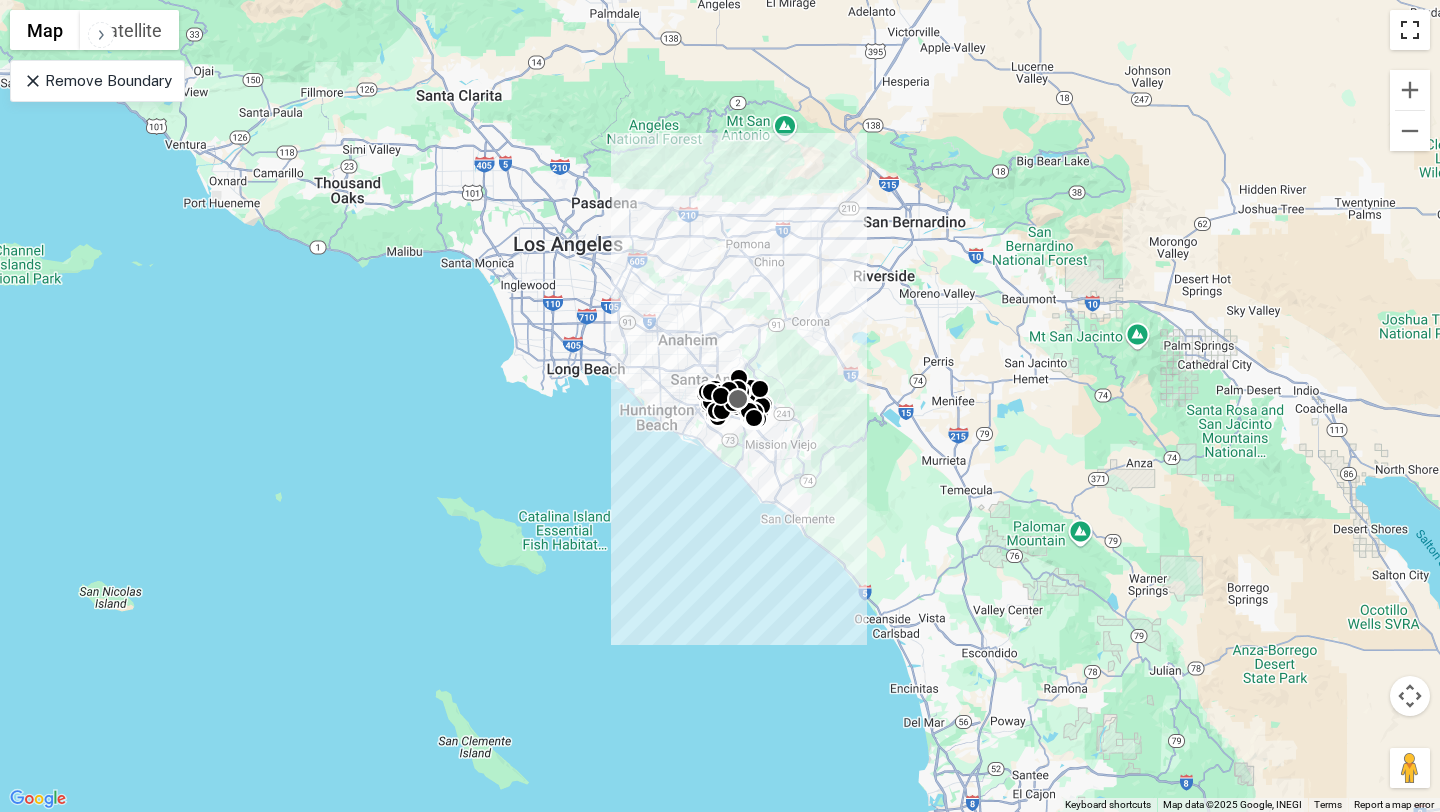 scroll, scrollTop: 256, scrollLeft: 0, axis: vertical 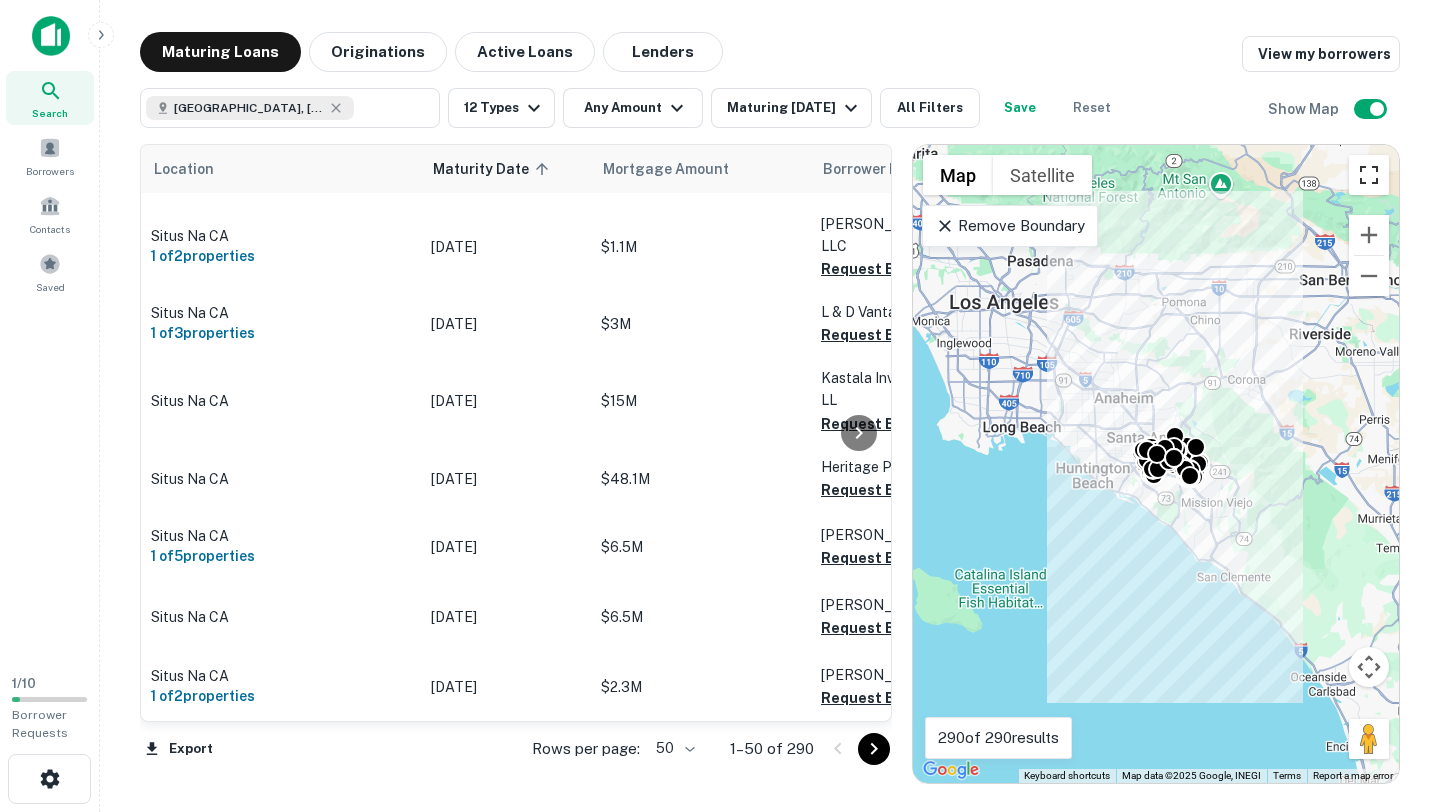 type 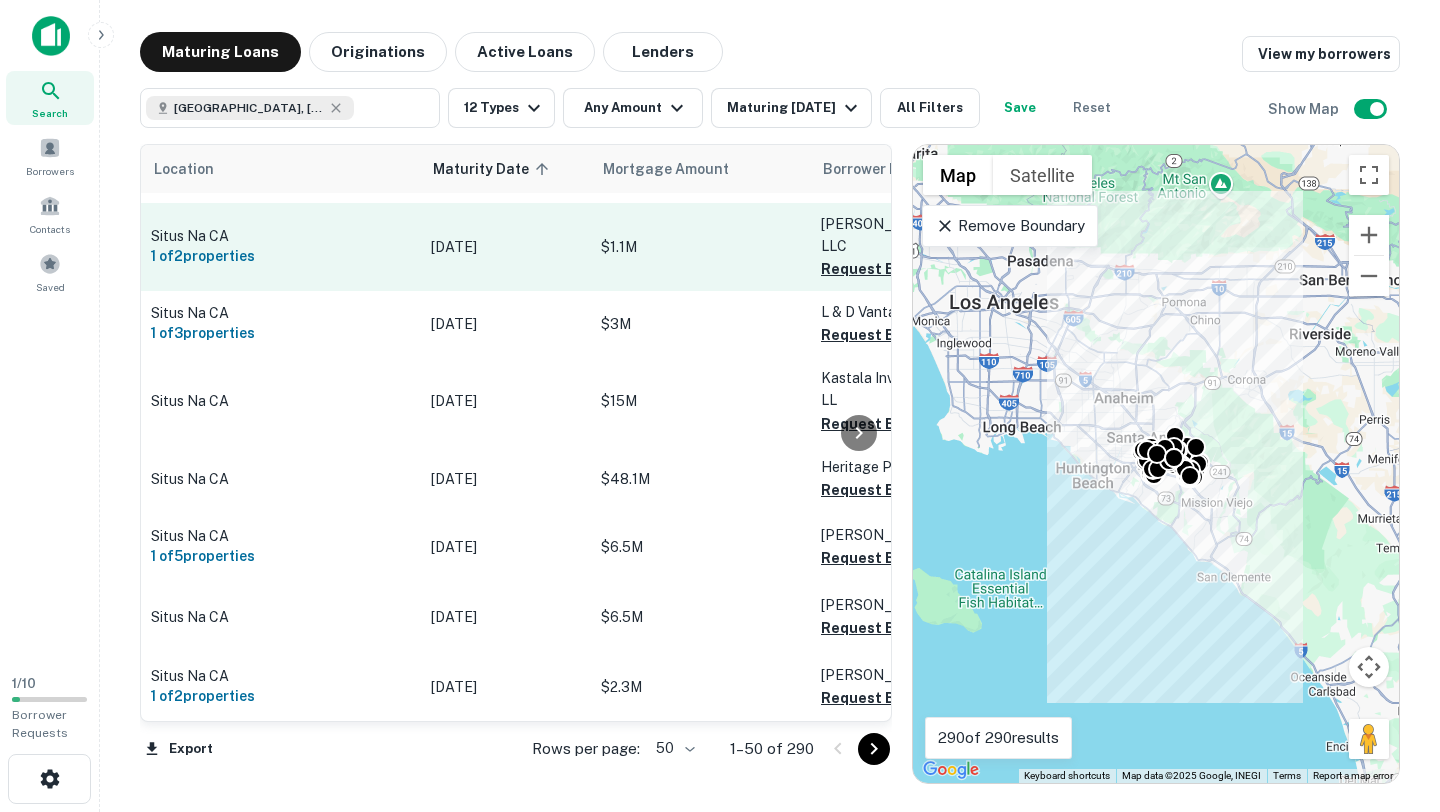 click on "Situs Na CA" at bounding box center [281, 236] 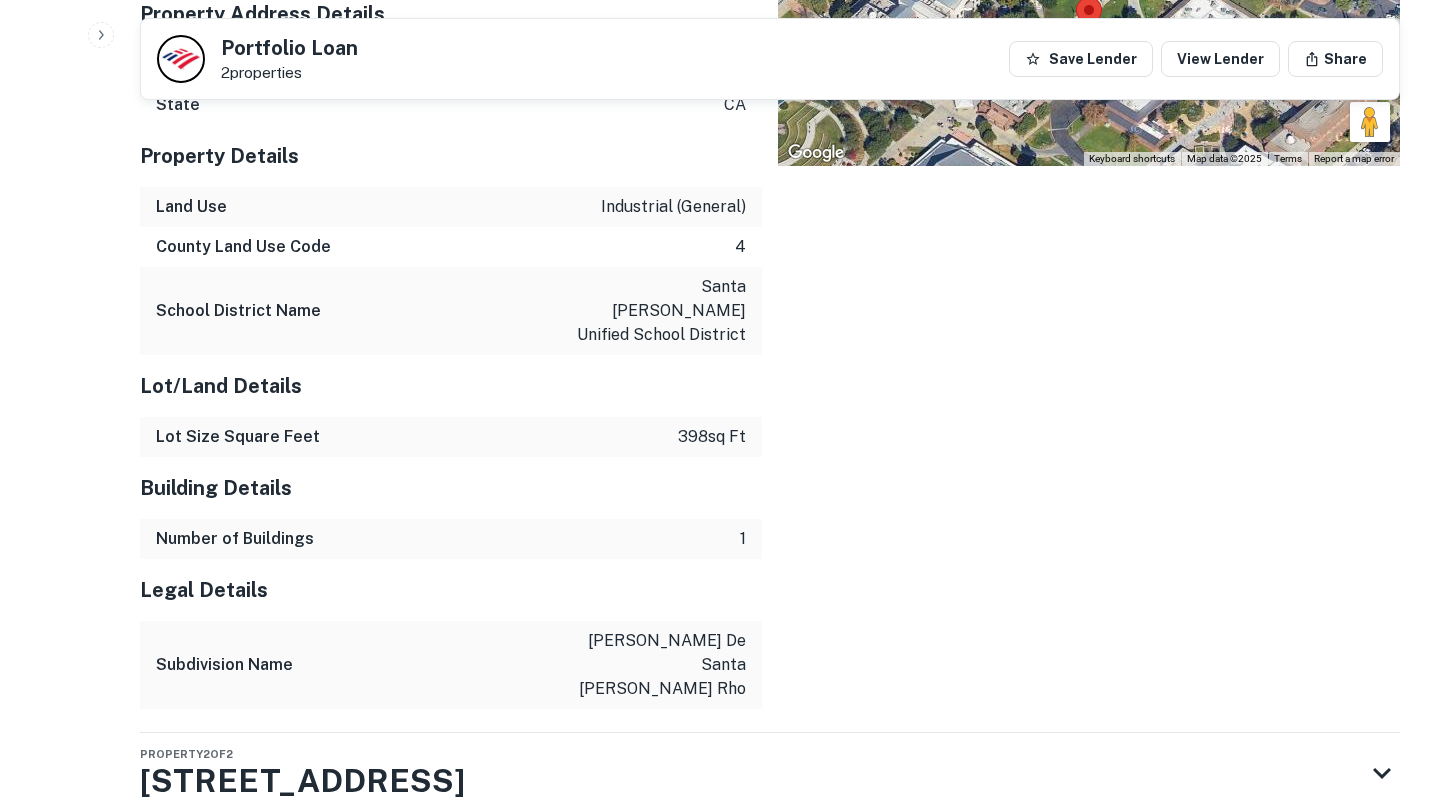 scroll, scrollTop: 1642, scrollLeft: 0, axis: vertical 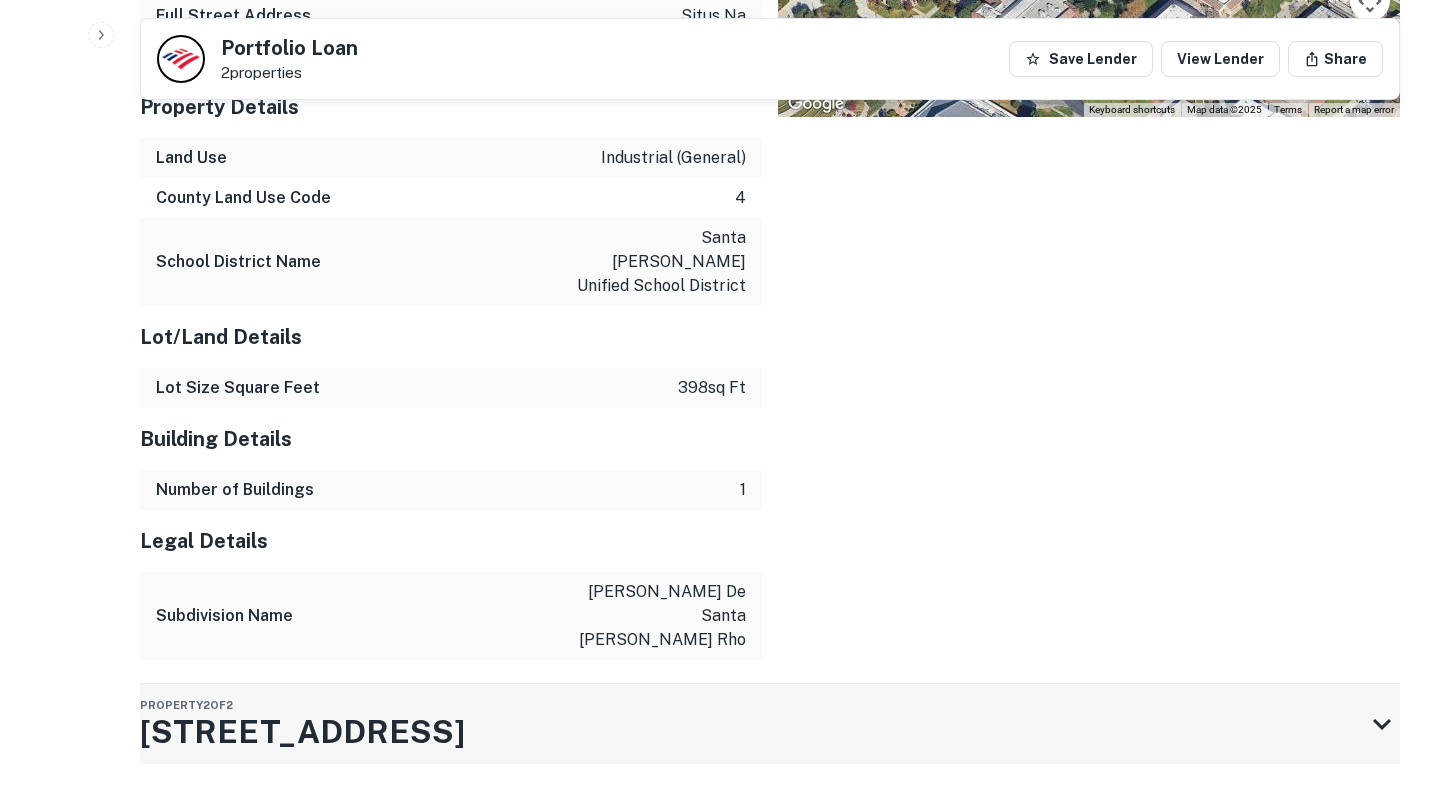 click on "Property  2  of  2 1064 E 6th St" at bounding box center [752, 724] 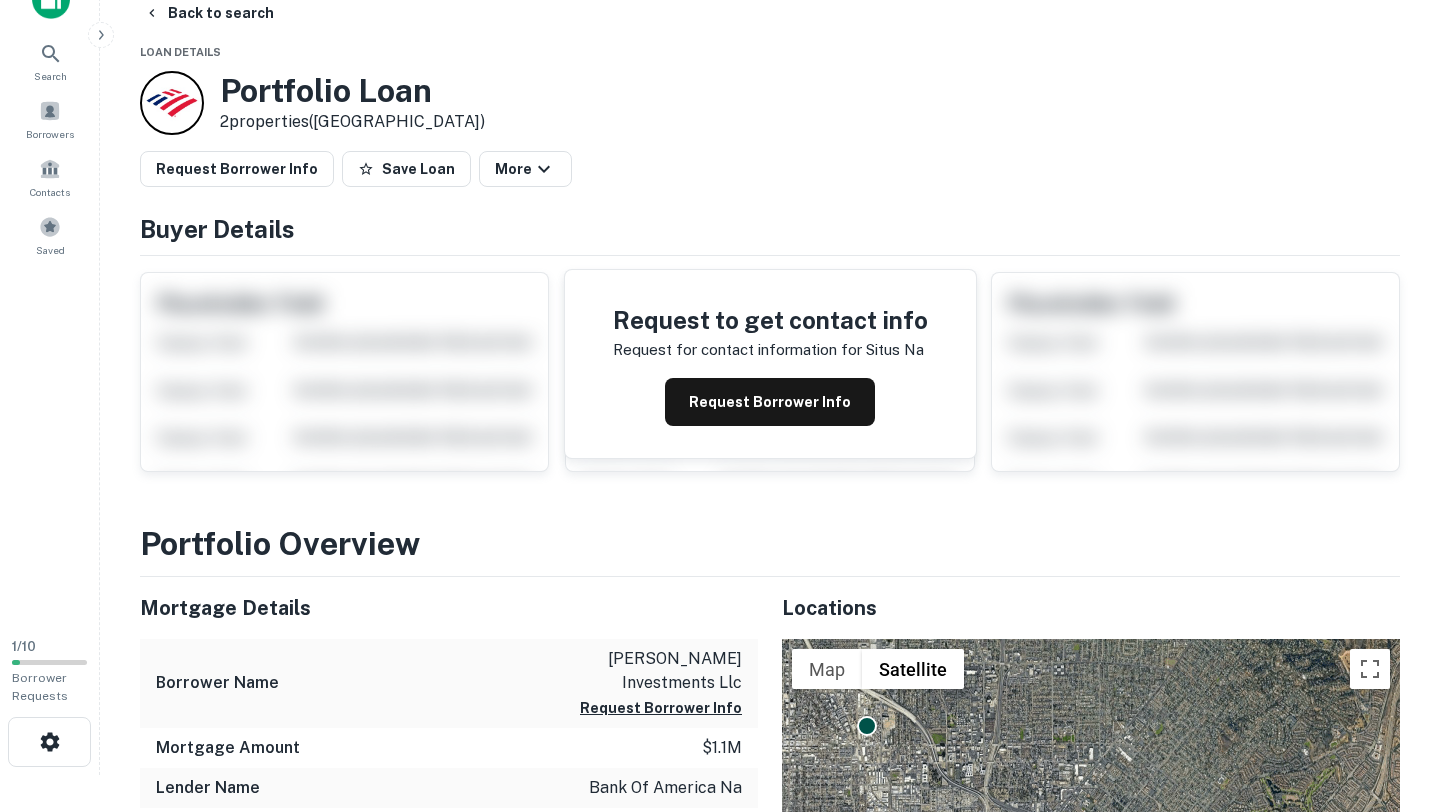 scroll, scrollTop: 0, scrollLeft: 0, axis: both 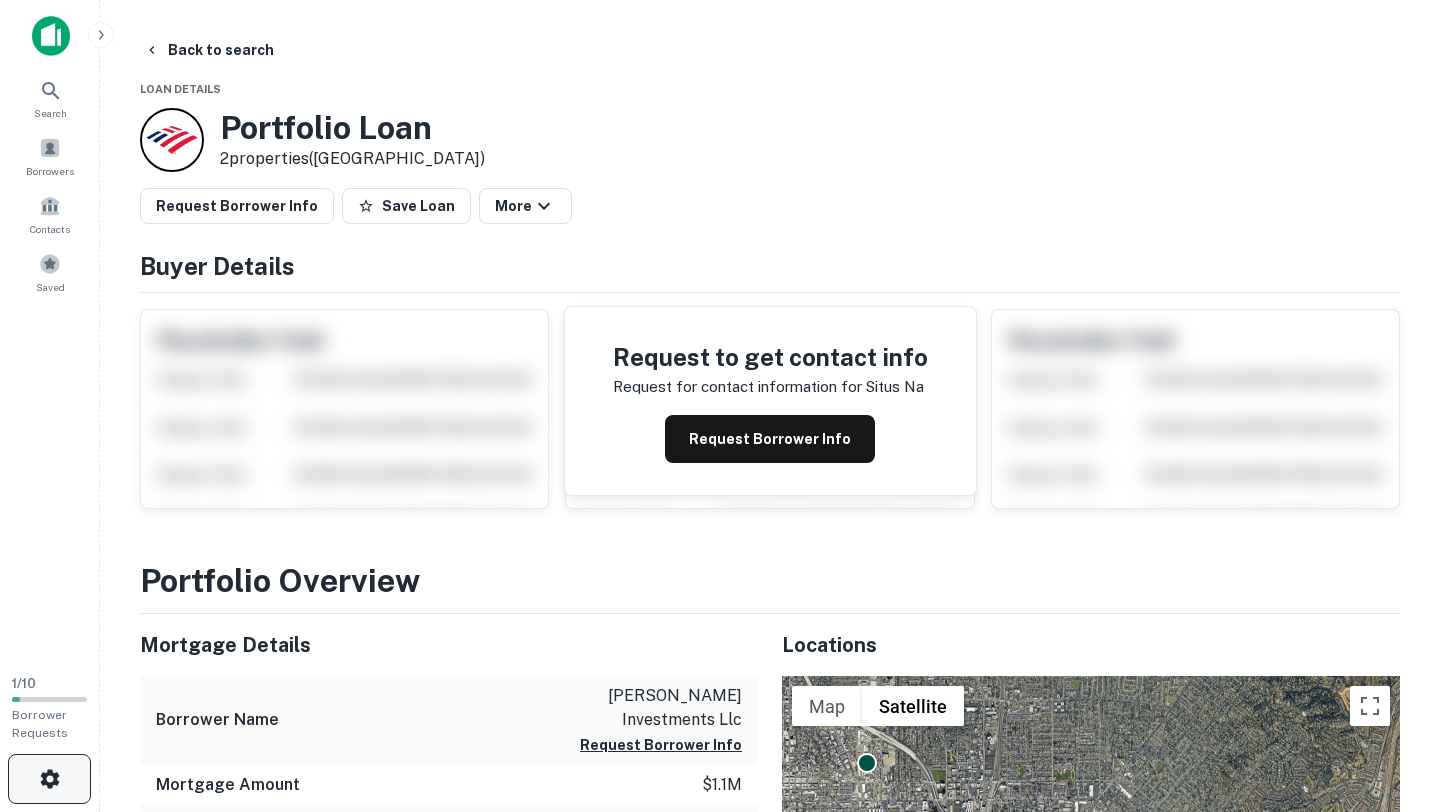 click at bounding box center [49, 779] 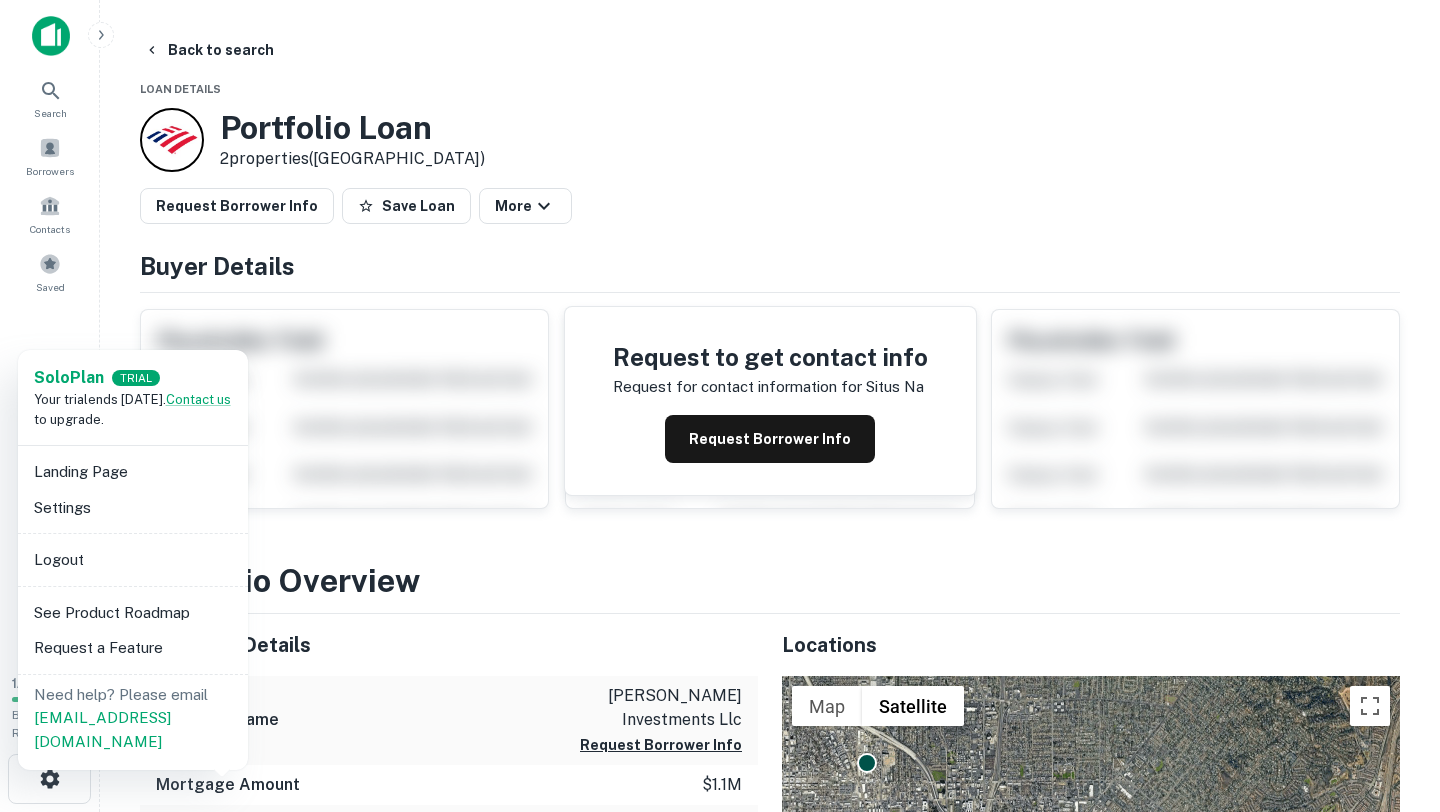 click at bounding box center [720, 406] 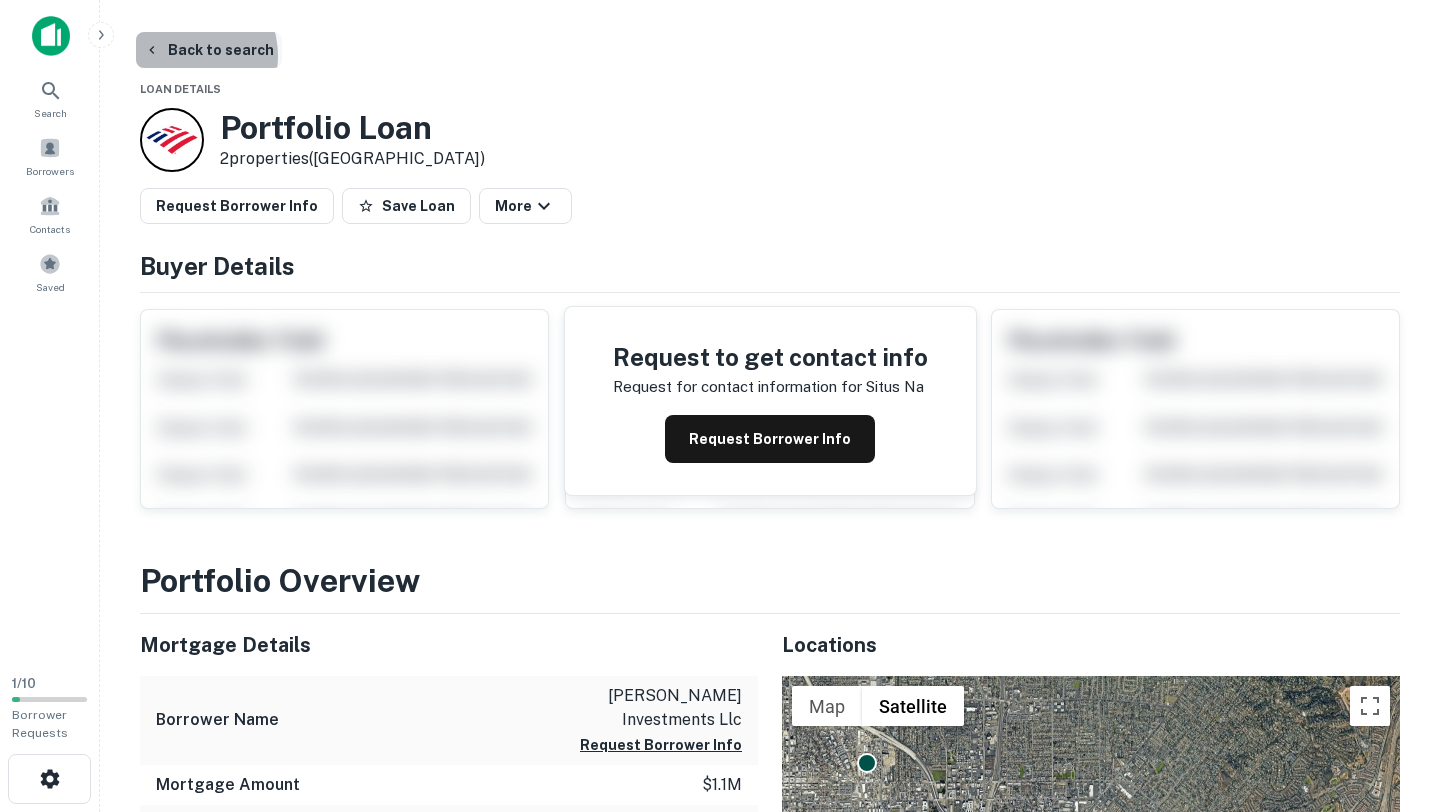 click on "Back to search" at bounding box center [209, 50] 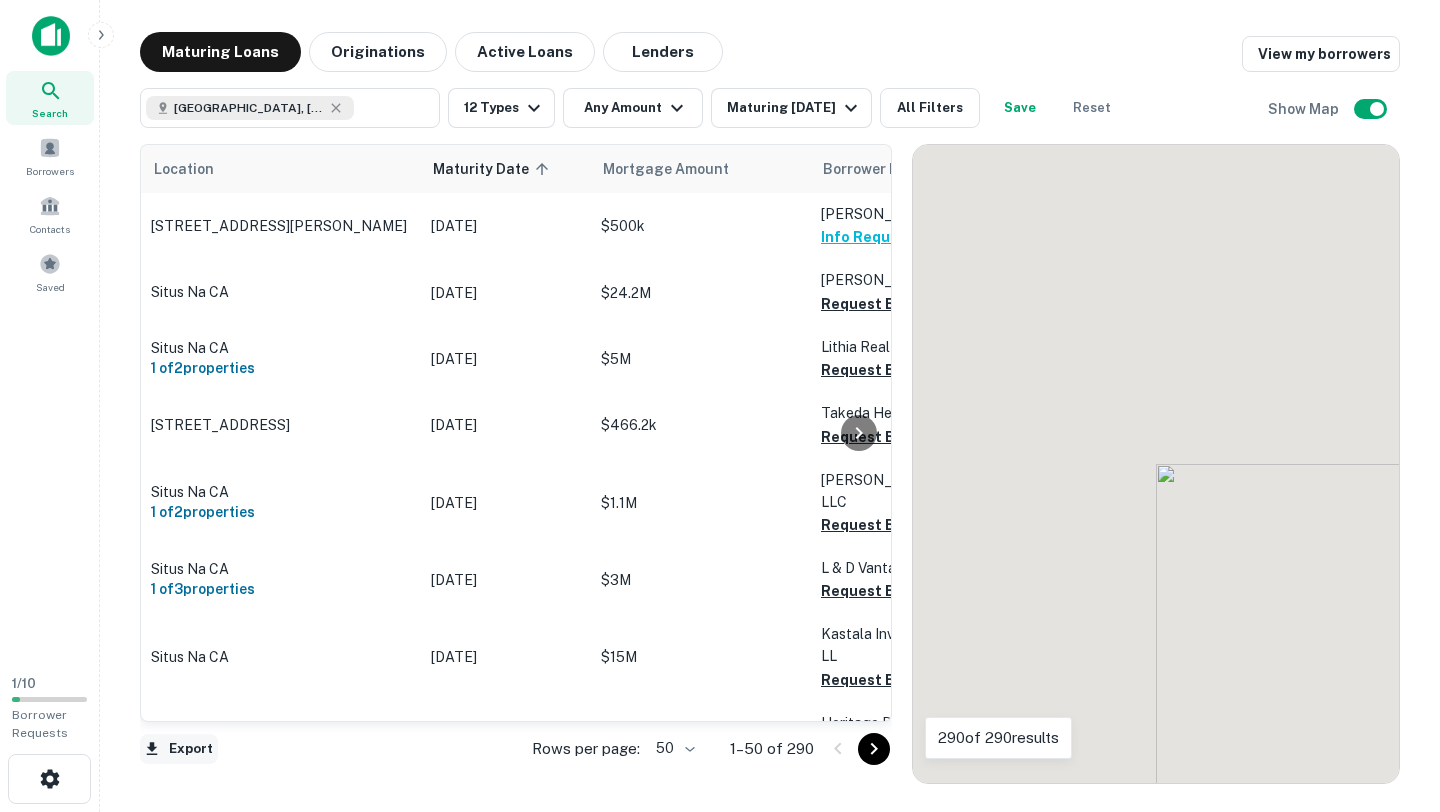 scroll, scrollTop: 256, scrollLeft: 0, axis: vertical 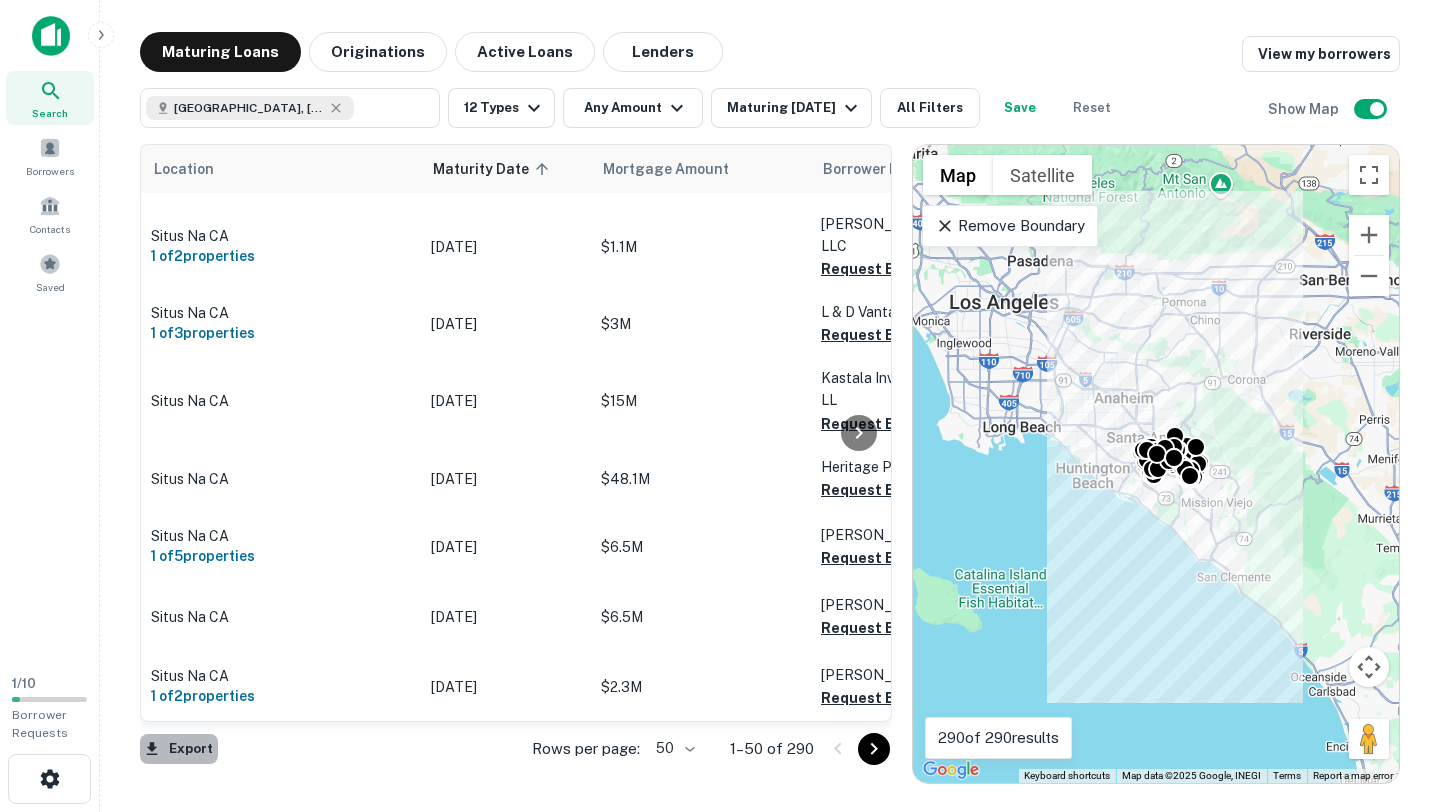 click on "Export" at bounding box center [179, 749] 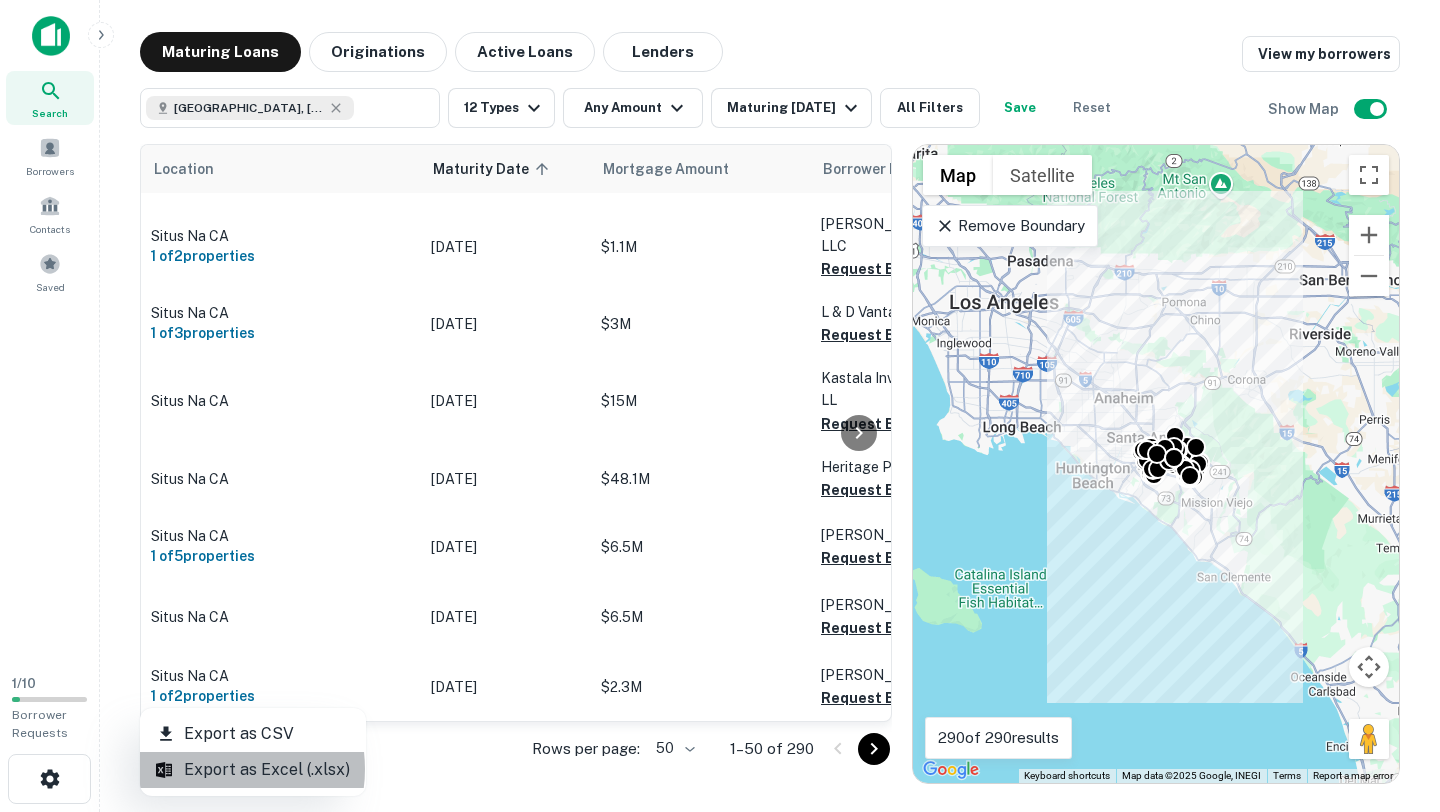 click on "Export as Excel (.xlsx)" at bounding box center [253, 770] 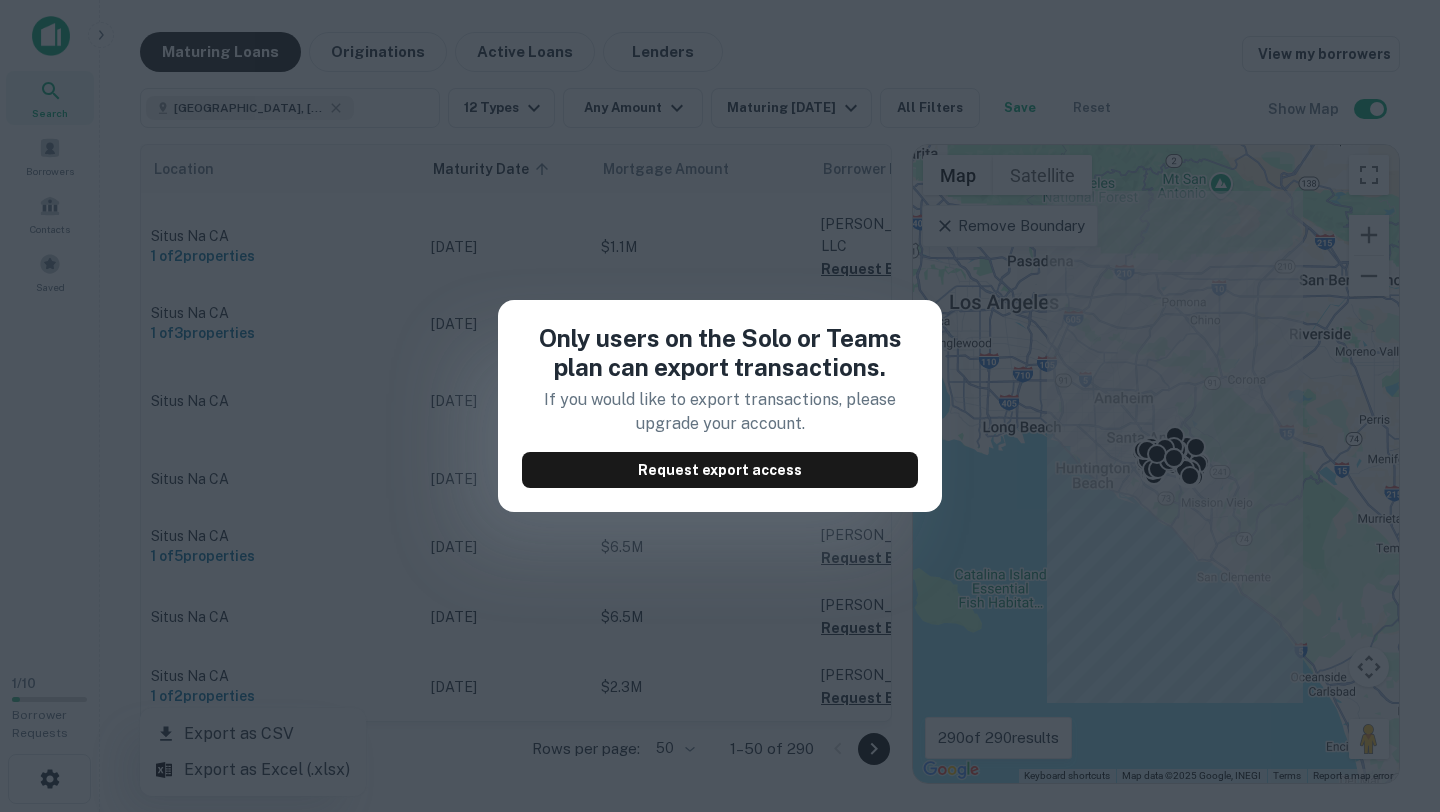 click on "Only users on the Solo or Teams plan can export transactions. If you would like to export transactions, please upgrade your account. Request export access" at bounding box center (720, 406) 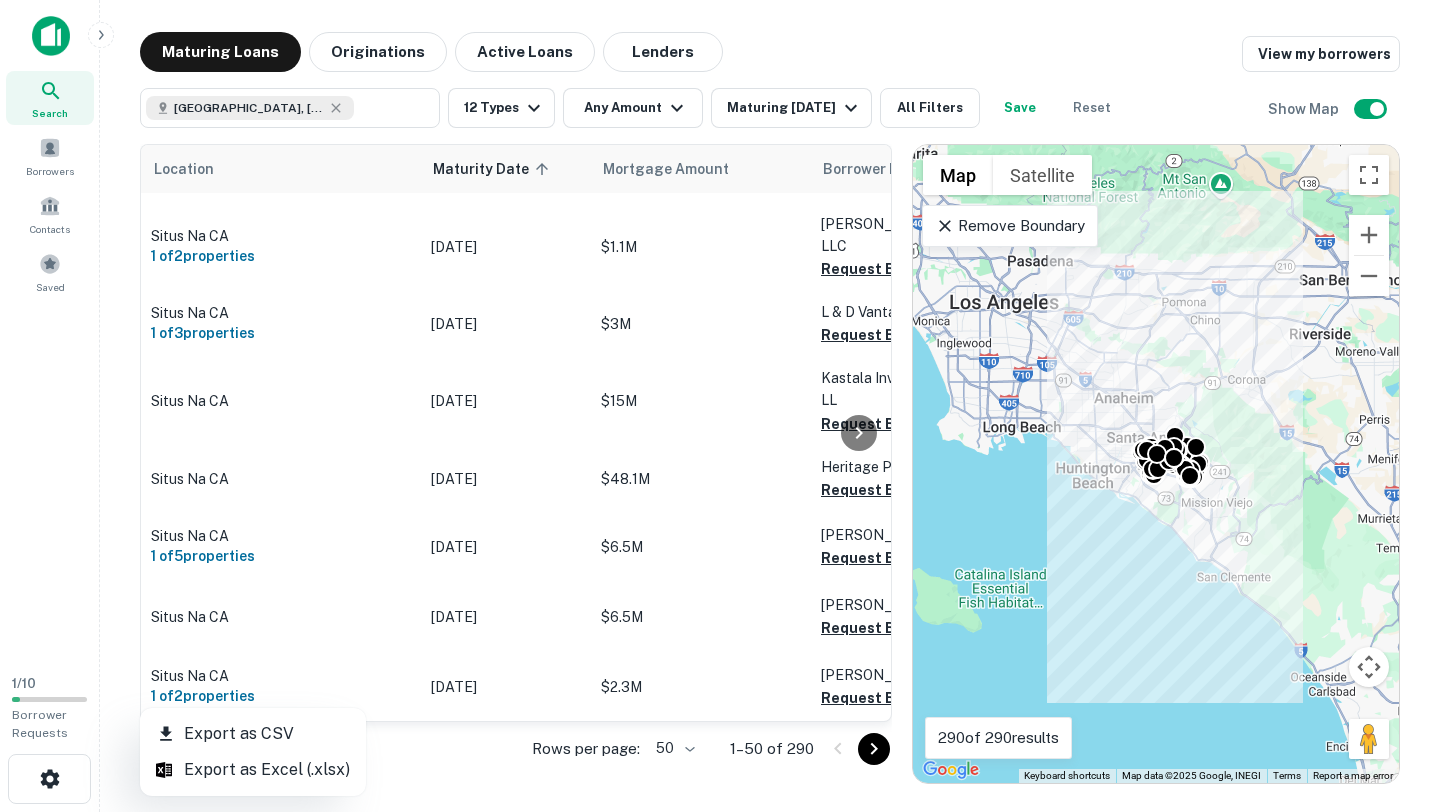 click on "Export as CSV" at bounding box center [253, 734] 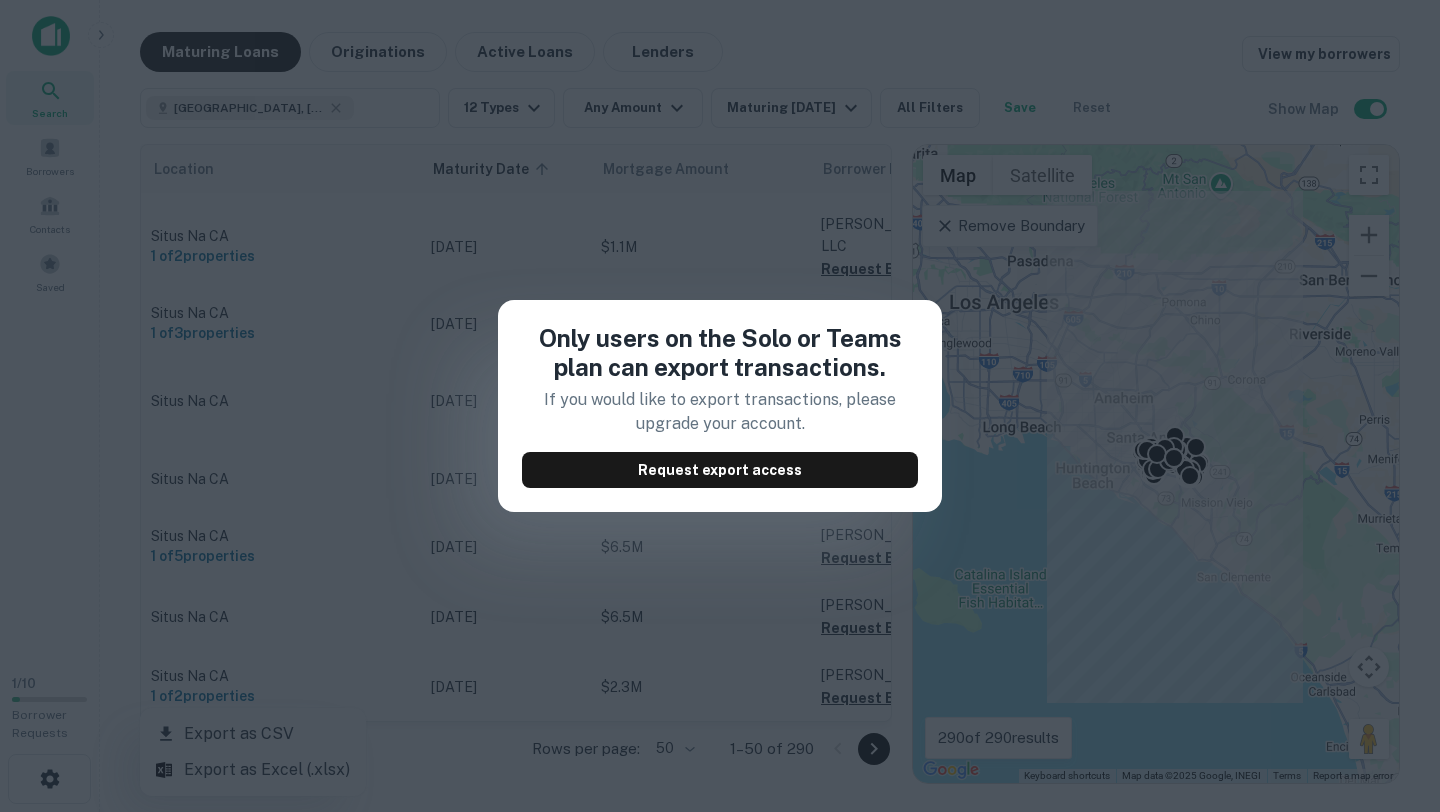 click on "Only users on the Solo or Teams plan can export transactions. If you would like to export transactions, please upgrade your account. Request export access" at bounding box center (720, 406) 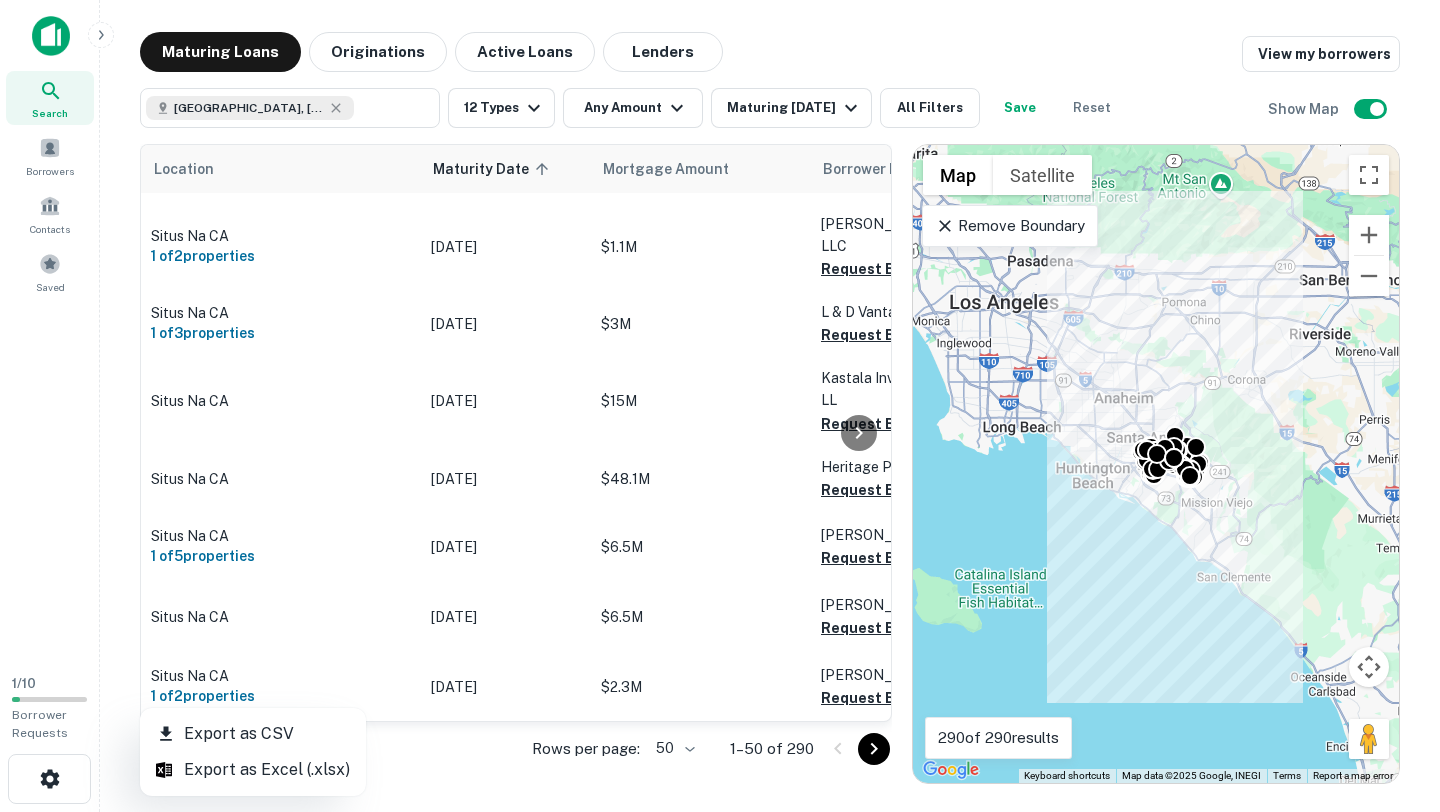 click at bounding box center [720, 406] 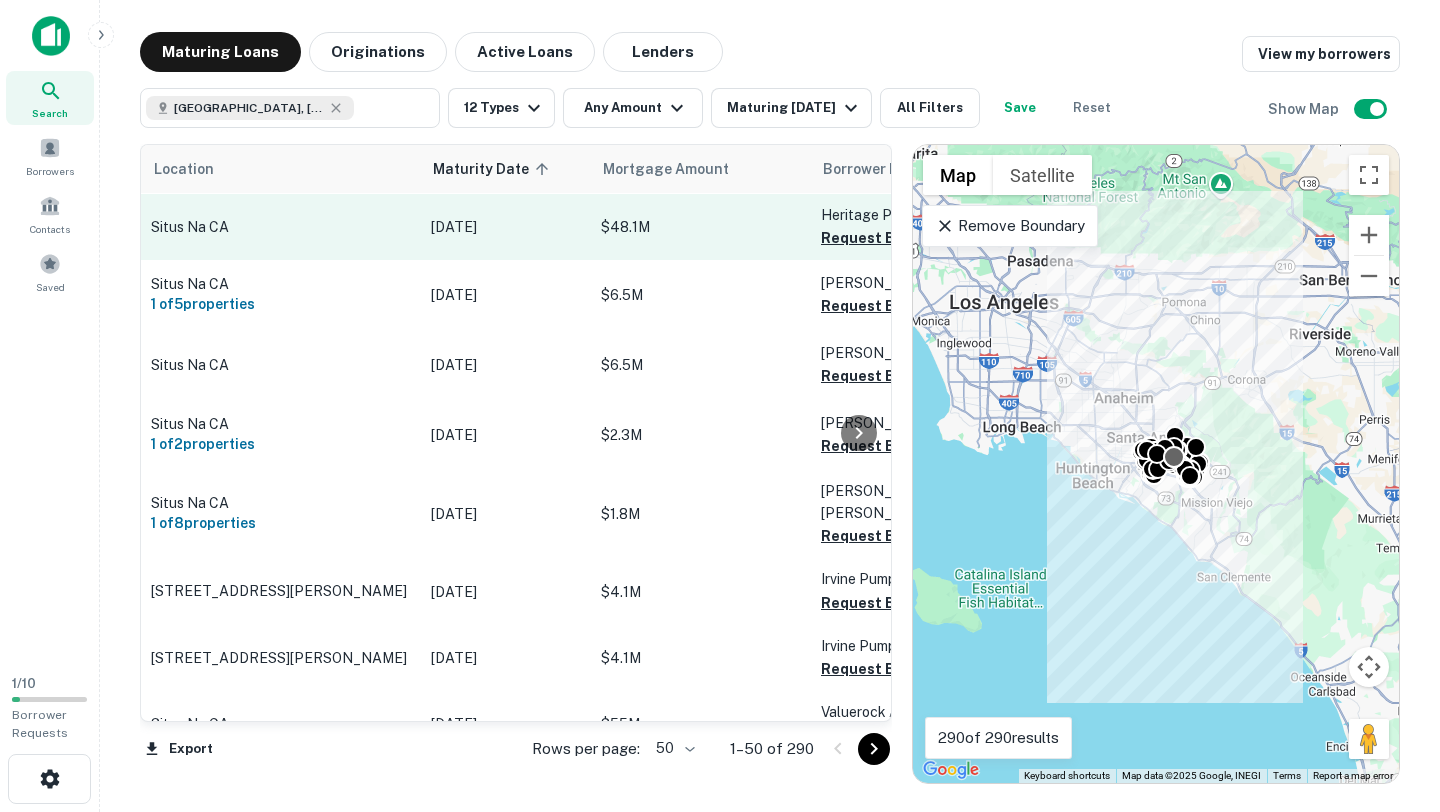 scroll, scrollTop: 514, scrollLeft: 0, axis: vertical 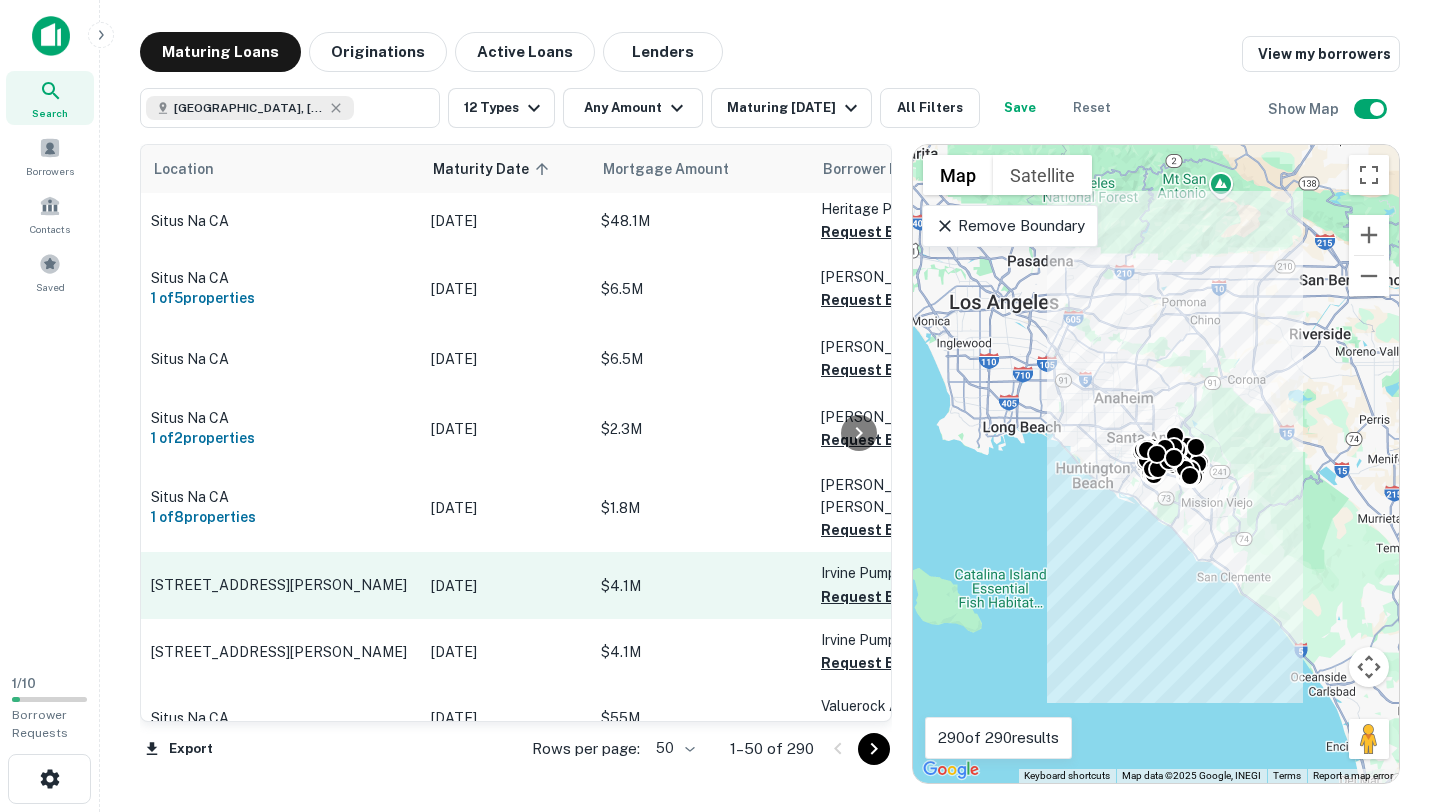click on "[STREET_ADDRESS][PERSON_NAME]" at bounding box center [281, 585] 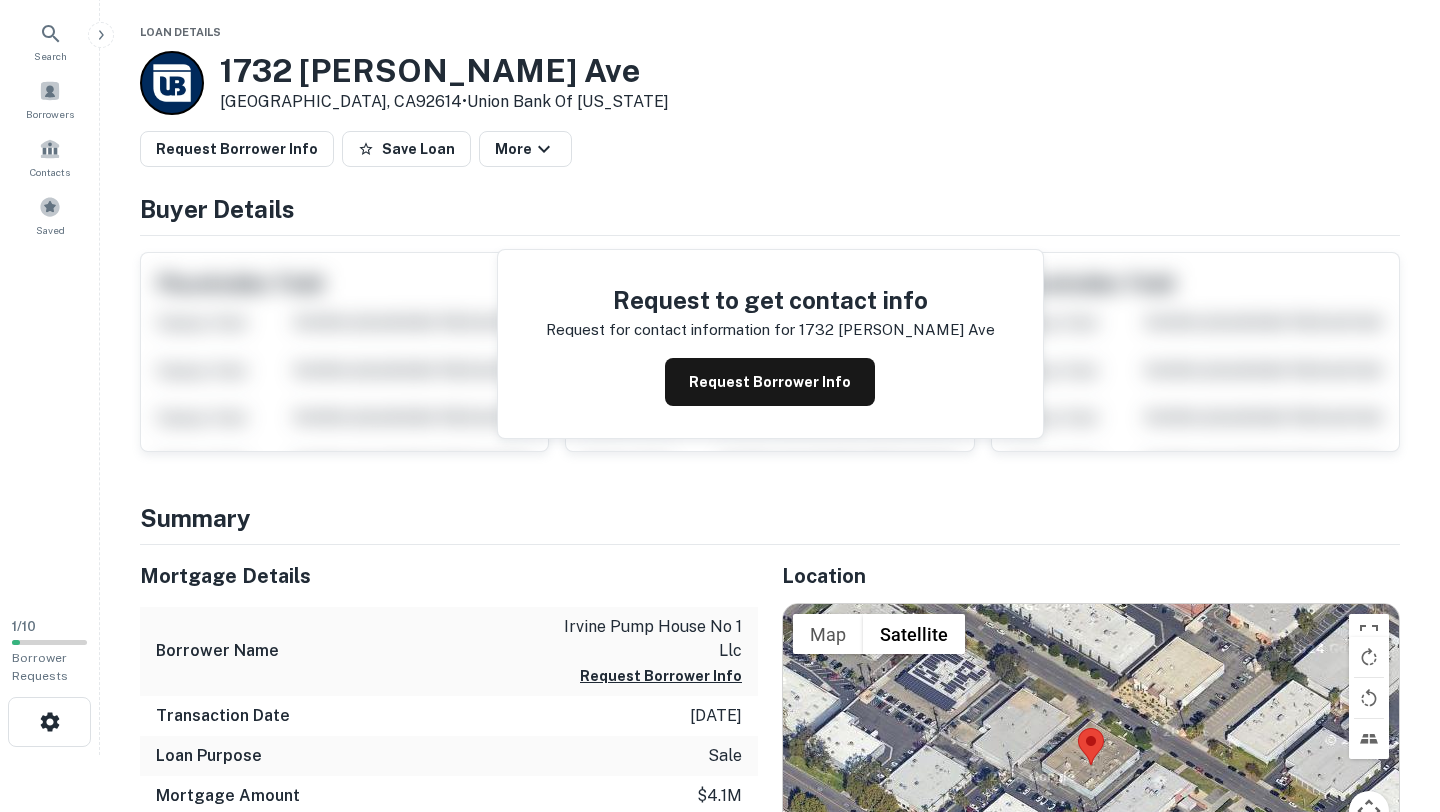 scroll, scrollTop: 0, scrollLeft: 0, axis: both 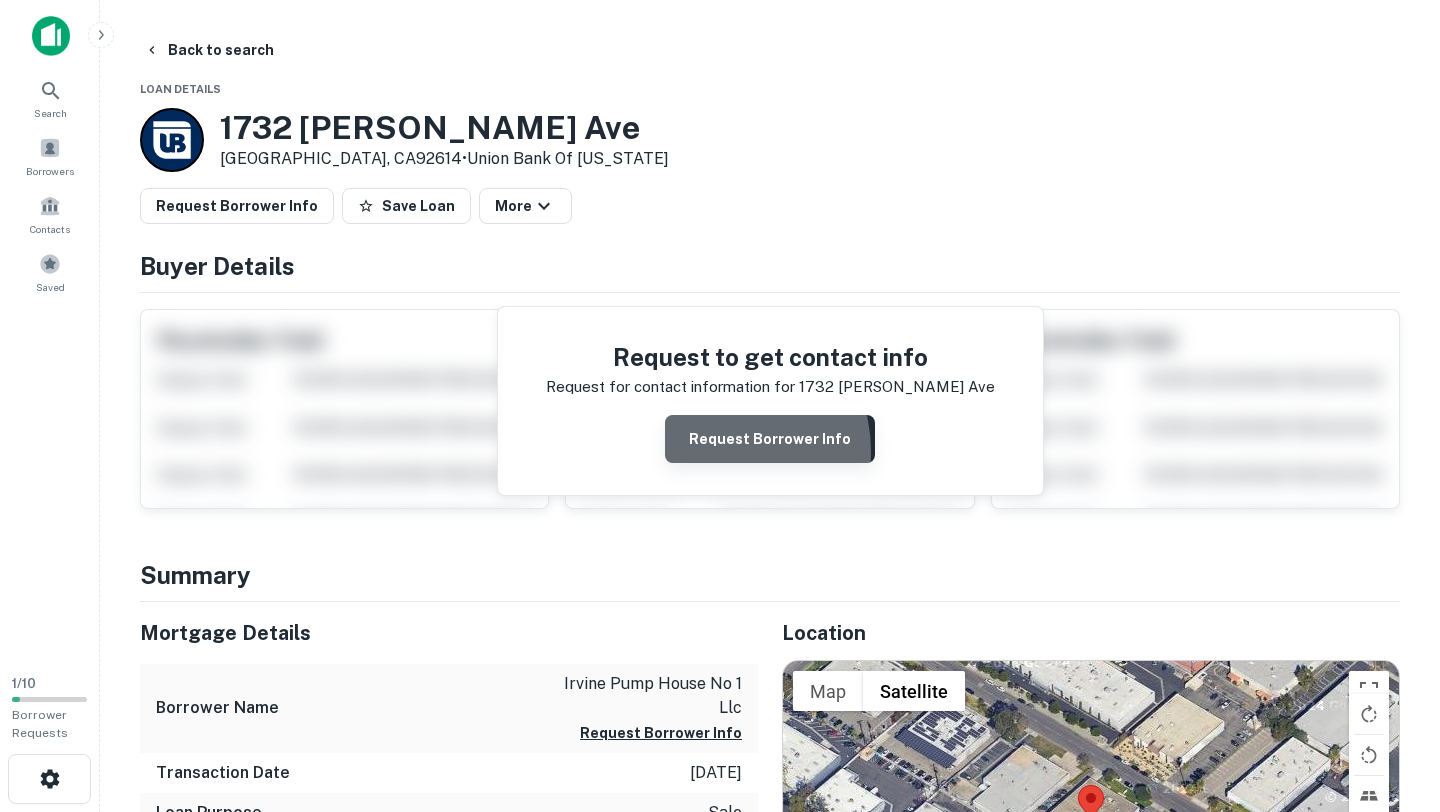 click on "Request Borrower Info" at bounding box center [770, 439] 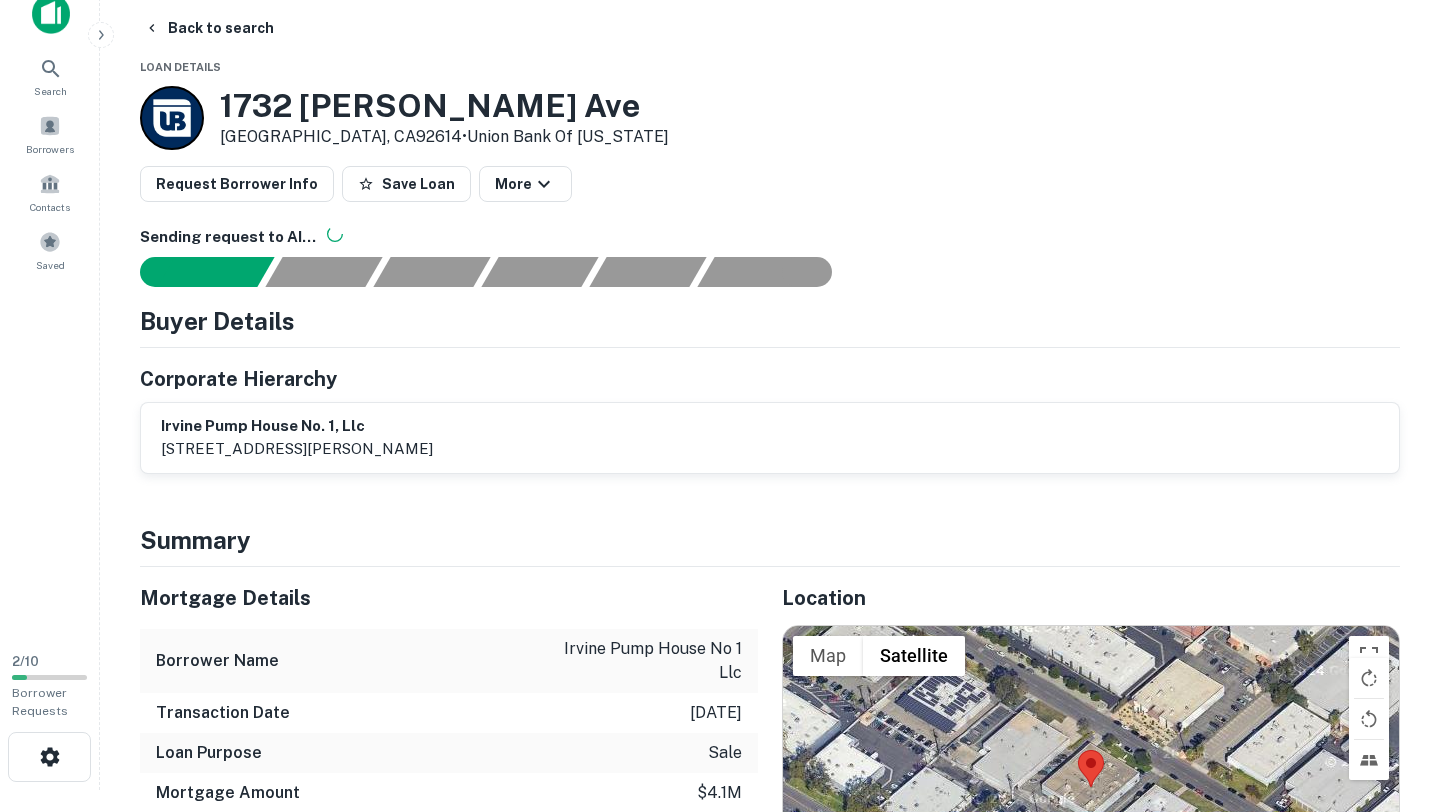 scroll, scrollTop: 0, scrollLeft: 0, axis: both 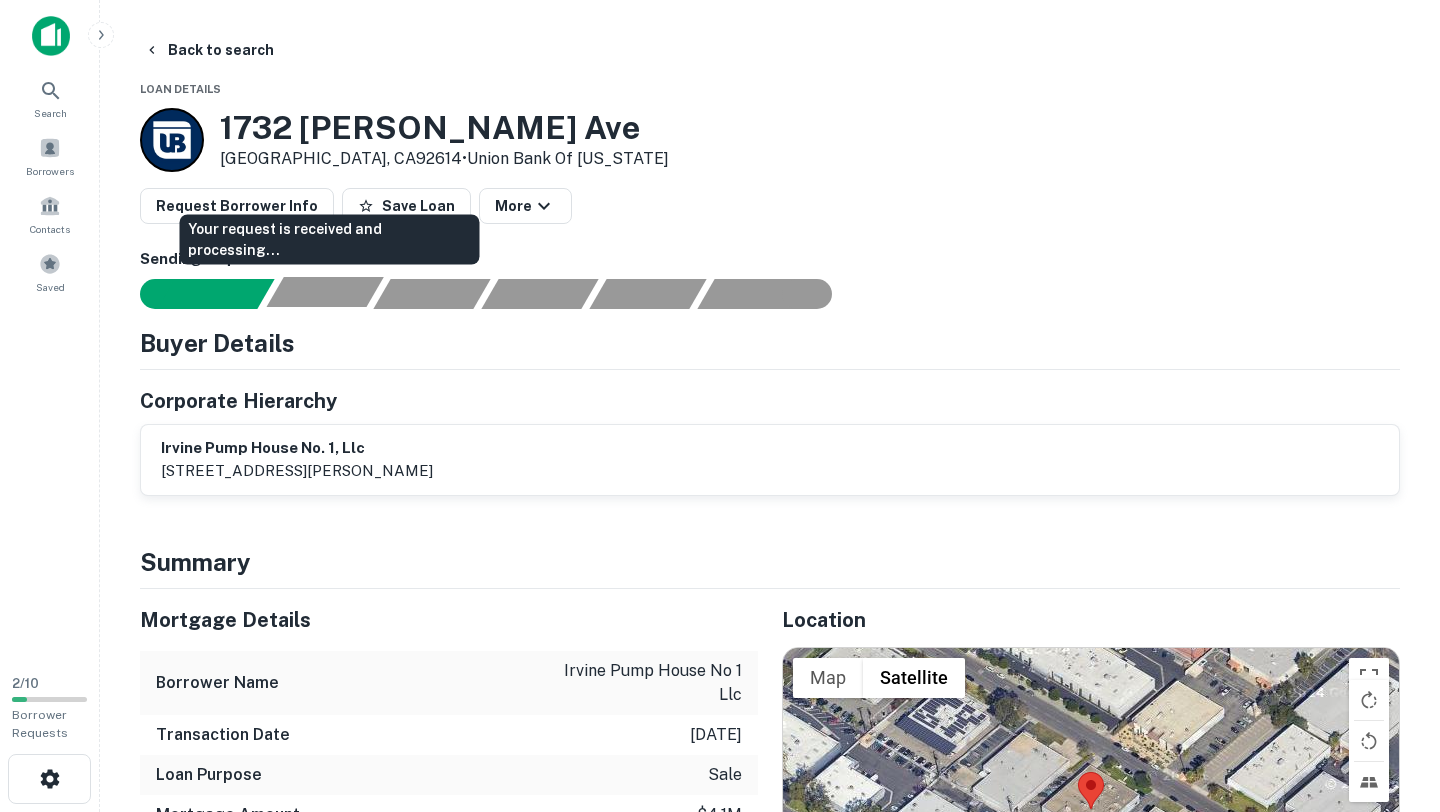 click at bounding box center (324, 292) 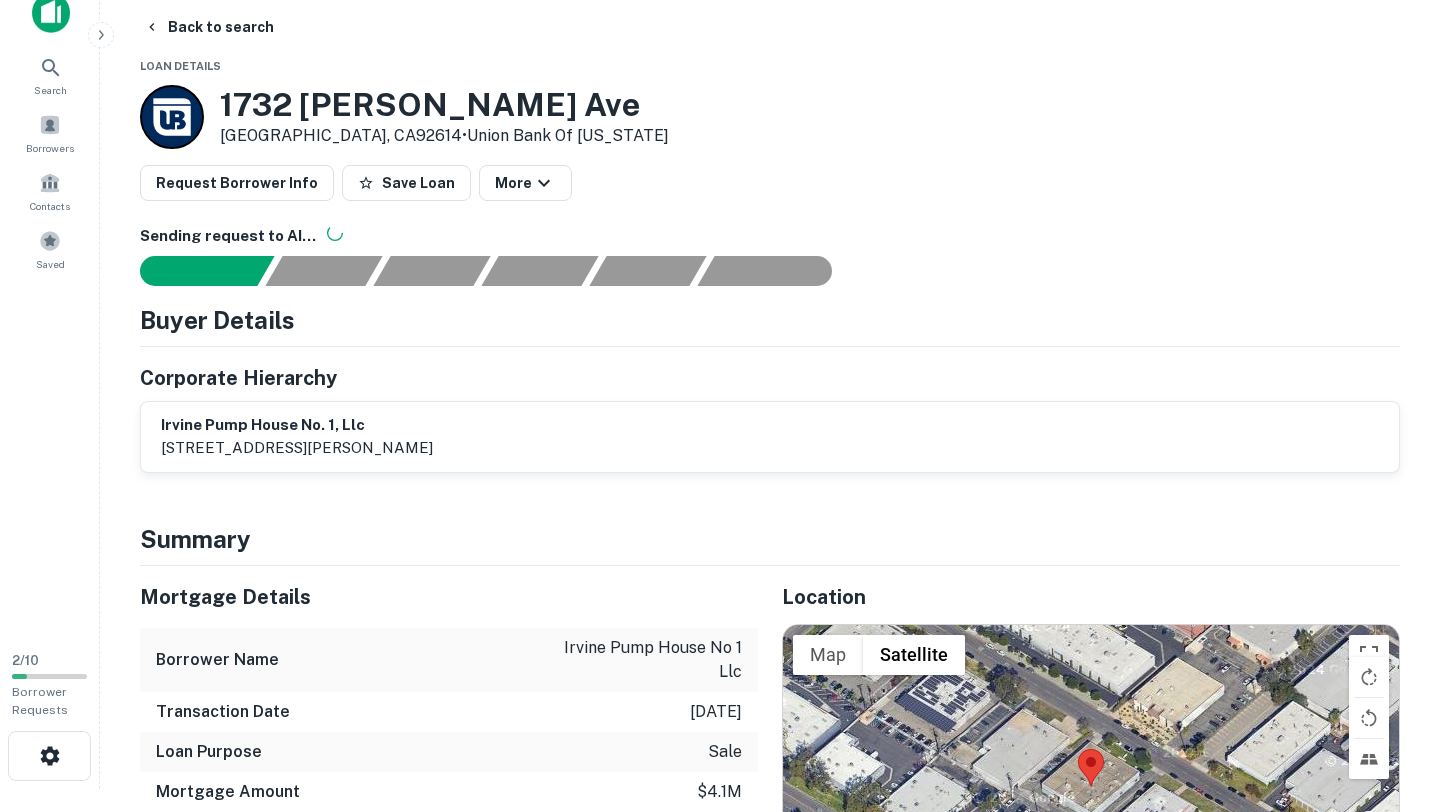 scroll, scrollTop: 0, scrollLeft: 0, axis: both 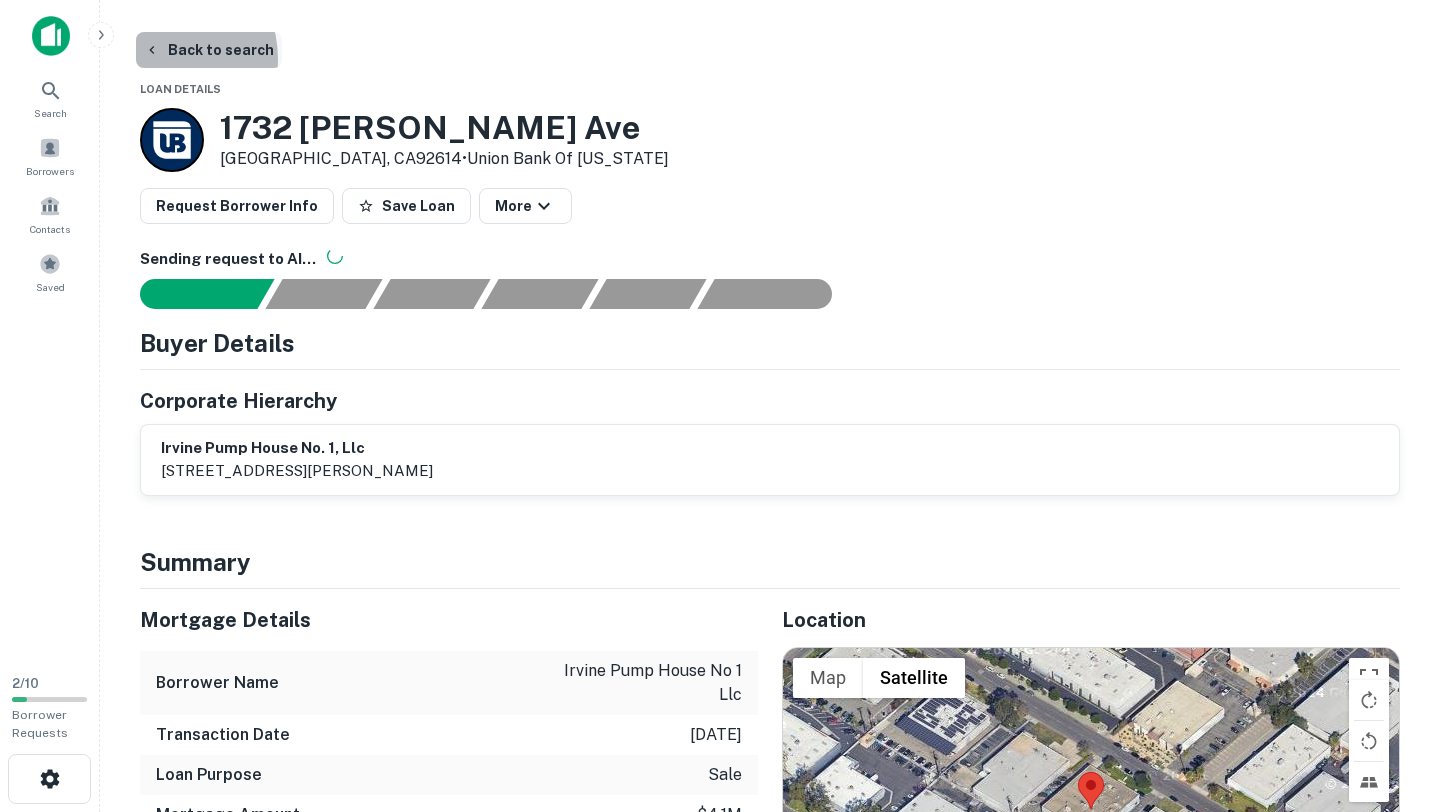 click on "Back to search" at bounding box center (209, 50) 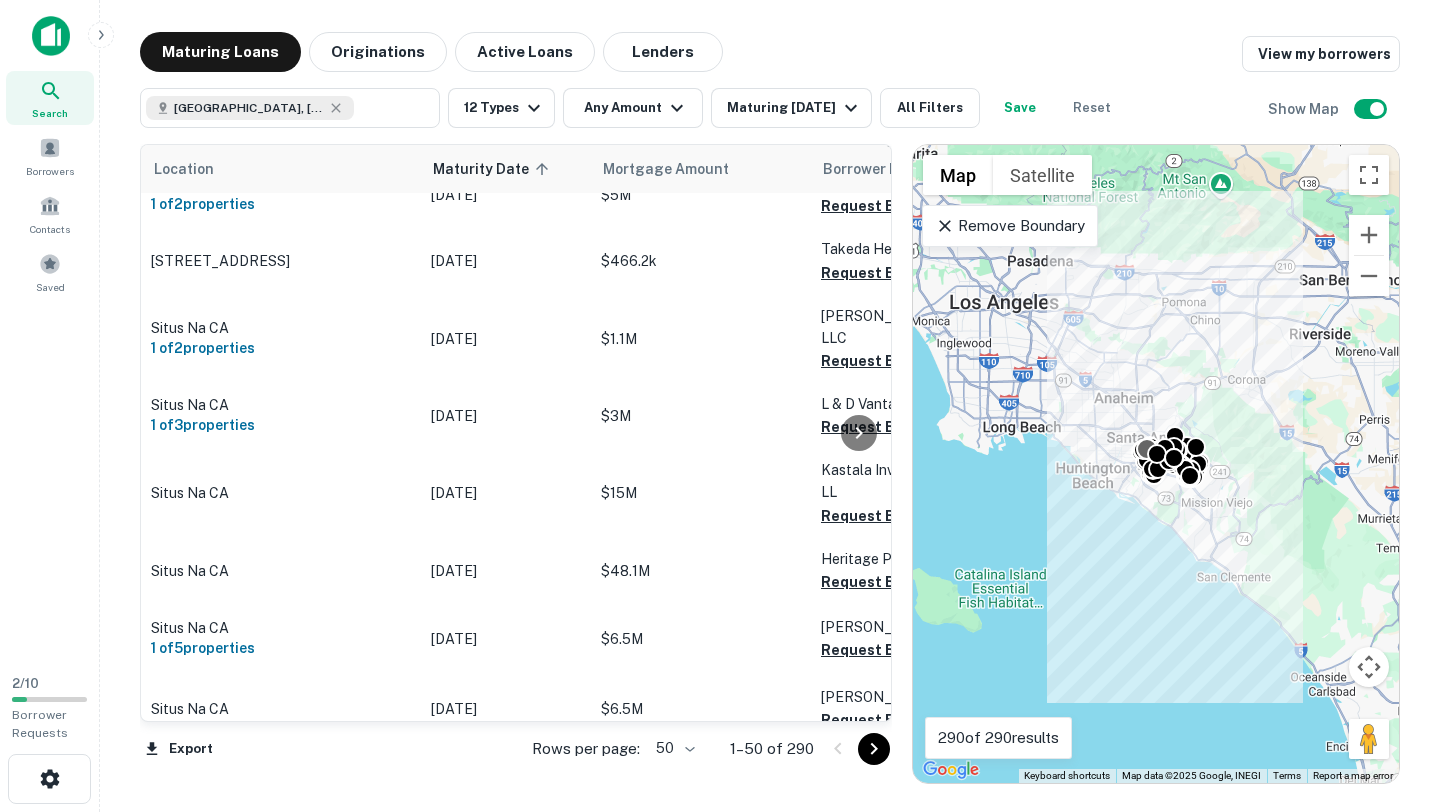 scroll, scrollTop: 0, scrollLeft: 0, axis: both 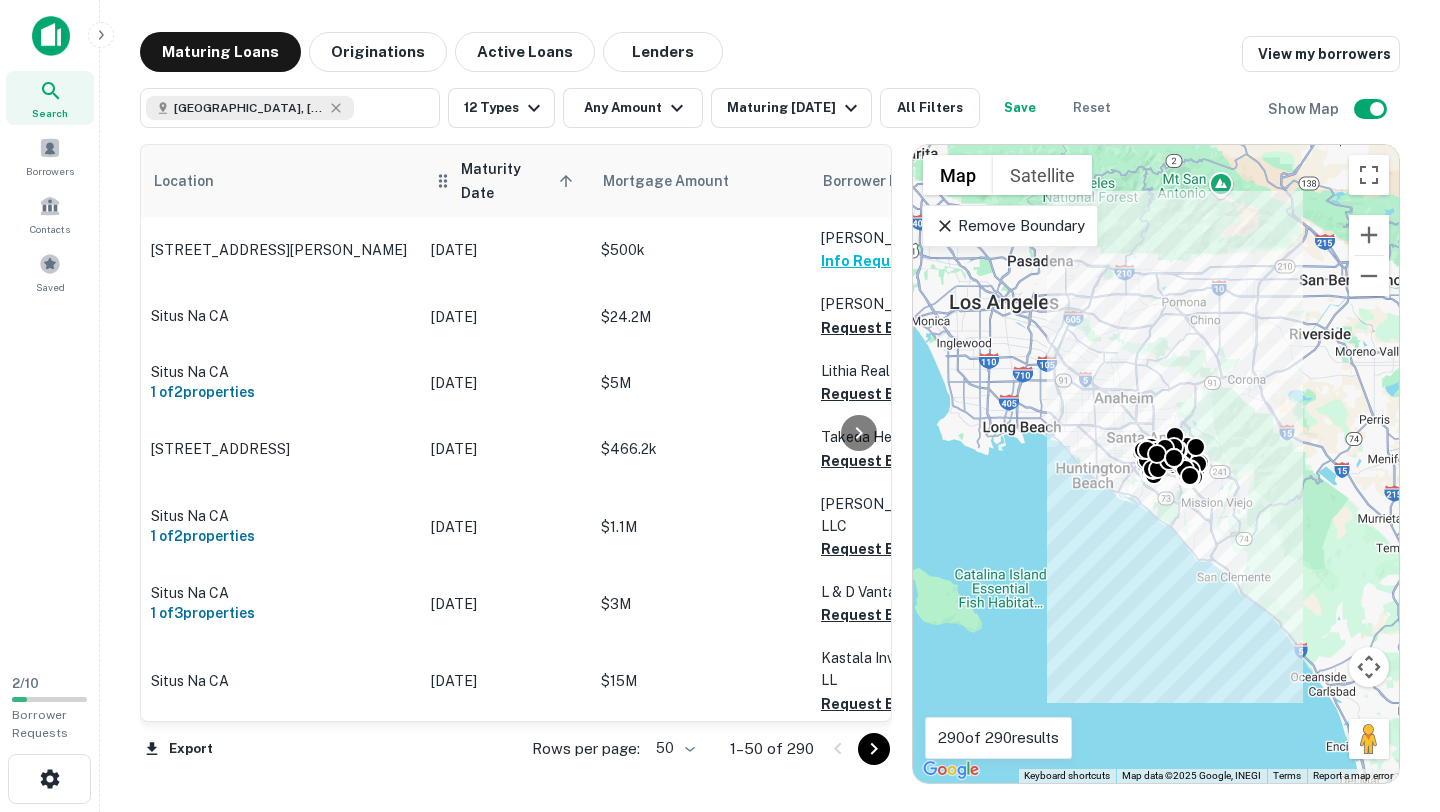 click on "Maturity Date sorted ascending" at bounding box center [520, 181] 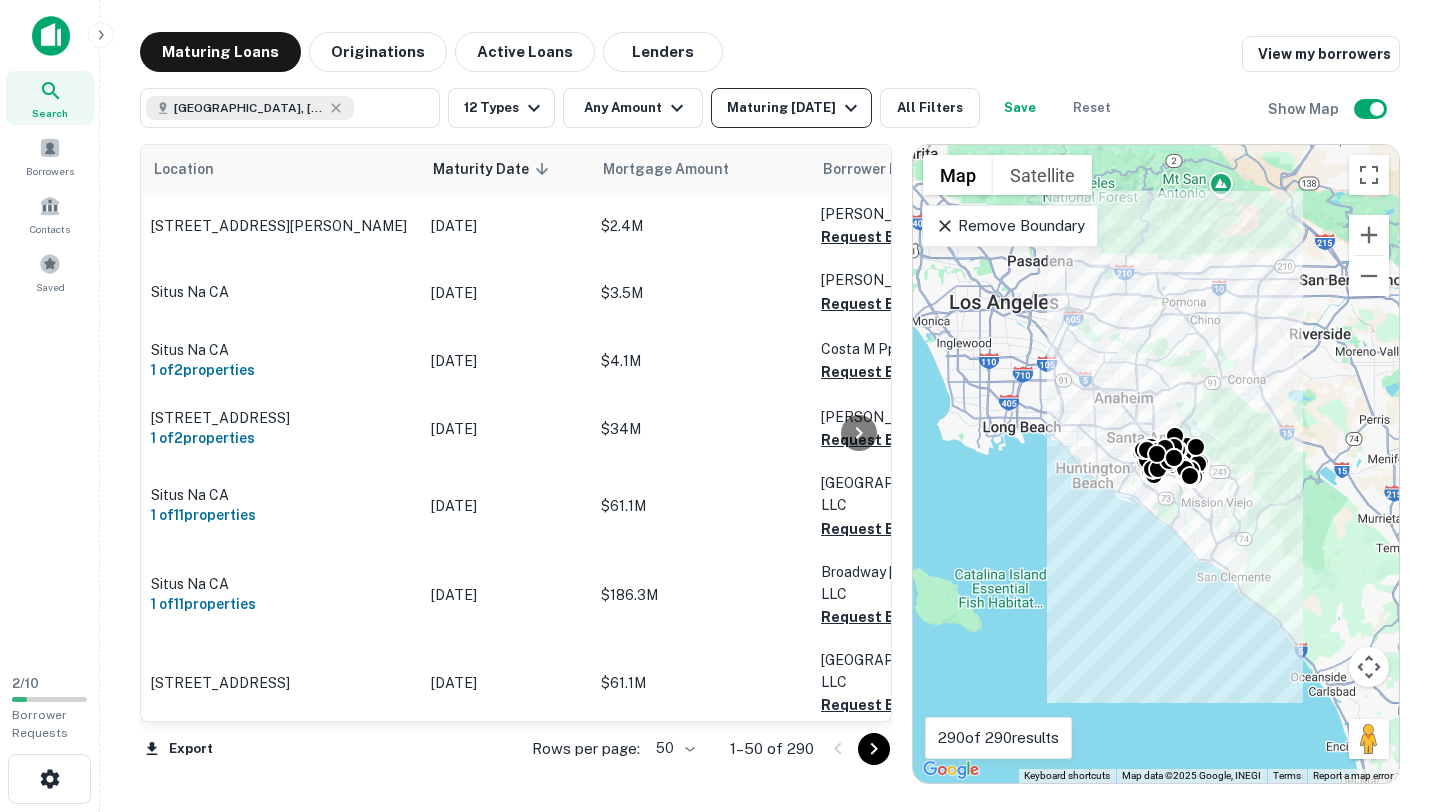 click on "Maturing [DATE]" at bounding box center (791, 108) 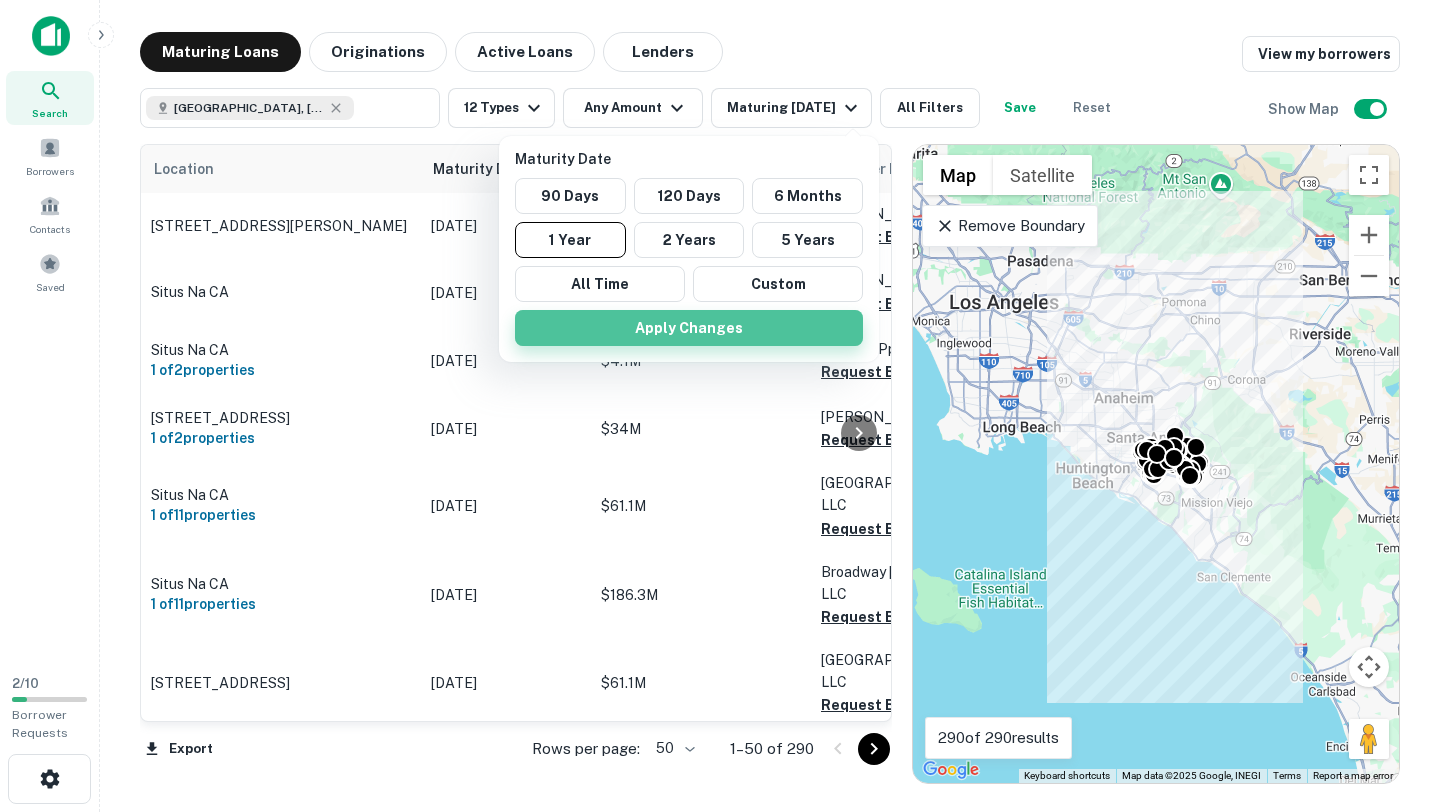 click on "Apply Changes" at bounding box center (689, 328) 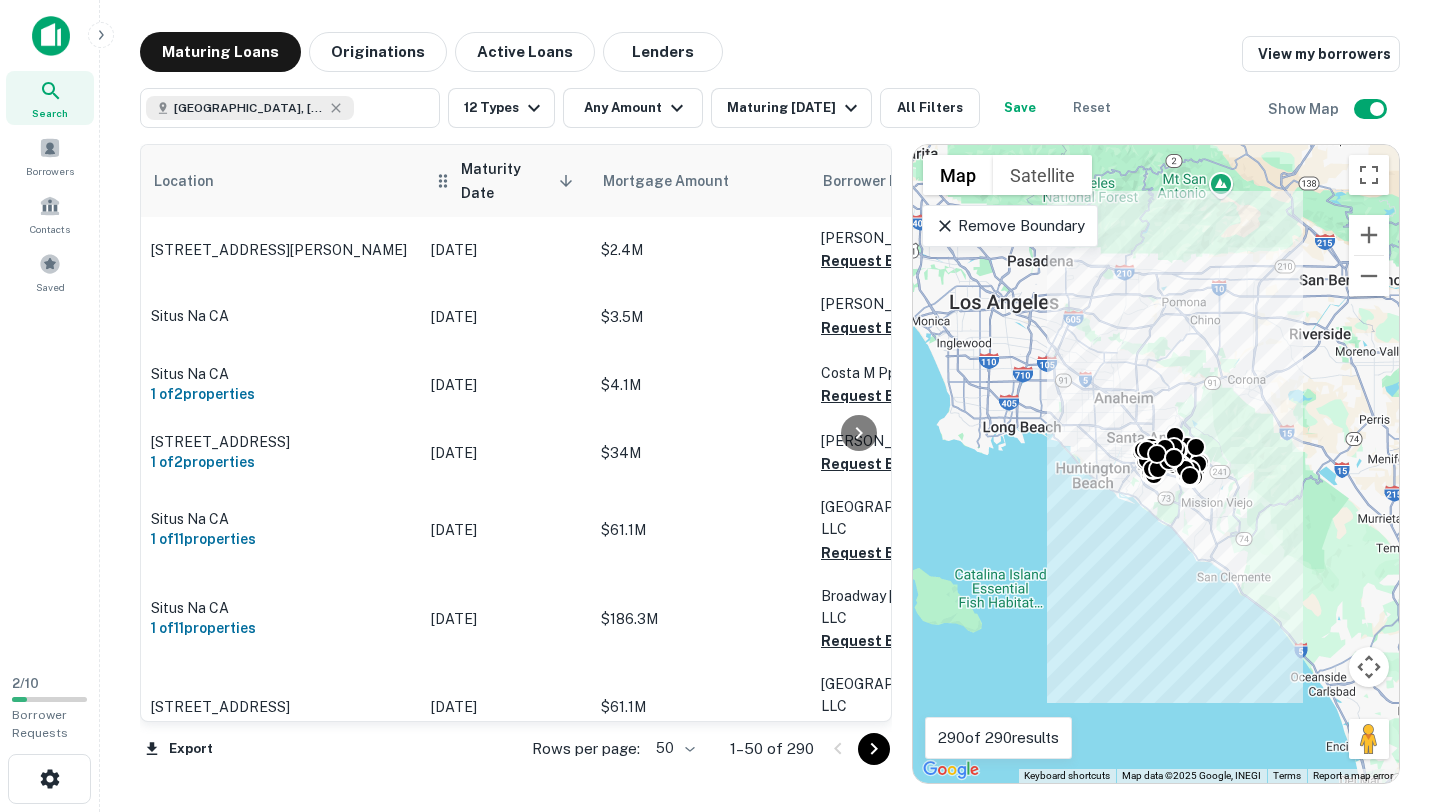 click on "Maturity Date sorted descending" at bounding box center [520, 181] 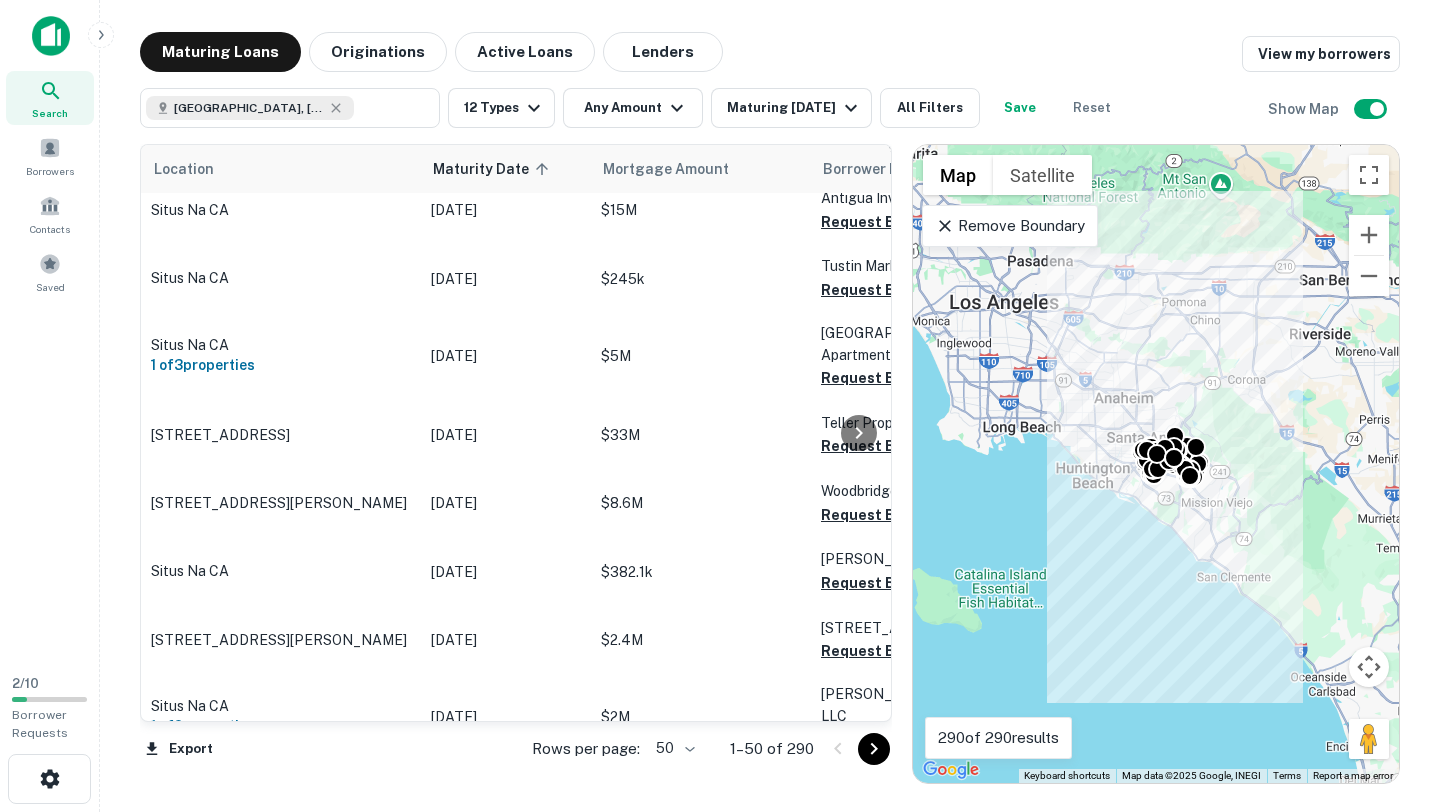 scroll, scrollTop: 3025, scrollLeft: 0, axis: vertical 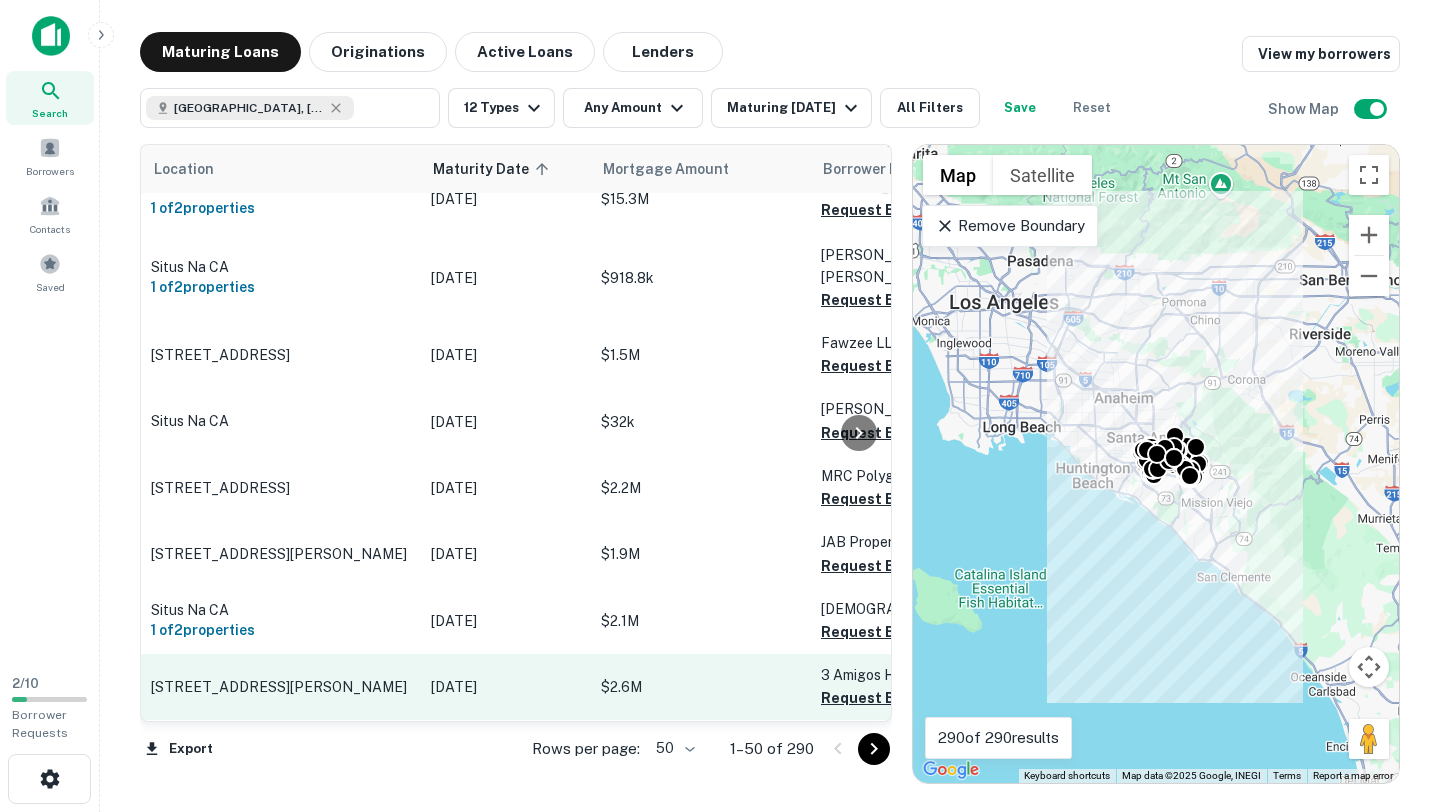 click on "[STREET_ADDRESS][PERSON_NAME]" at bounding box center (281, 687) 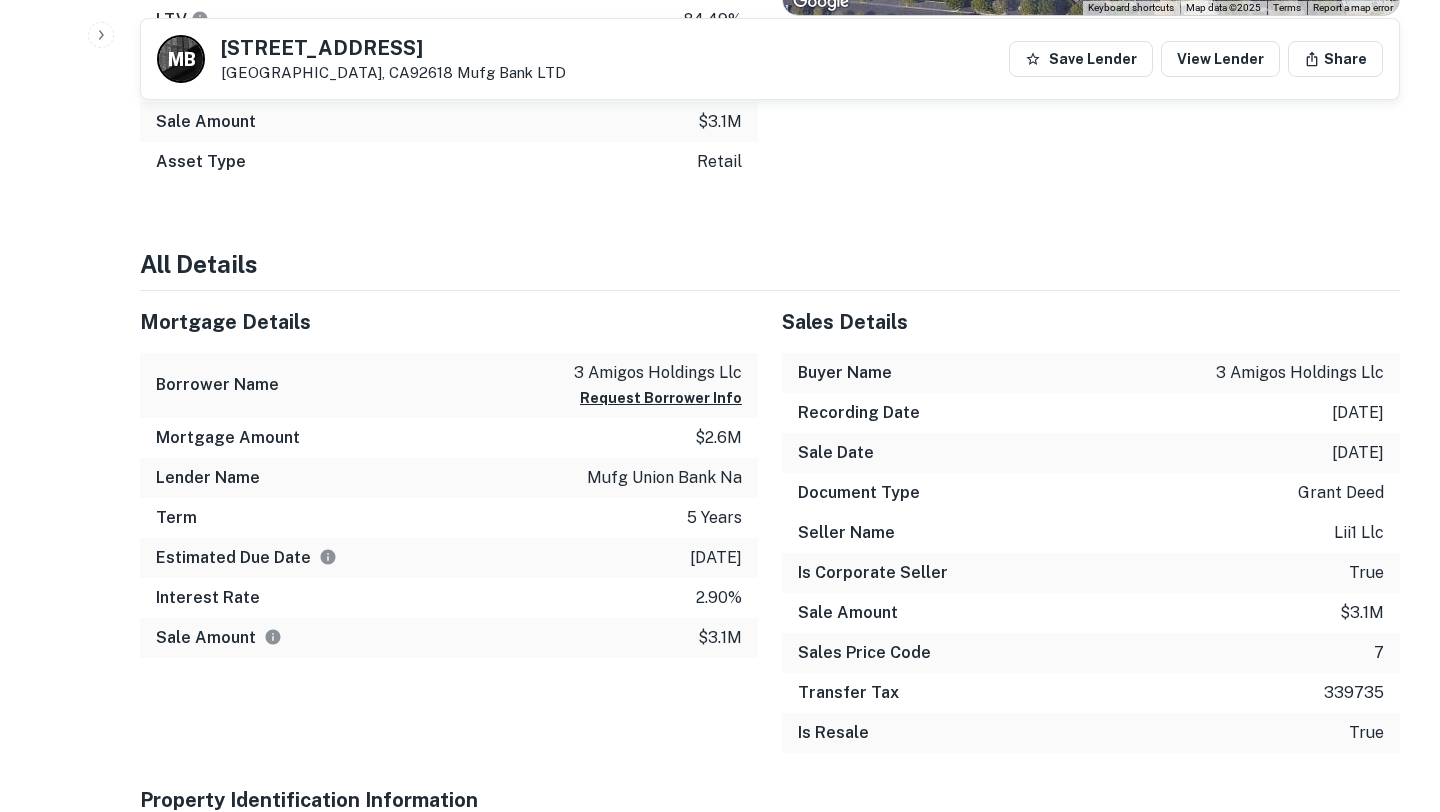 scroll, scrollTop: 905, scrollLeft: 0, axis: vertical 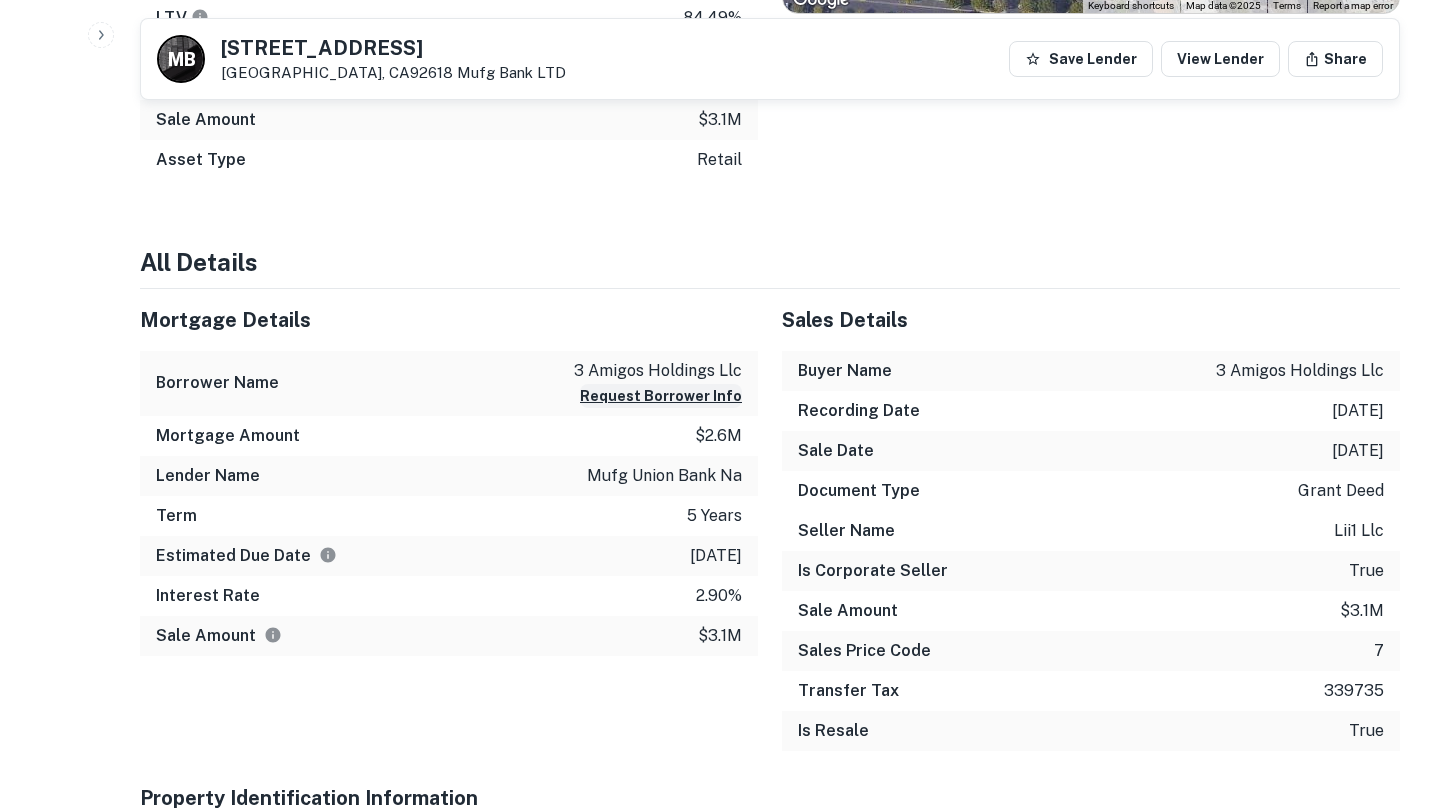 click on "Request Borrower Info" at bounding box center (661, 396) 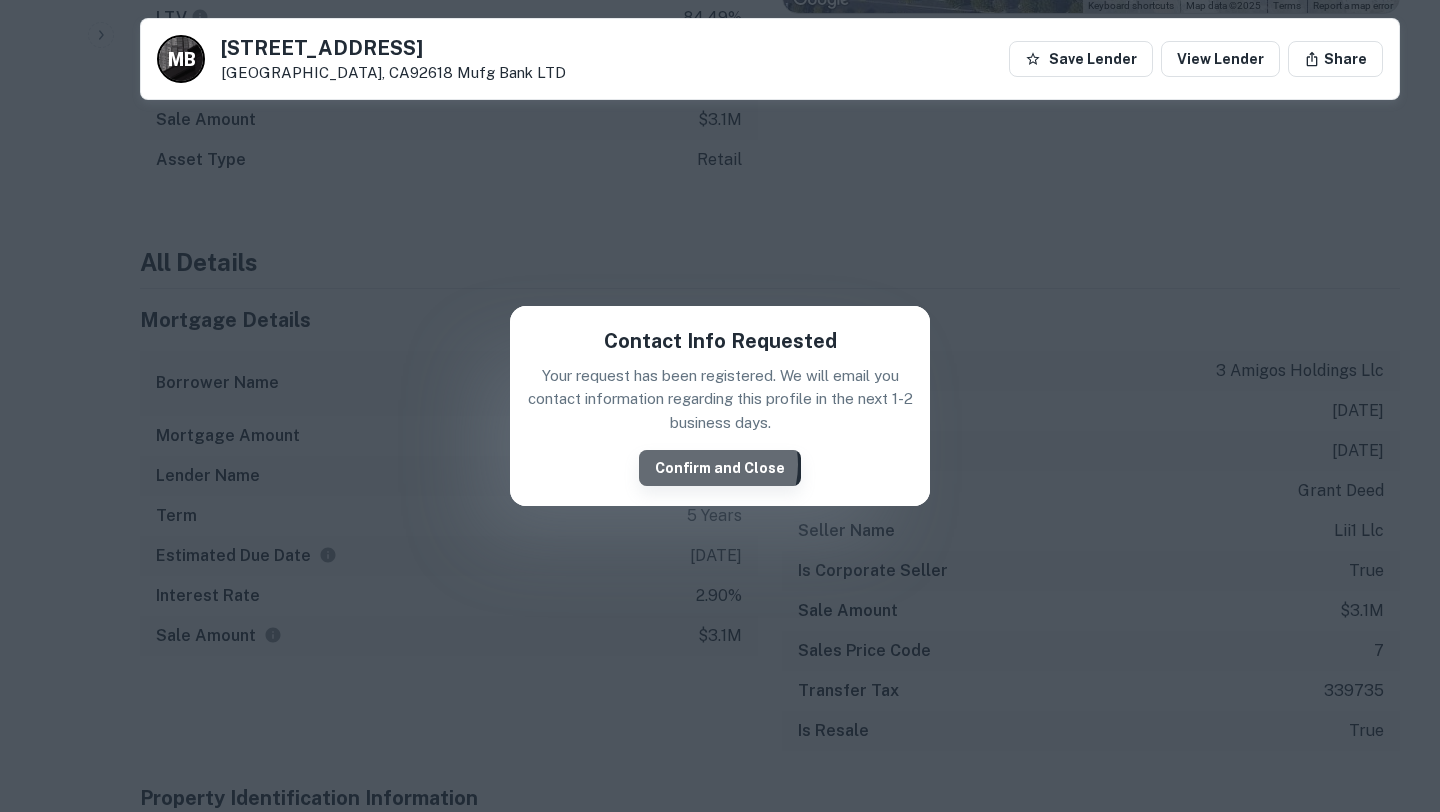 click on "Confirm and Close" at bounding box center (720, 468) 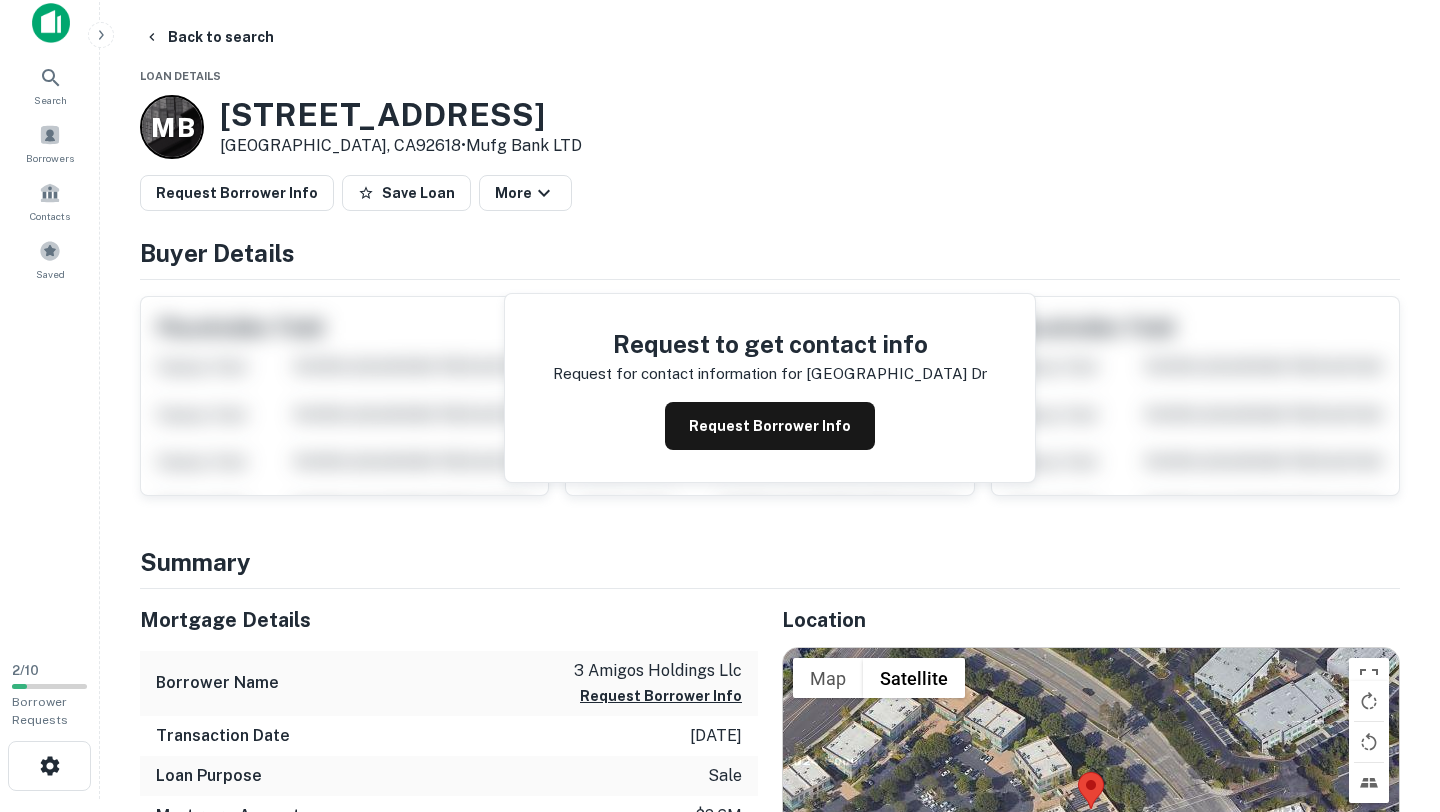 scroll, scrollTop: 0, scrollLeft: 0, axis: both 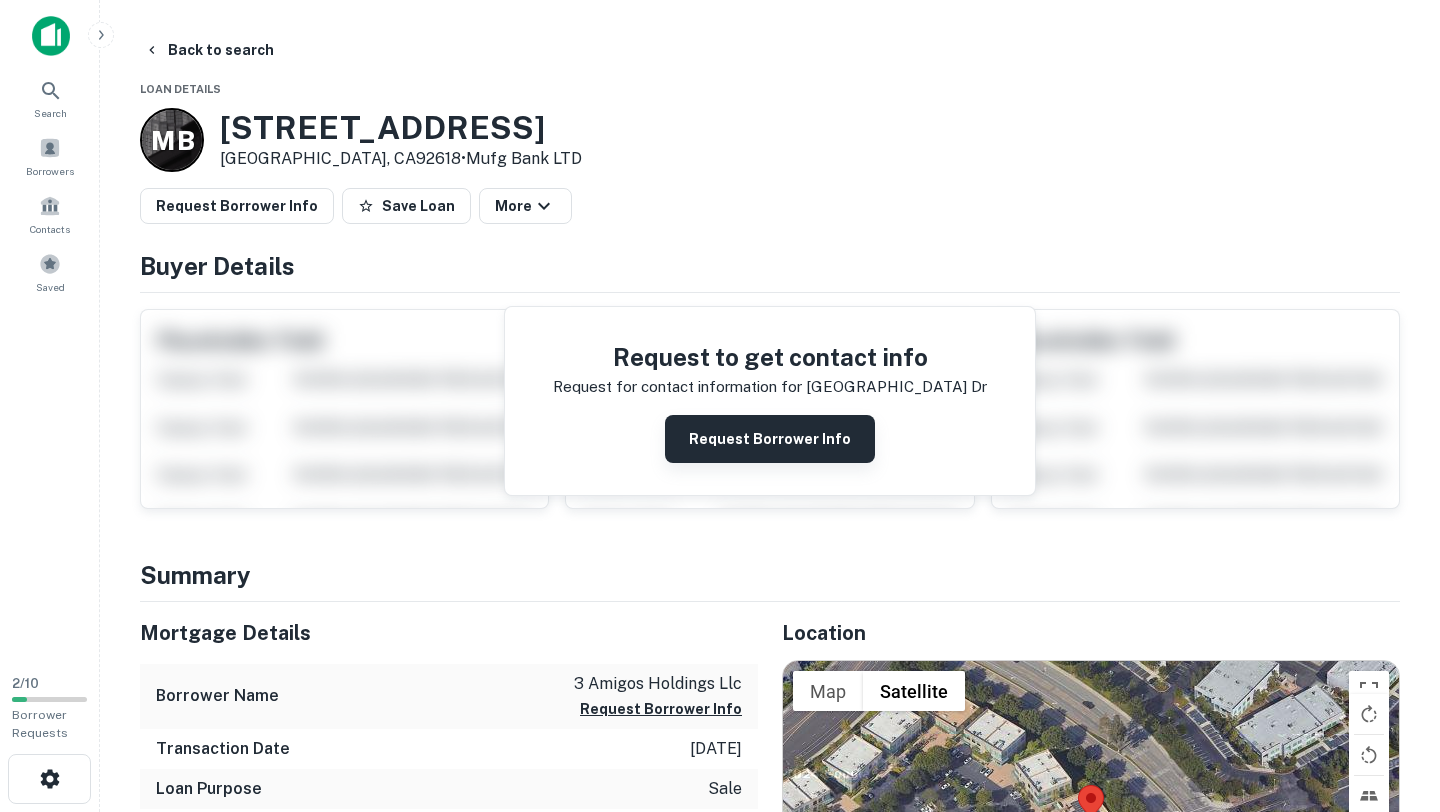 click on "Request Borrower Info" at bounding box center (770, 439) 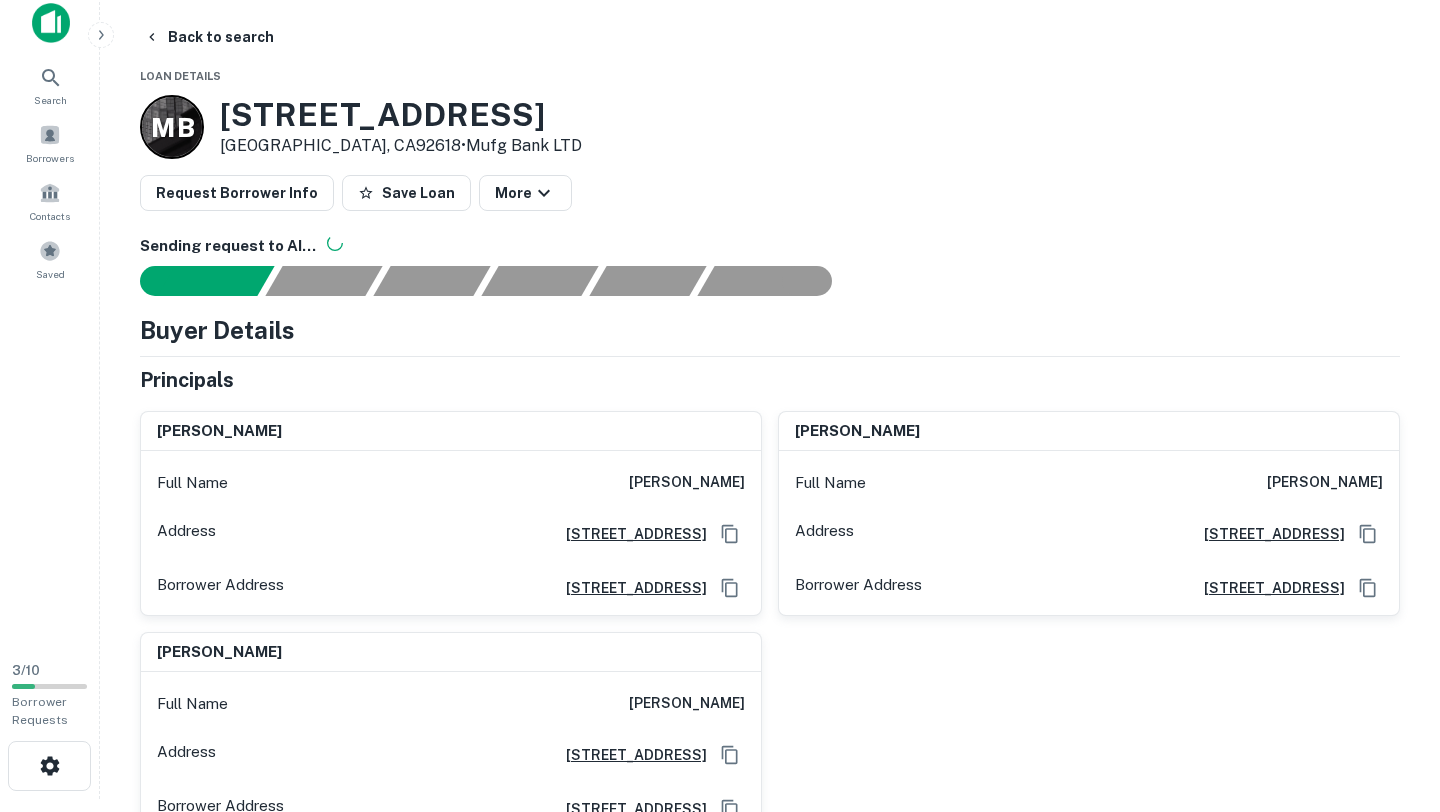 scroll, scrollTop: 0, scrollLeft: 0, axis: both 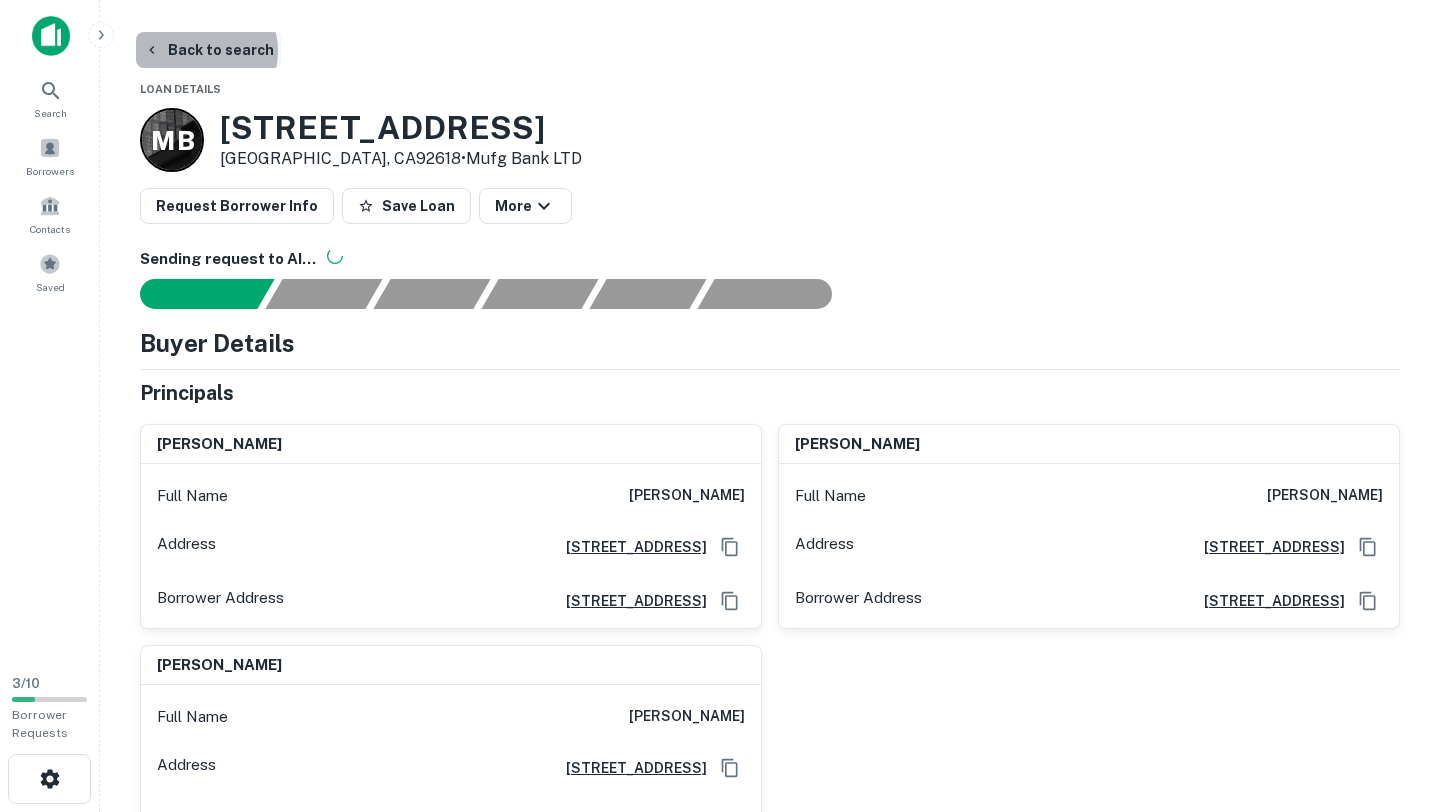 click on "Back to search" at bounding box center (209, 50) 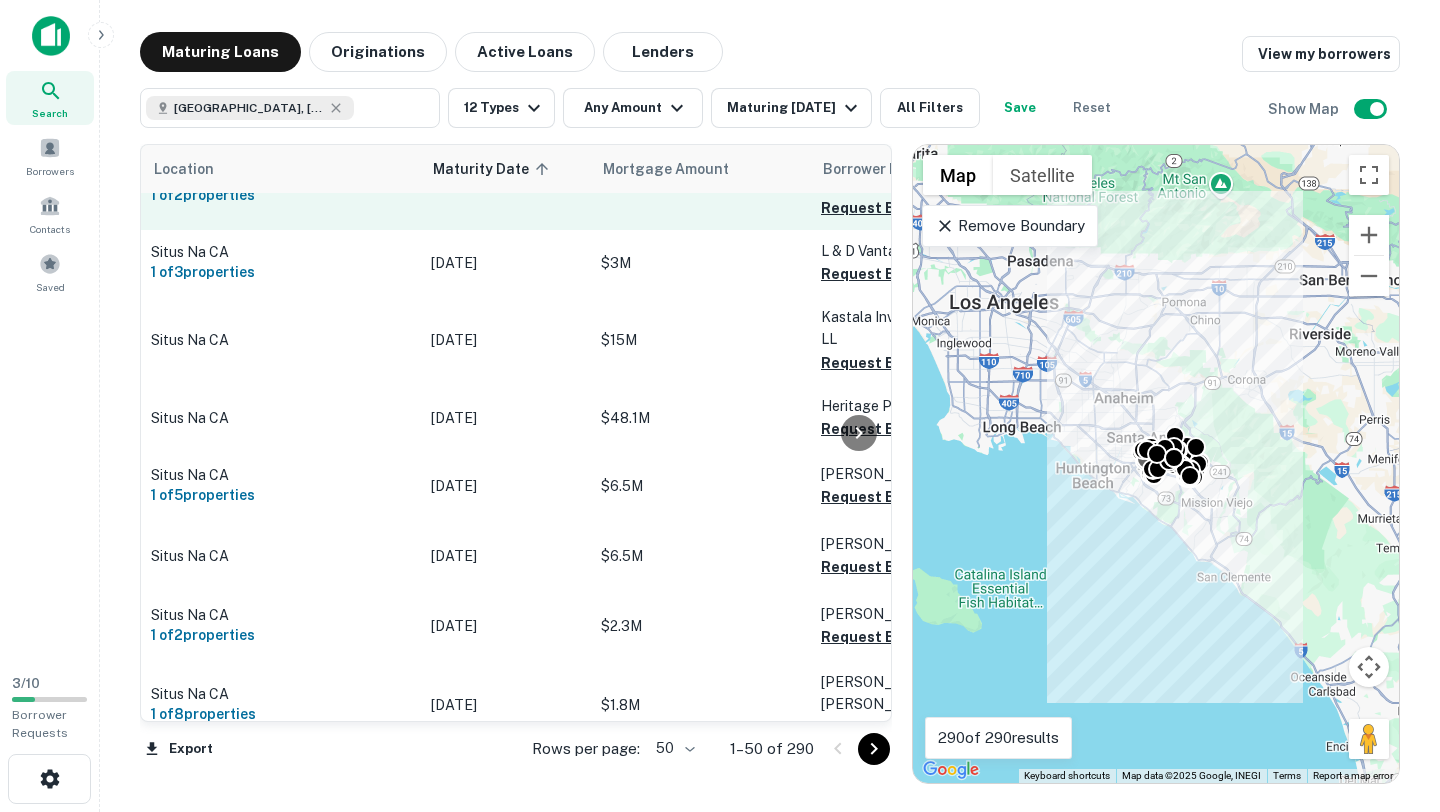 scroll, scrollTop: 3025, scrollLeft: 0, axis: vertical 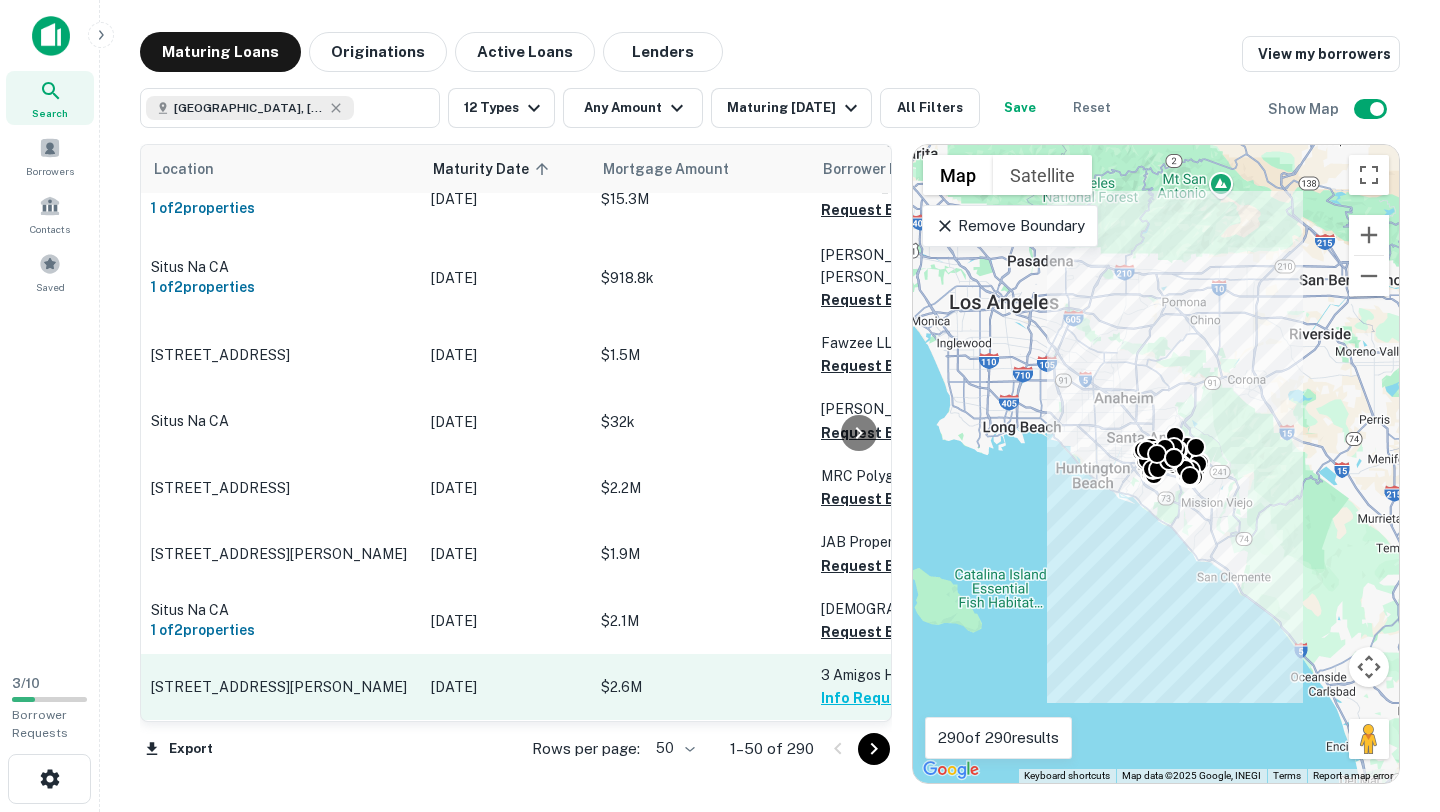 click on "[STREET_ADDRESS][PERSON_NAME]" at bounding box center (281, 687) 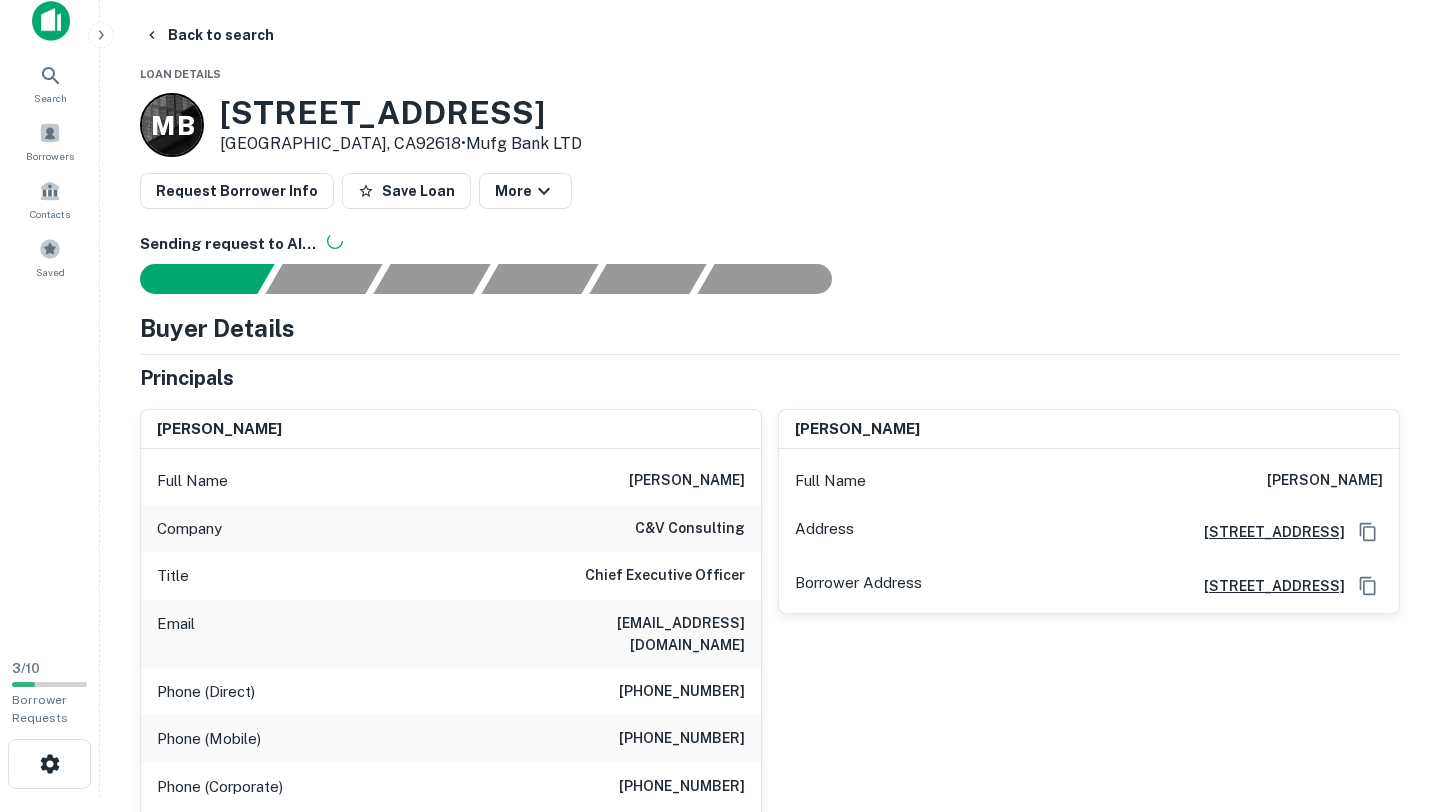 scroll, scrollTop: 0, scrollLeft: 0, axis: both 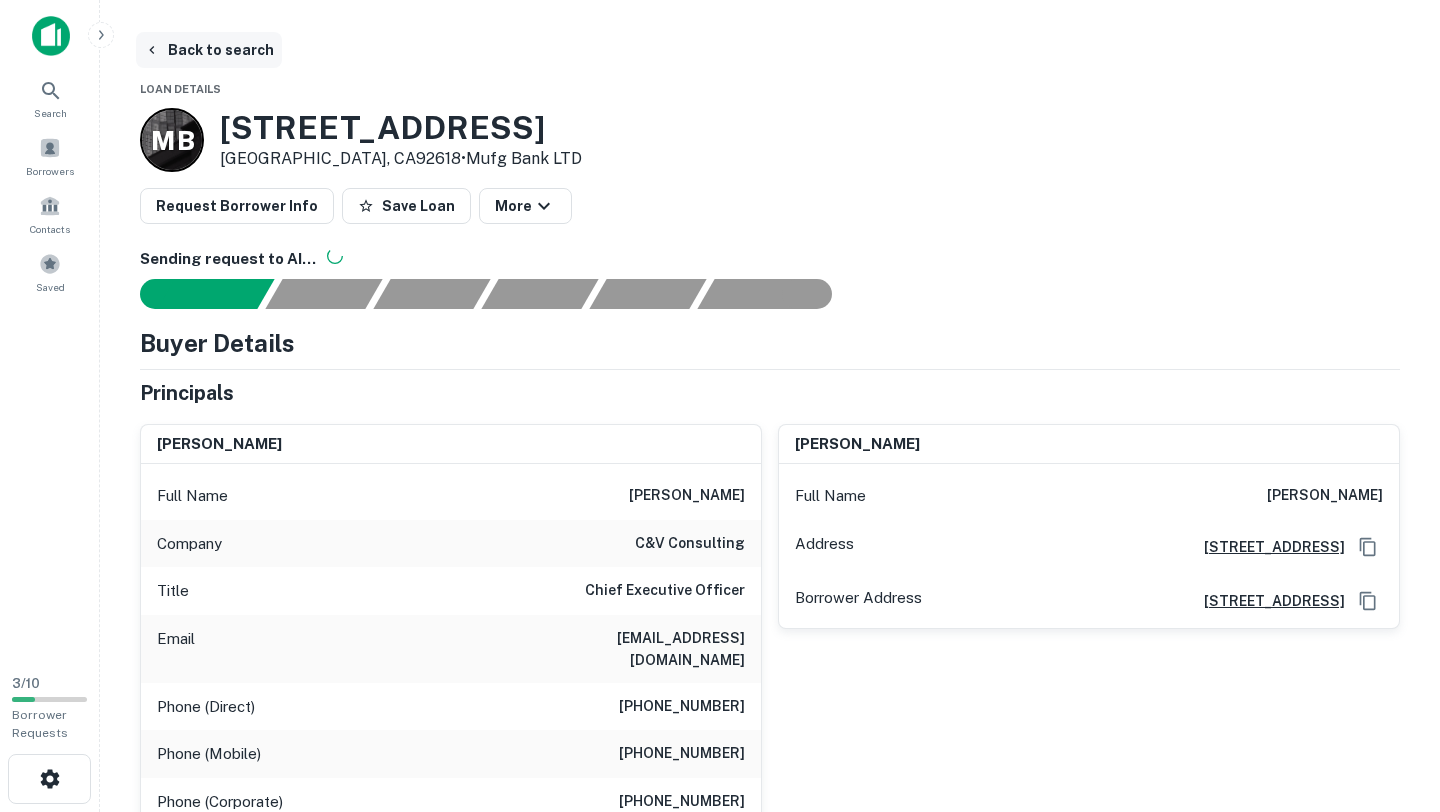 click on "Back to search" at bounding box center (209, 50) 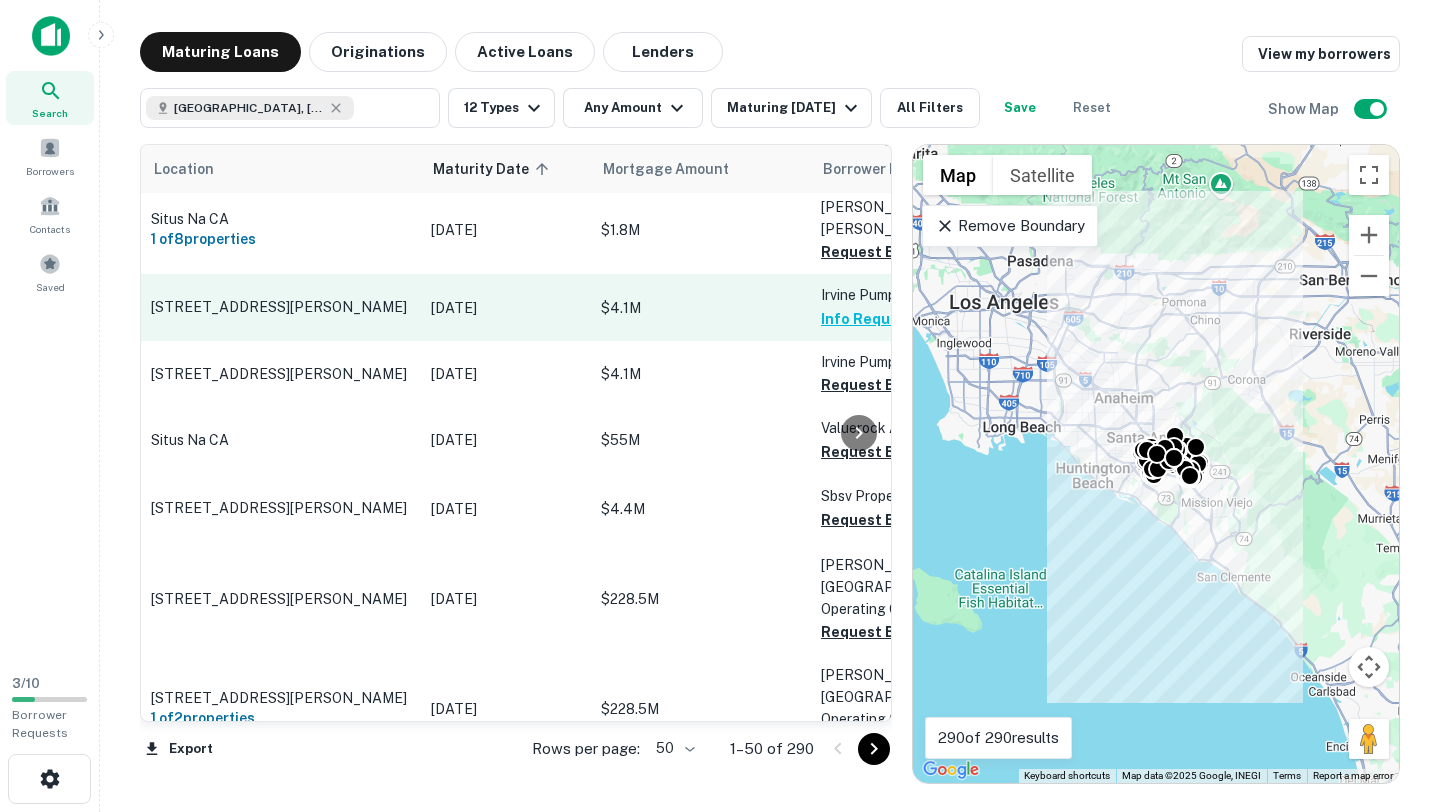 scroll, scrollTop: 657, scrollLeft: 0, axis: vertical 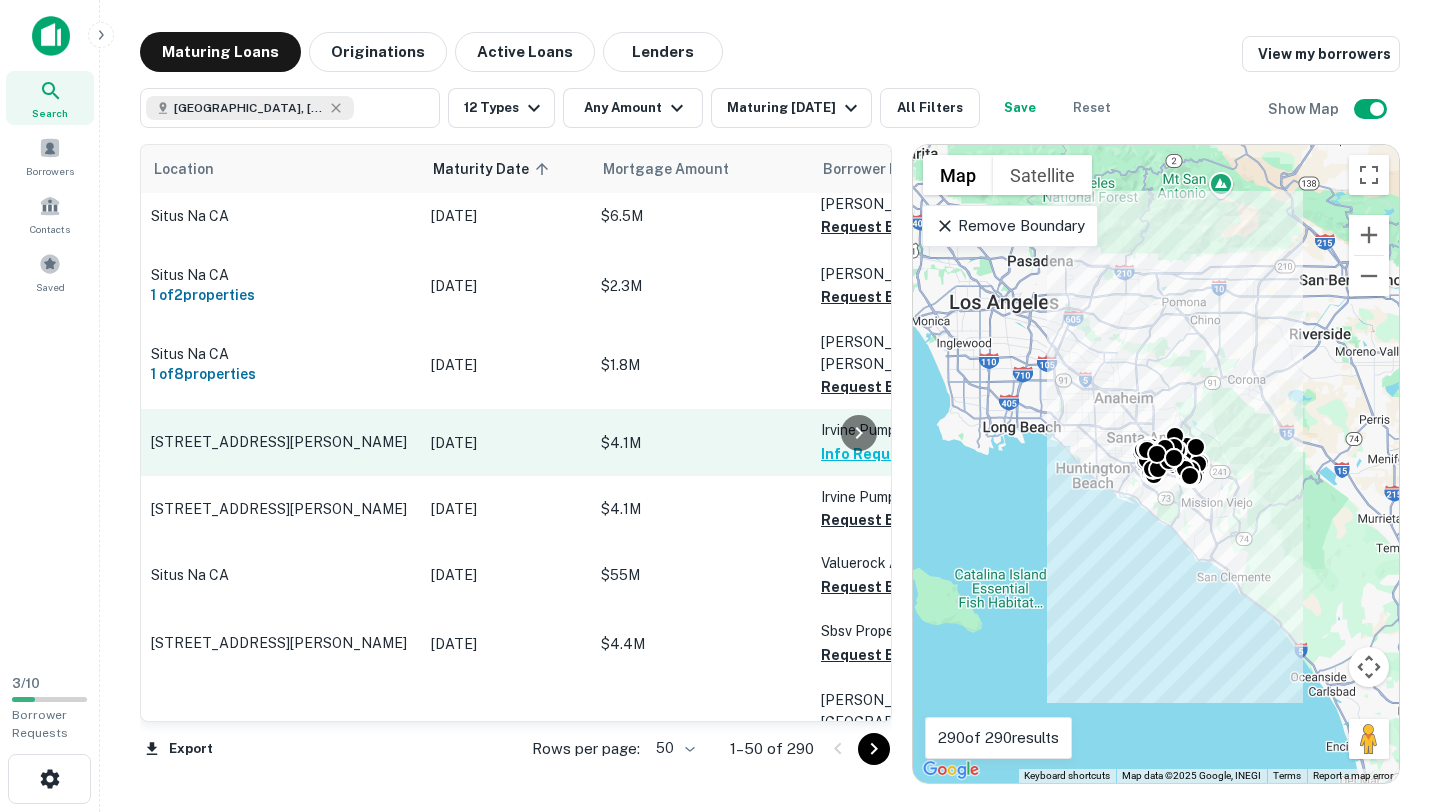 click on "[STREET_ADDRESS][PERSON_NAME]" at bounding box center (281, 442) 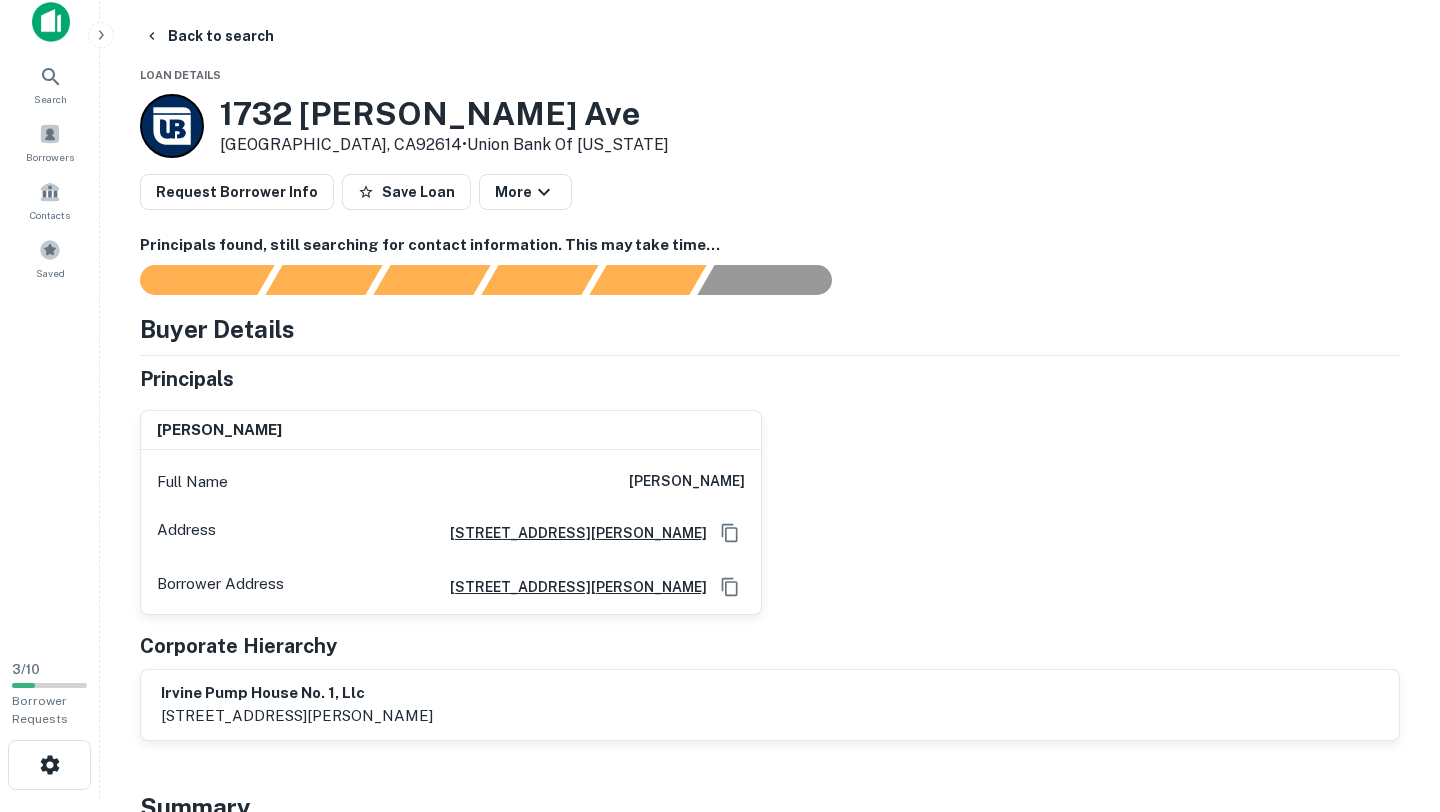 scroll, scrollTop: 0, scrollLeft: 0, axis: both 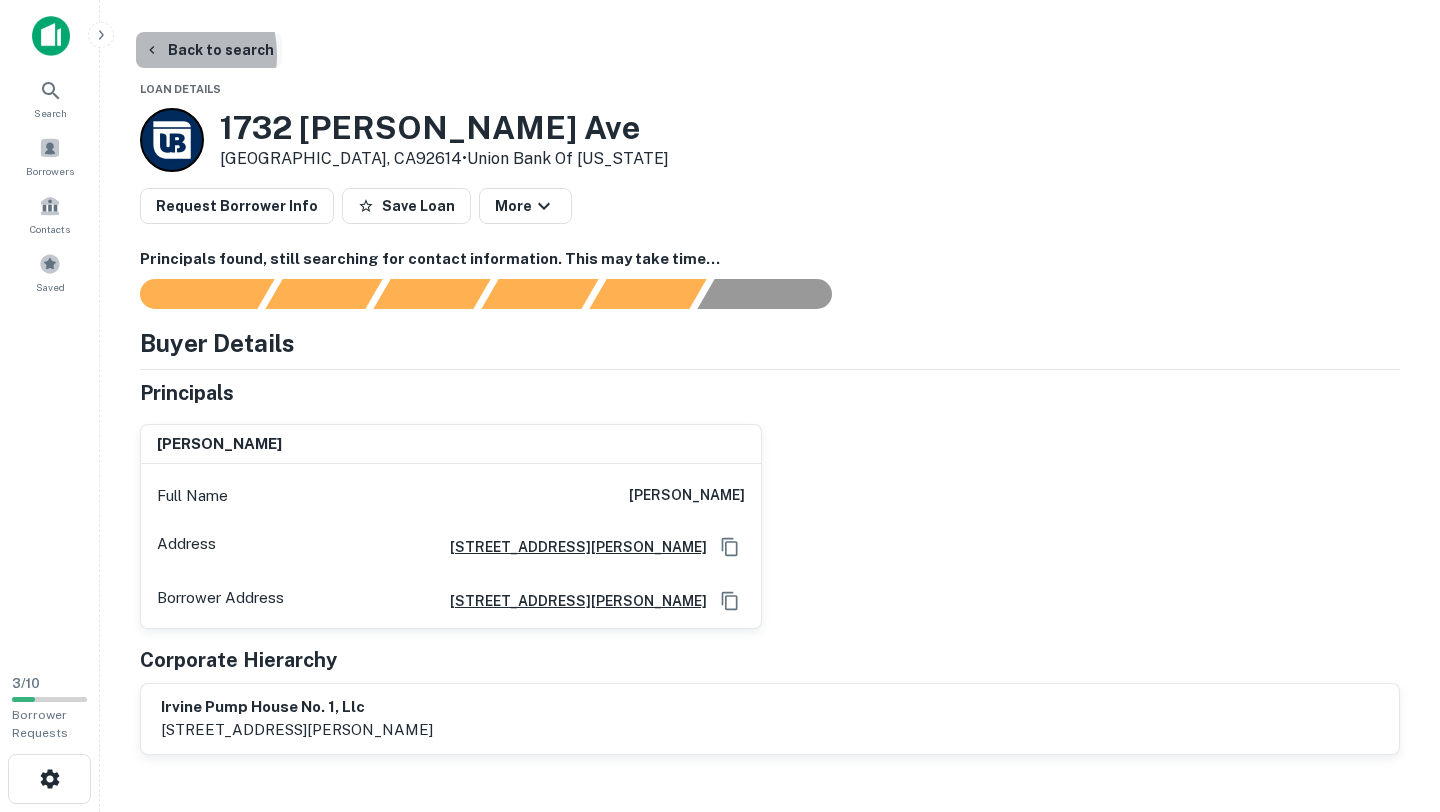 click 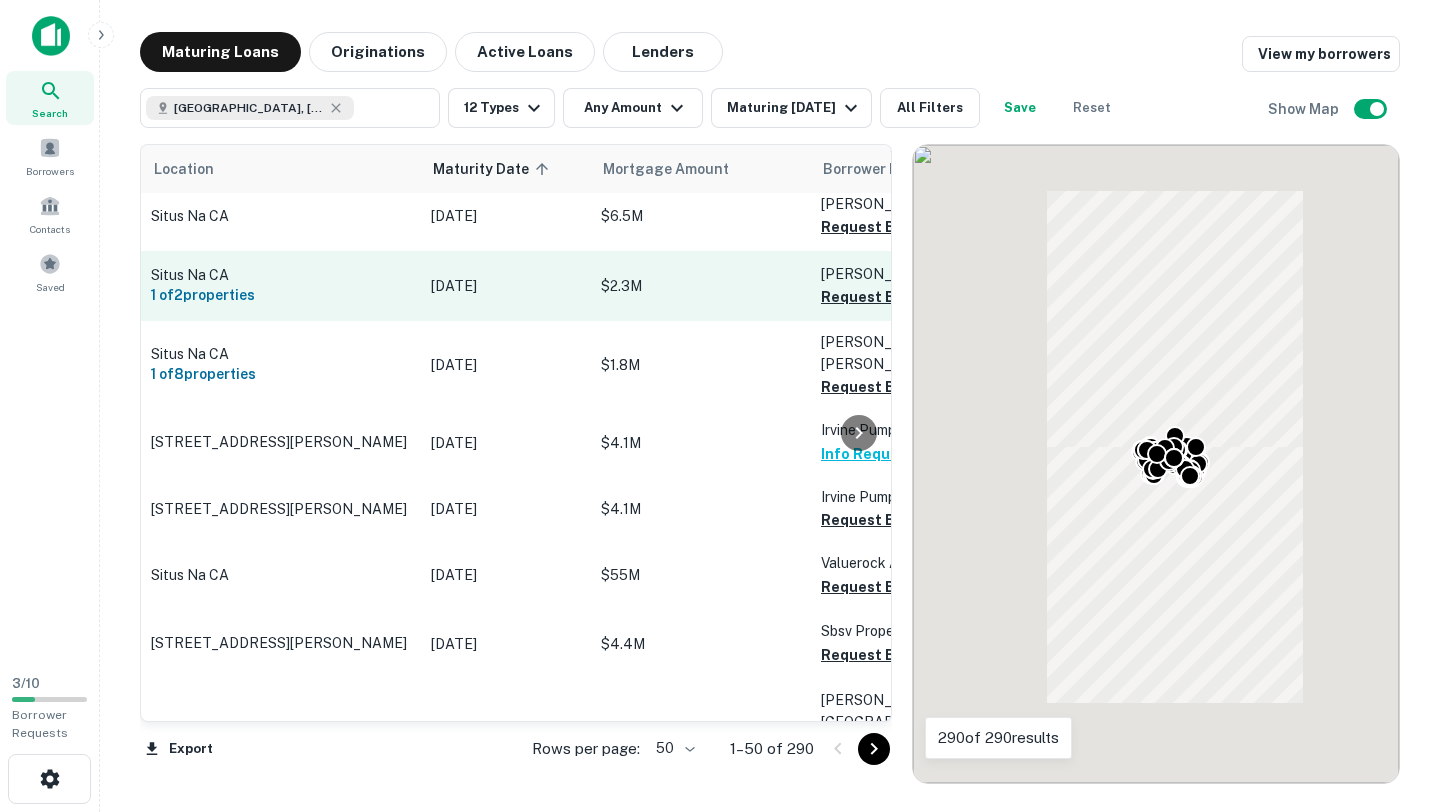 scroll, scrollTop: 0, scrollLeft: 0, axis: both 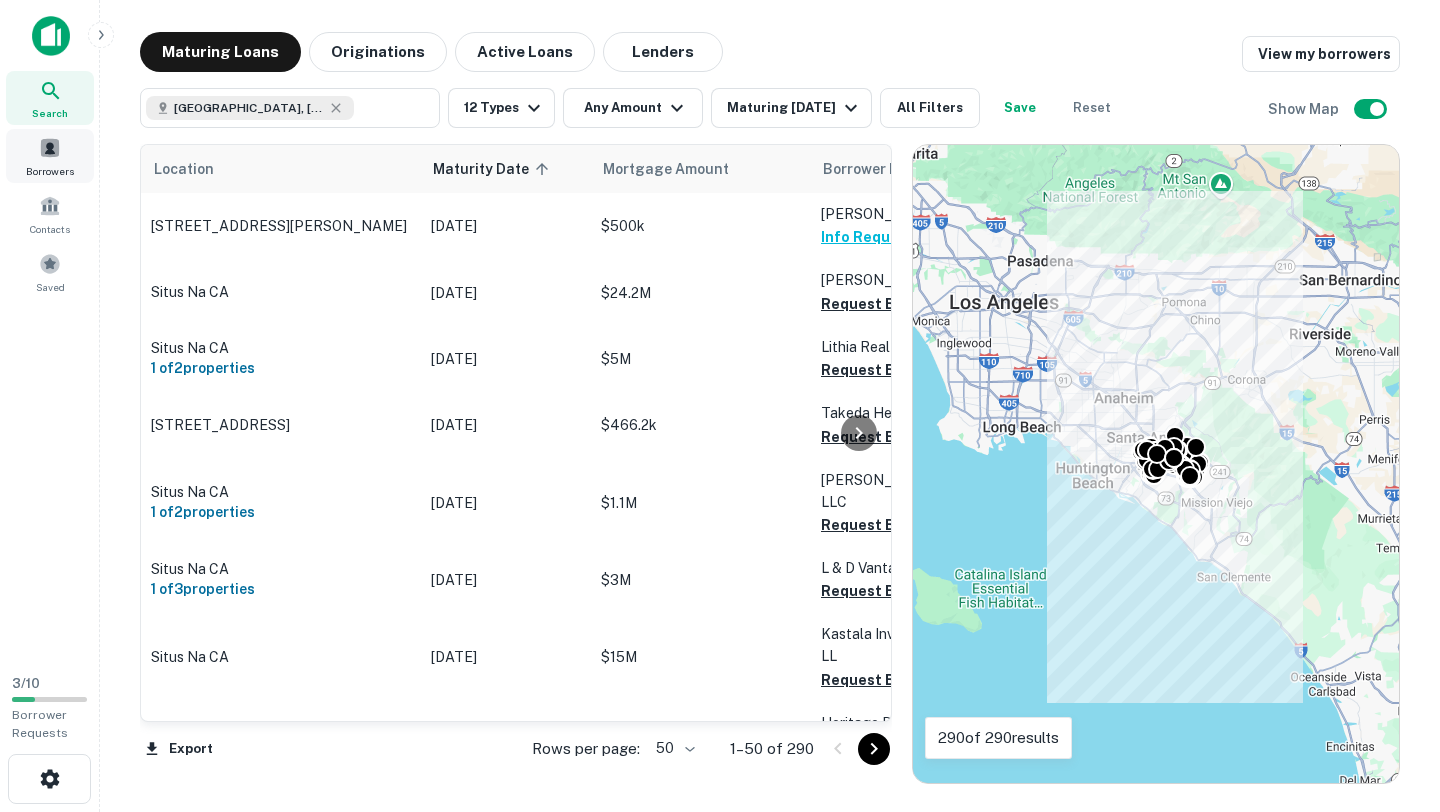 click on "Borrowers" at bounding box center (50, 156) 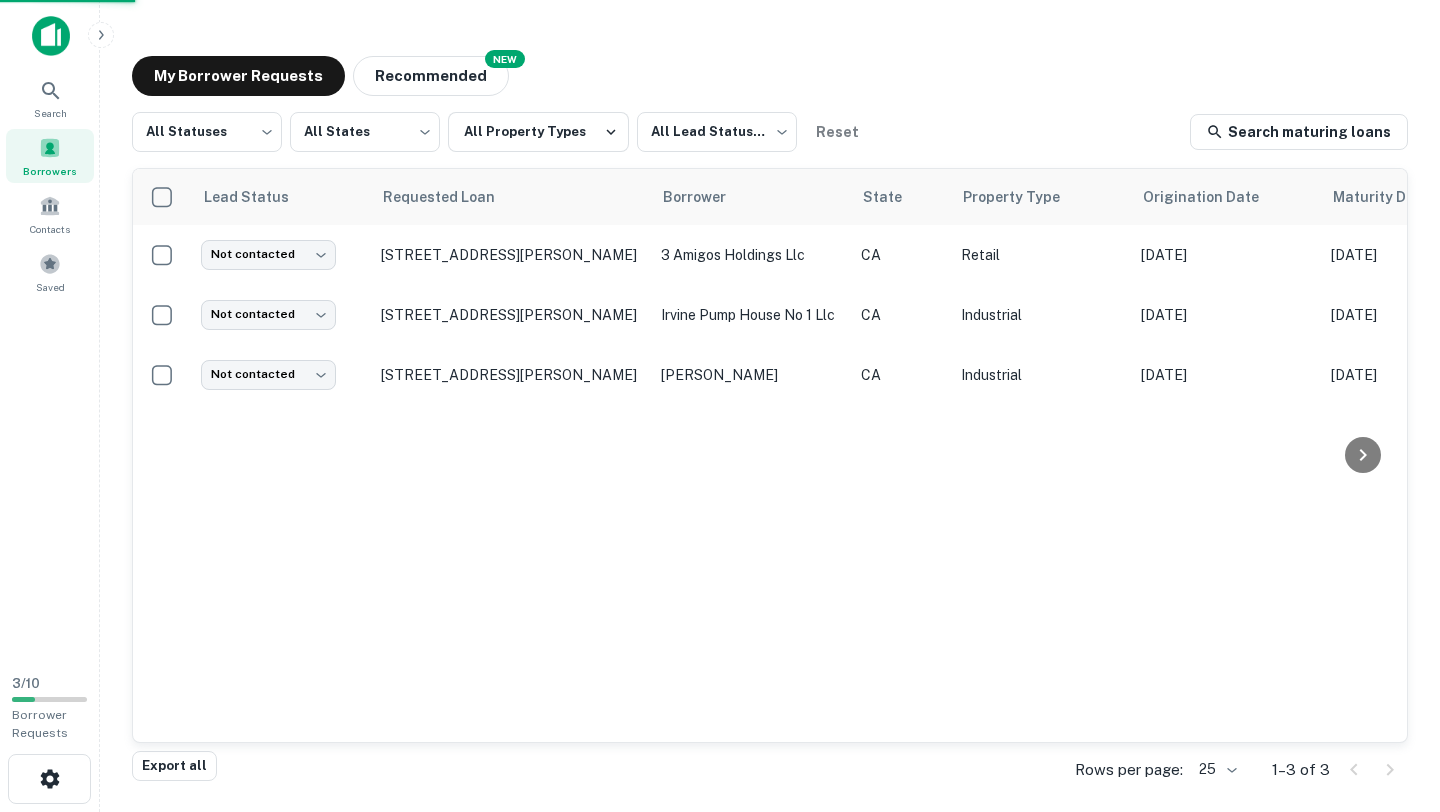 scroll, scrollTop: 0, scrollLeft: 0, axis: both 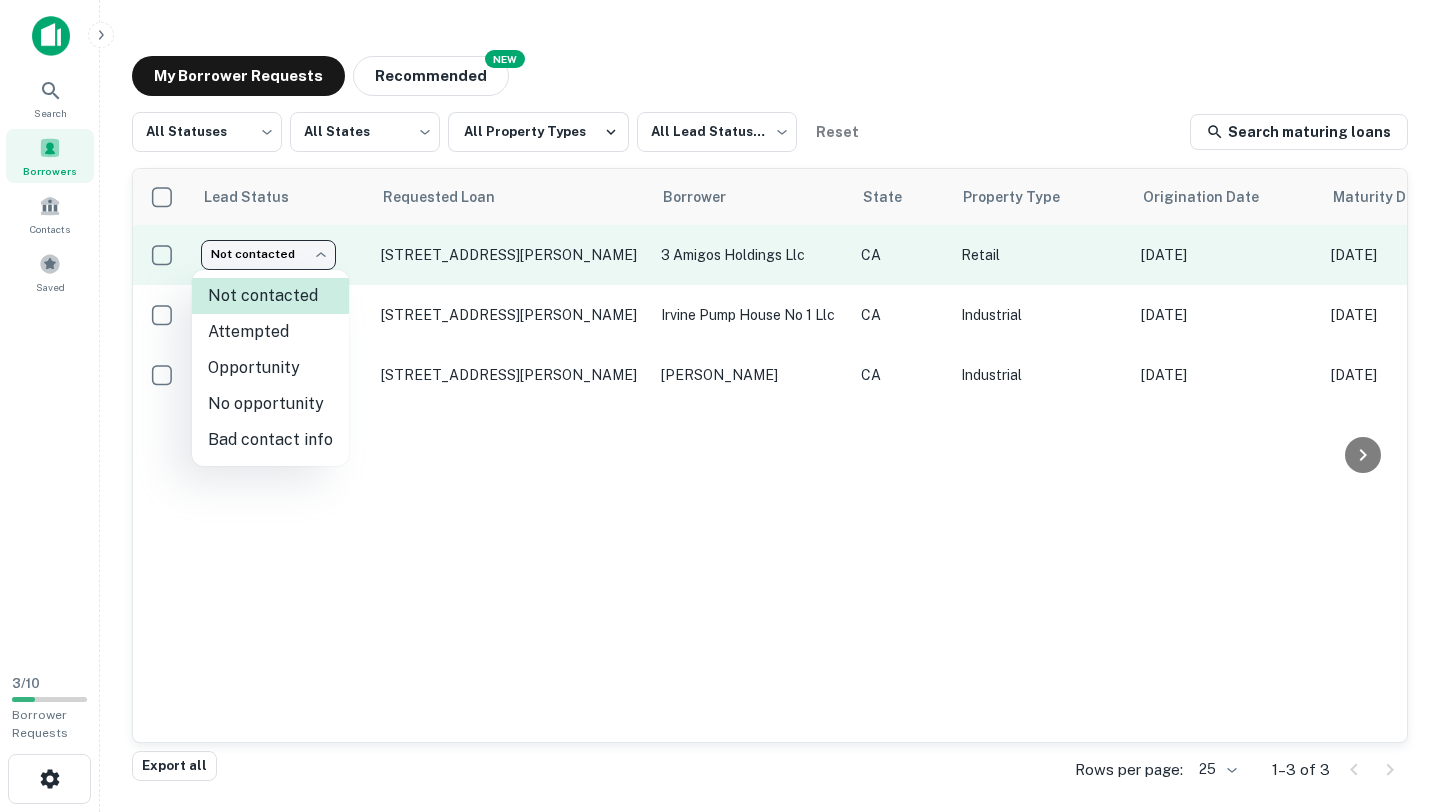 click on "Search         Borrowers         Contacts         Saved     3  /  10   Borrower Requests My Borrower Requests NEW Recommended All Statuses *** ​ All States *** ​ All Property Types All Lead Statuses *** ​ Reset Search maturing loans Lead Status Requested Loan Borrower State Property Type Origination Date Maturity Date Mortgage Amount Requested Date sorted descending Lender Request Status Not contacted **** ​ 9830 Irvine Center Dr Irvine, CA92618  3 amigos holdings llc CA Retail Sep 24, 2020 Sep 24, 2025 $2.6M Jul 07, 2025 M   B Mufg Bank LTD Pending Not contacted **** ​ 1732 Kaiser Ave Irvine, CA92614  irvine pump house no 1 llc CA Industrial Aug 06, 2020 Aug 06, 2025 $4.1M Jul 07, 2025 Union Bank Of Michigan Pending Not contacted **** ​ 9760 Research Dr Irvine, CA92618  weatherly raymond r CA Industrial Jul 09, 2020 Jul 09, 2025 $500k Jul 07, 2025 First Foundation Inc. Pending Export all Rows per page: 25 ** 1–3 of 3
Not contacted" at bounding box center [720, 406] 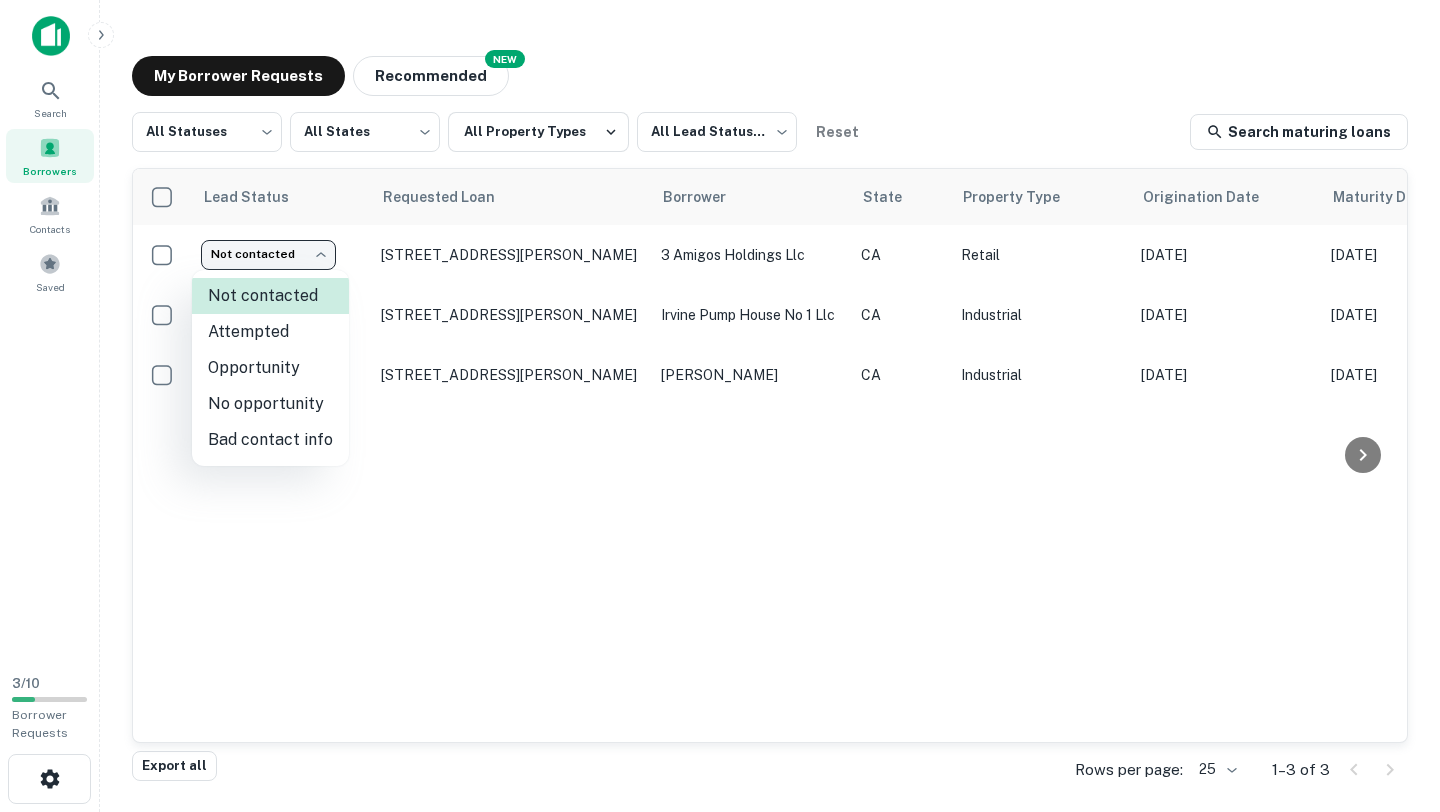 click at bounding box center [720, 406] 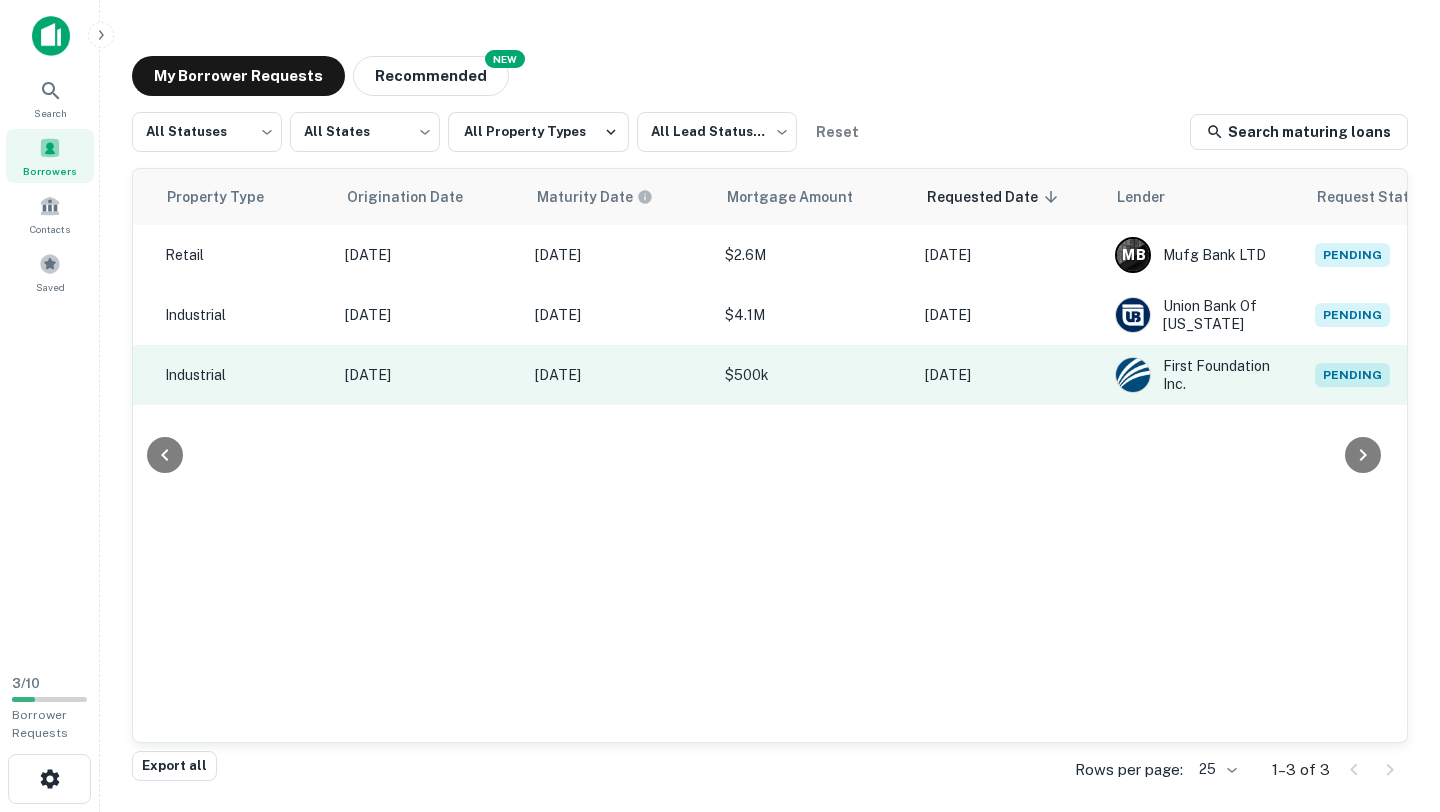scroll, scrollTop: 0, scrollLeft: 0, axis: both 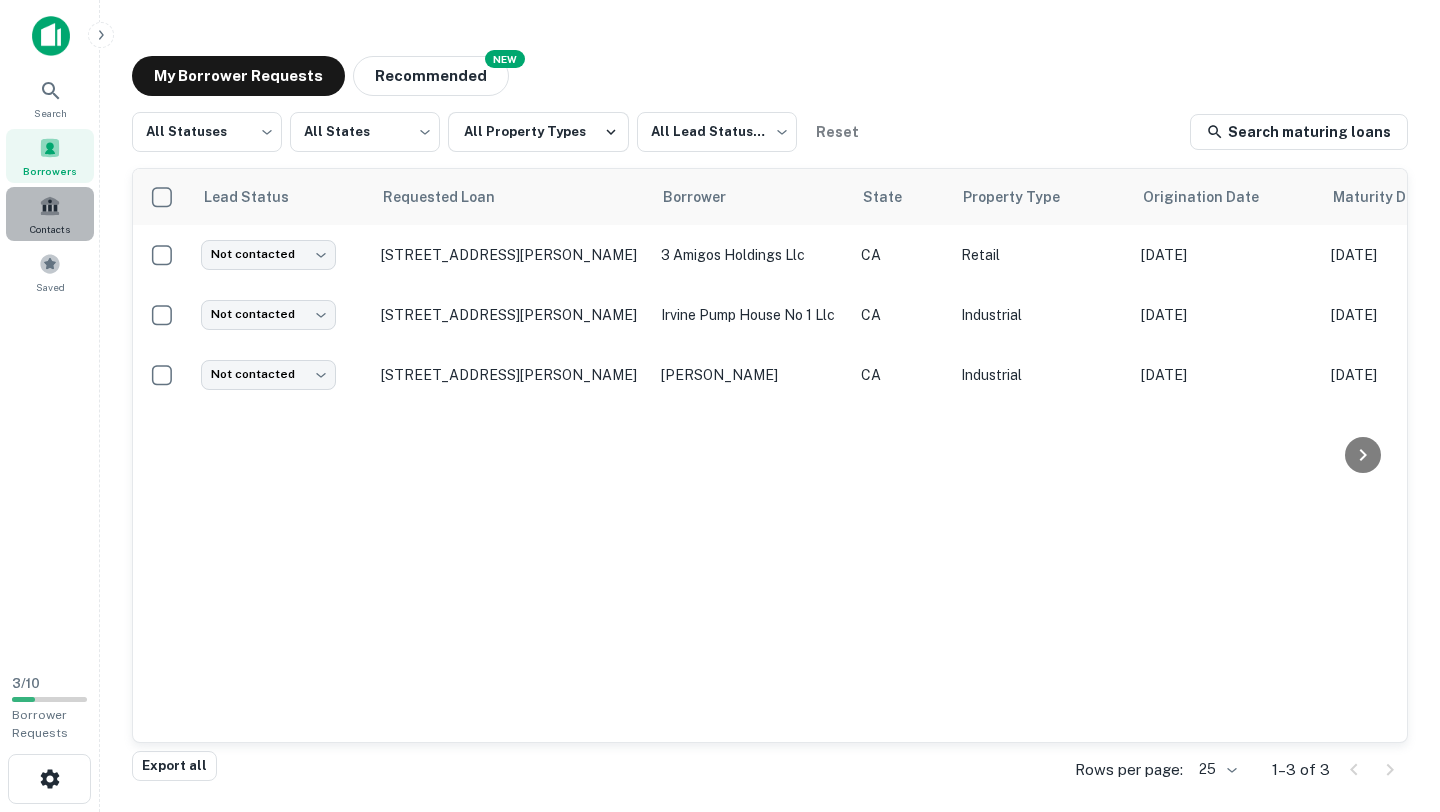 click on "Contacts" at bounding box center (50, 229) 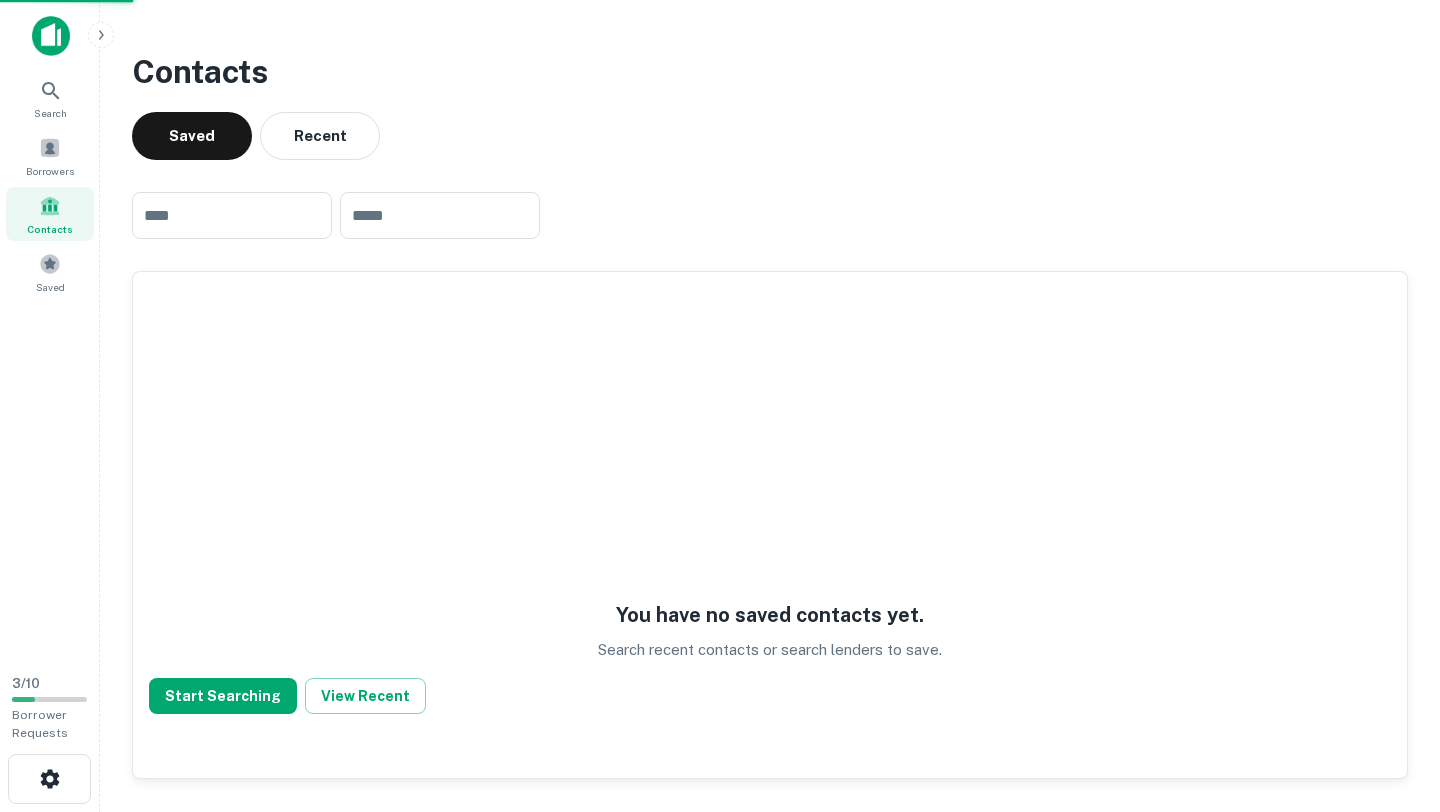 scroll, scrollTop: 0, scrollLeft: 0, axis: both 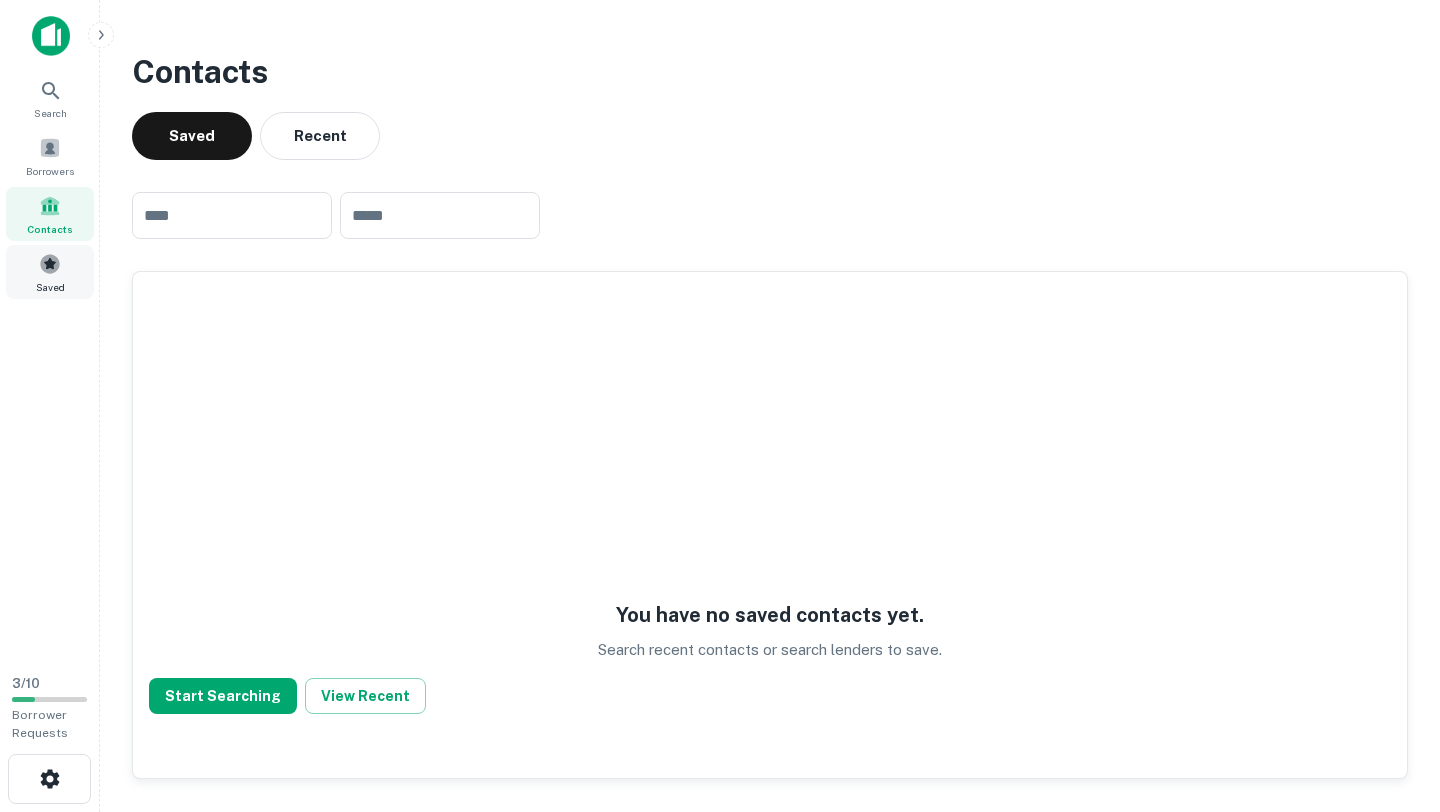 click at bounding box center (50, 264) 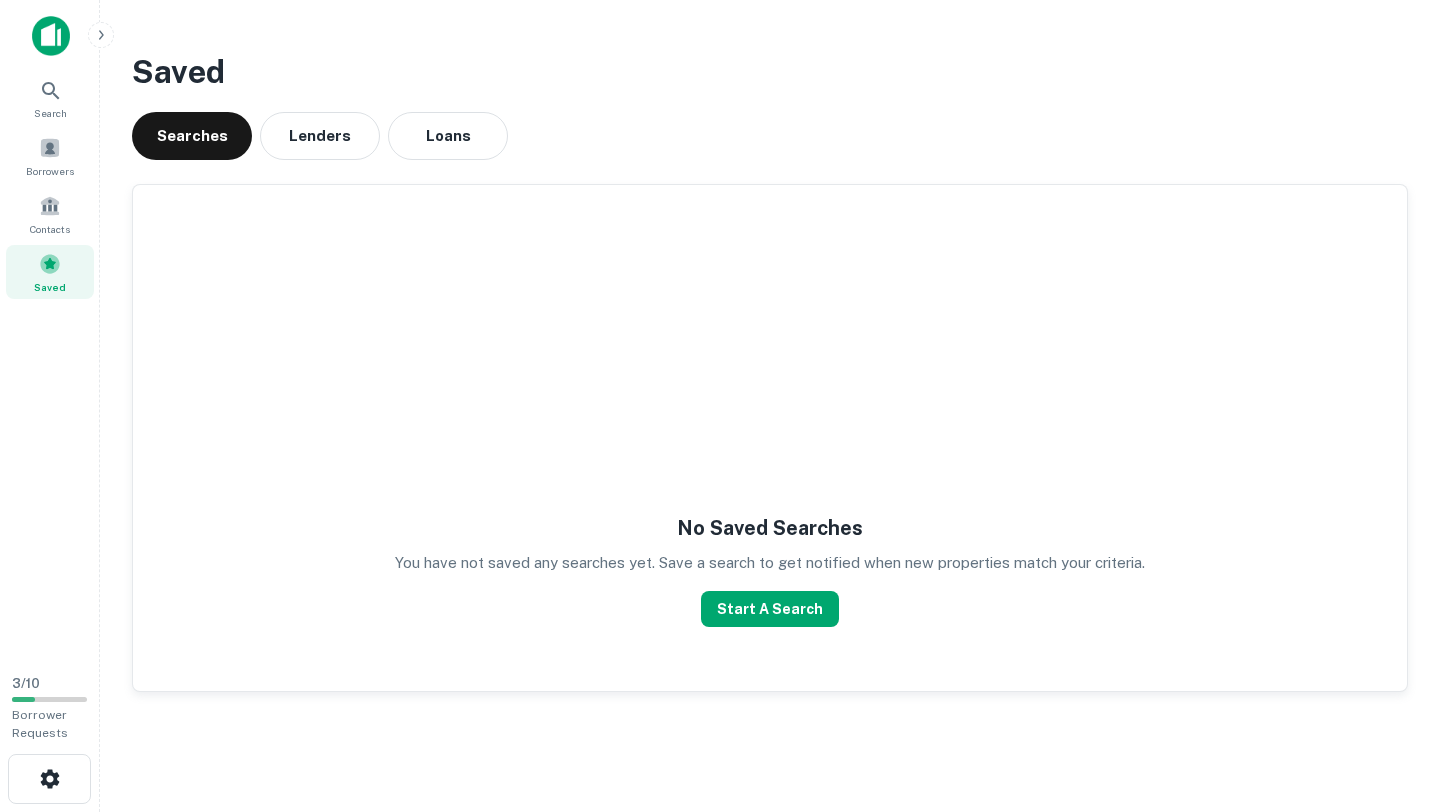 scroll, scrollTop: 0, scrollLeft: 0, axis: both 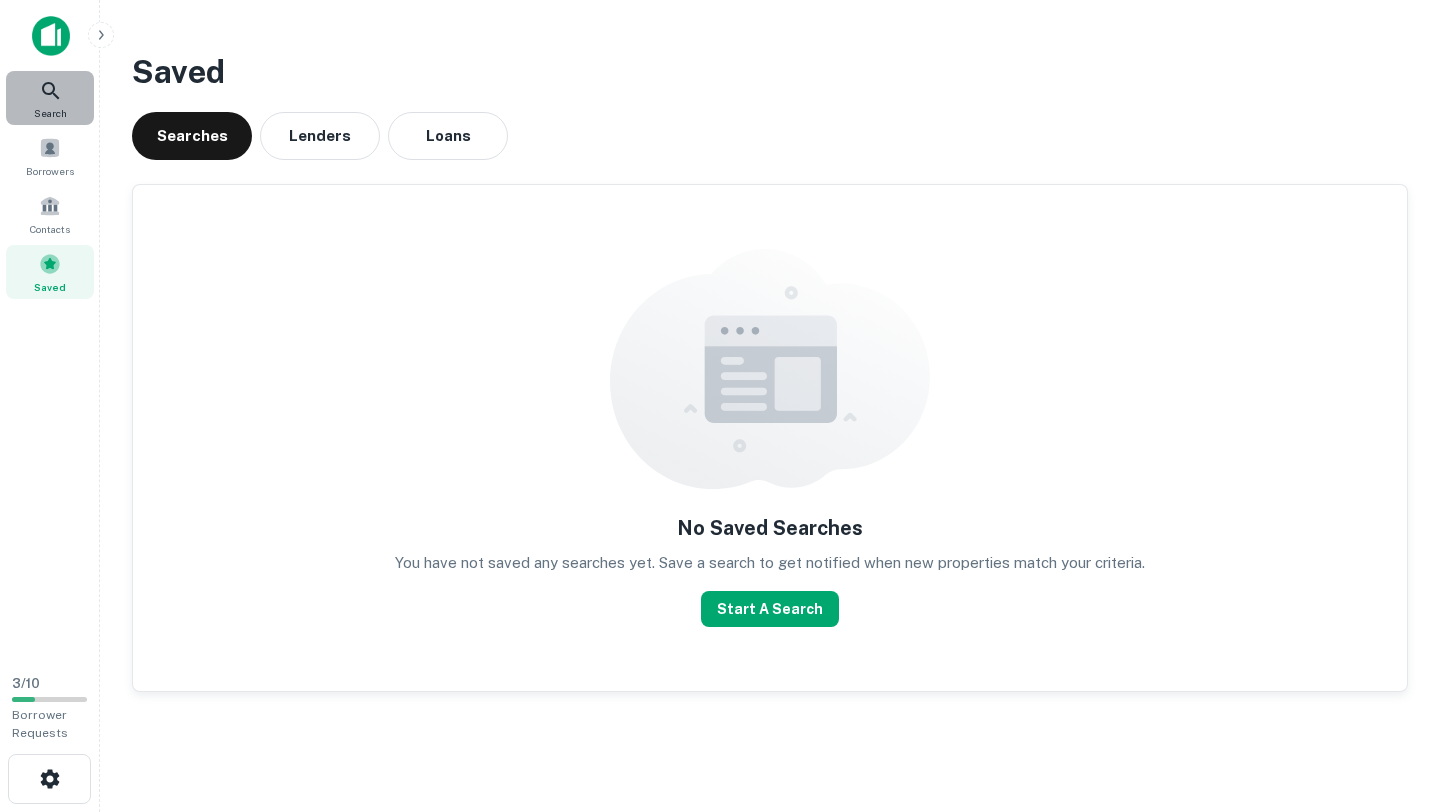 click on "Search" at bounding box center (50, 113) 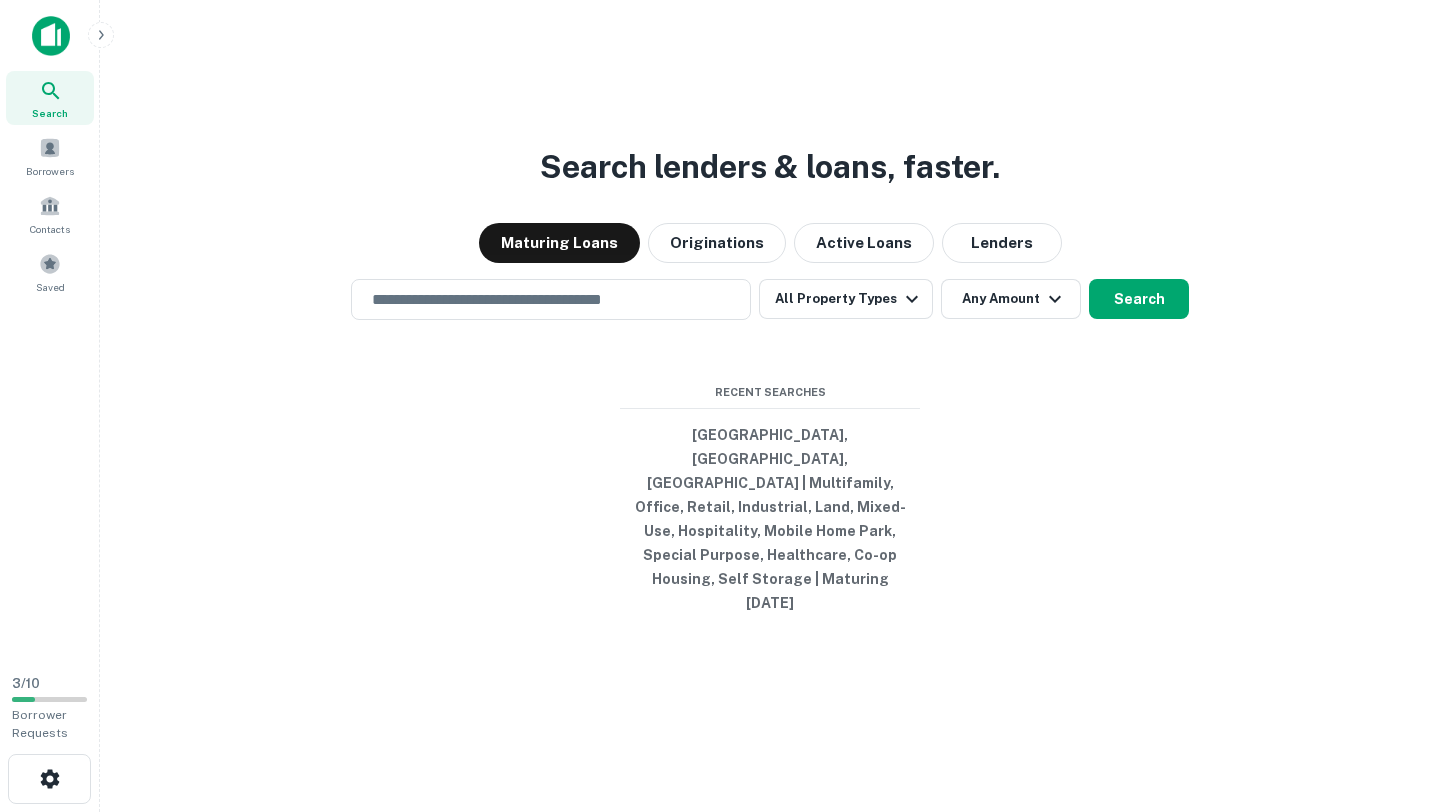 scroll, scrollTop: 0, scrollLeft: 0, axis: both 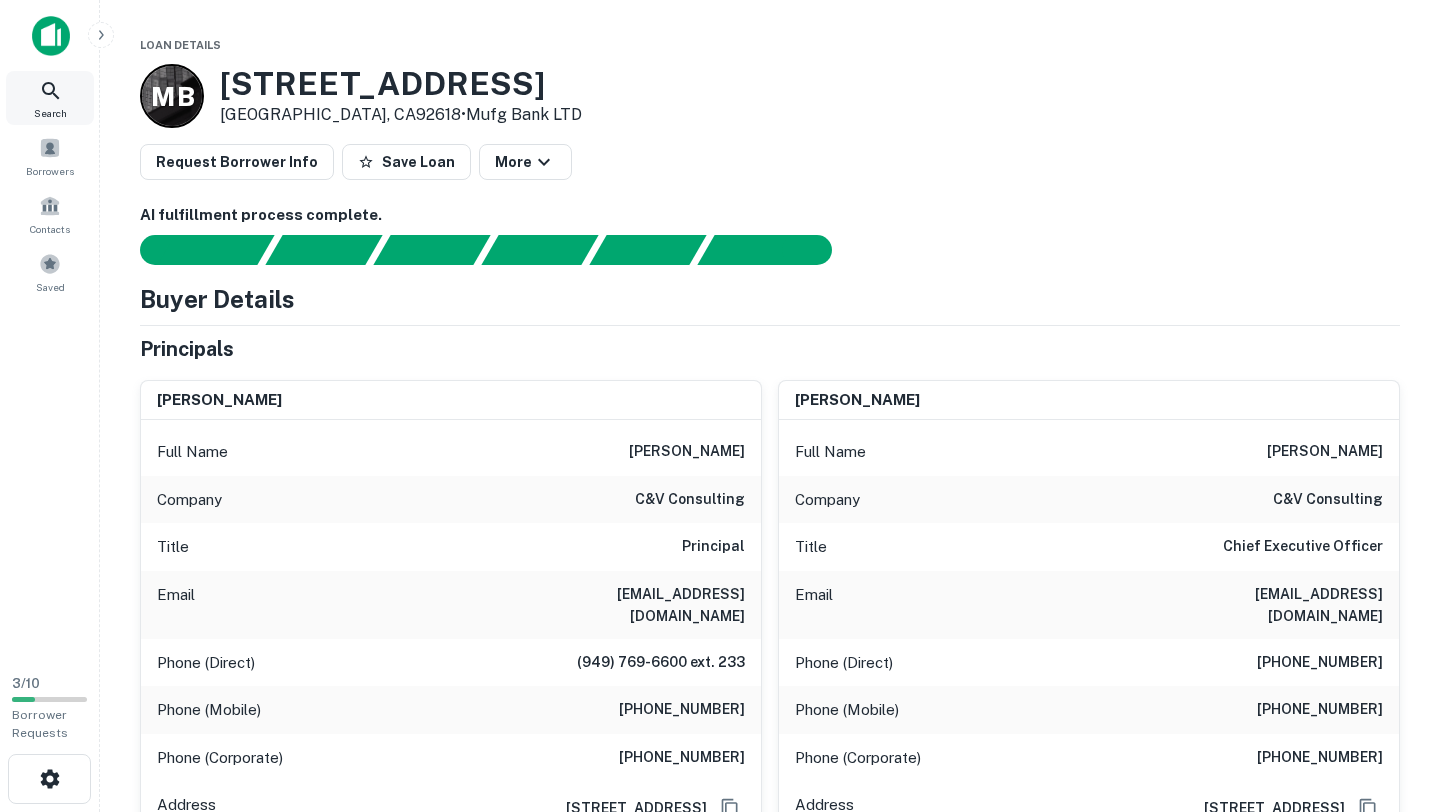 click 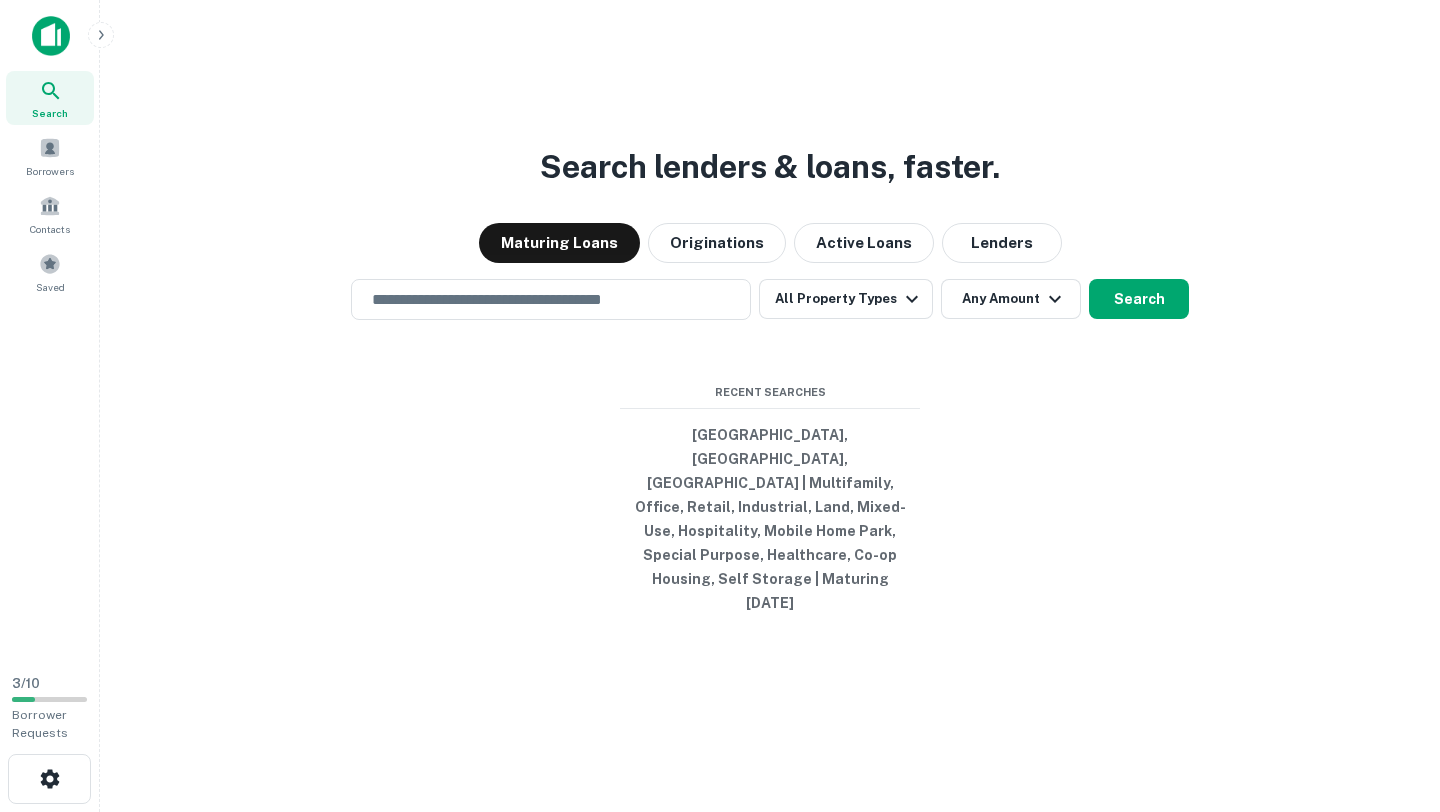 scroll, scrollTop: 0, scrollLeft: 0, axis: both 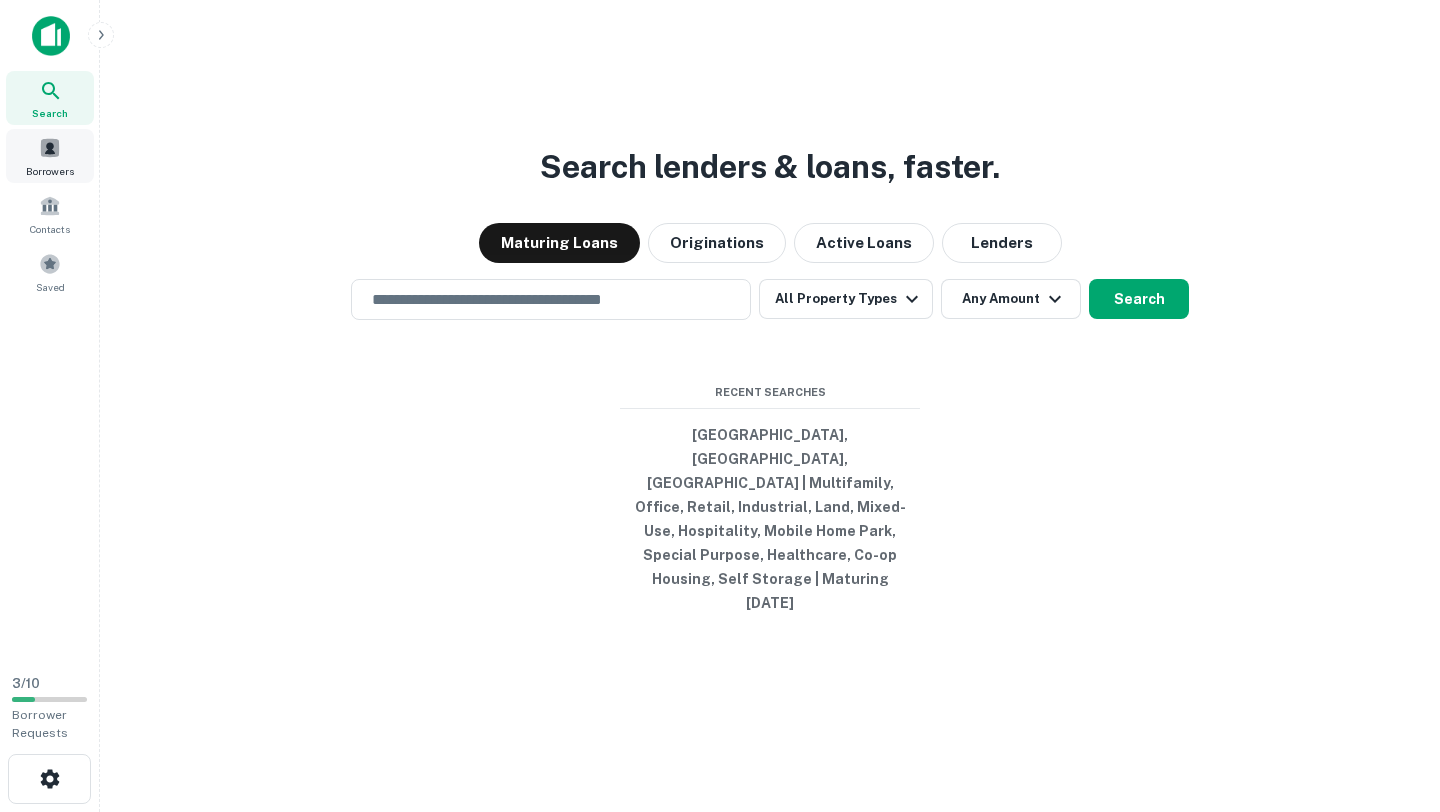 click on "Borrowers" at bounding box center [50, 156] 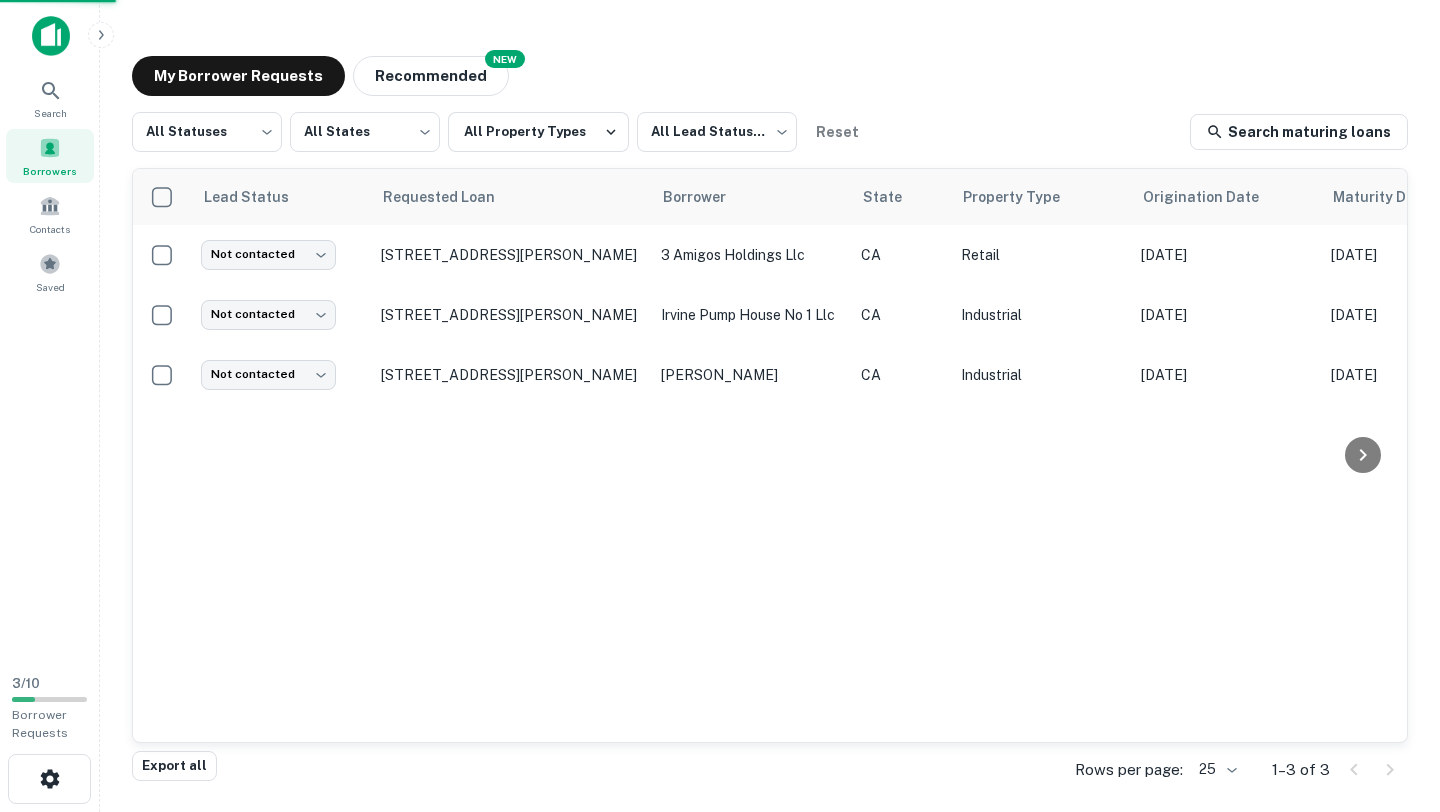 scroll, scrollTop: 0, scrollLeft: 0, axis: both 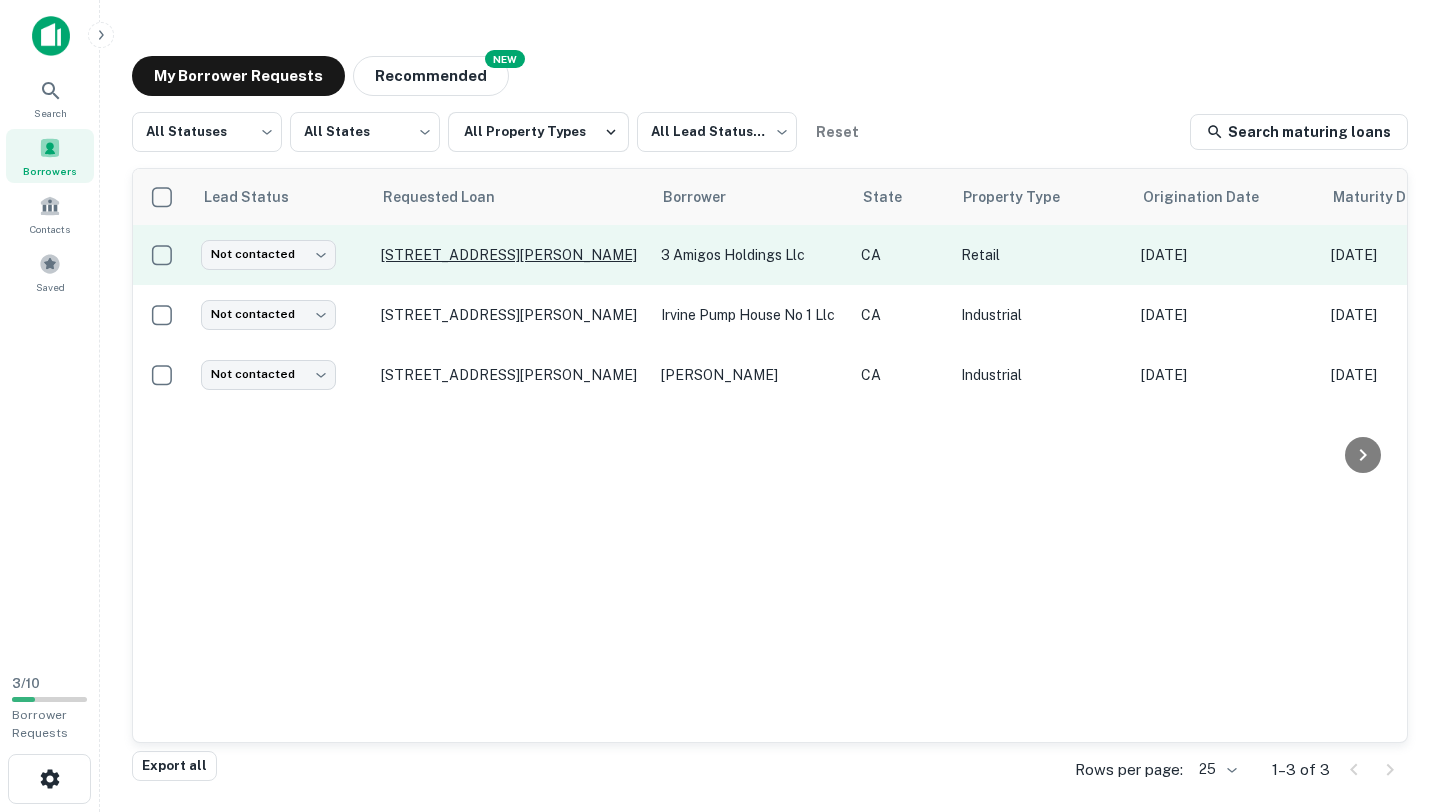 click on "[STREET_ADDRESS][PERSON_NAME]" at bounding box center (511, 255) 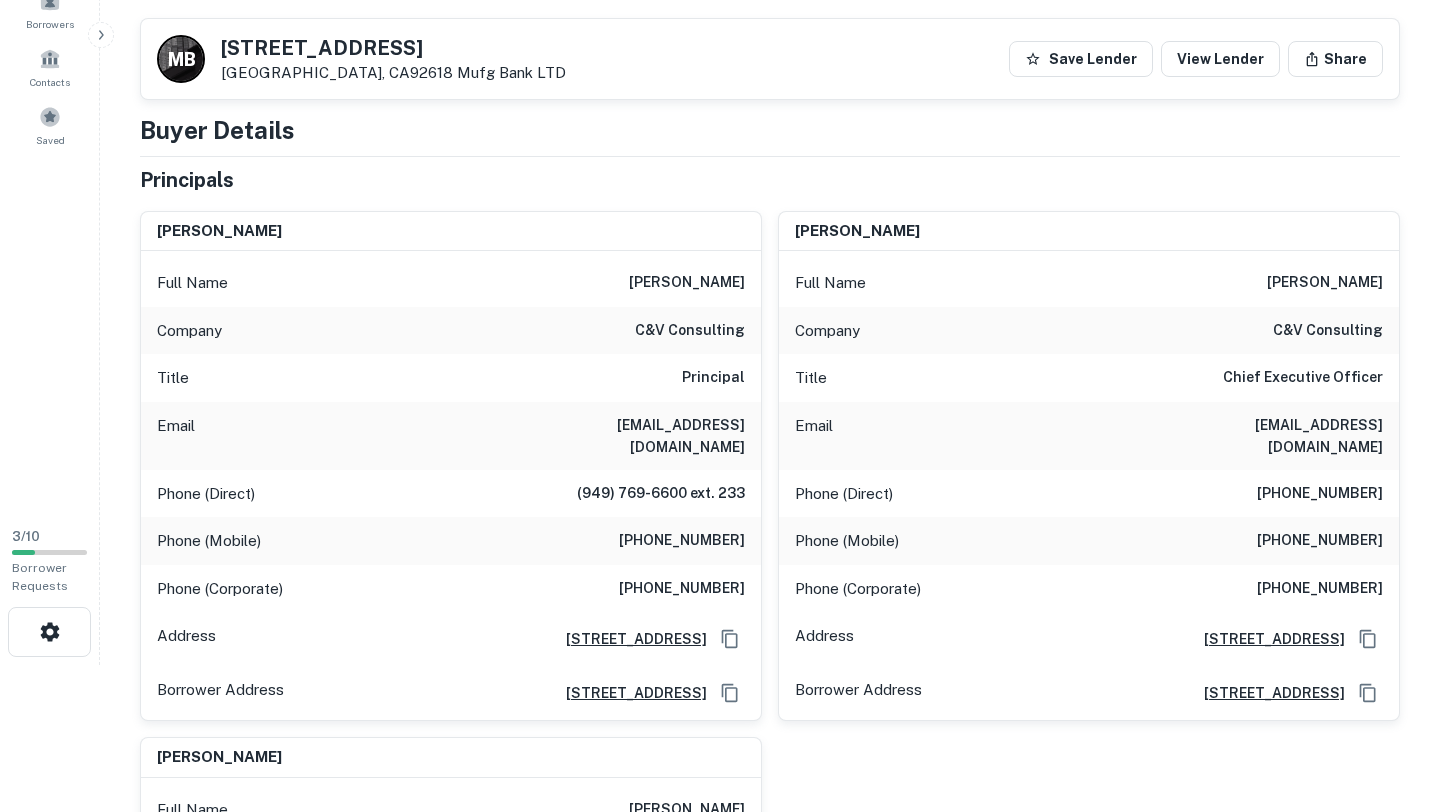 scroll, scrollTop: 0, scrollLeft: 0, axis: both 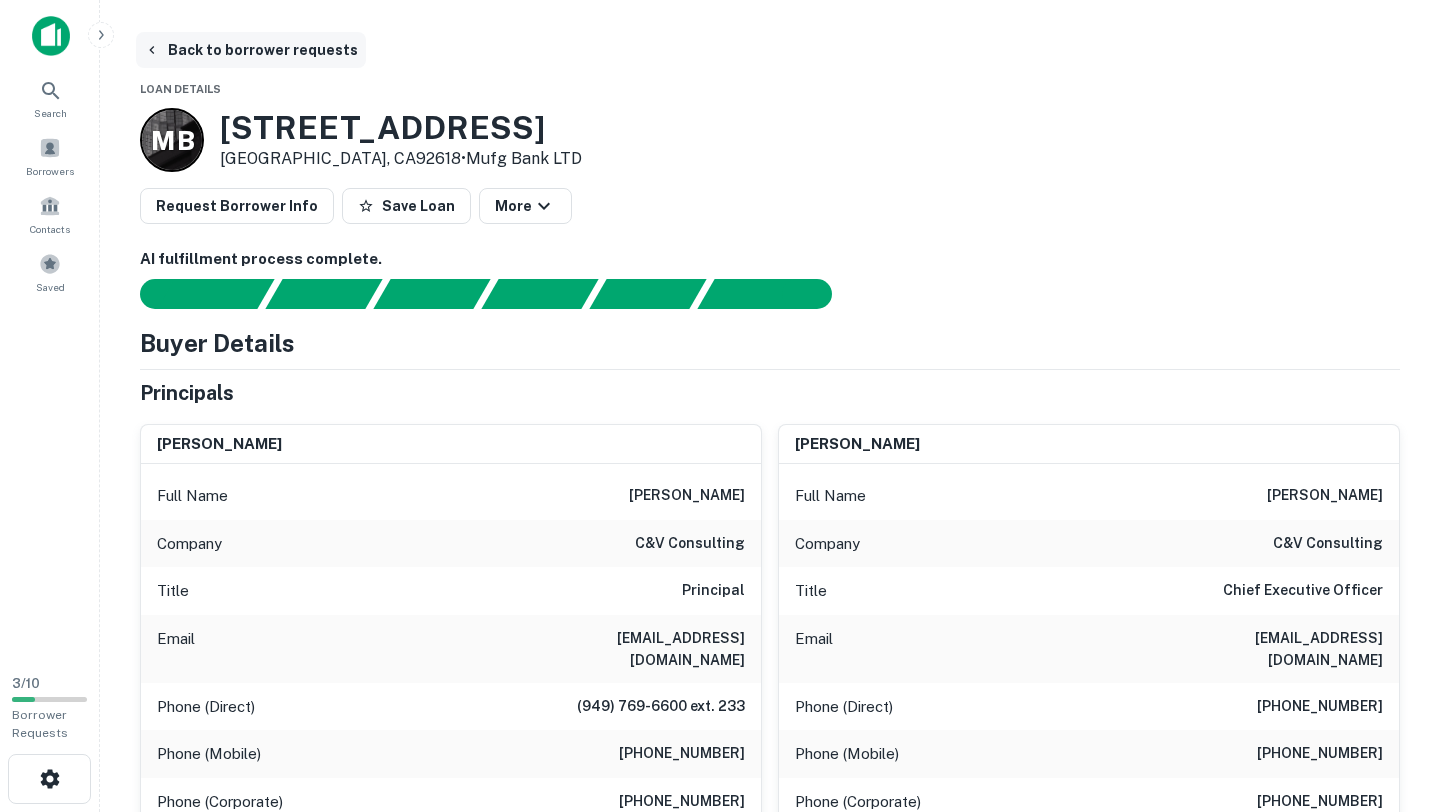 click on "Back to borrower requests" at bounding box center (251, 50) 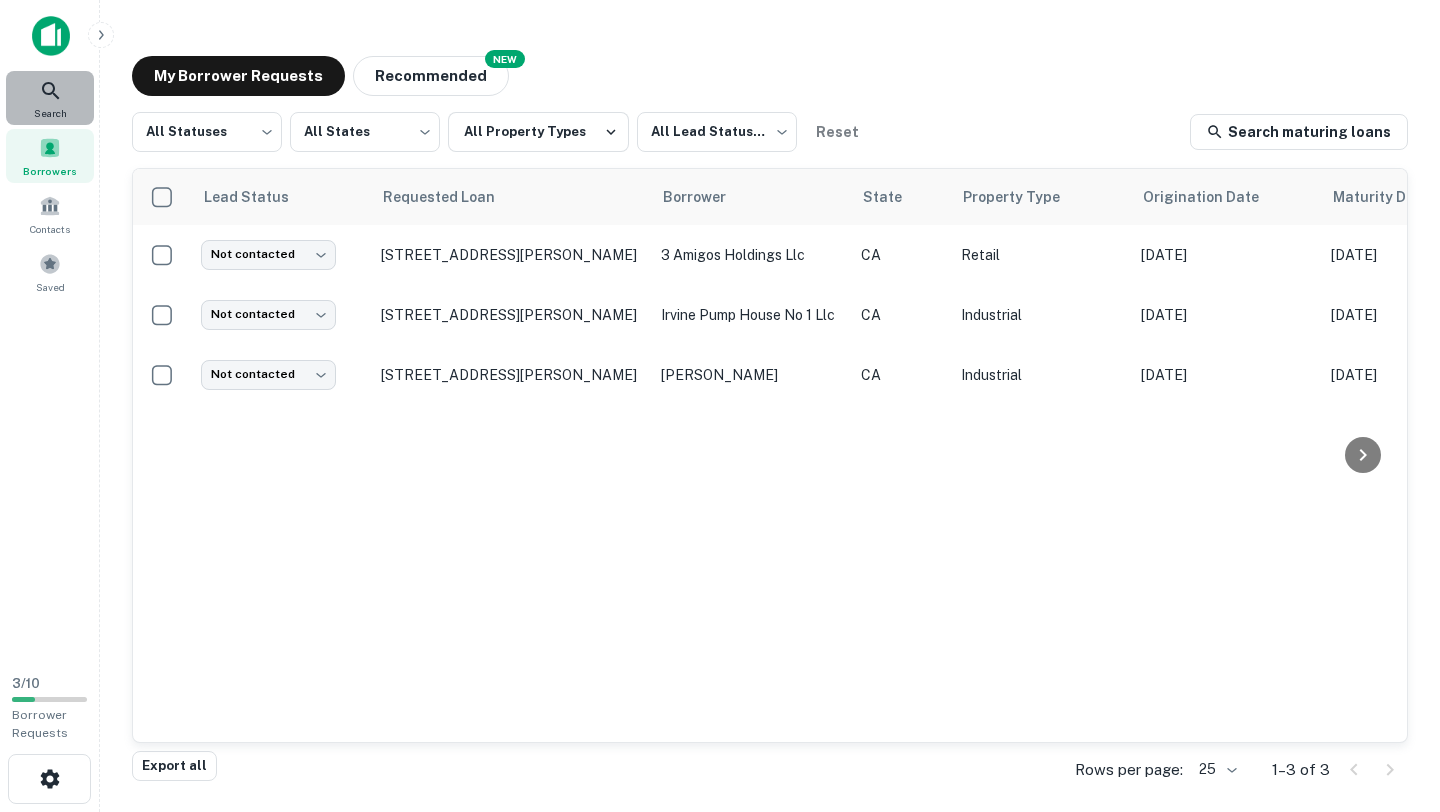 click 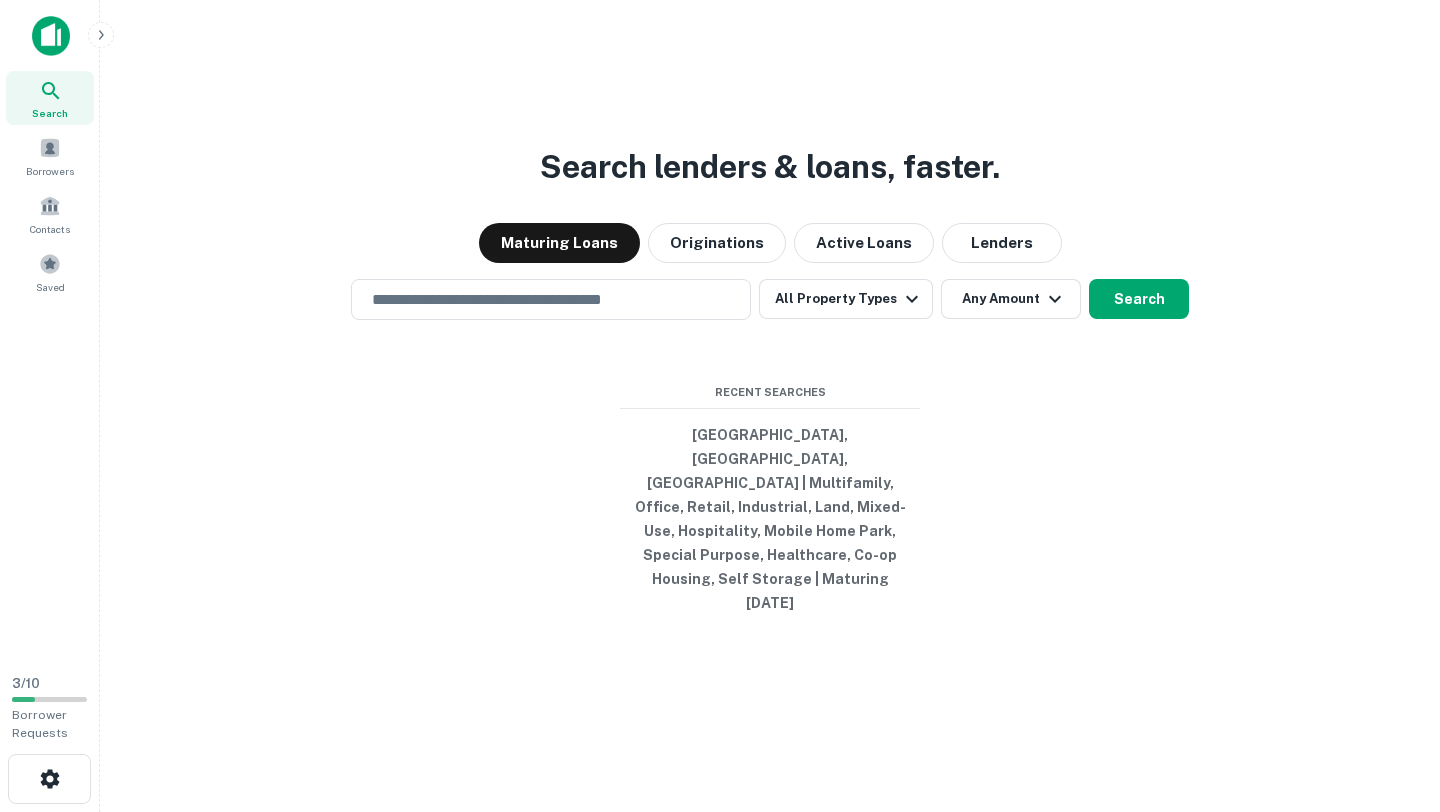 scroll, scrollTop: 0, scrollLeft: 0, axis: both 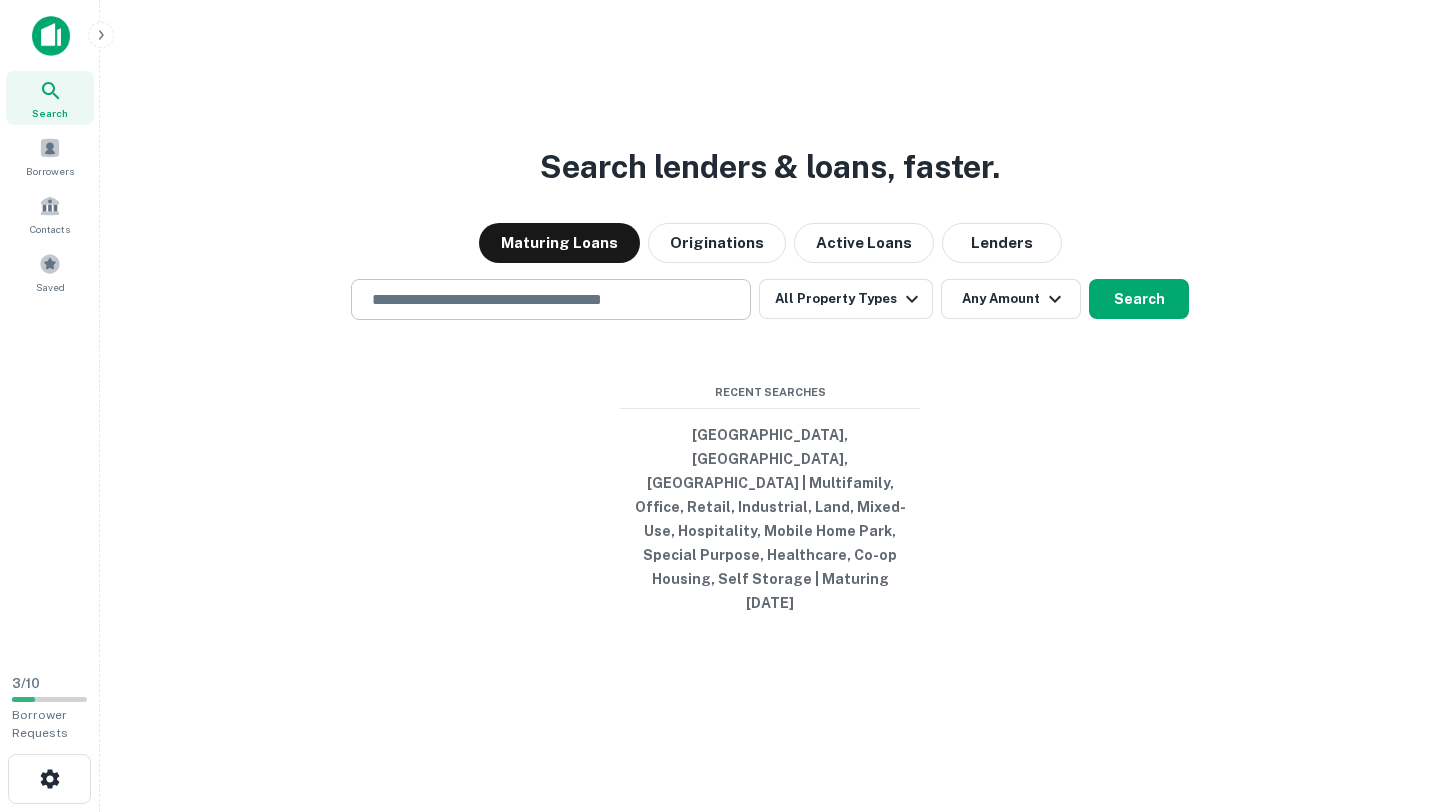 click at bounding box center (551, 299) 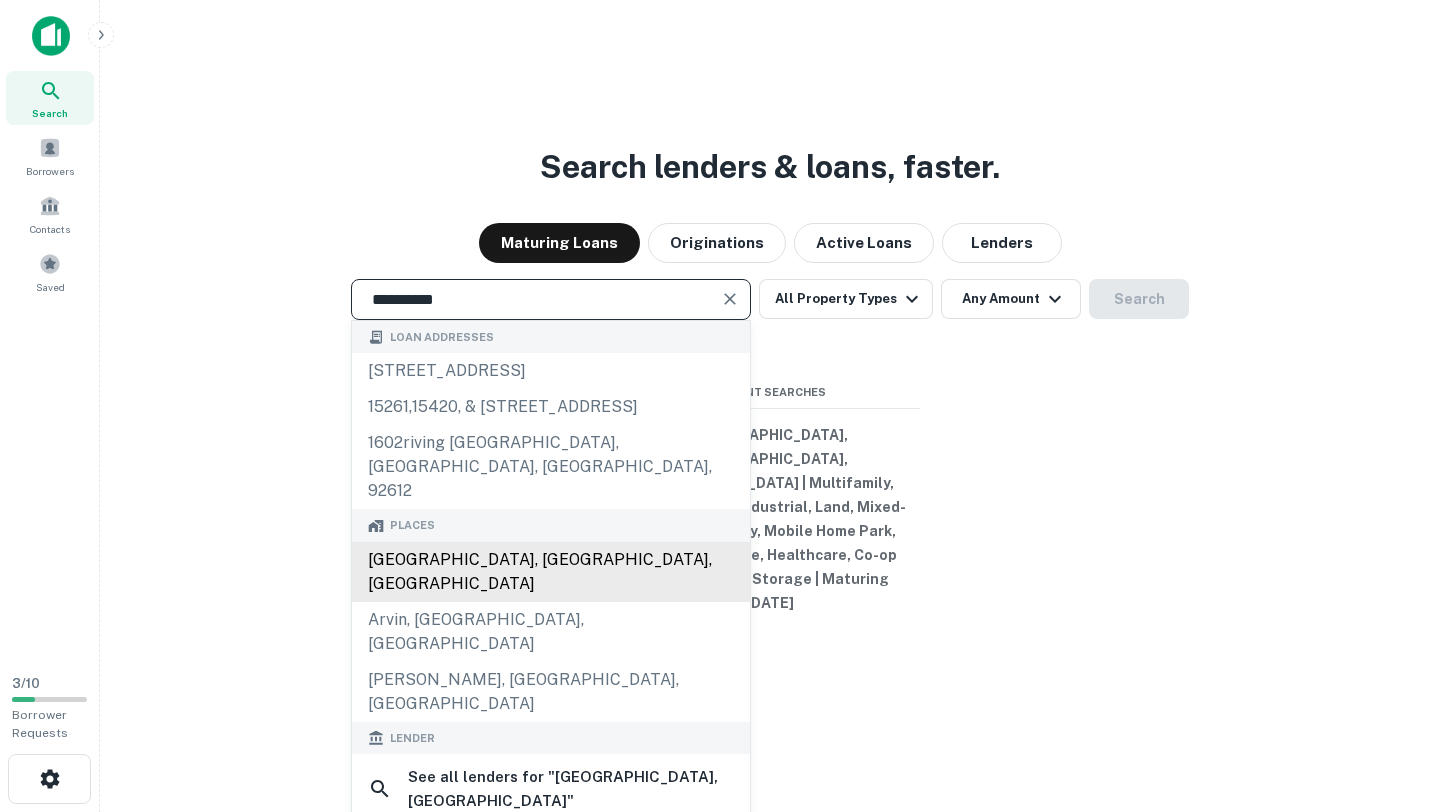 click on "[GEOGRAPHIC_DATA], [GEOGRAPHIC_DATA], [GEOGRAPHIC_DATA]" at bounding box center (551, 572) 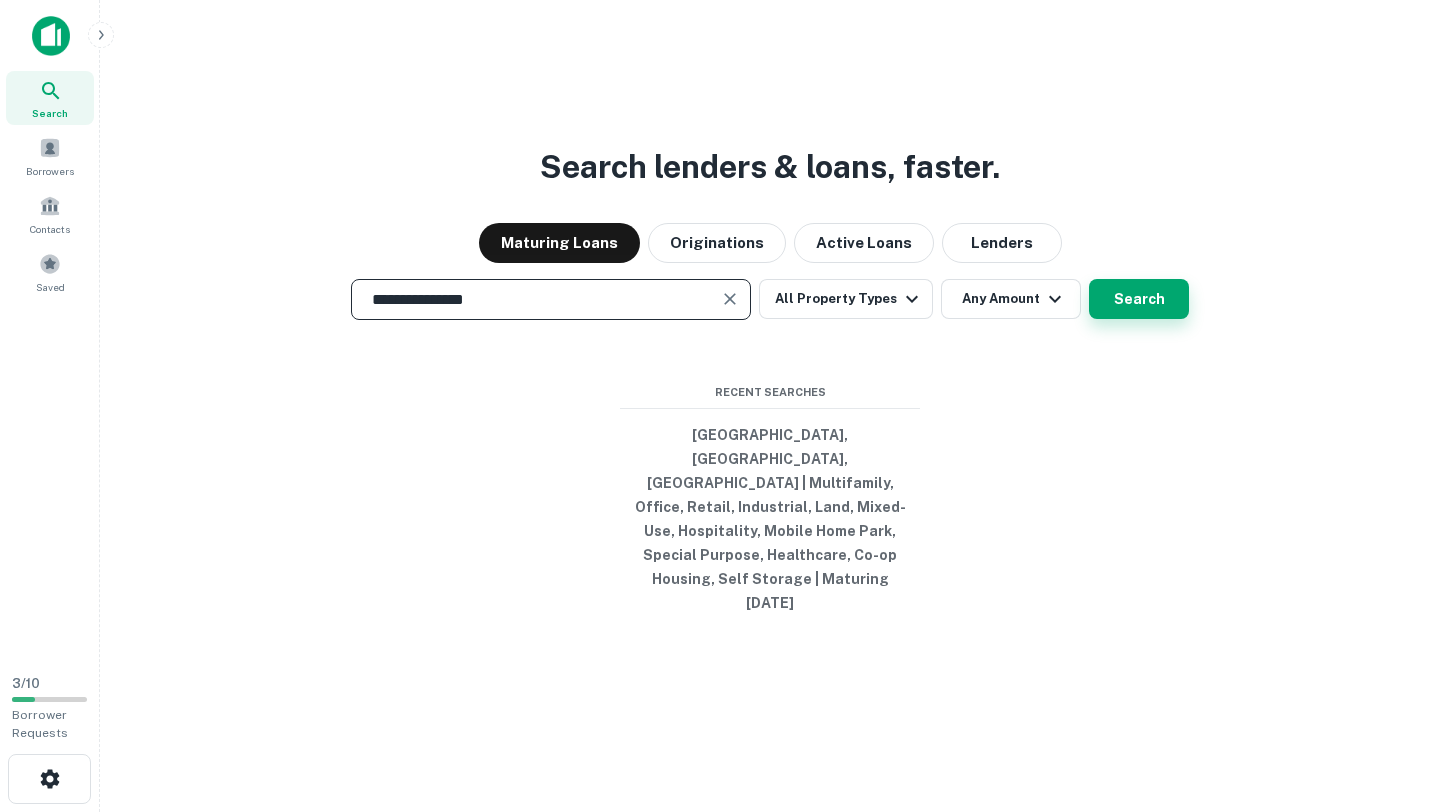 click on "Search" at bounding box center [1139, 299] 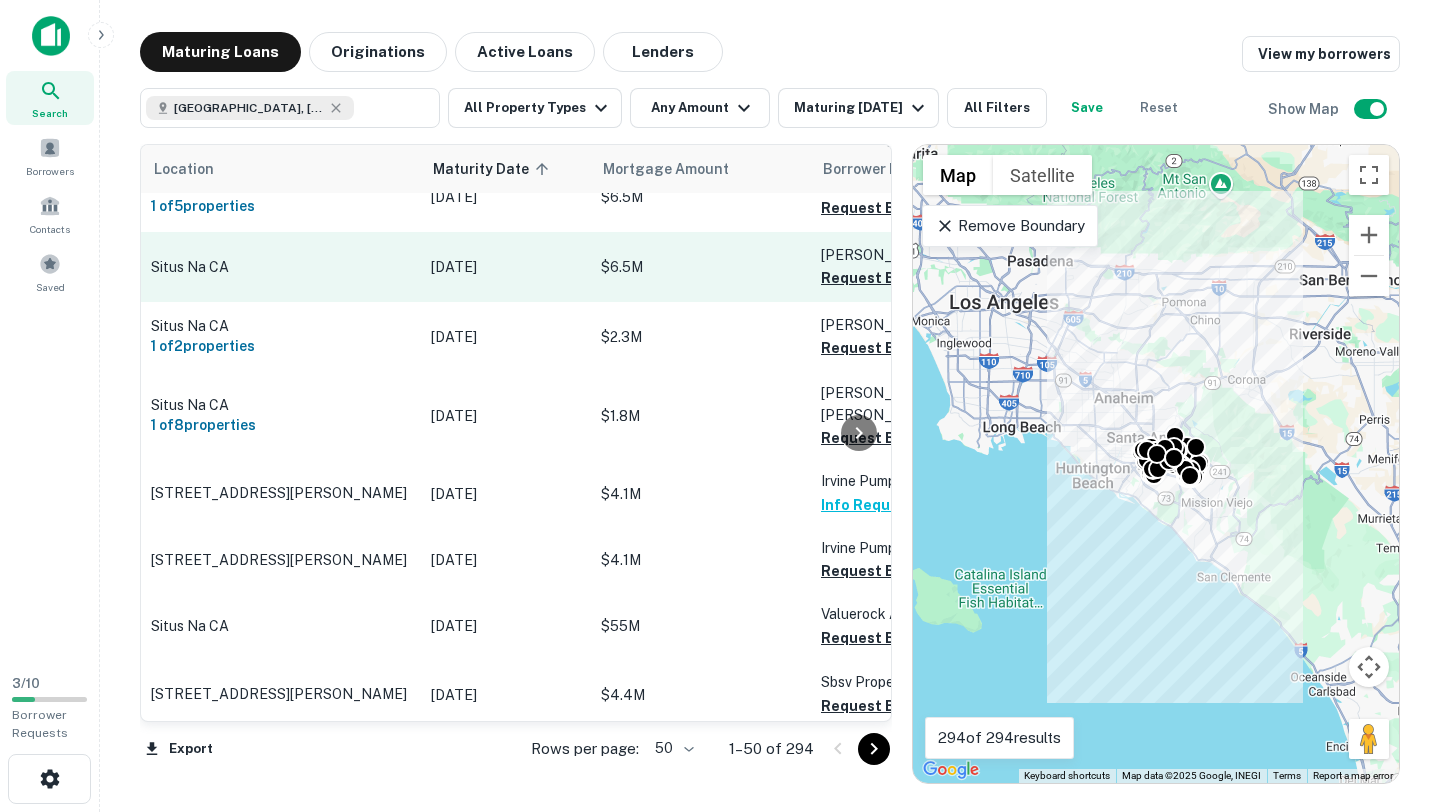 scroll, scrollTop: 681, scrollLeft: 0, axis: vertical 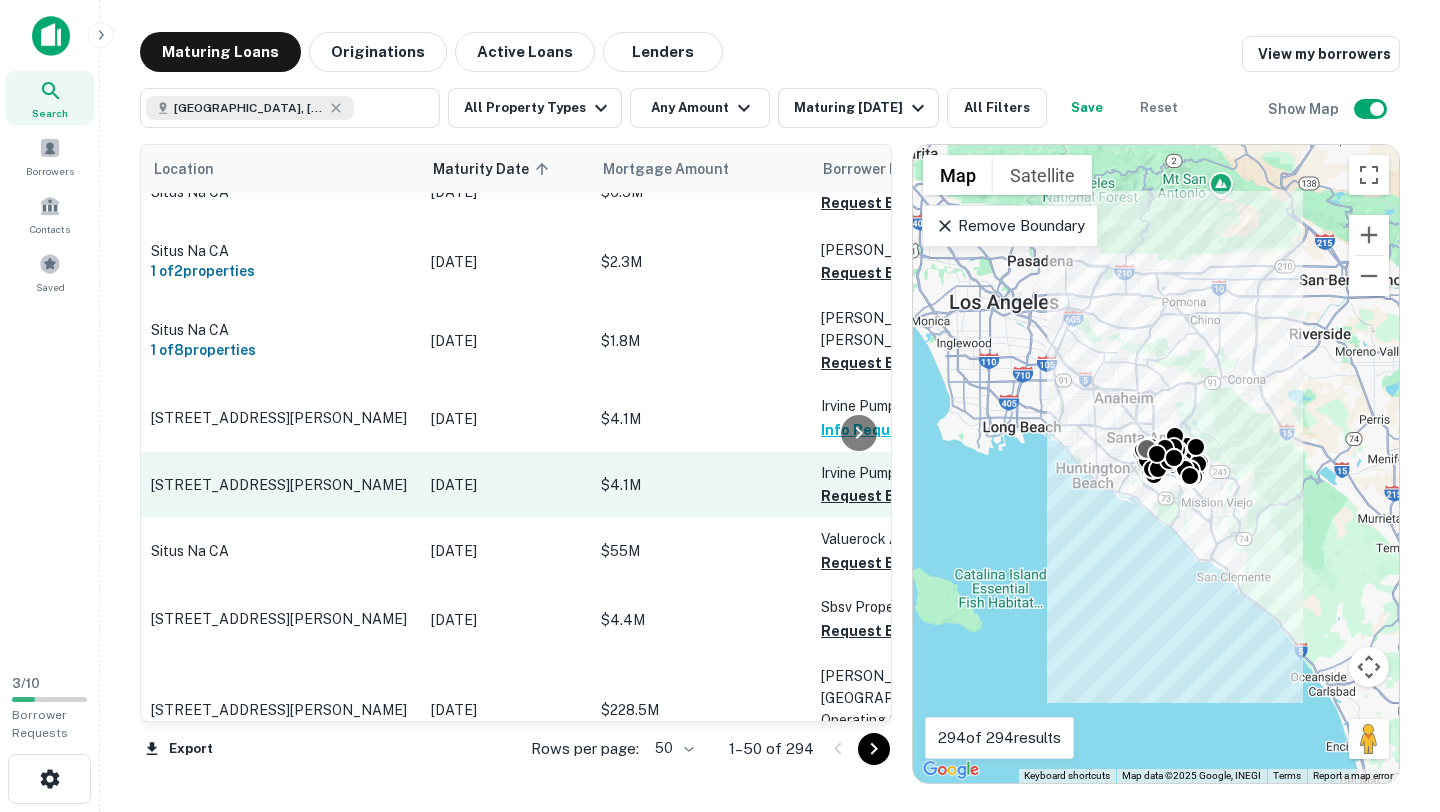 click on "1702 Kaiser Ave Irvine, CA92614" at bounding box center [281, 485] 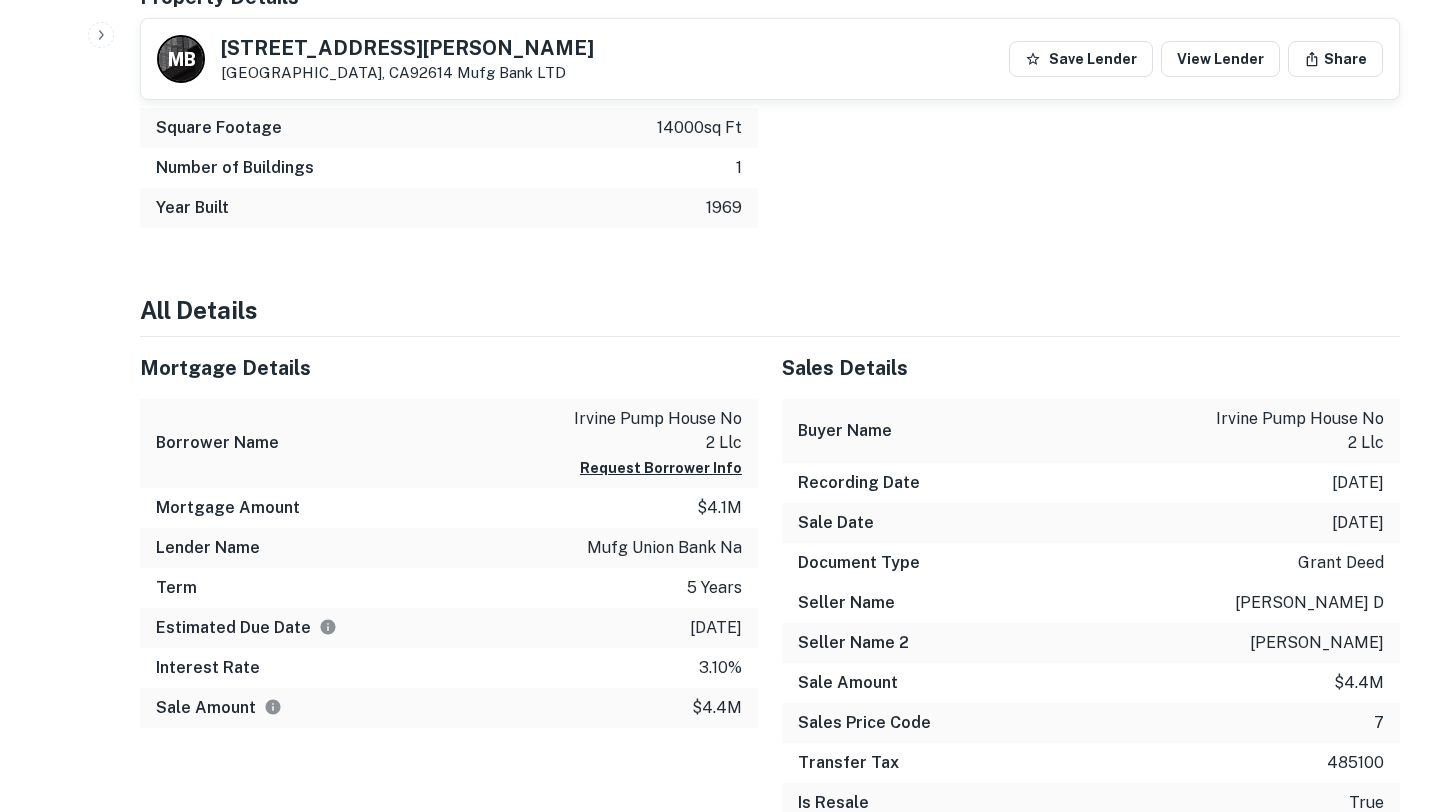 scroll, scrollTop: 822, scrollLeft: 0, axis: vertical 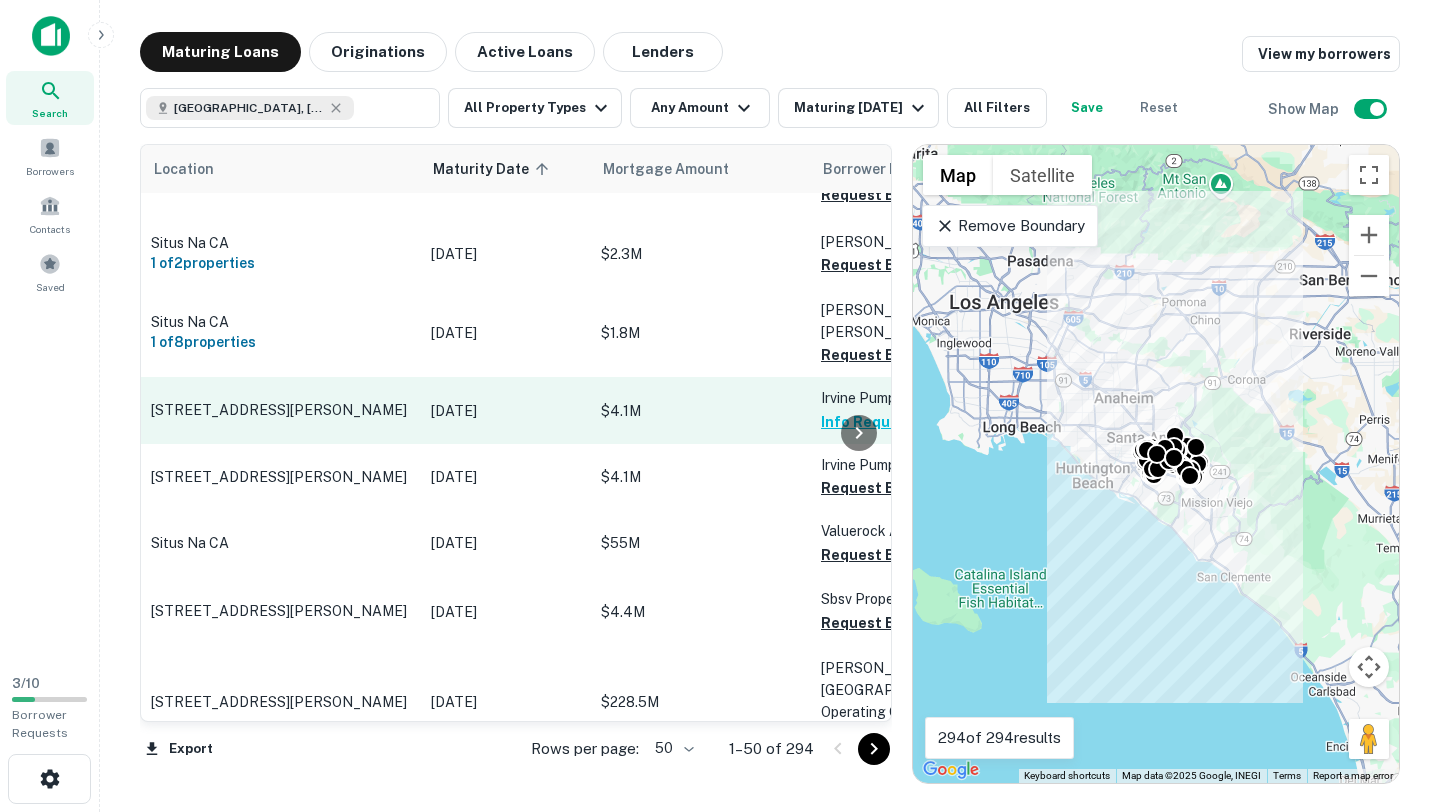 click on "[STREET_ADDRESS][PERSON_NAME]" at bounding box center [281, 410] 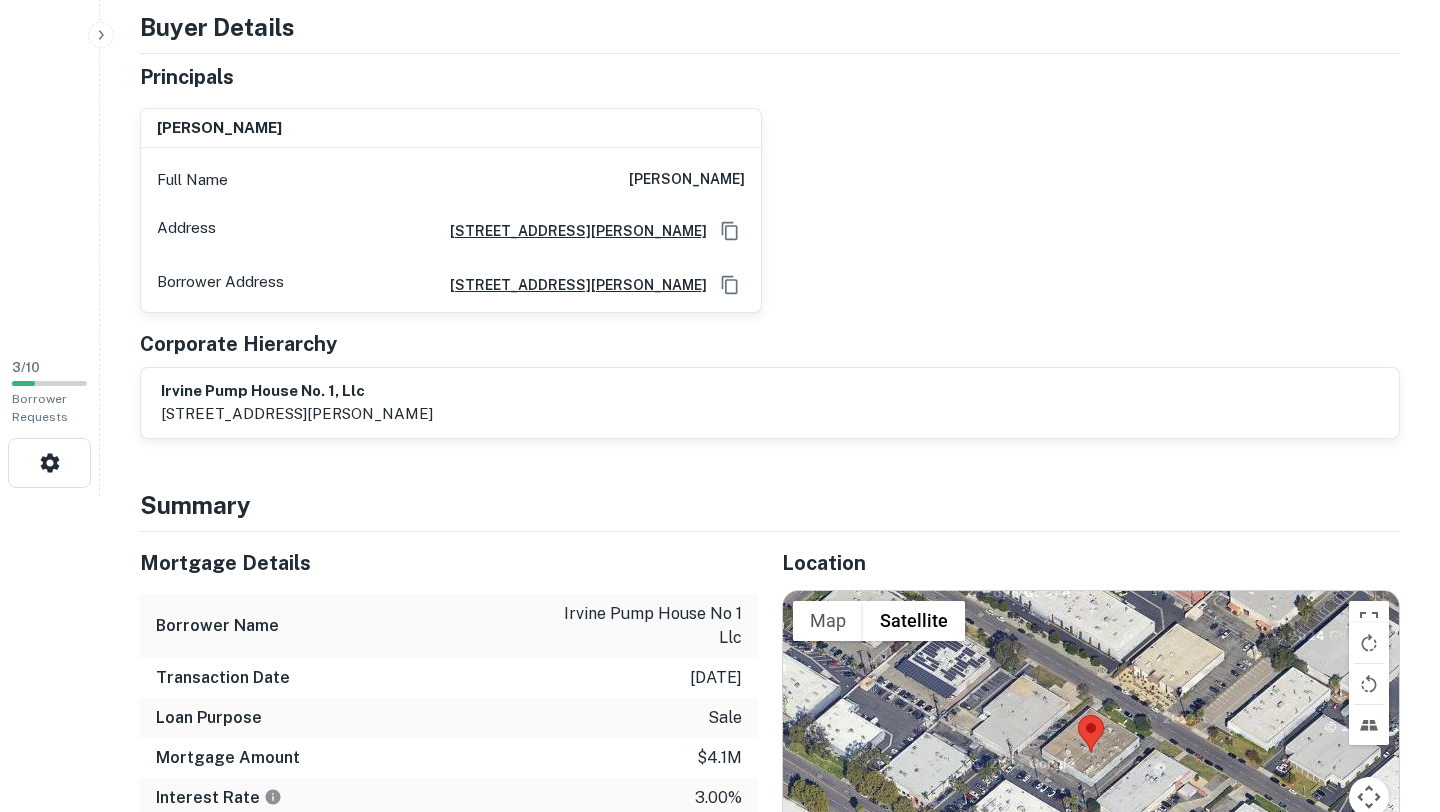 scroll, scrollTop: 0, scrollLeft: 0, axis: both 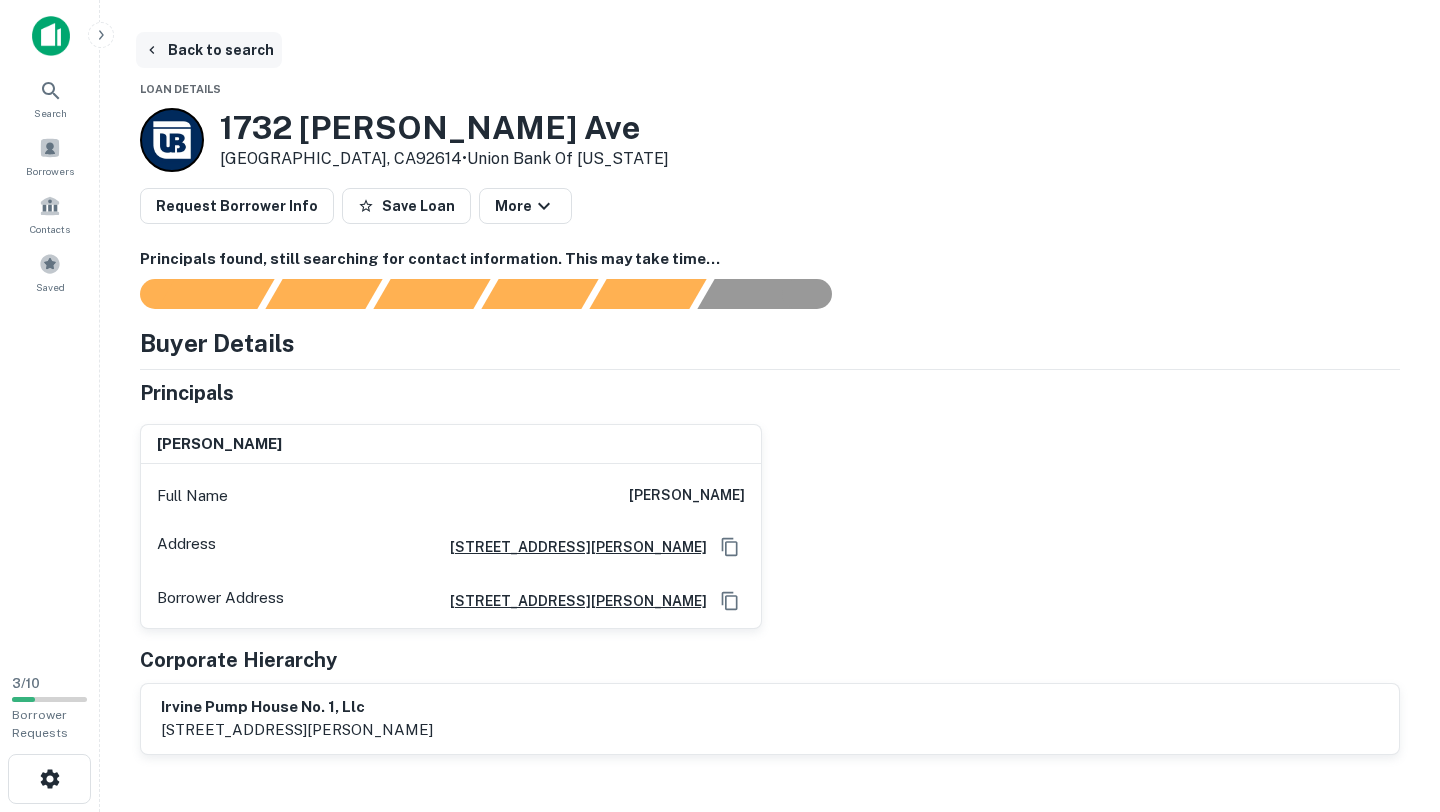 click on "Back to search" at bounding box center (209, 50) 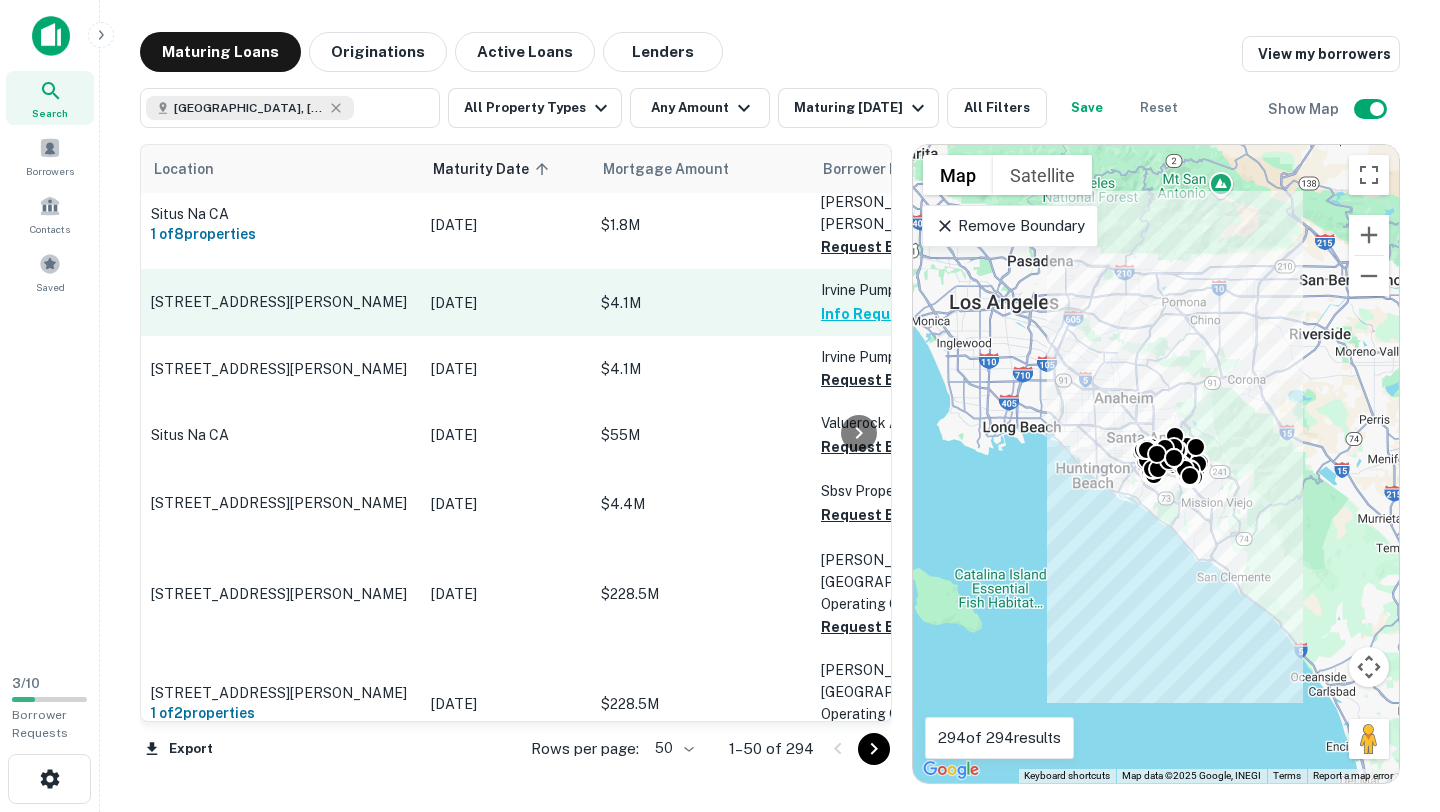scroll, scrollTop: 810, scrollLeft: 0, axis: vertical 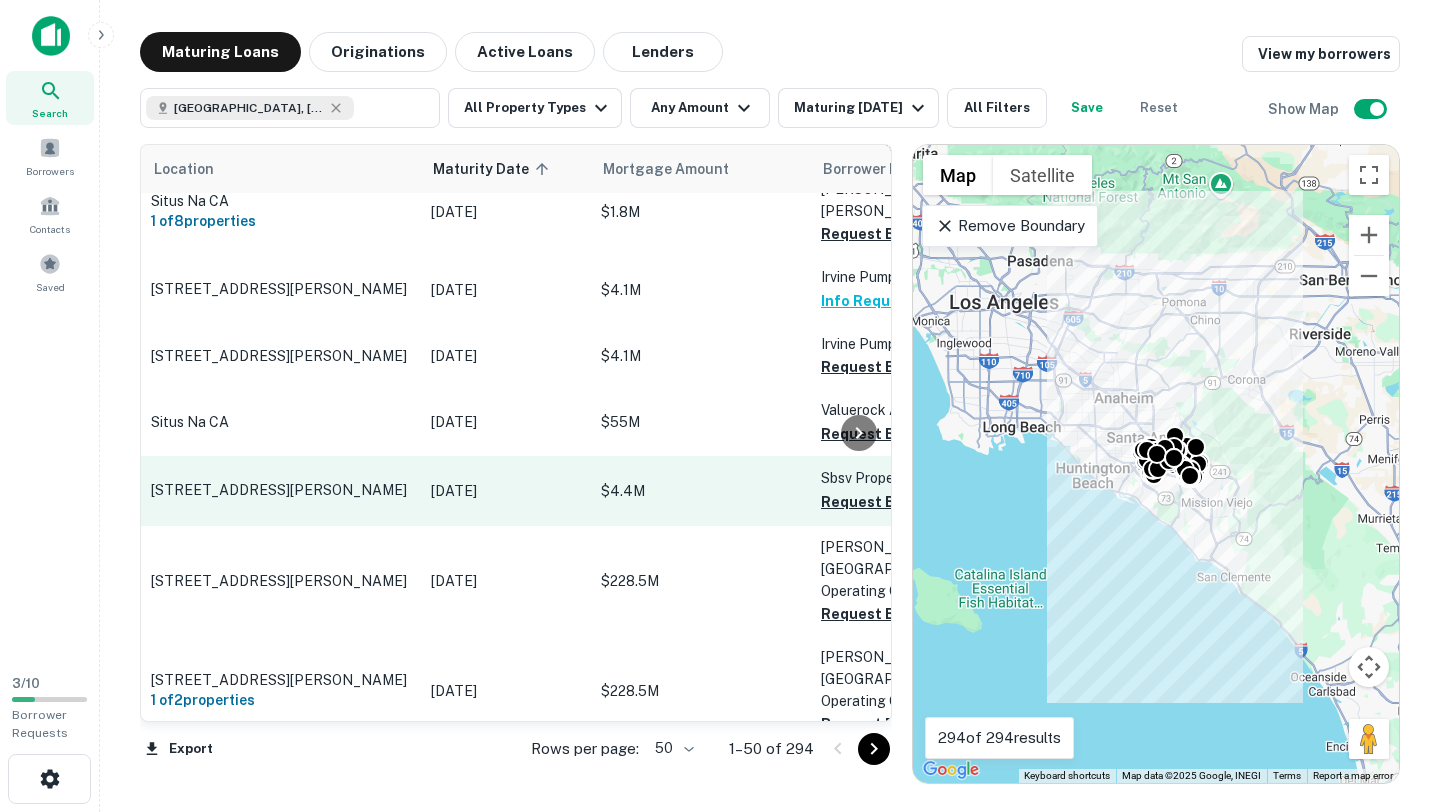 click on "[STREET_ADDRESS][PERSON_NAME]" at bounding box center (281, 490) 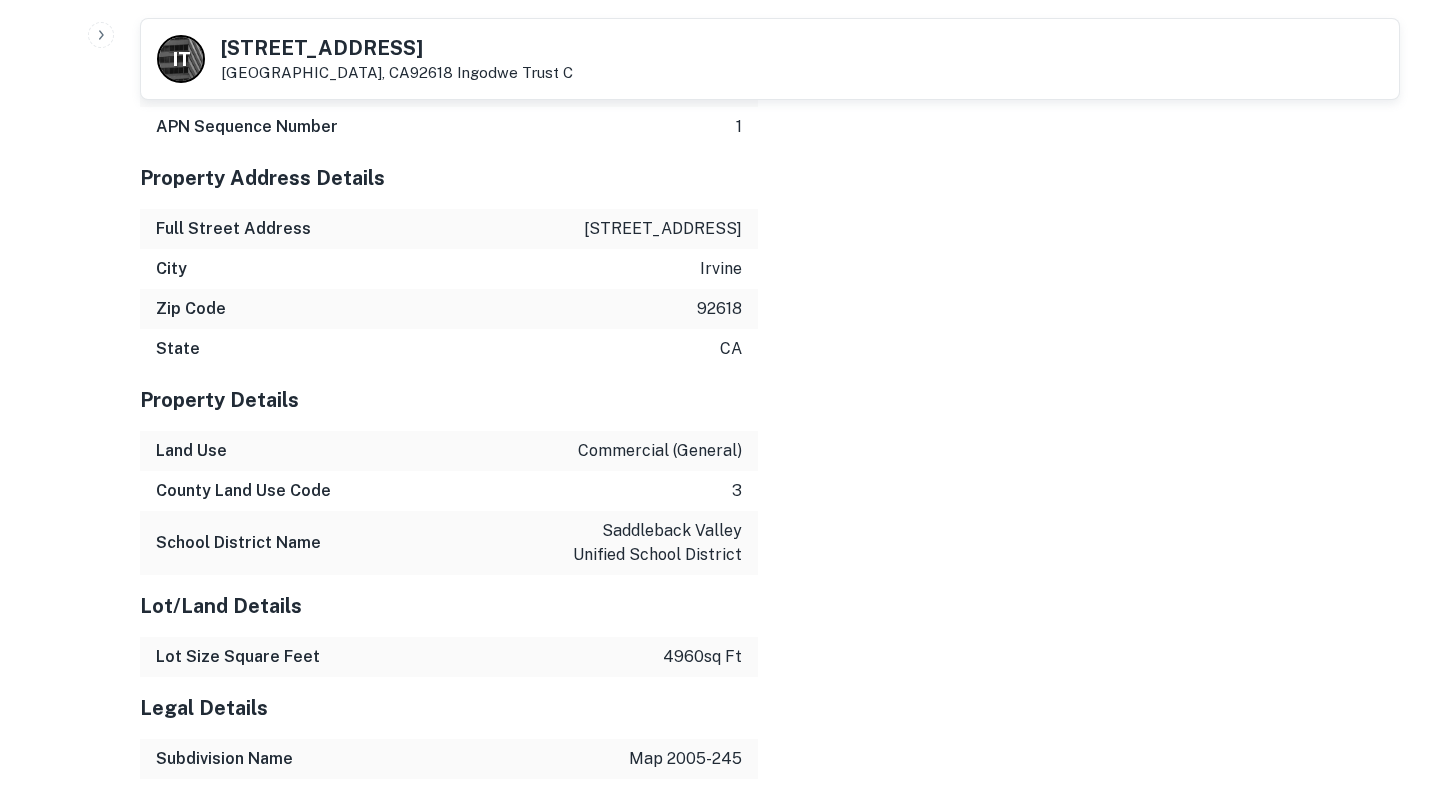 scroll, scrollTop: 1754, scrollLeft: 0, axis: vertical 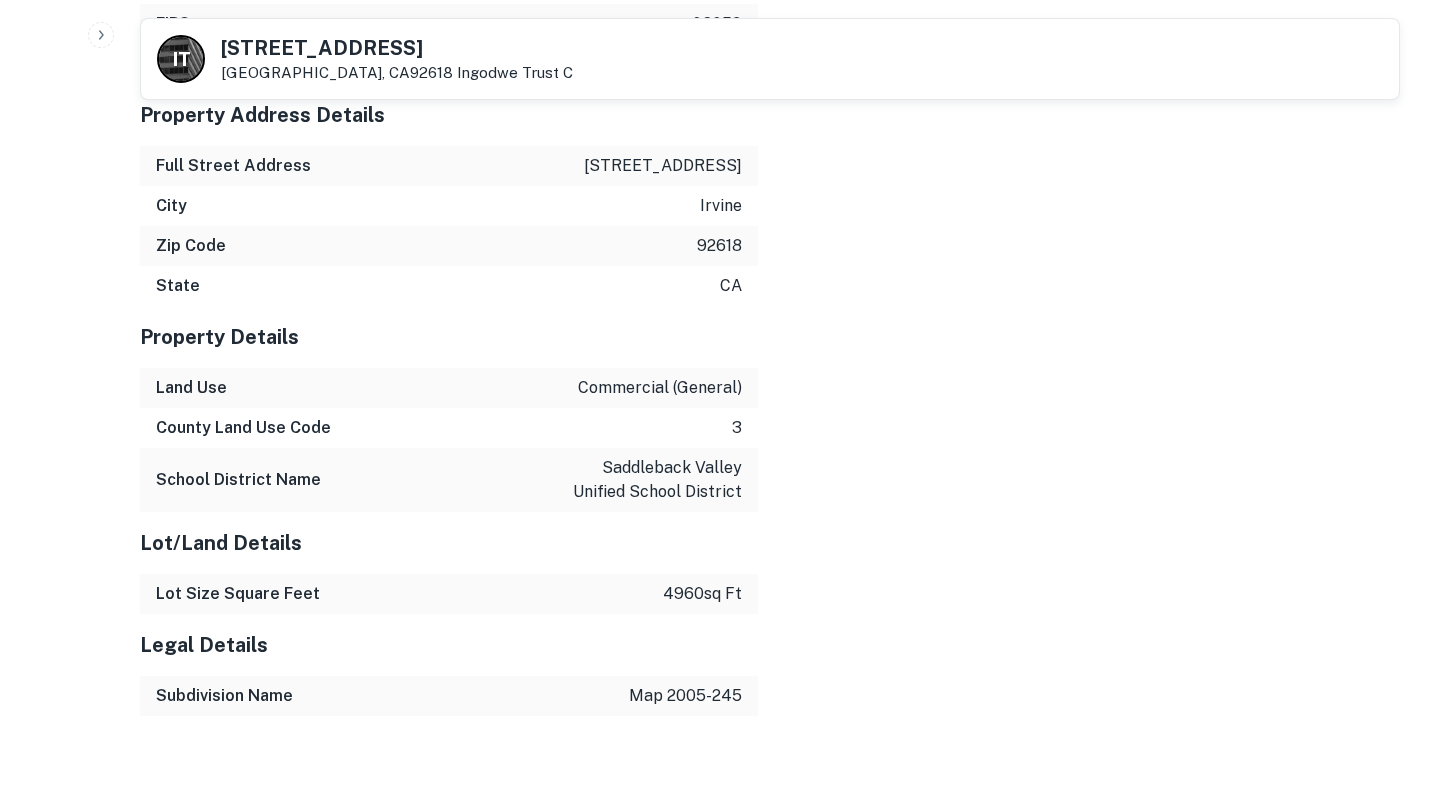 click on "9840 Irvine Center Dr" at bounding box center (397, 48) 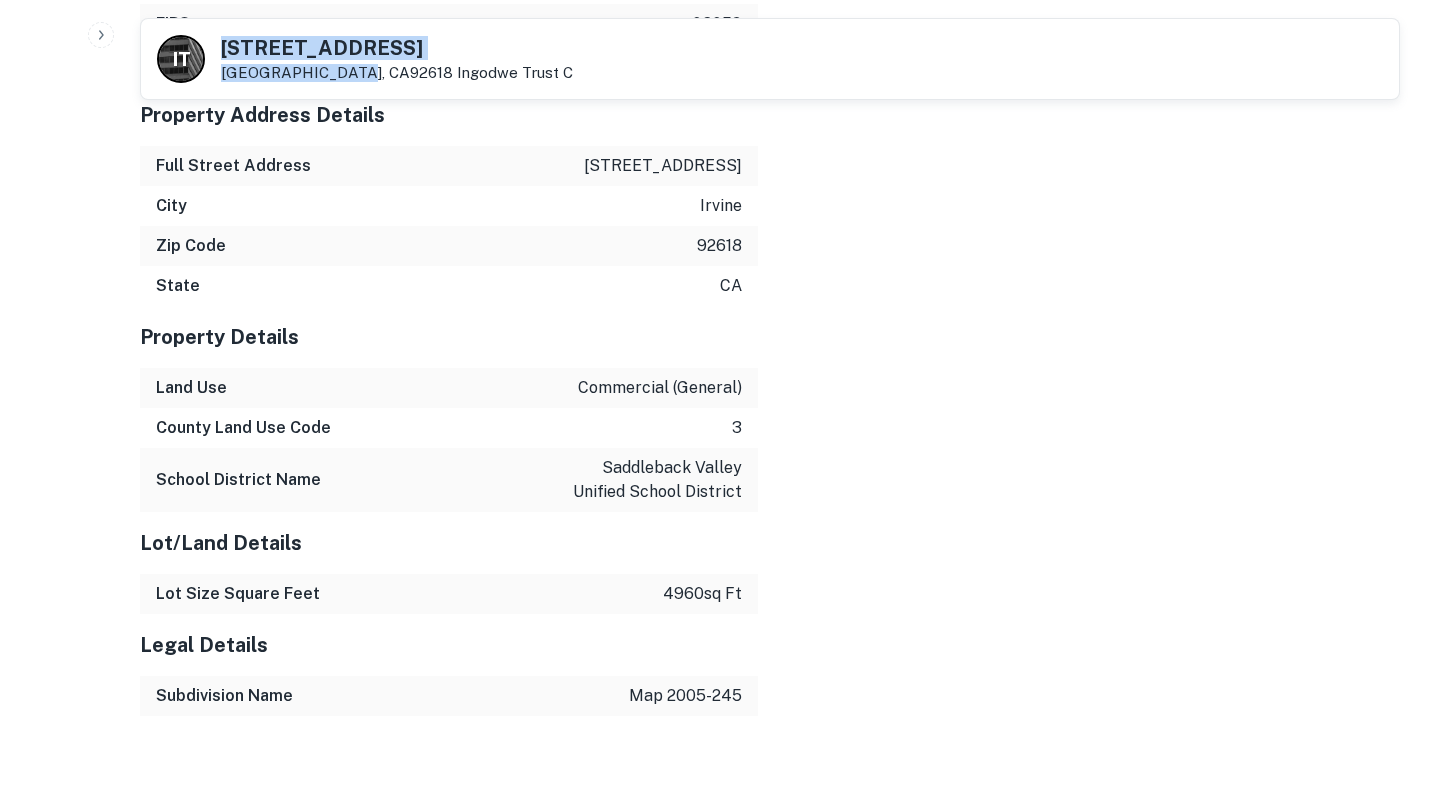 drag, startPoint x: 247, startPoint y: 47, endPoint x: 326, endPoint y: 73, distance: 83.1685 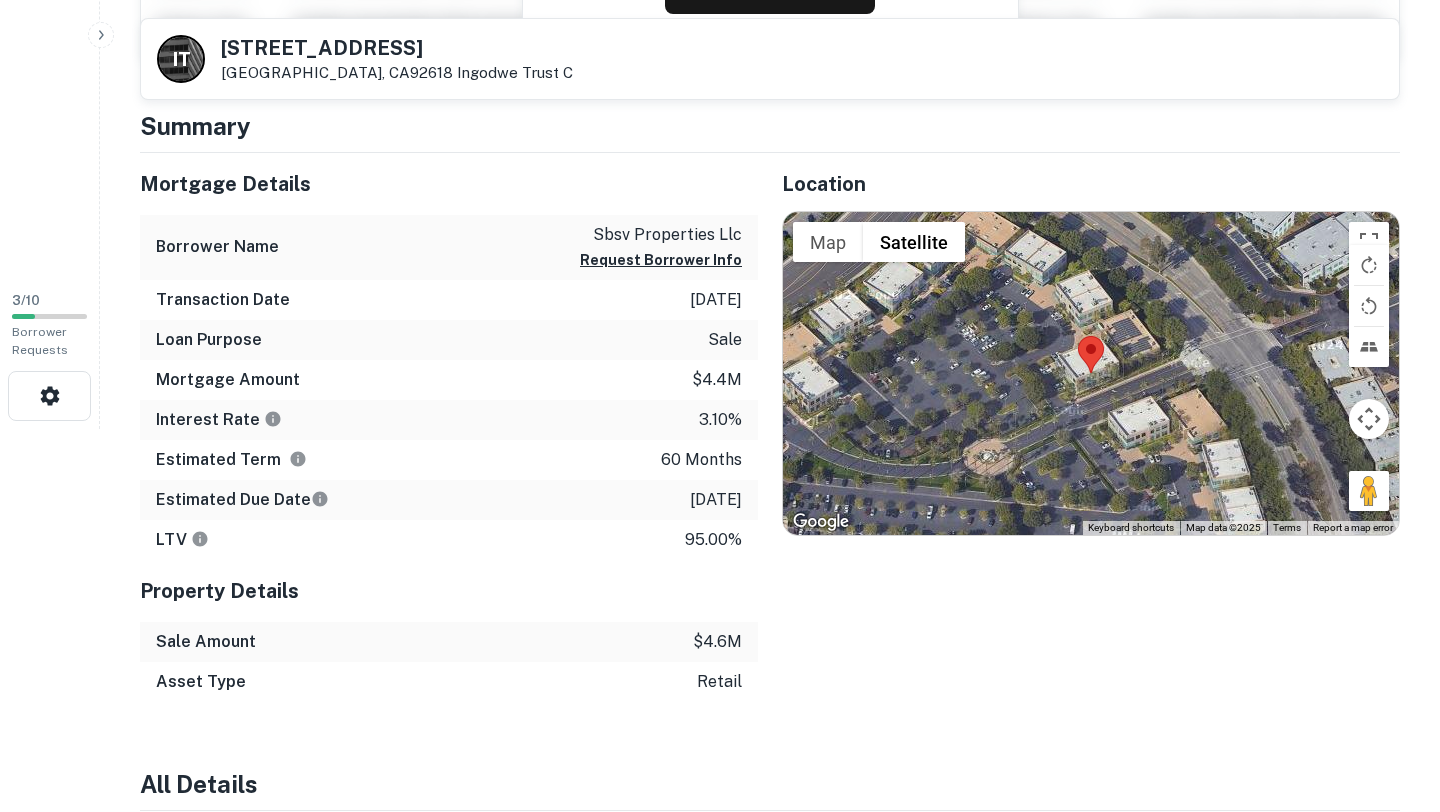 scroll, scrollTop: 0, scrollLeft: 0, axis: both 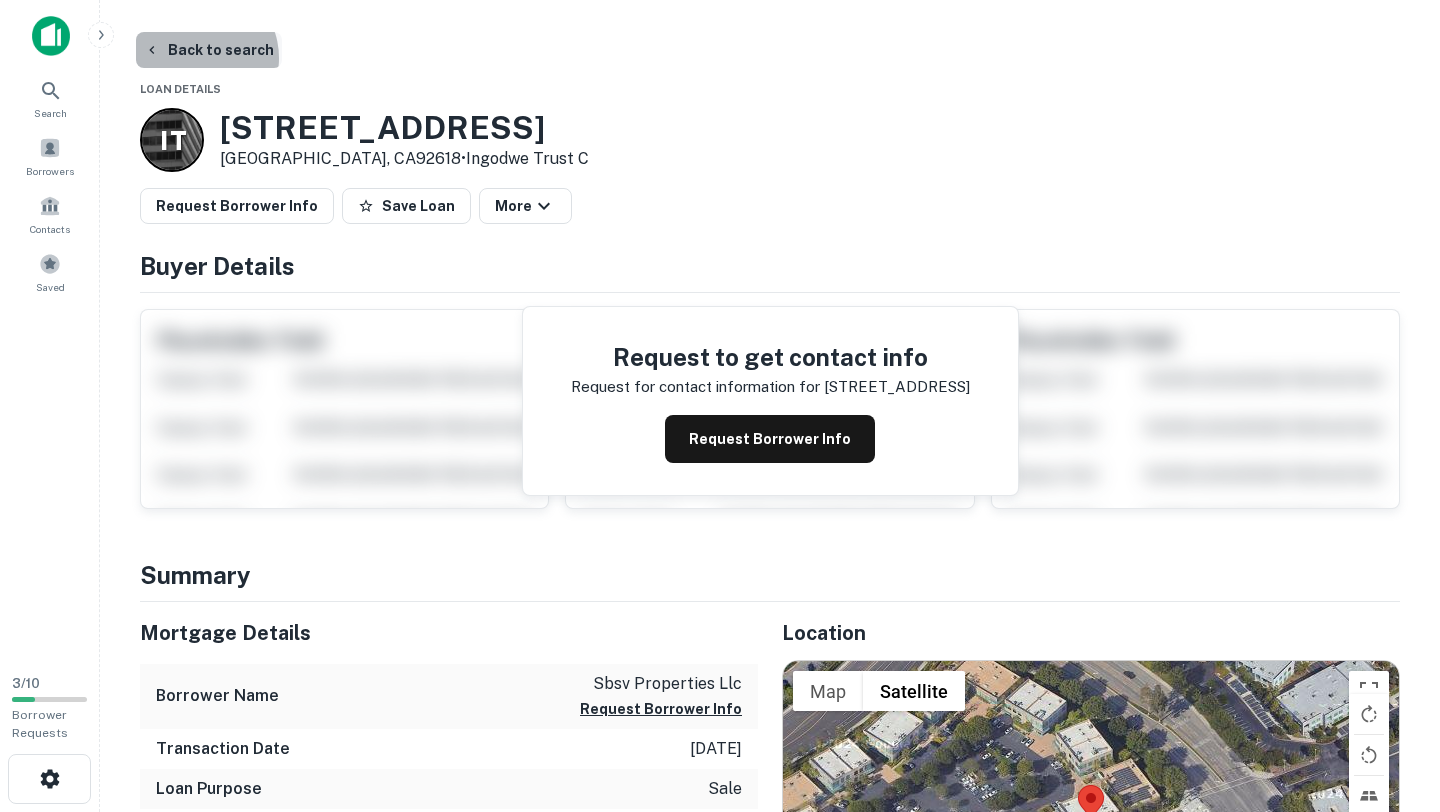click on "Back to search" at bounding box center (209, 50) 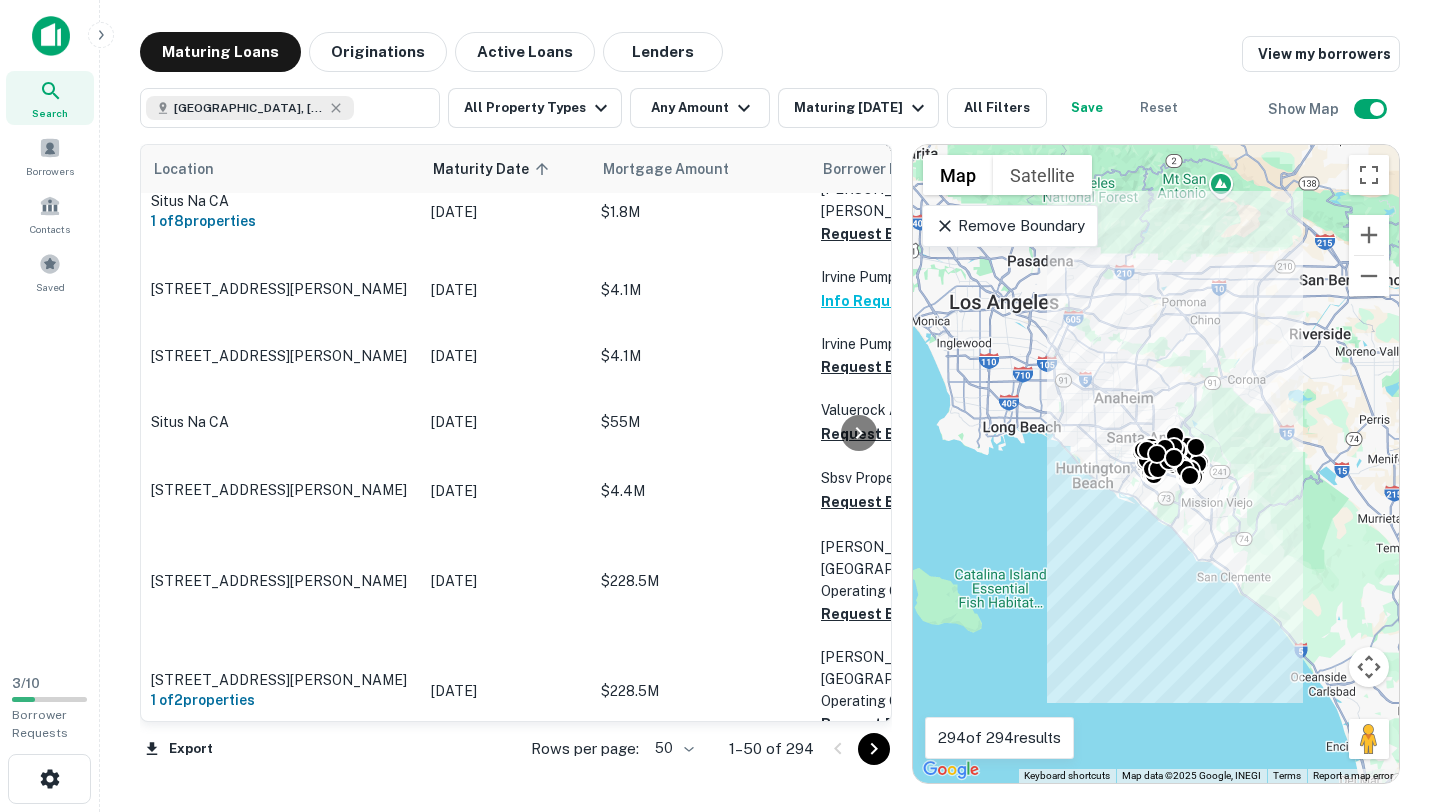 scroll, scrollTop: 690, scrollLeft: 0, axis: vertical 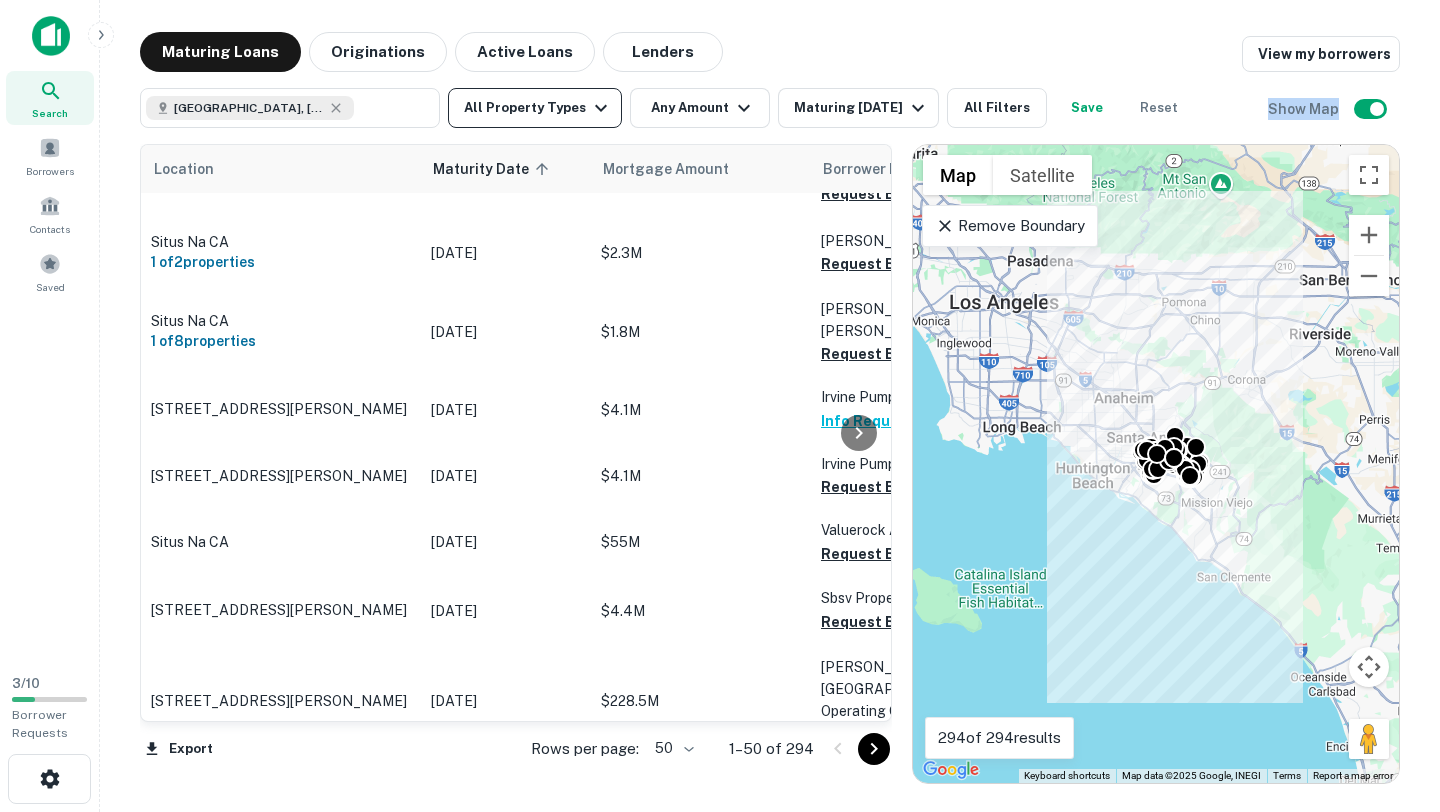 click on "Maturing Loans Originations Active Loans Lenders View my borrowers Irvine, CA, USA ​ All Property Types Any Amount Maturing In 1 Year All Filters Save Reset Show Map Location Maturity Date sorted ascending Mortgage Amount Borrower Name Lender Purpose Type Lender Type Sale Amount LTV Year Built Unit Count 9760 Research Dr Irvine, CA92618  Jul 09, 2025 $500k Weatherly Raymond R Info Requested First Foundation Inc. Sale Industrial Bank - - - - Situs Na CA Jul 13, 2025 $24.2M NP Jefferson LLC Request Borrower Info T   C Terracotta Credit Reit LLC Construction Industrial Debt Fund - - - - Situs Na CA 1 of  2  properties Jul 14, 2025 $5M Lithia Real Estate INC Request Borrower Info Wells Fargo Portfolio Sale Retail Bank - - - - 16520 Bake Pkwy Irvine, CA92618  Jul 23, 2025 $466.2k Takeda Health Group INC Request Borrower Info First Bank Iowa Sale Retail Bank - - - - Situs Na CA 1 of  2  properties Jul 30, 2025 $1.1M JA Roberto Investments LLC Request Borrower Info Bank Of America Portfolio Sale Industrial Bank -" at bounding box center [770, 408] 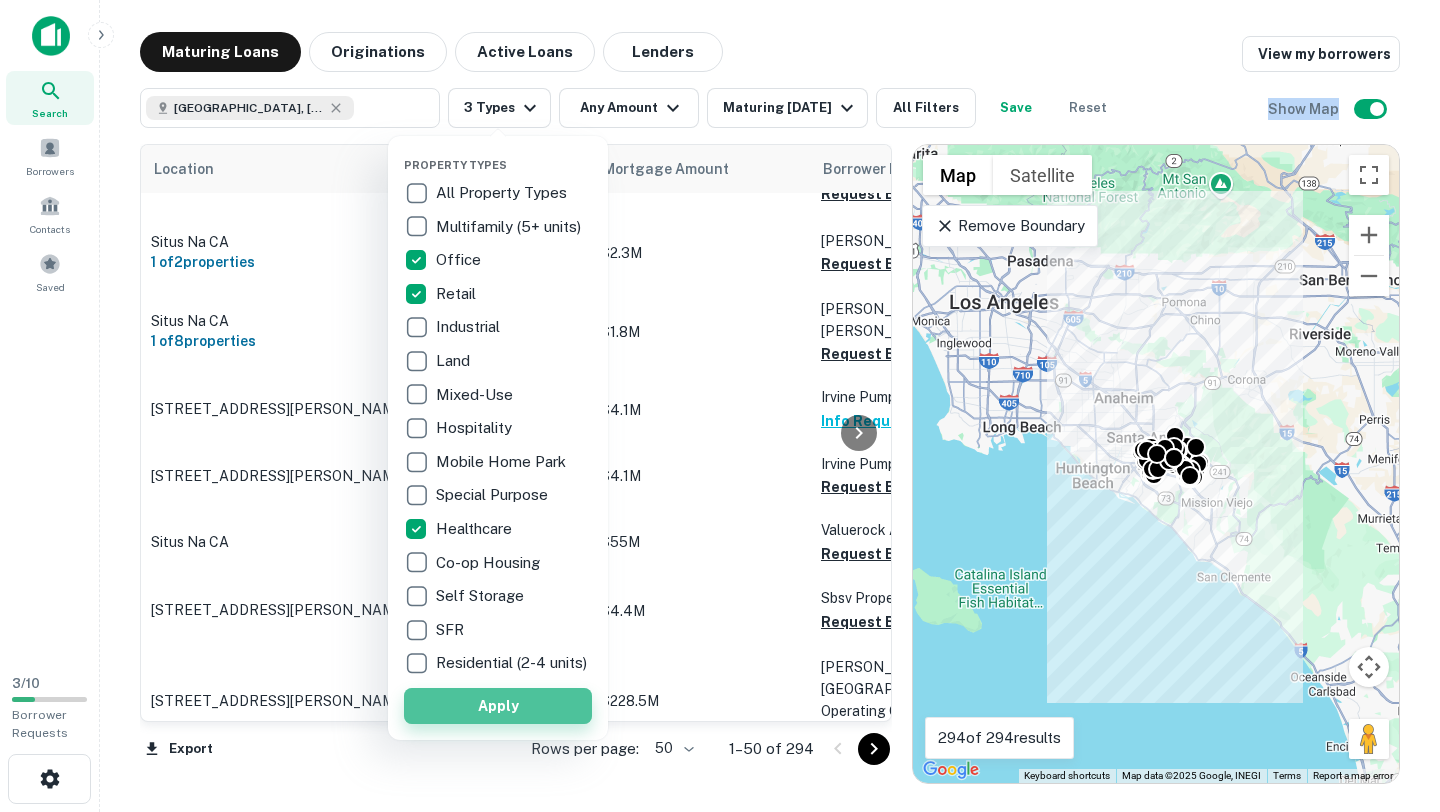 click on "Apply" at bounding box center (498, 706) 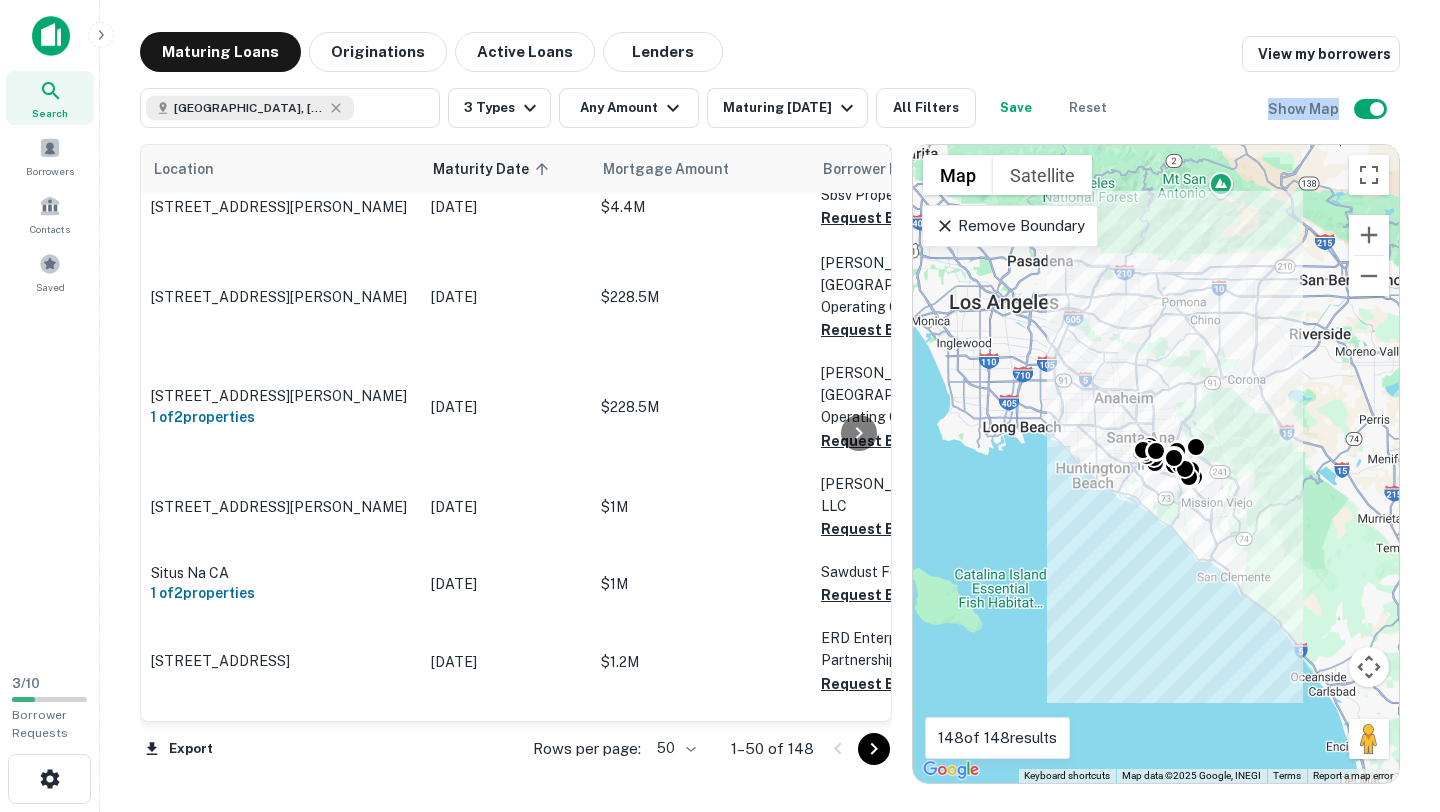 scroll, scrollTop: 0, scrollLeft: 0, axis: both 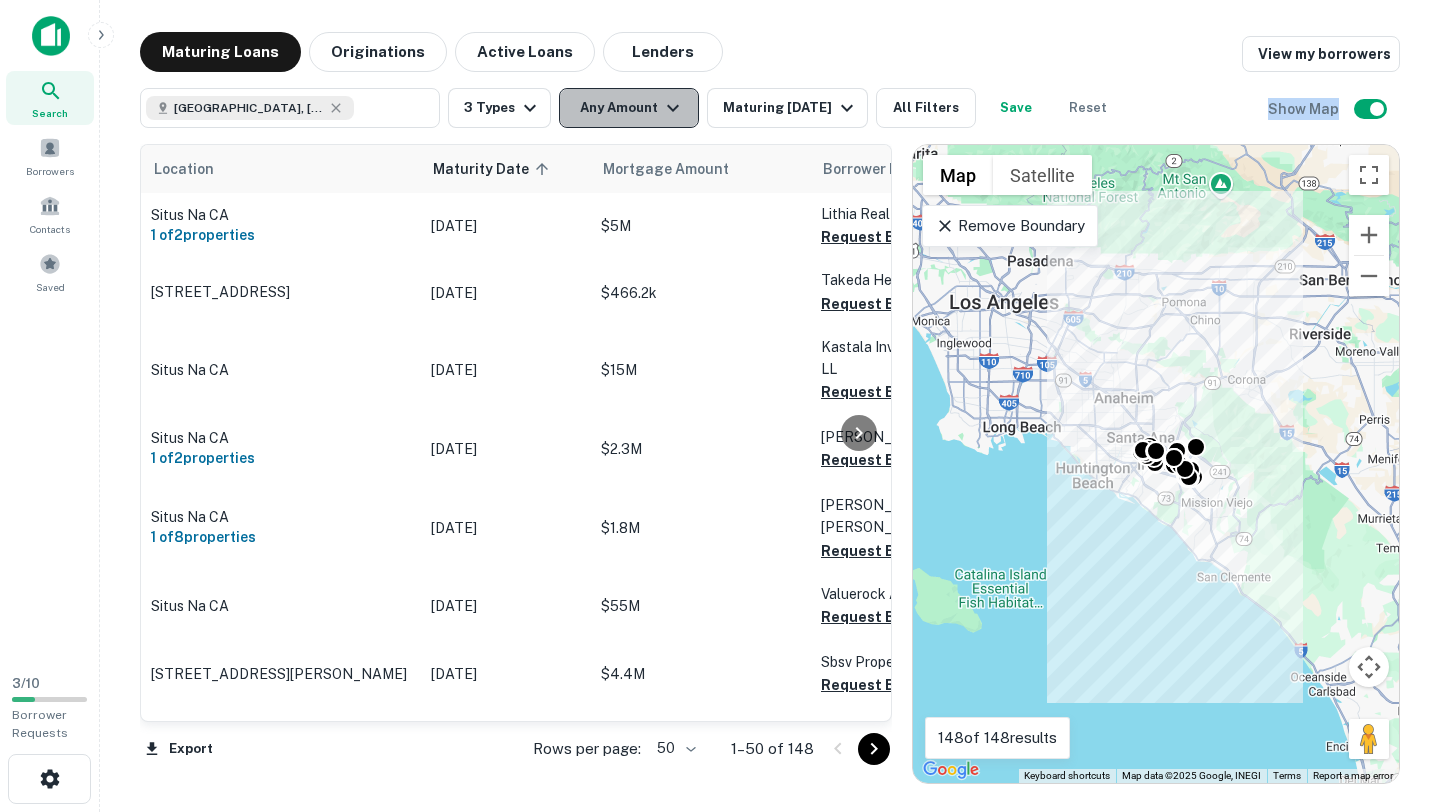 click on "Any Amount" at bounding box center [629, 108] 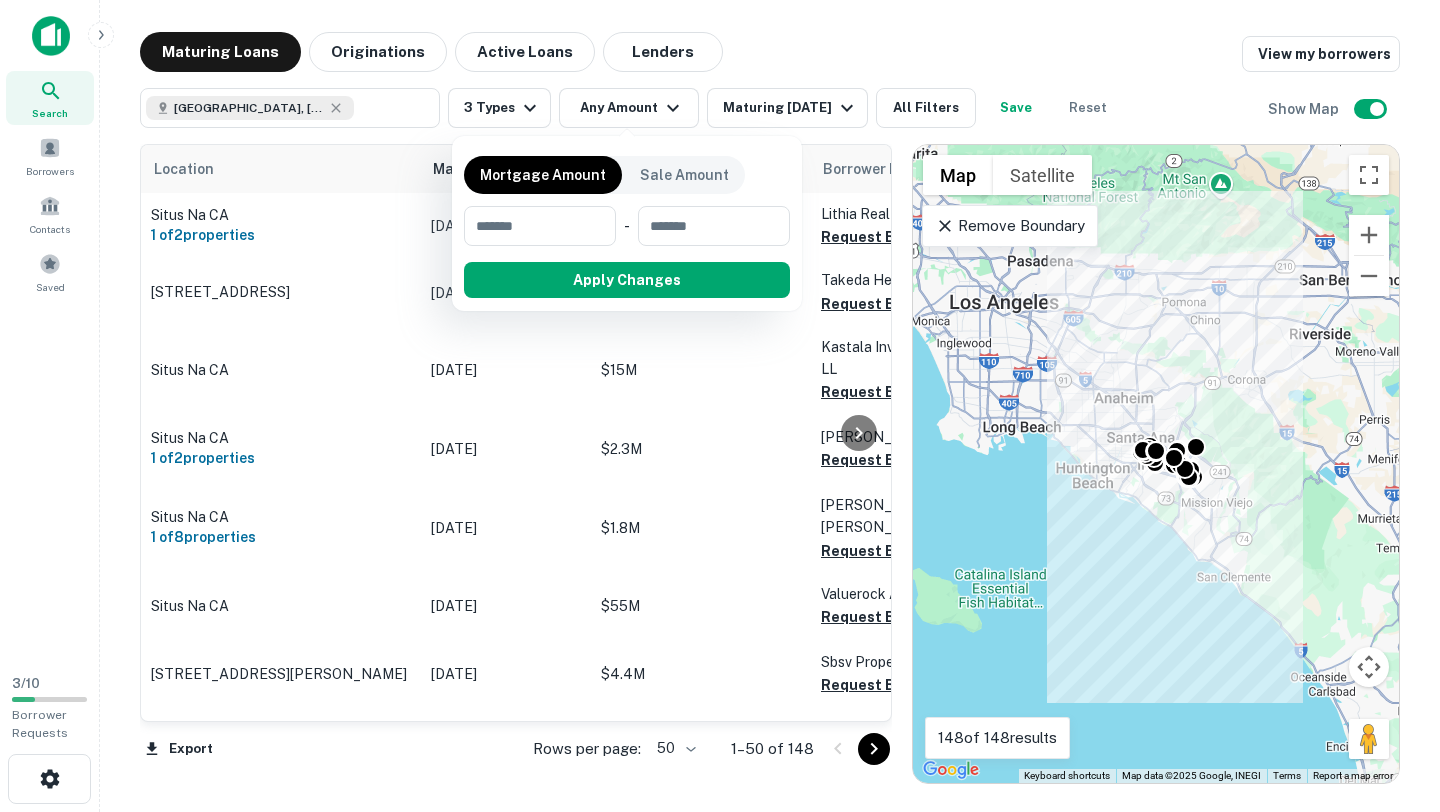 click at bounding box center (720, 406) 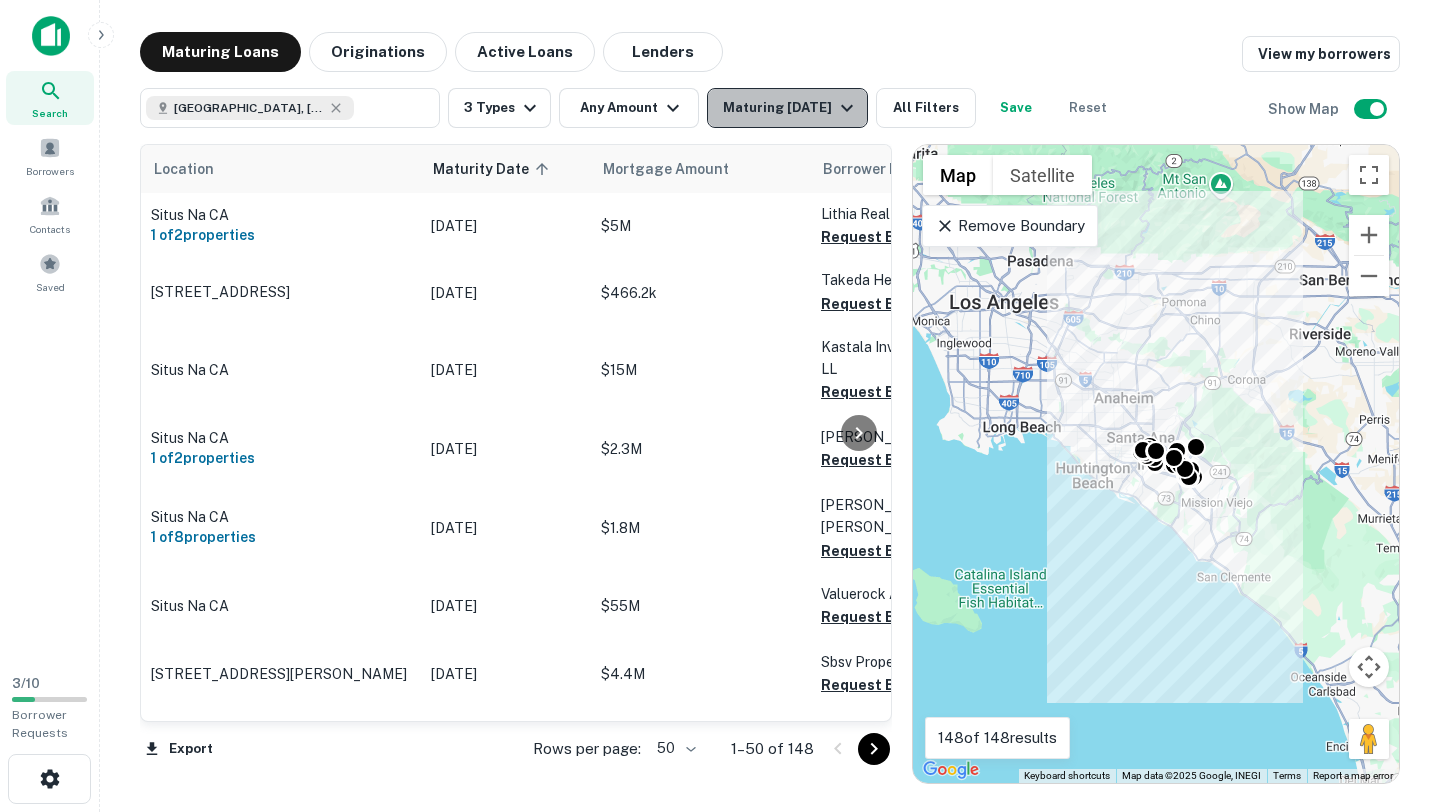 click on "Maturing In 1 Year" at bounding box center (791, 108) 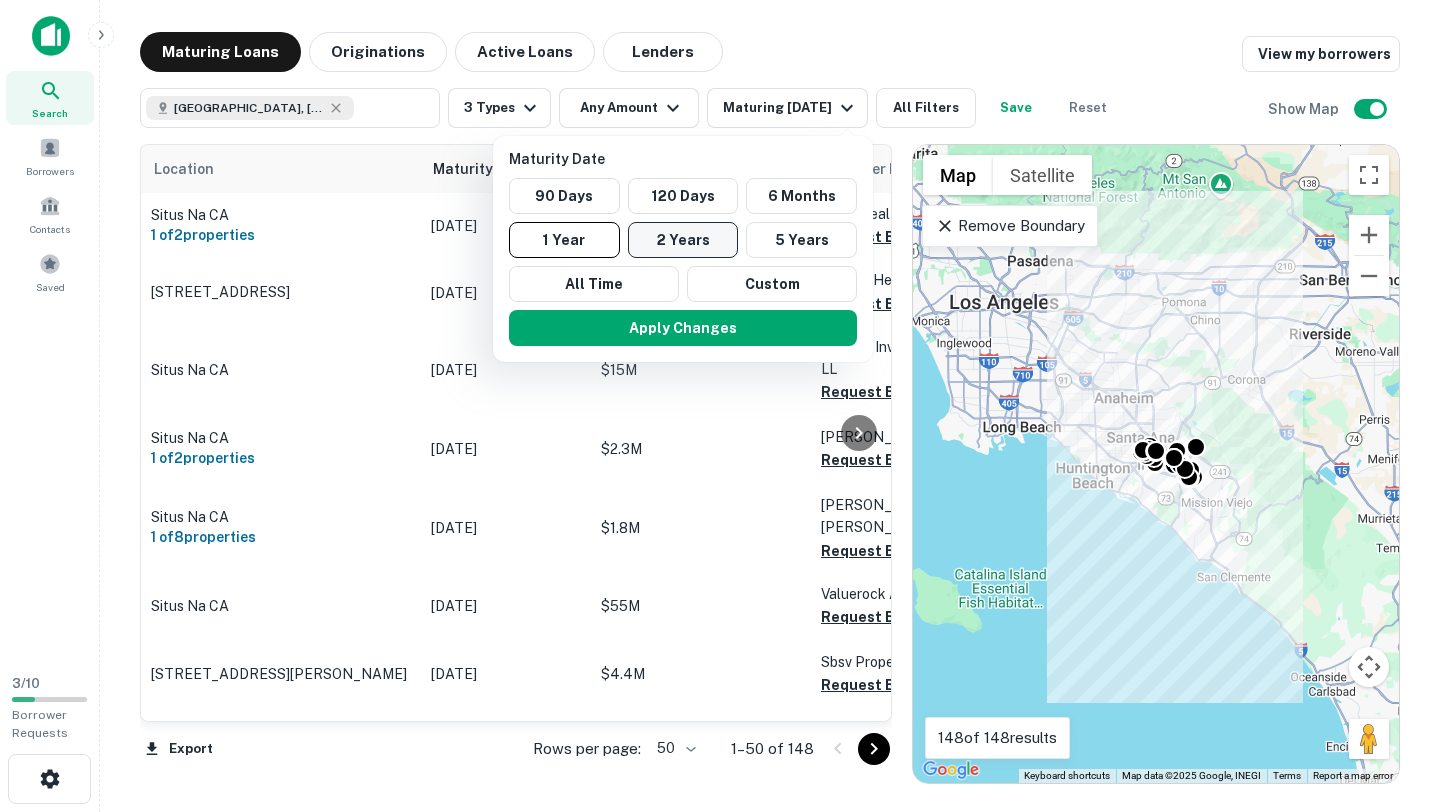 click on "2 Years" at bounding box center (683, 240) 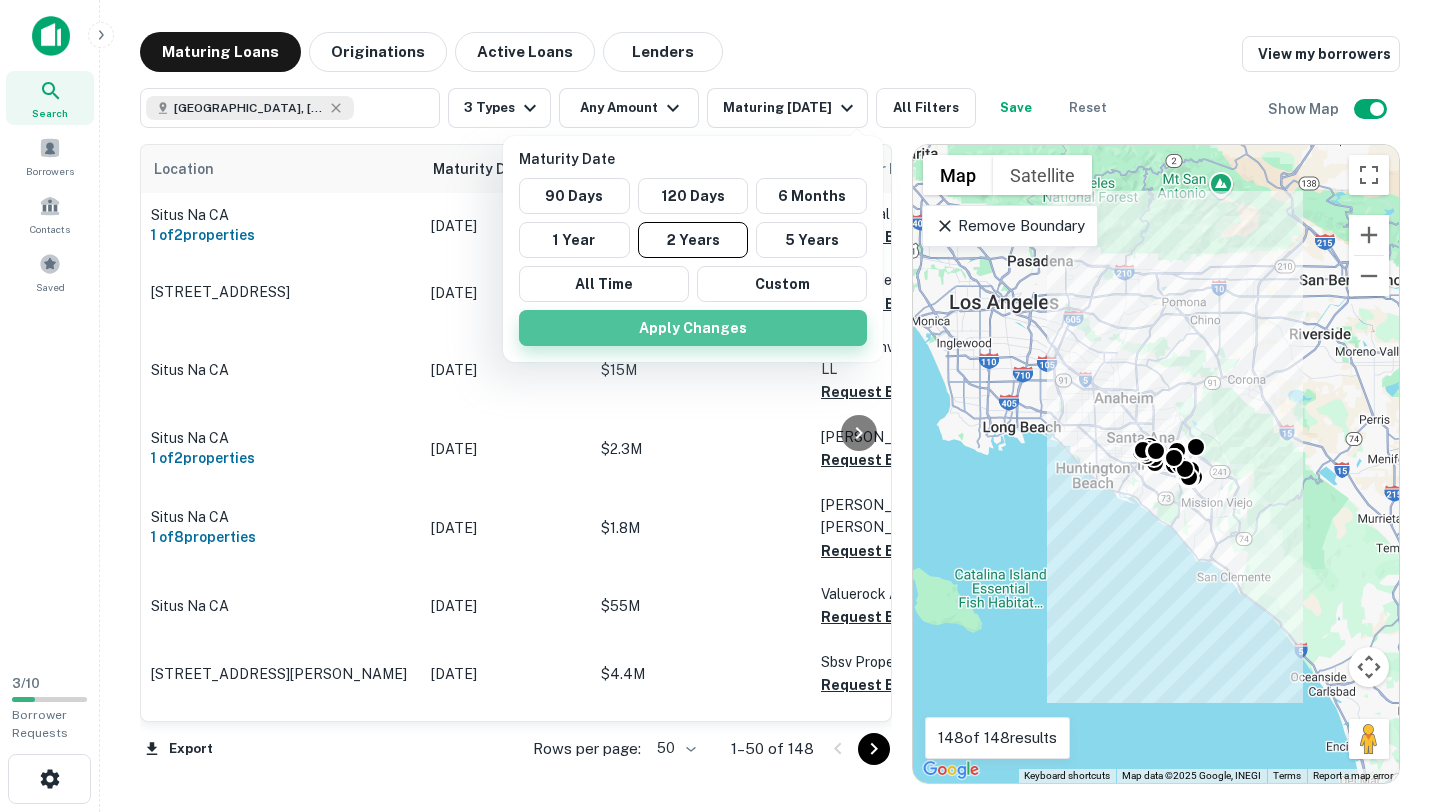 click on "Apply Changes" at bounding box center [693, 328] 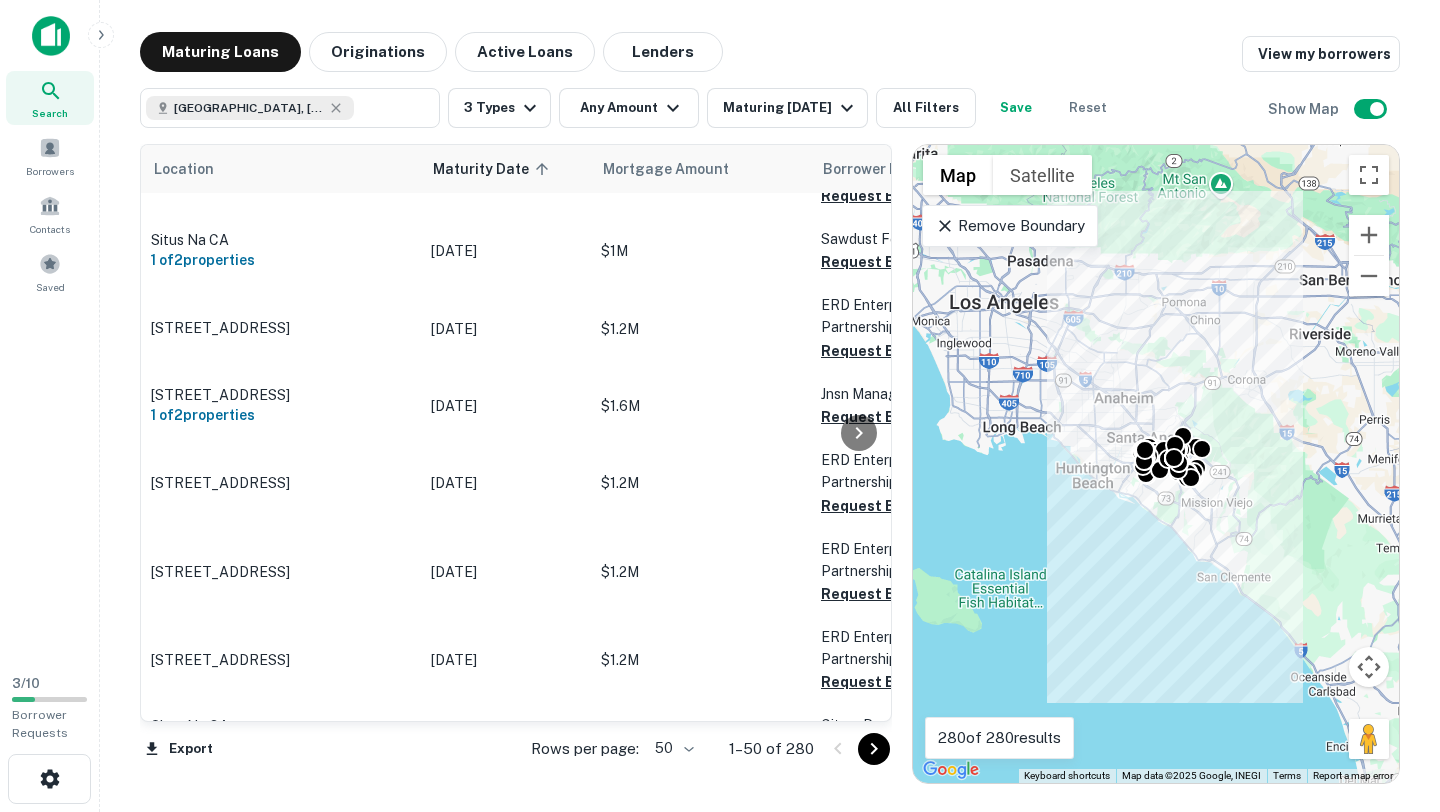 scroll, scrollTop: 0, scrollLeft: 0, axis: both 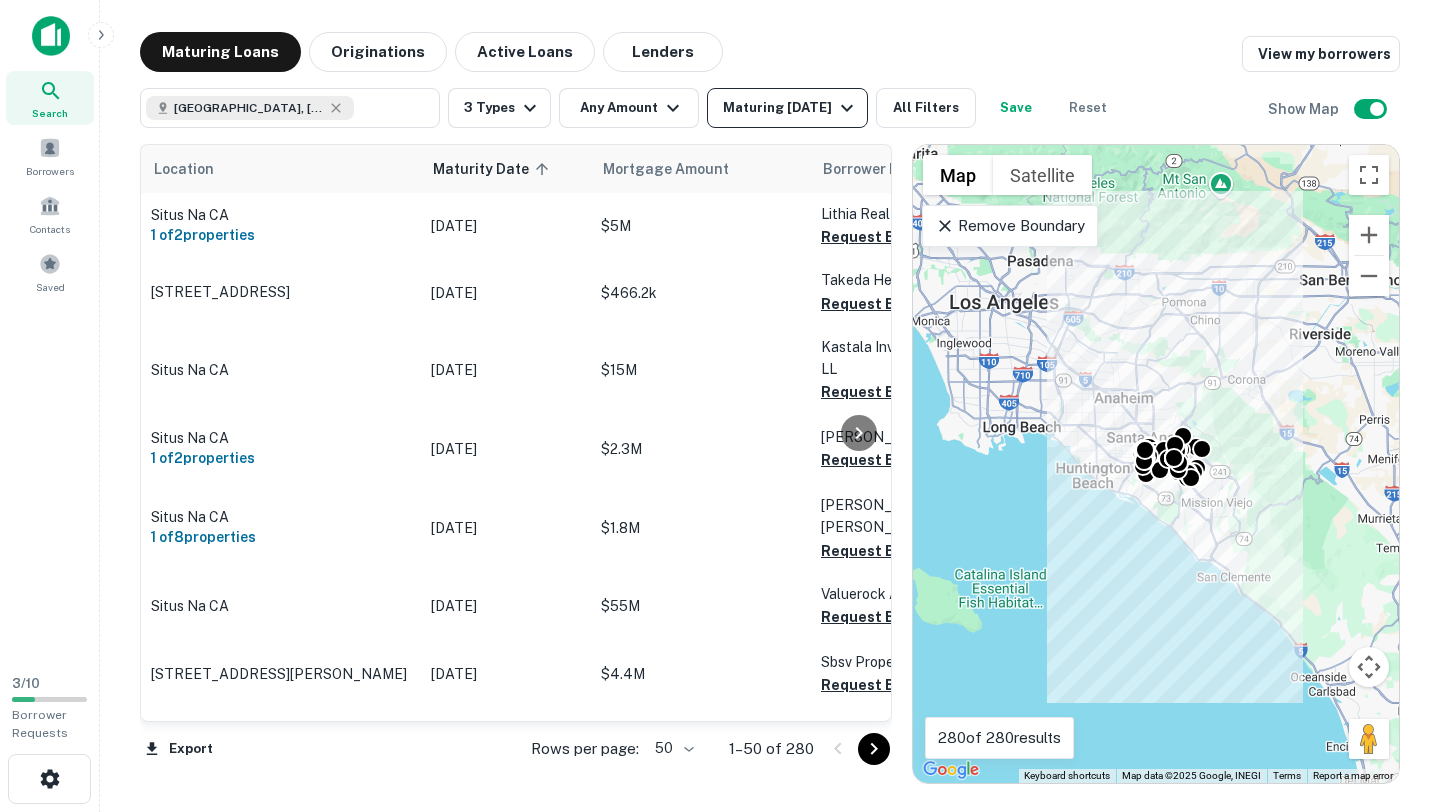 click on "Maturing In 2 Years" at bounding box center (791, 108) 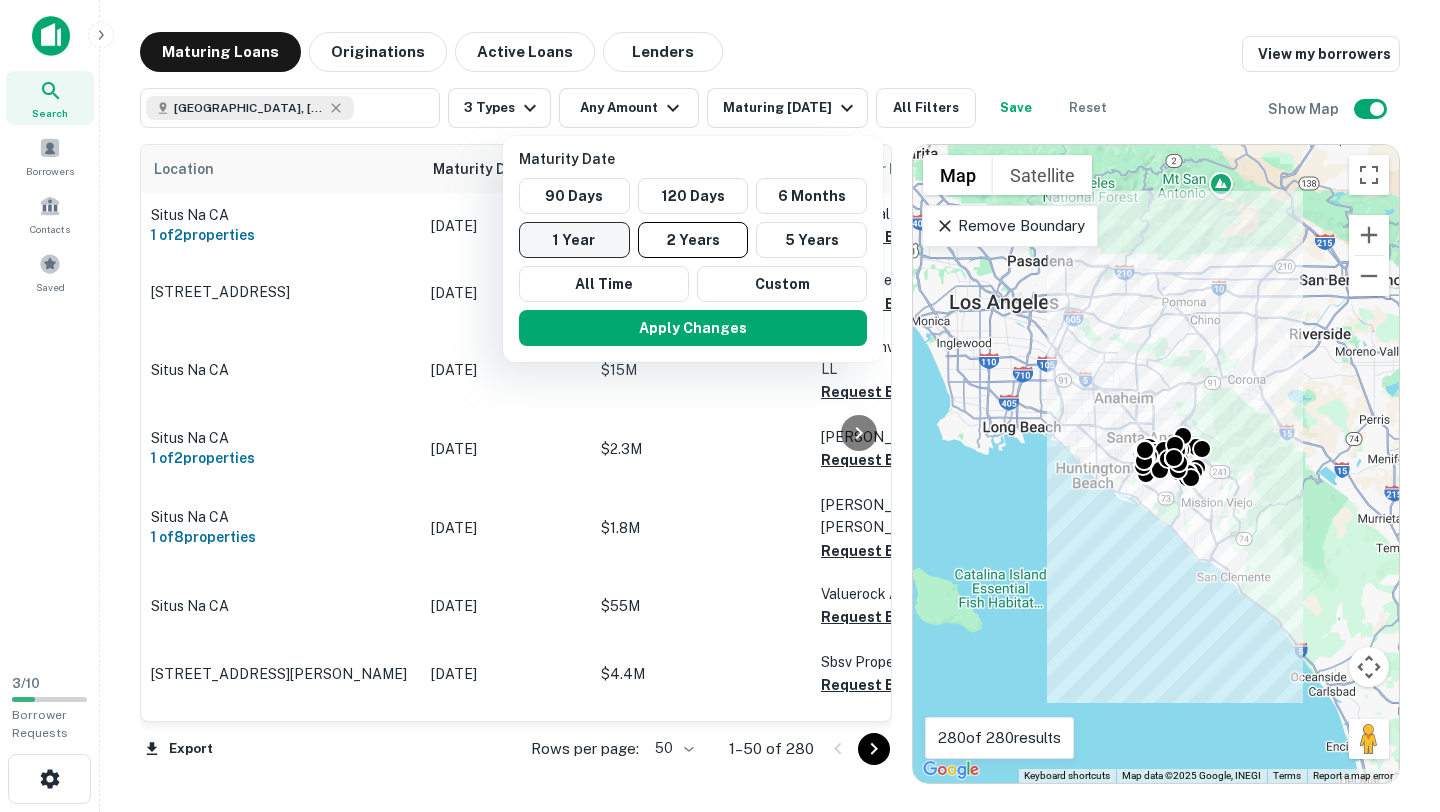 click on "1 Year" at bounding box center (574, 240) 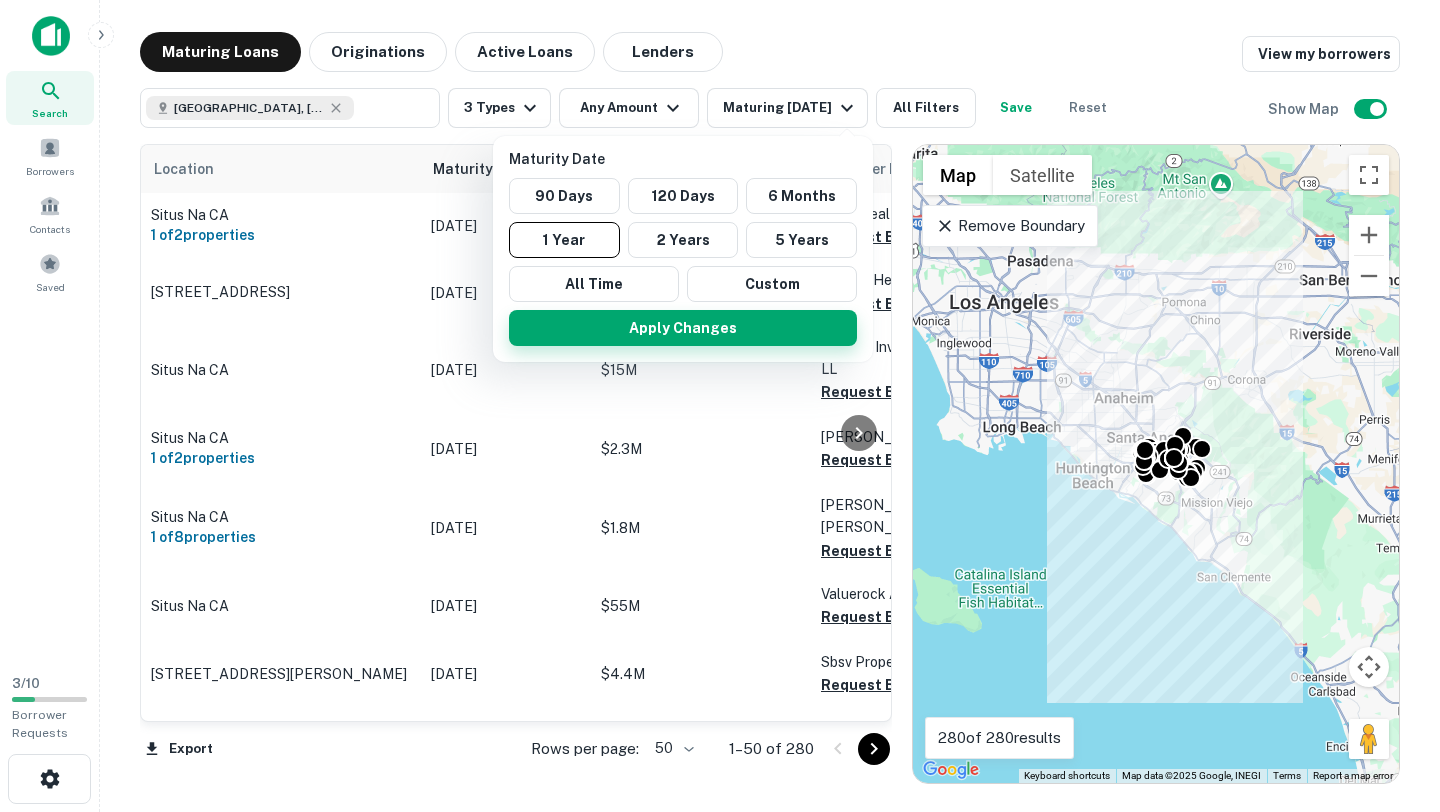 click on "Apply Changes" at bounding box center (683, 328) 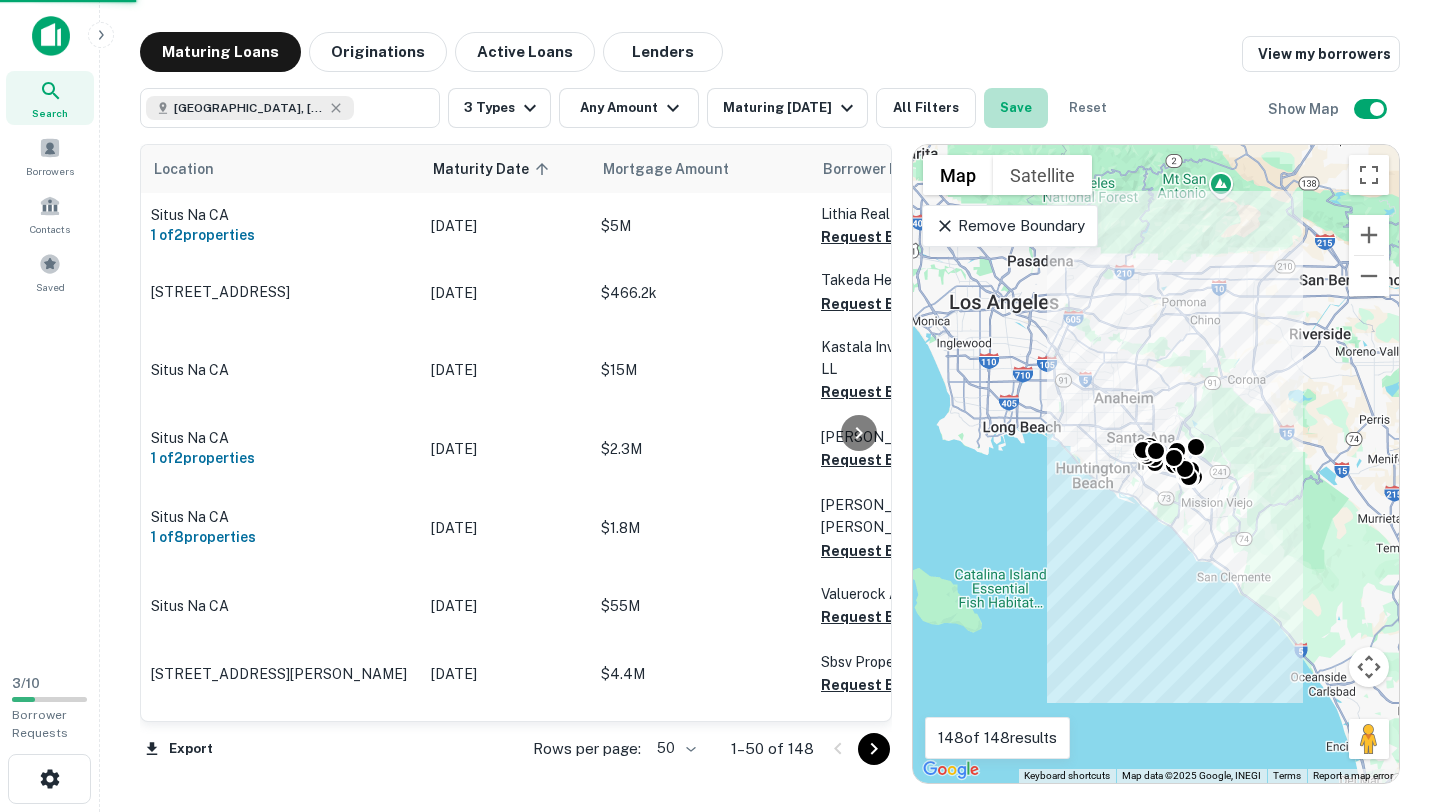 click on "Save" at bounding box center [1016, 108] 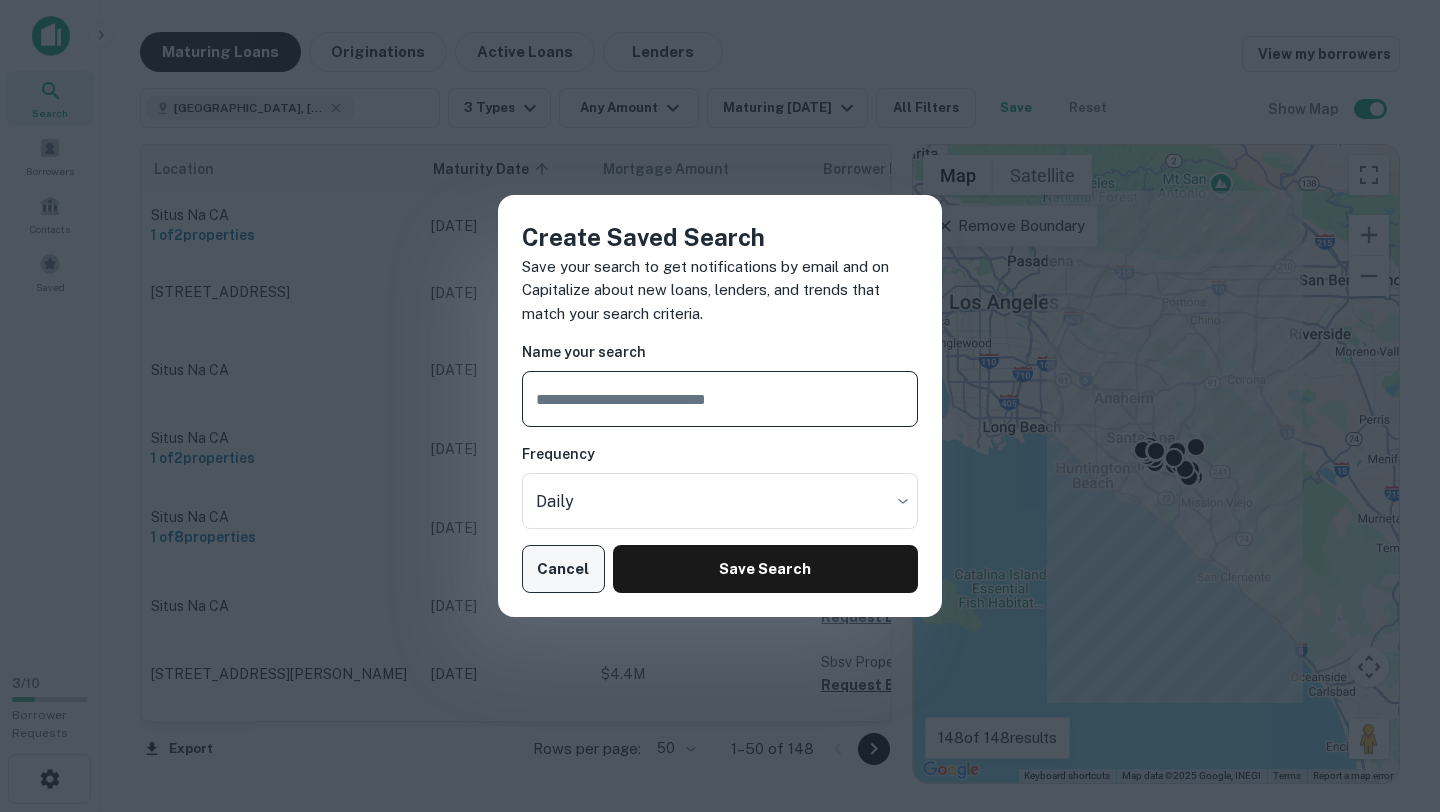 click on "Cancel" at bounding box center (563, 569) 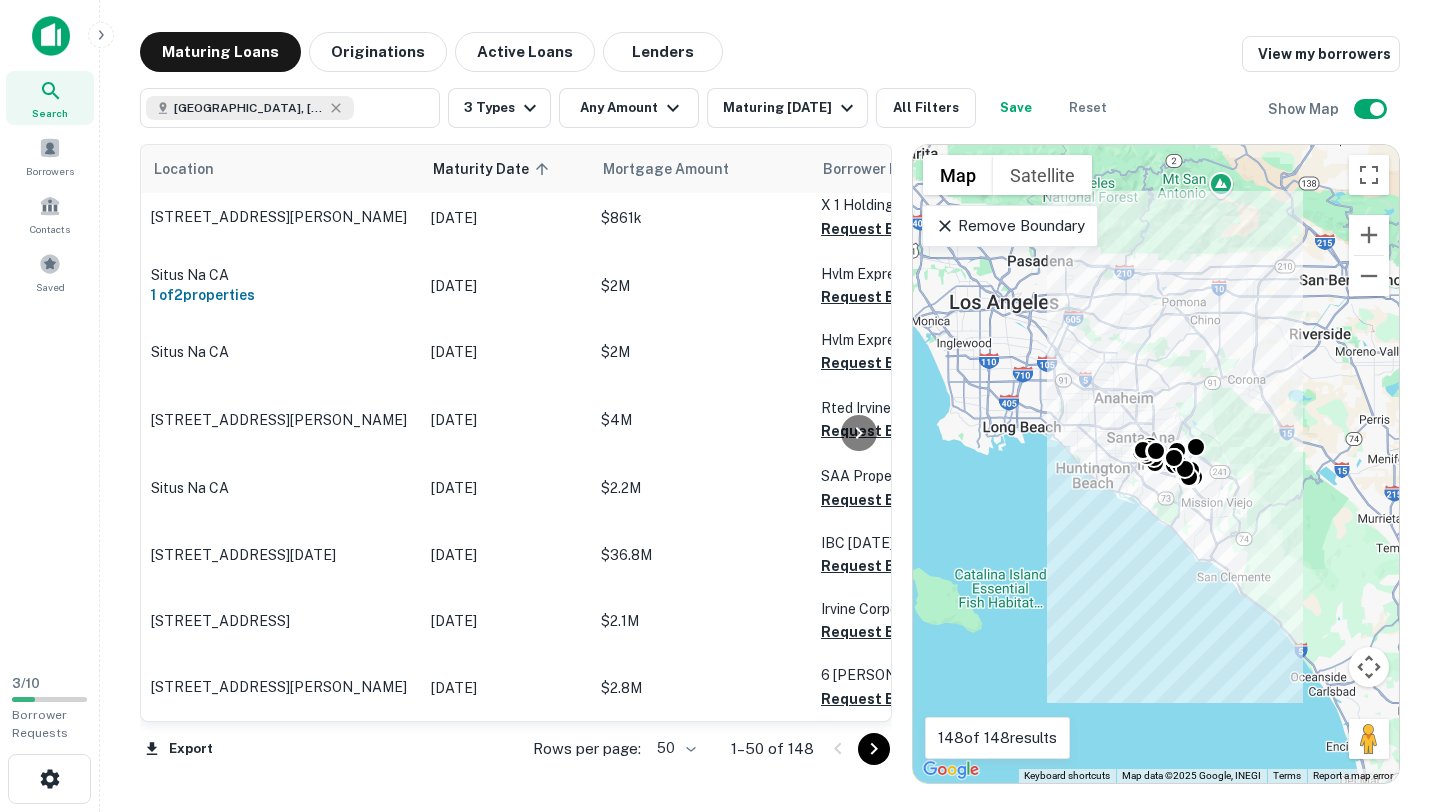 scroll, scrollTop: 3047, scrollLeft: 0, axis: vertical 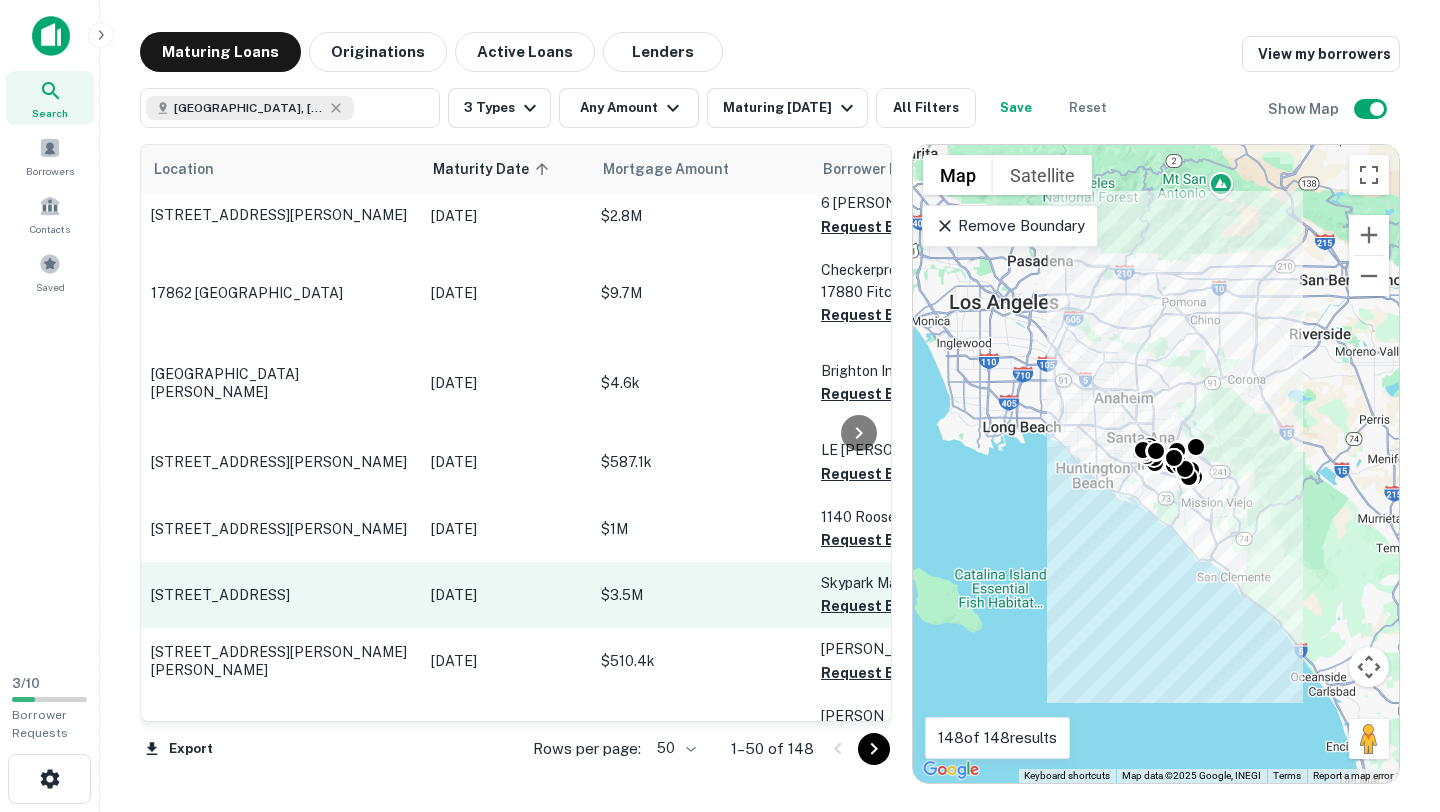 click on "18012 Sky Park Cir Irvine, CA92614" at bounding box center [281, 595] 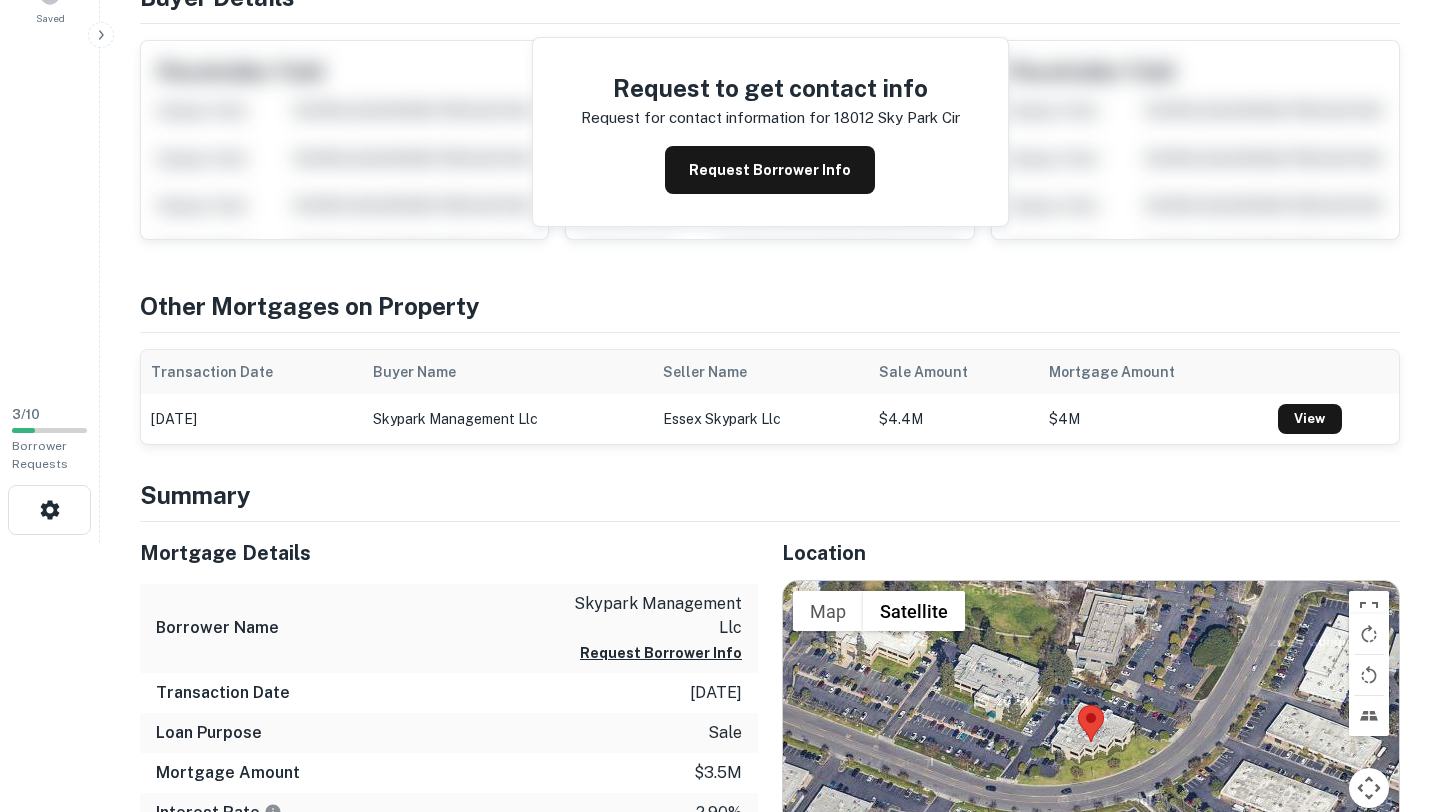 scroll, scrollTop: 0, scrollLeft: 0, axis: both 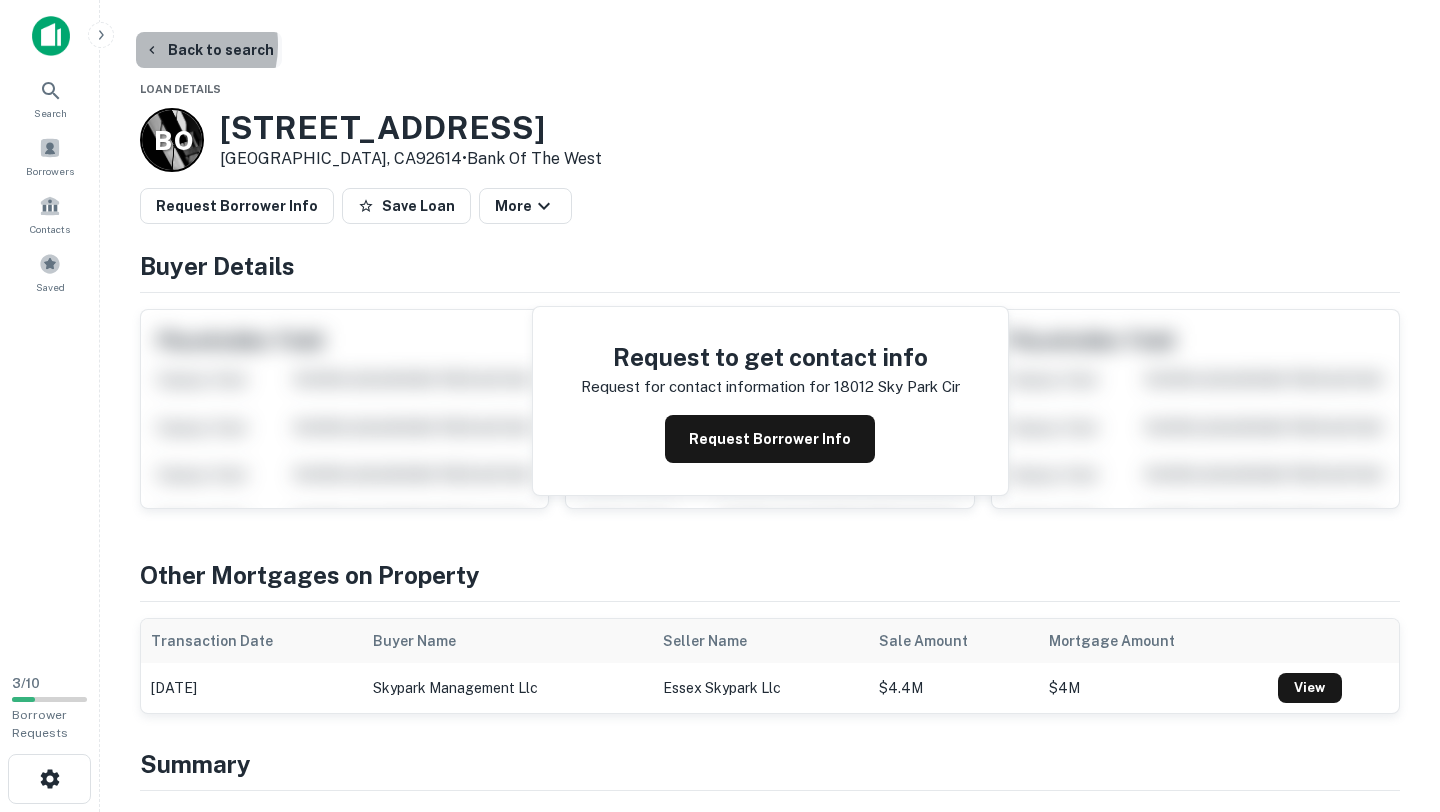 click on "Back to search" at bounding box center [209, 50] 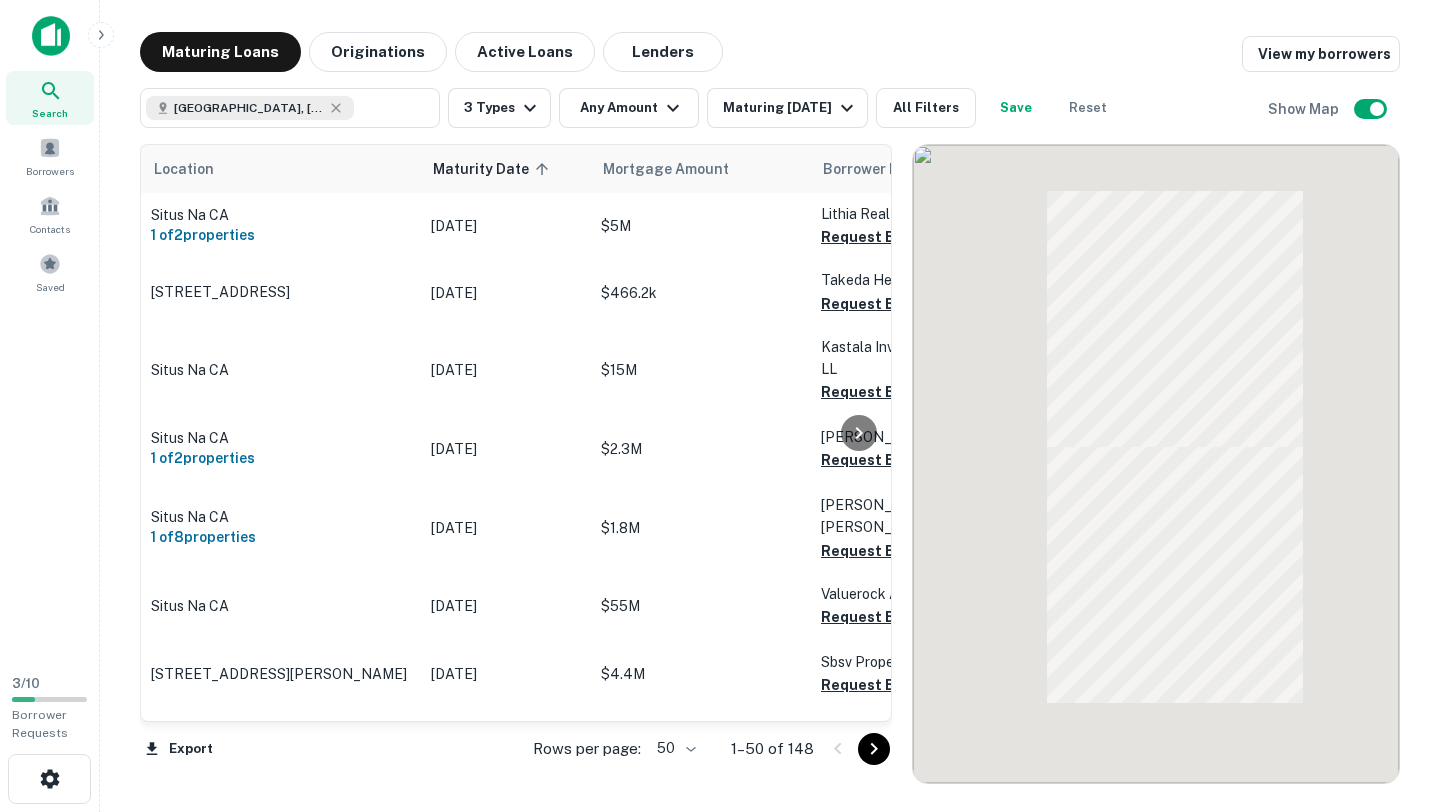 scroll, scrollTop: 3047, scrollLeft: 0, axis: vertical 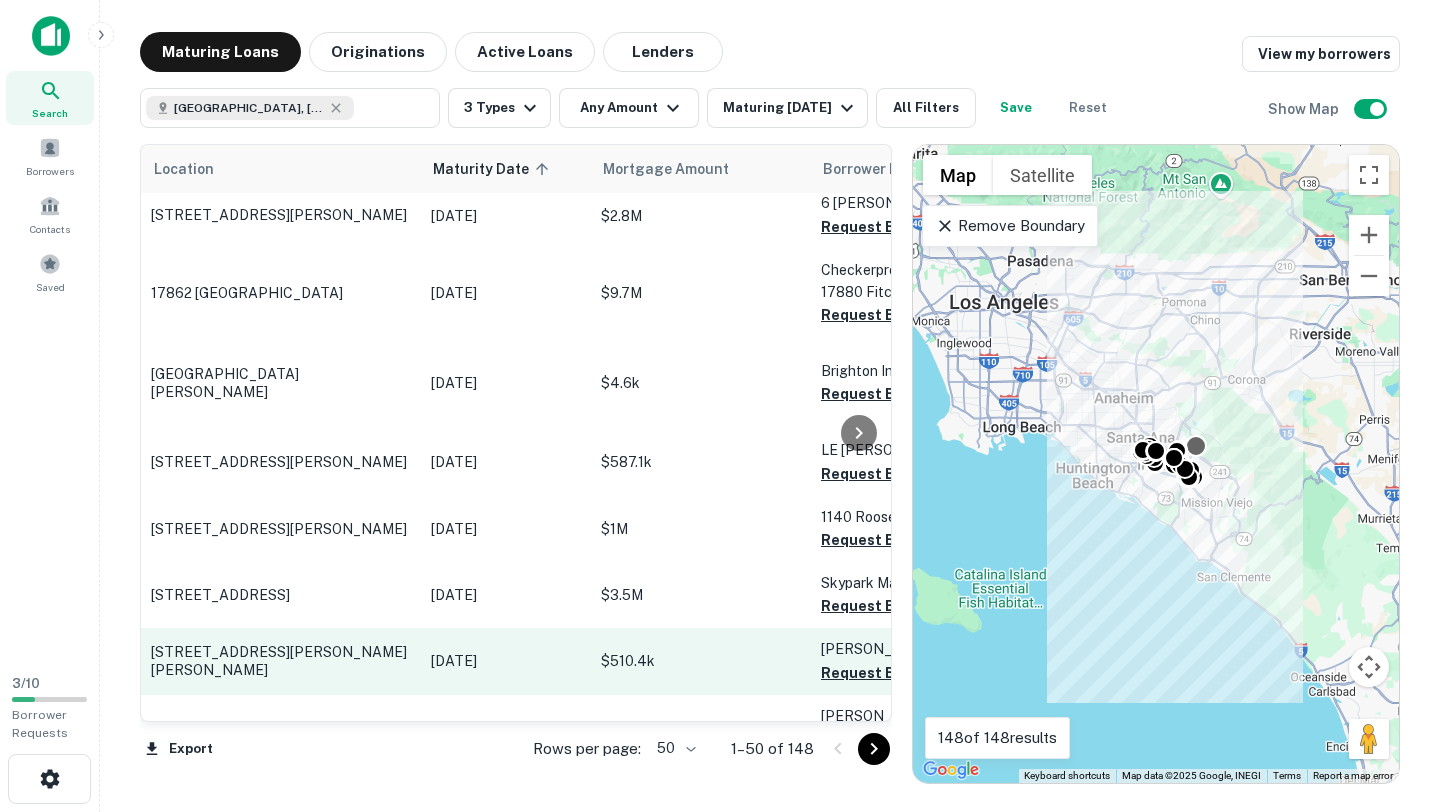 click on "55 Parson Brown Irvine, CA92618" at bounding box center (281, 661) 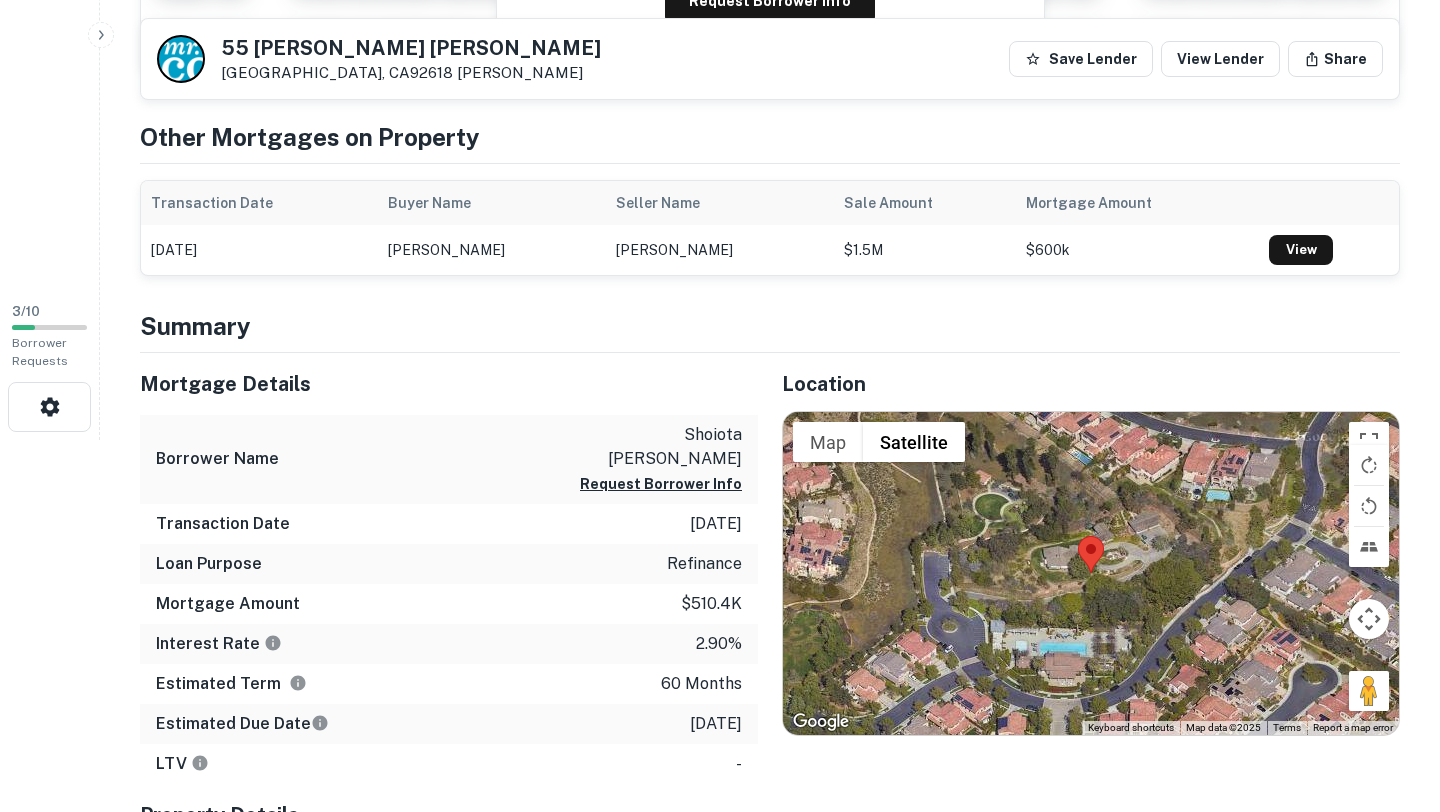 scroll, scrollTop: 373, scrollLeft: 0, axis: vertical 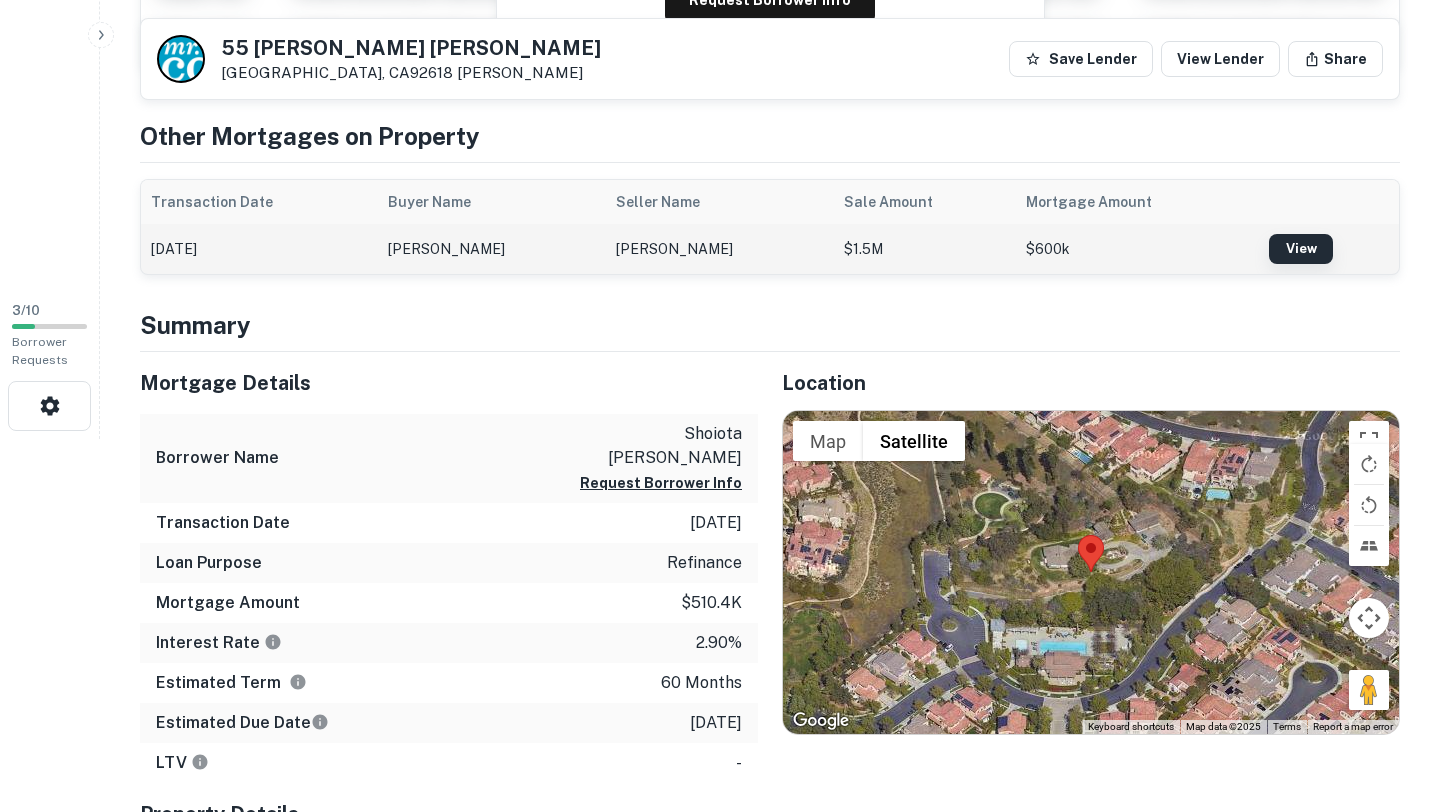 click on "View" at bounding box center [1301, 249] 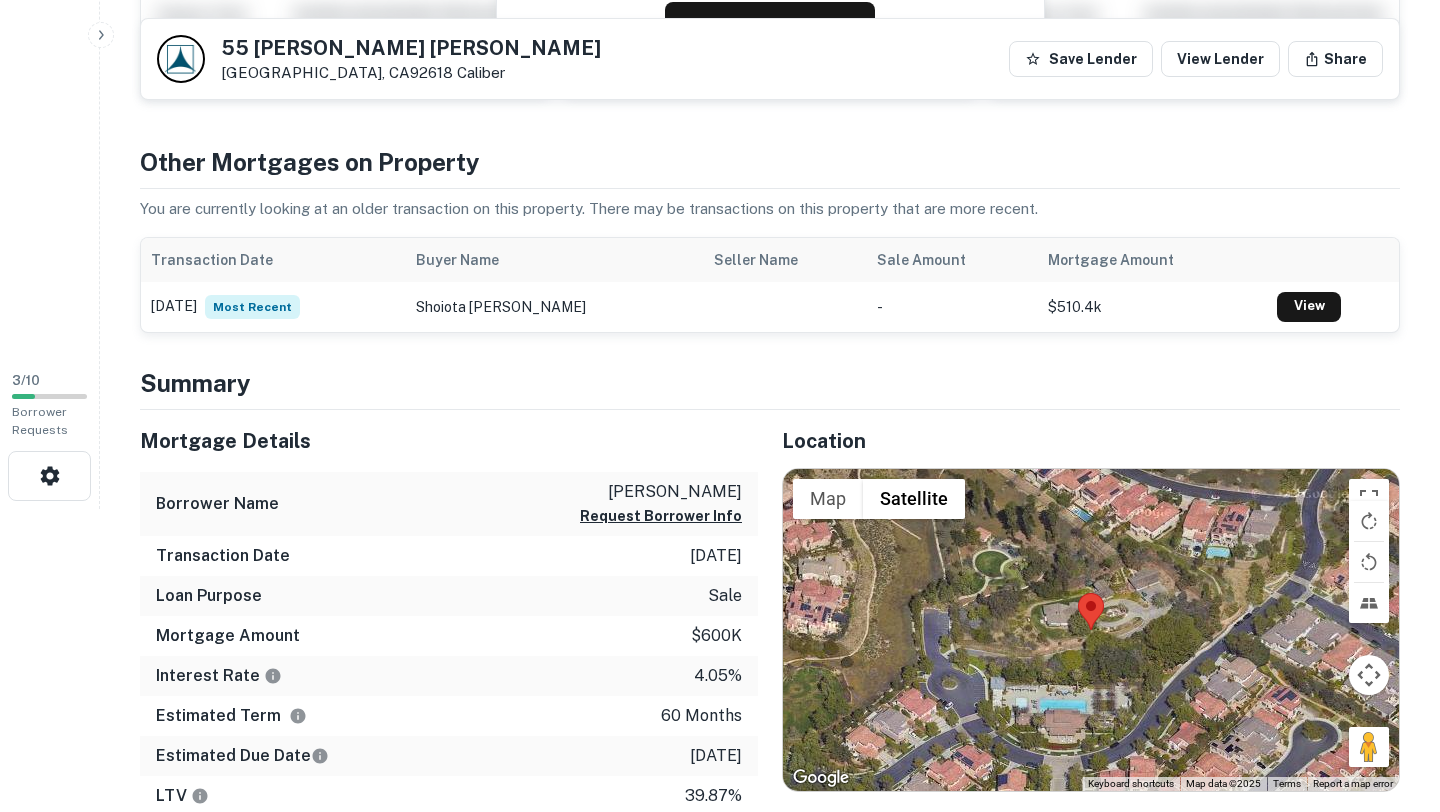 scroll, scrollTop: 298, scrollLeft: 0, axis: vertical 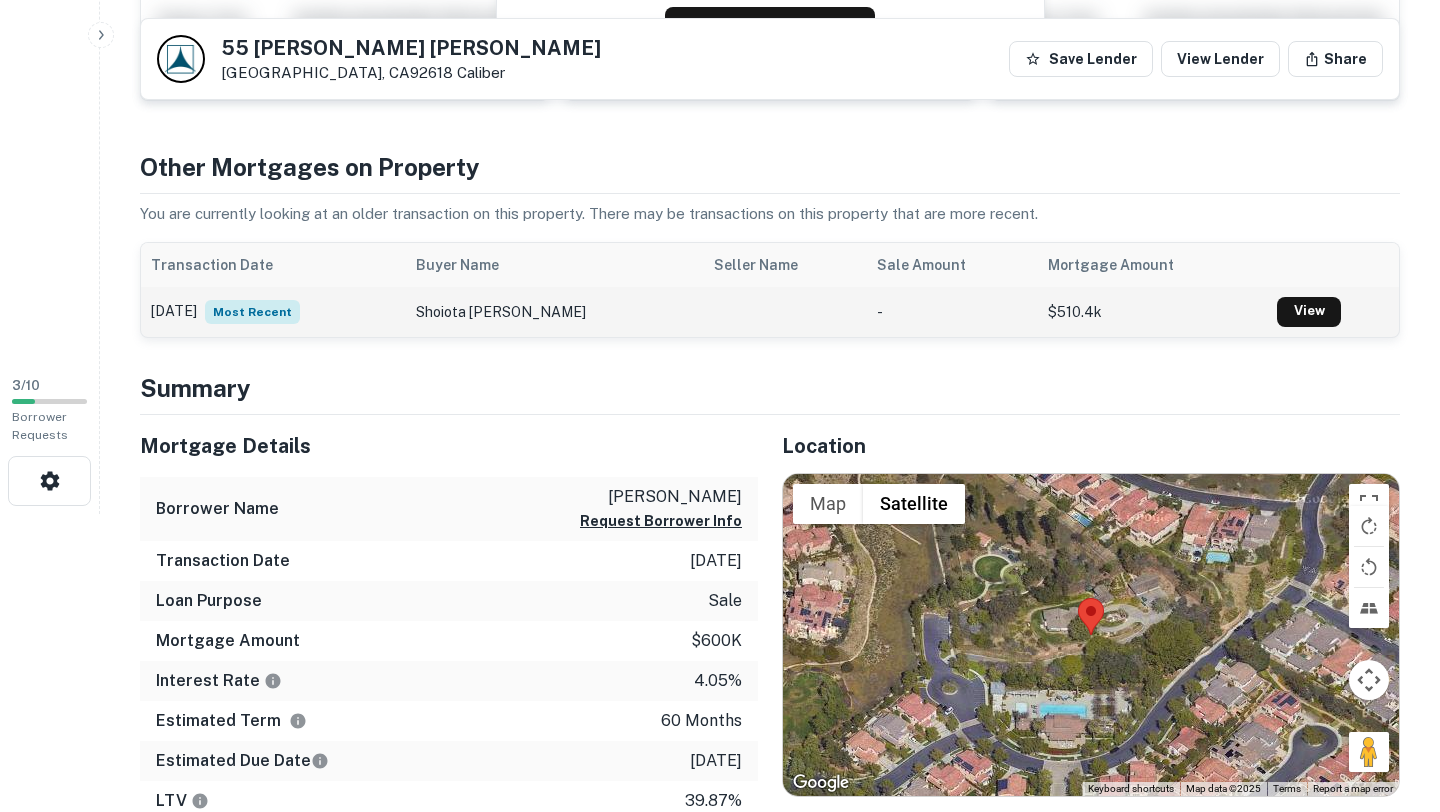 click on "Most Recent" at bounding box center [252, 312] 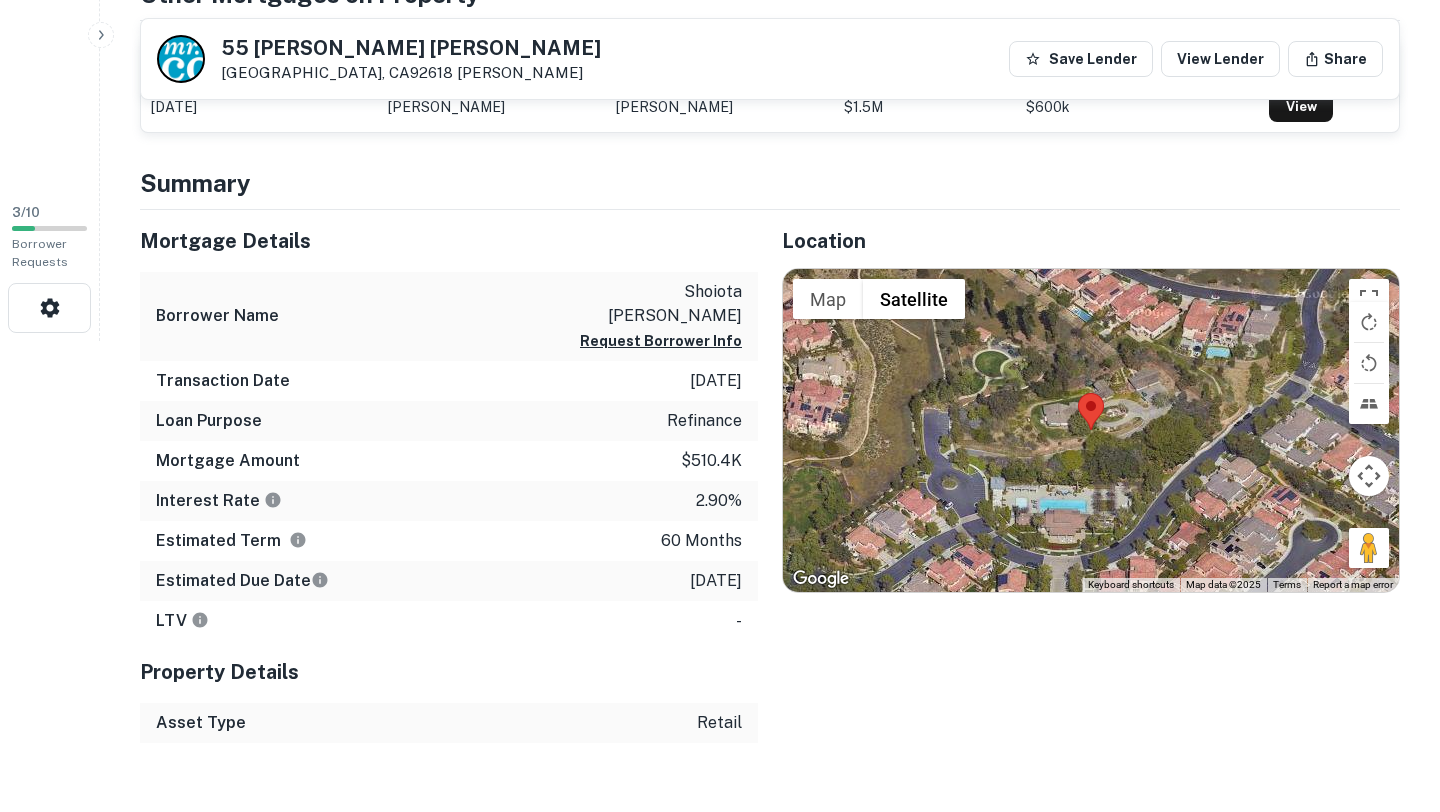 scroll, scrollTop: 502, scrollLeft: 0, axis: vertical 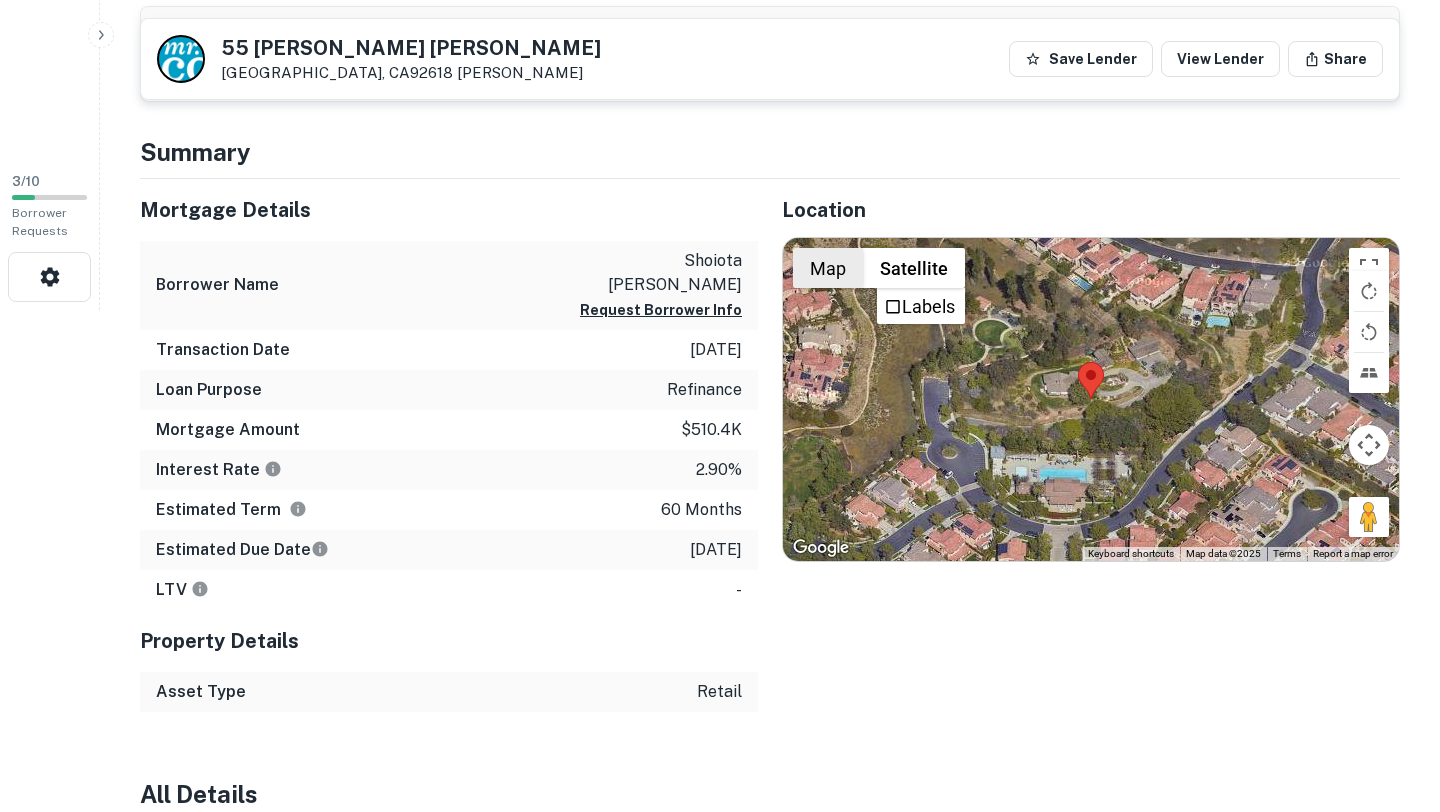 click on "Map" at bounding box center [828, 268] 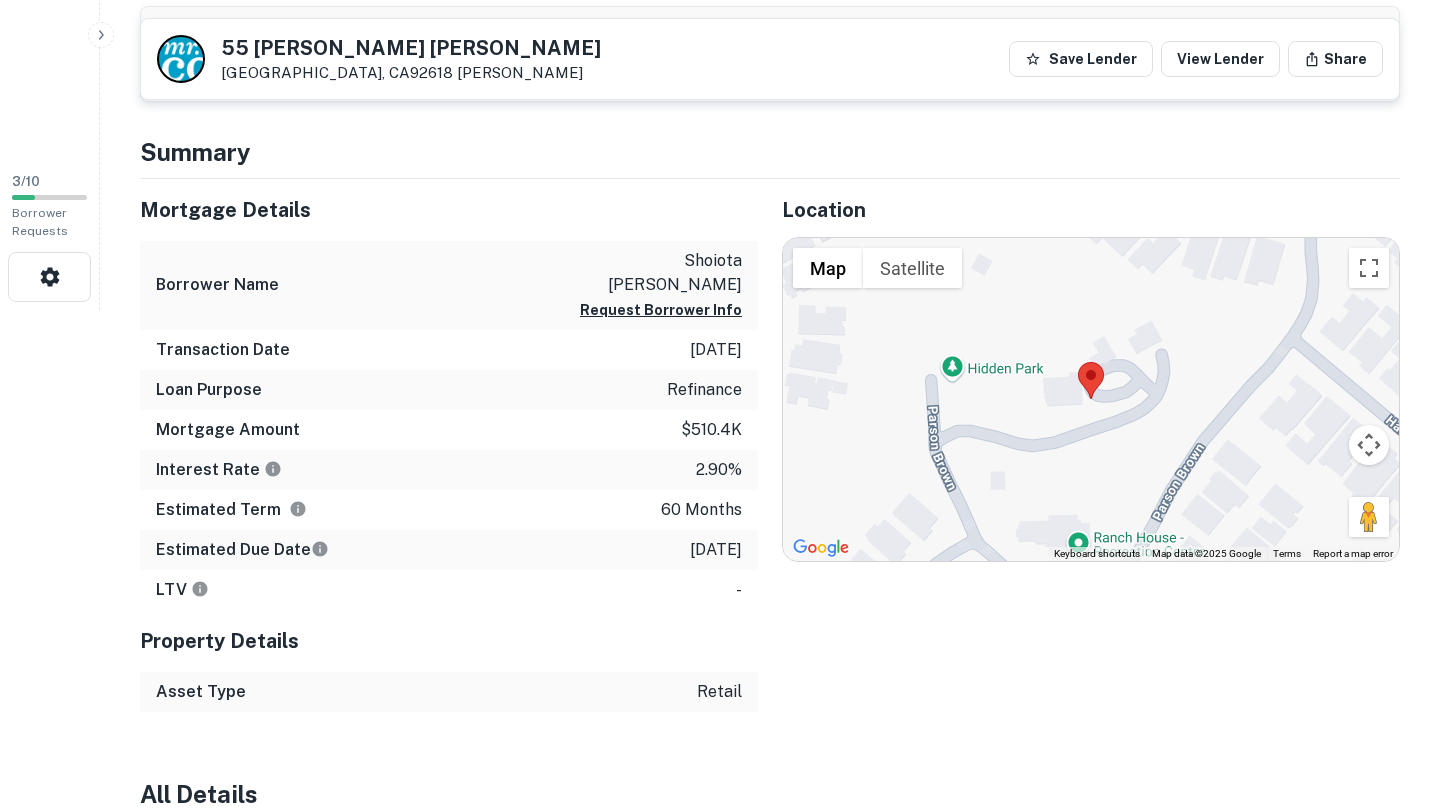 click on "To navigate, press the arrow keys." at bounding box center (1091, 399) 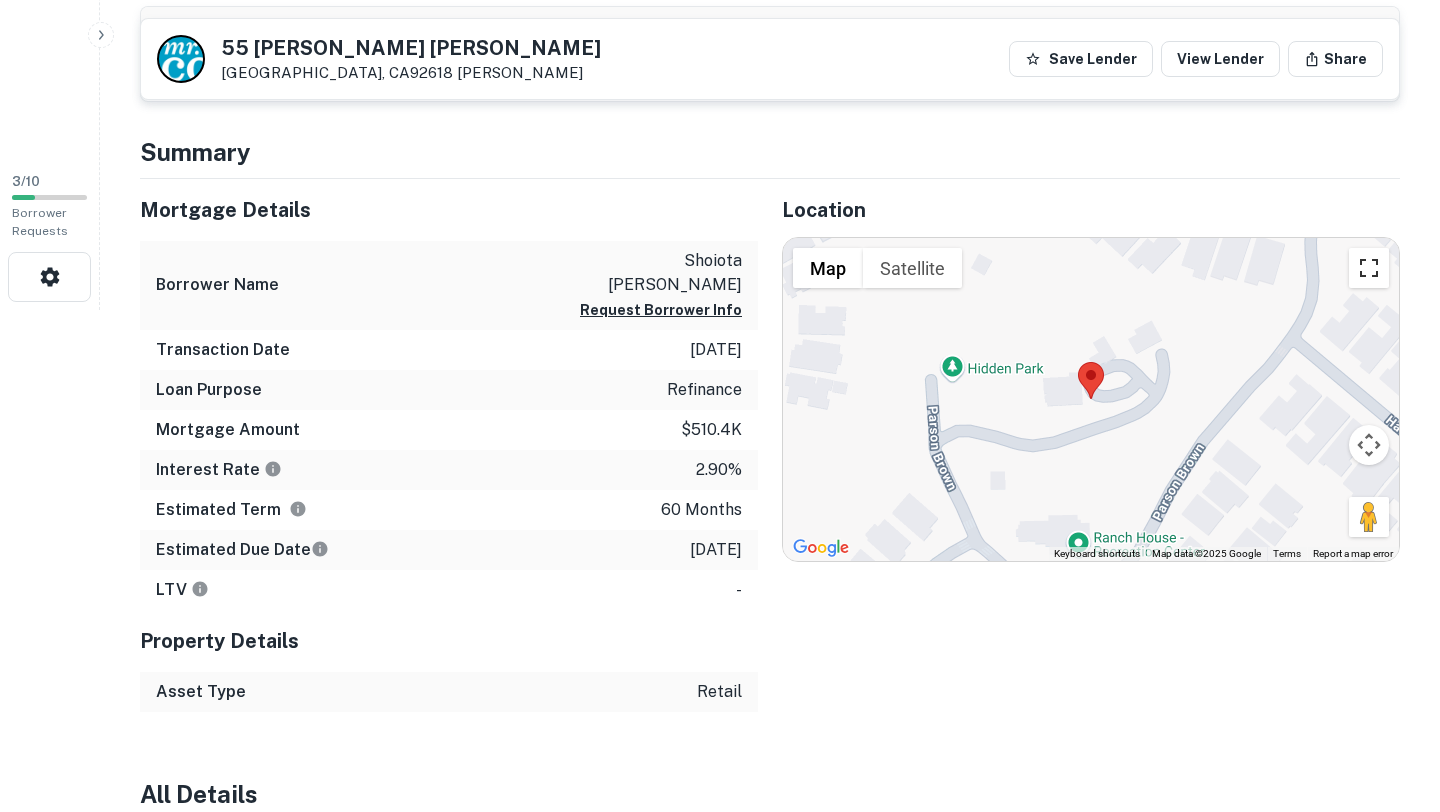 click at bounding box center [1369, 268] 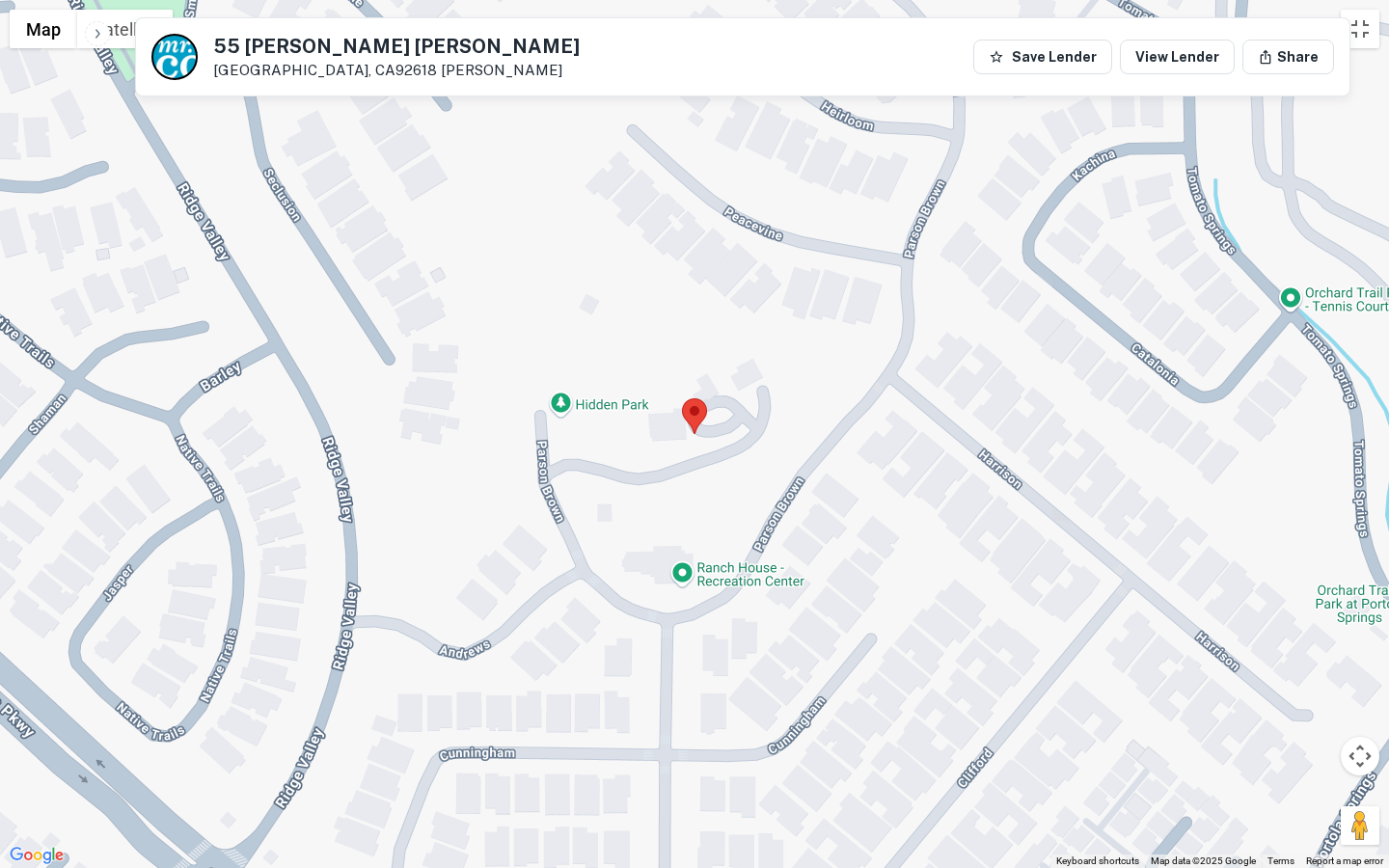 click at bounding box center [682, 398] 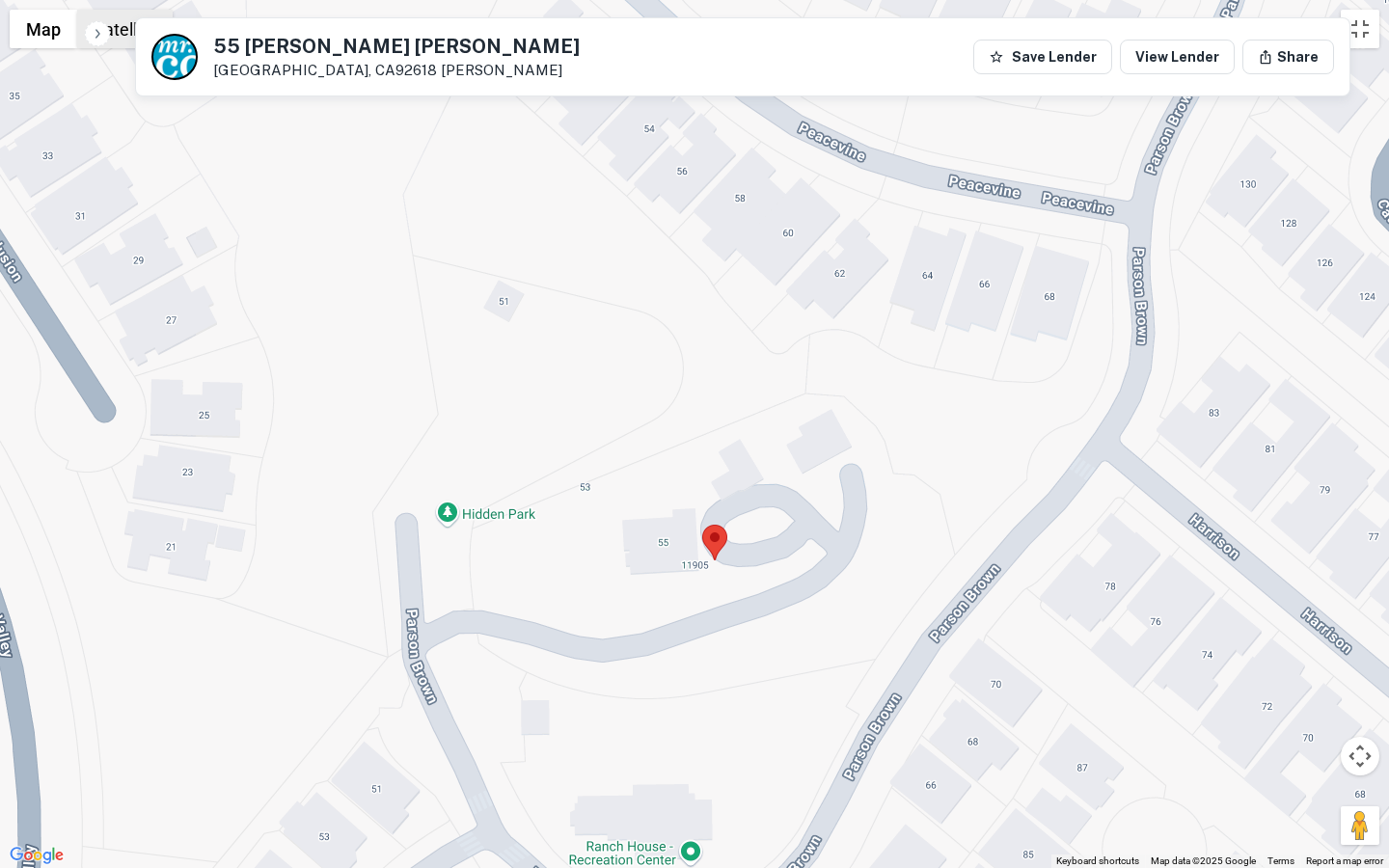 click on "Satellite" at bounding box center [124, 29] 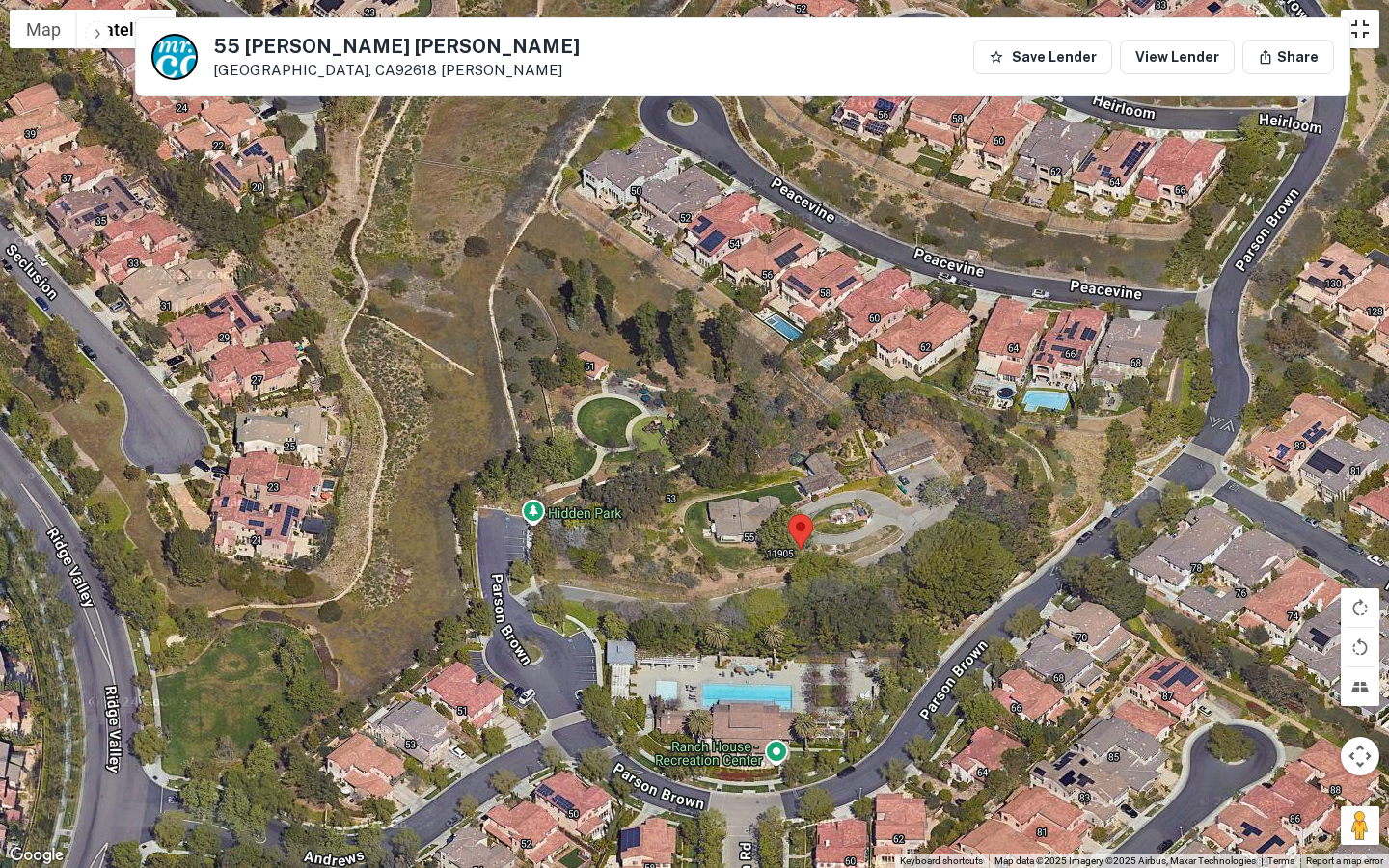 click at bounding box center [1360, 29] 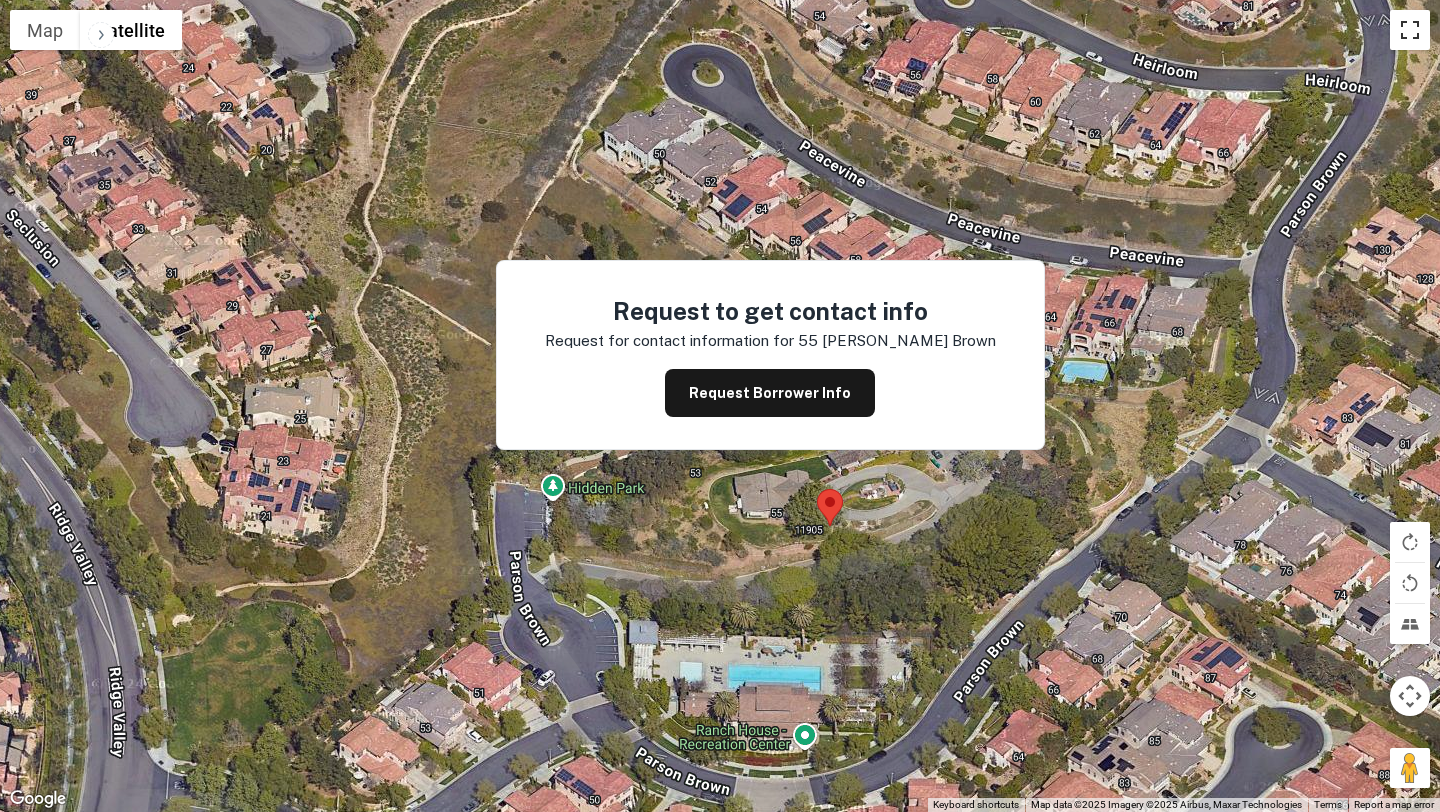 scroll, scrollTop: 0, scrollLeft: 0, axis: both 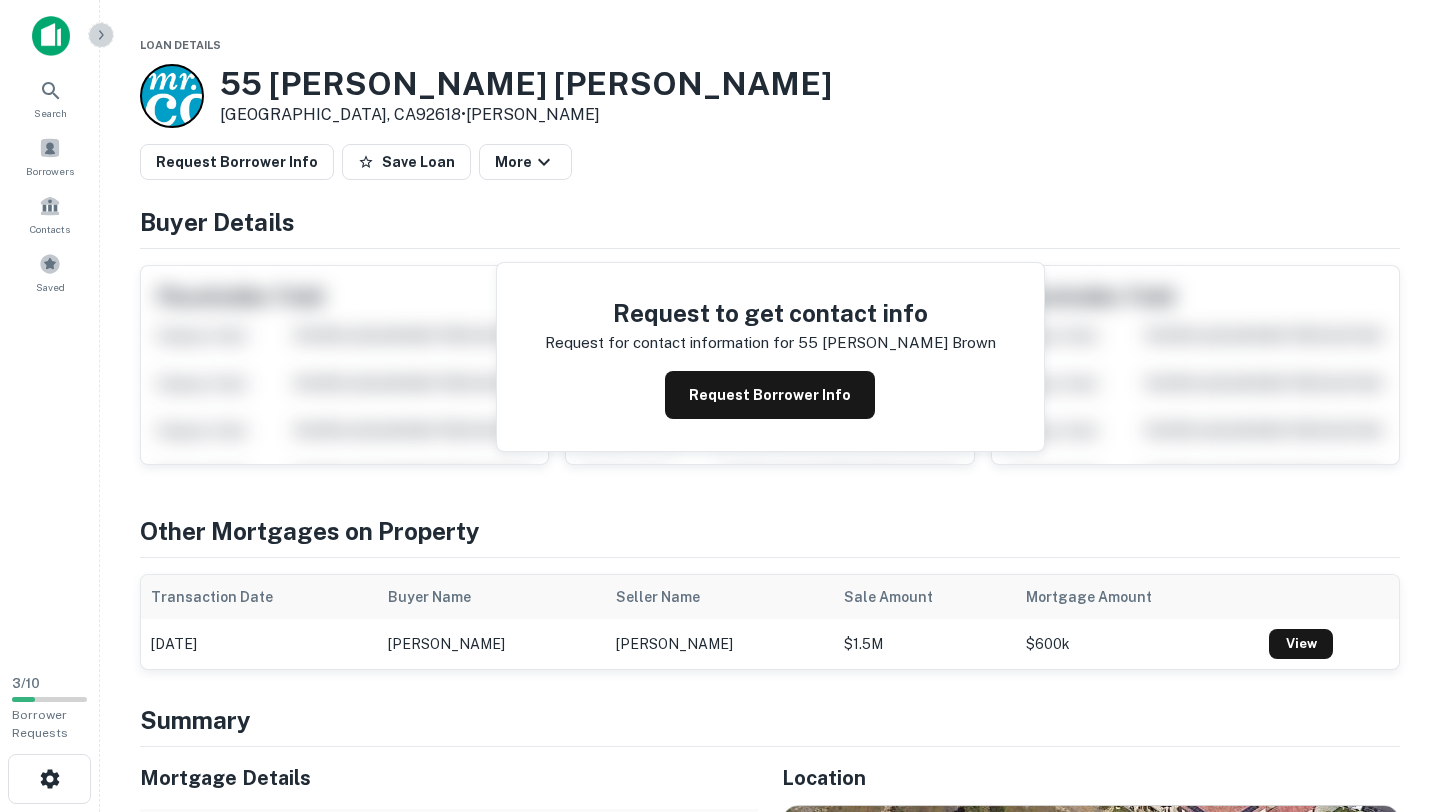 click 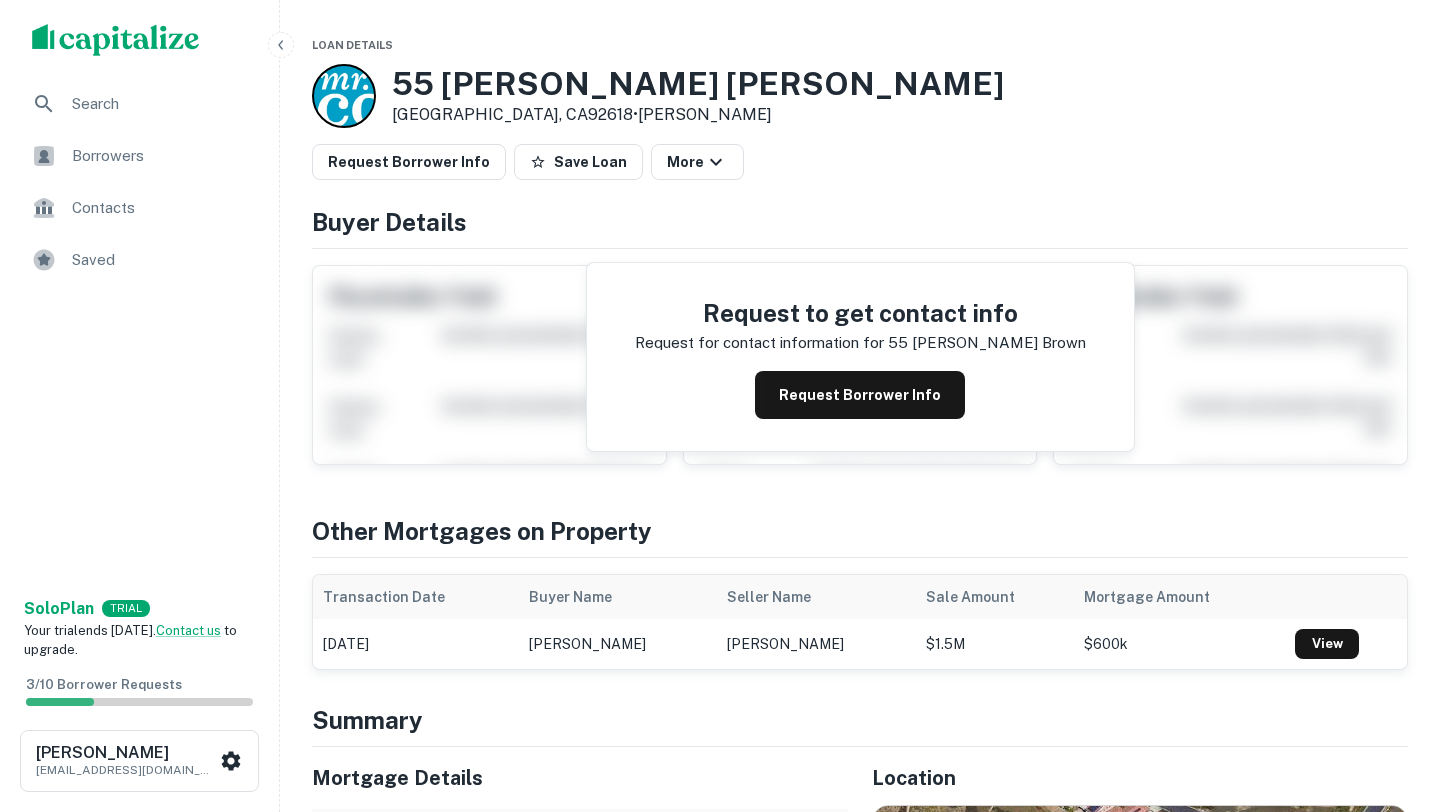 click 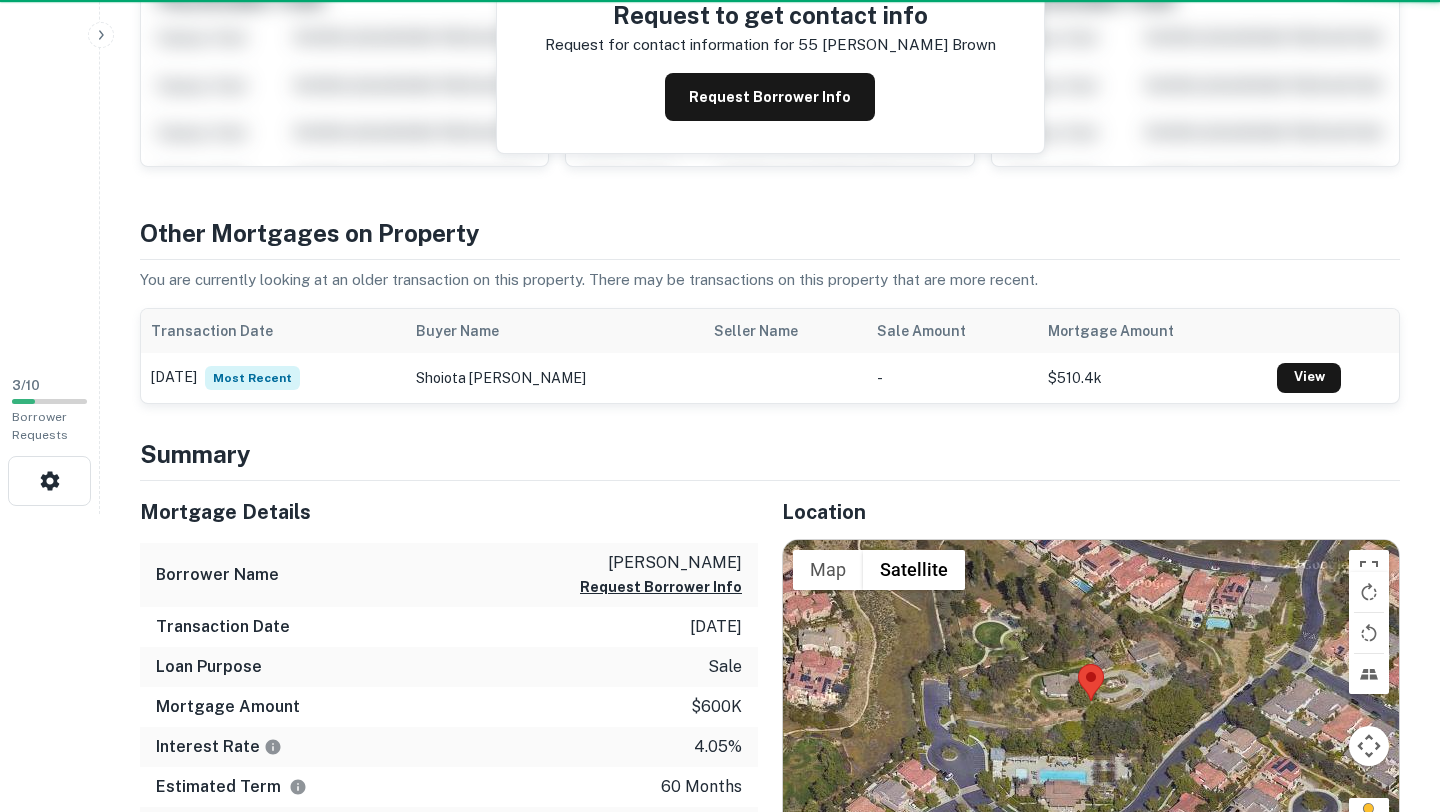 scroll, scrollTop: 0, scrollLeft: 0, axis: both 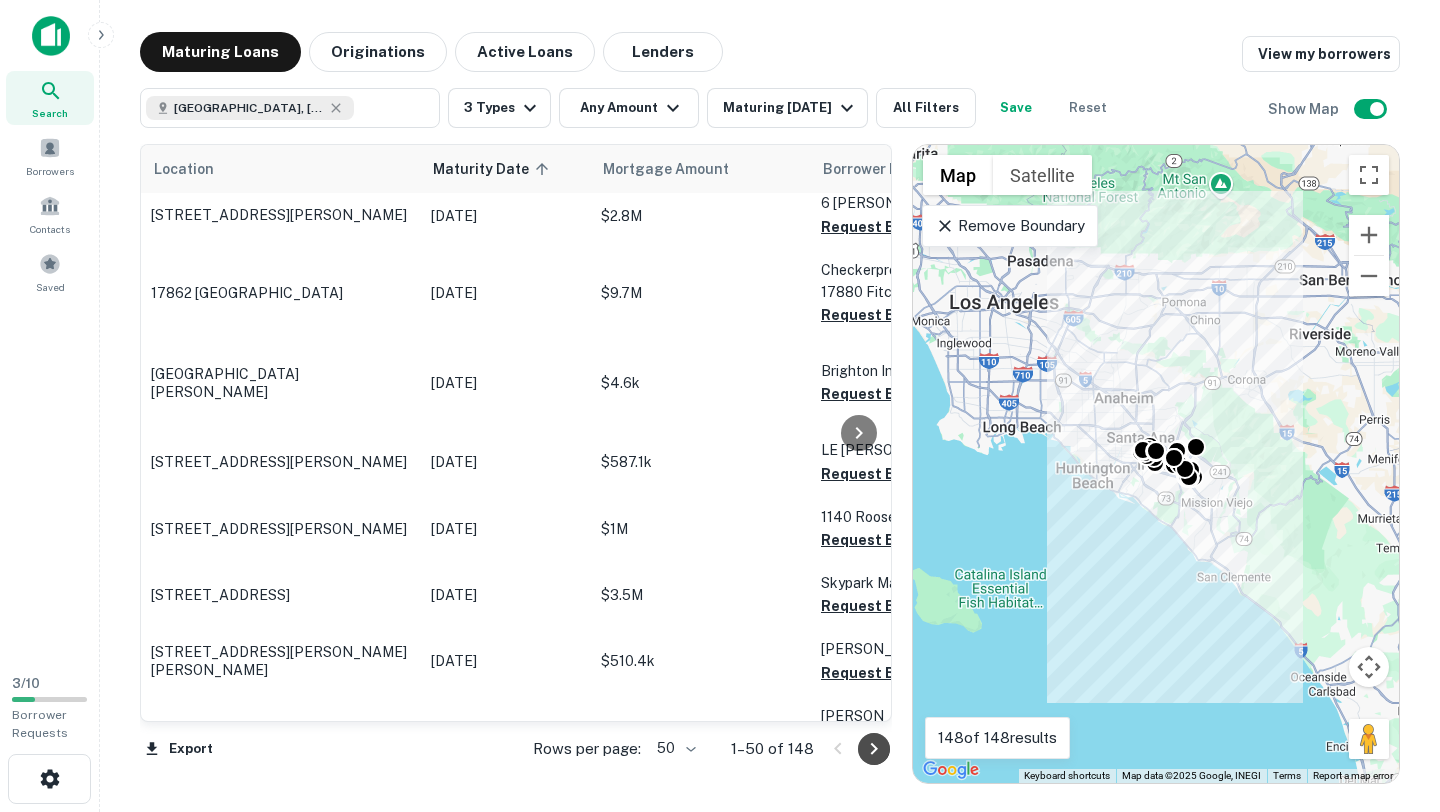 click 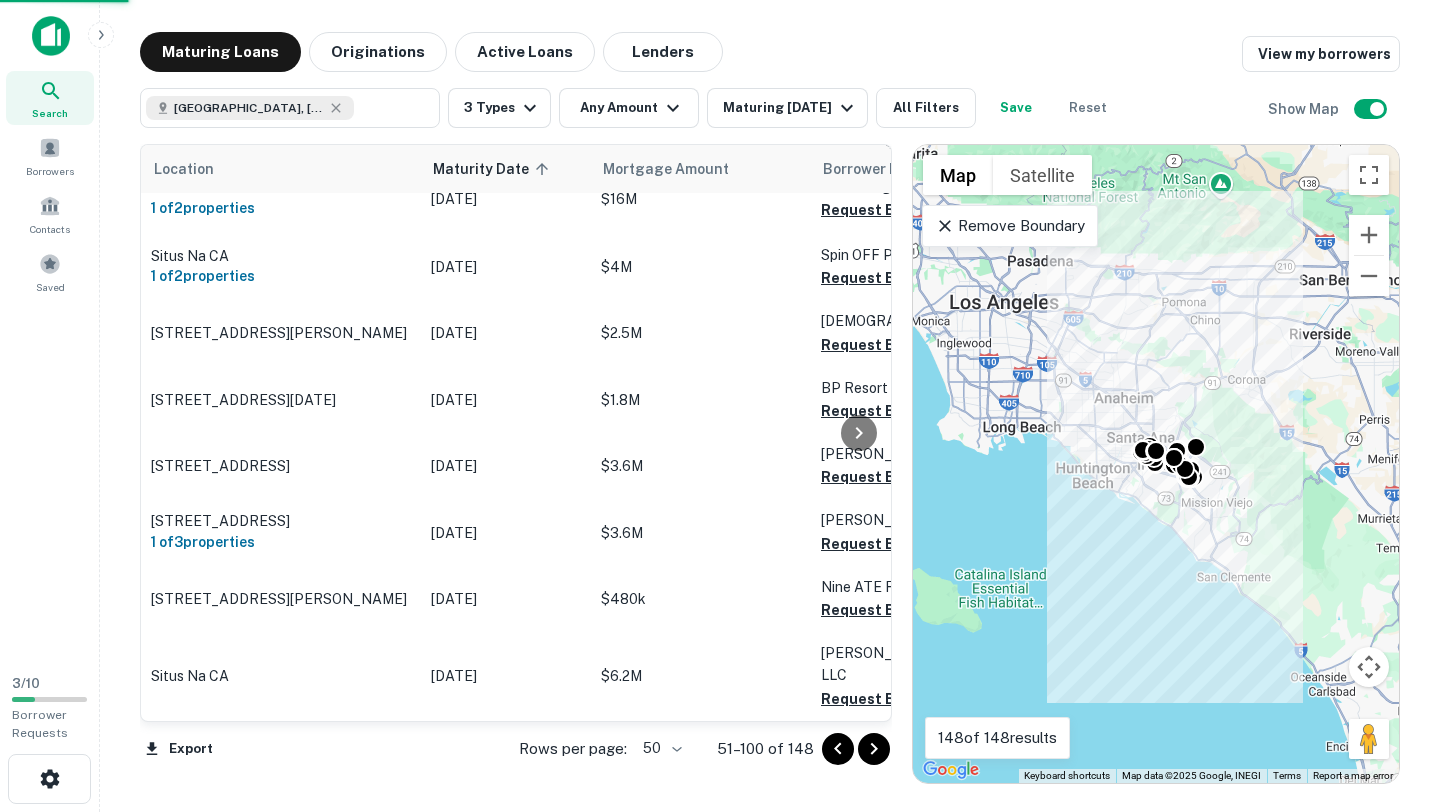 scroll, scrollTop: 2869, scrollLeft: 0, axis: vertical 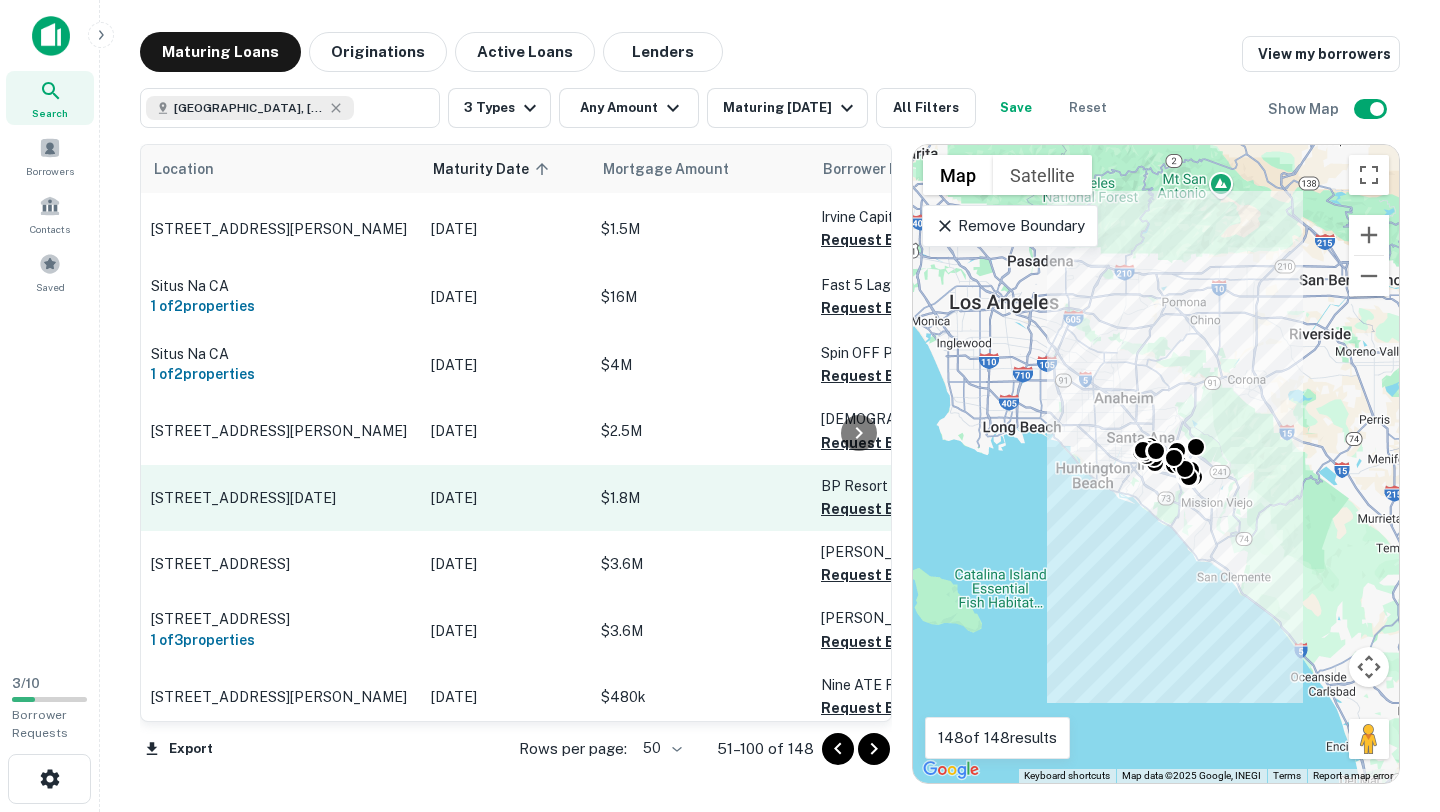 click on "17370 Red Hill Ave Irvine, CA92614" at bounding box center (281, 498) 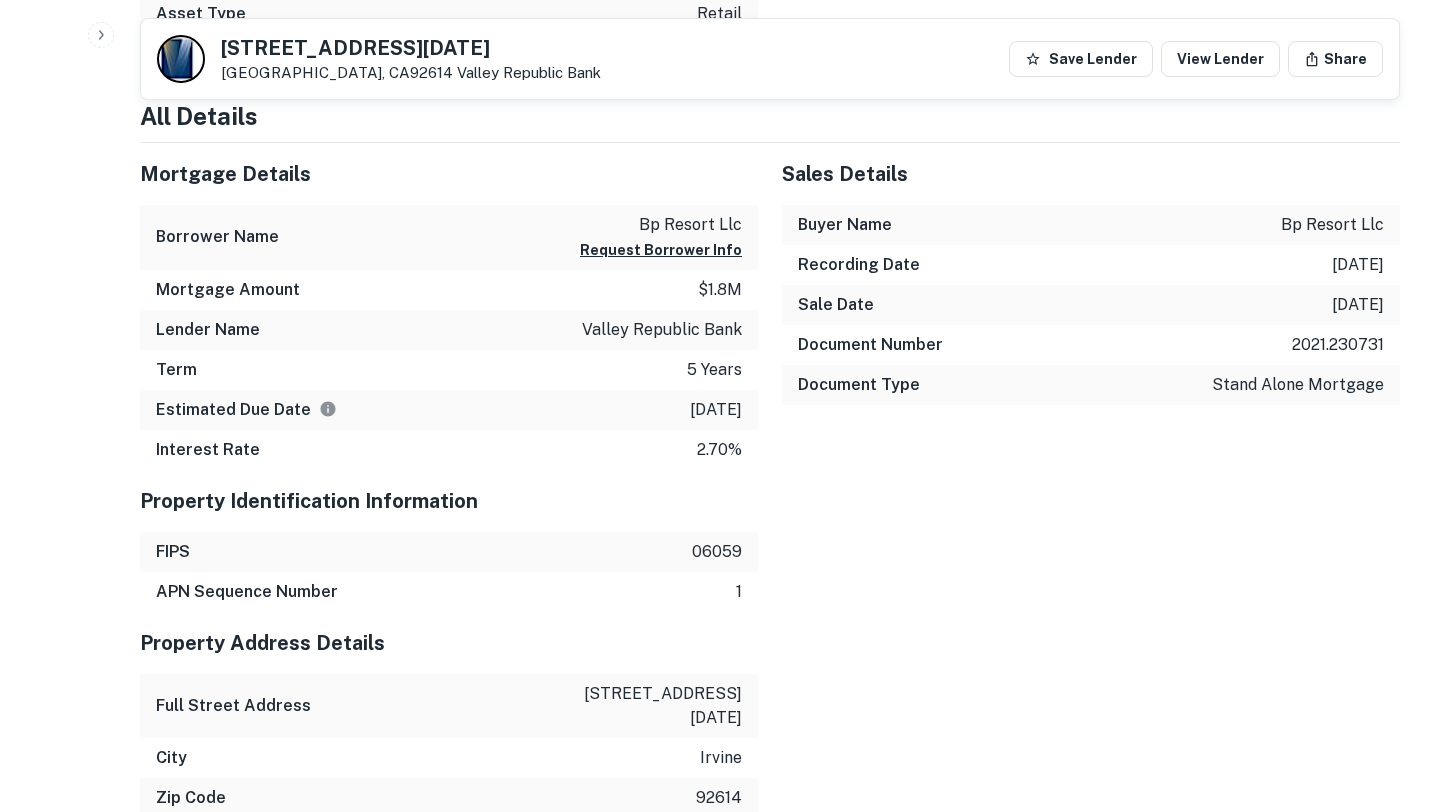 scroll, scrollTop: 1279, scrollLeft: 0, axis: vertical 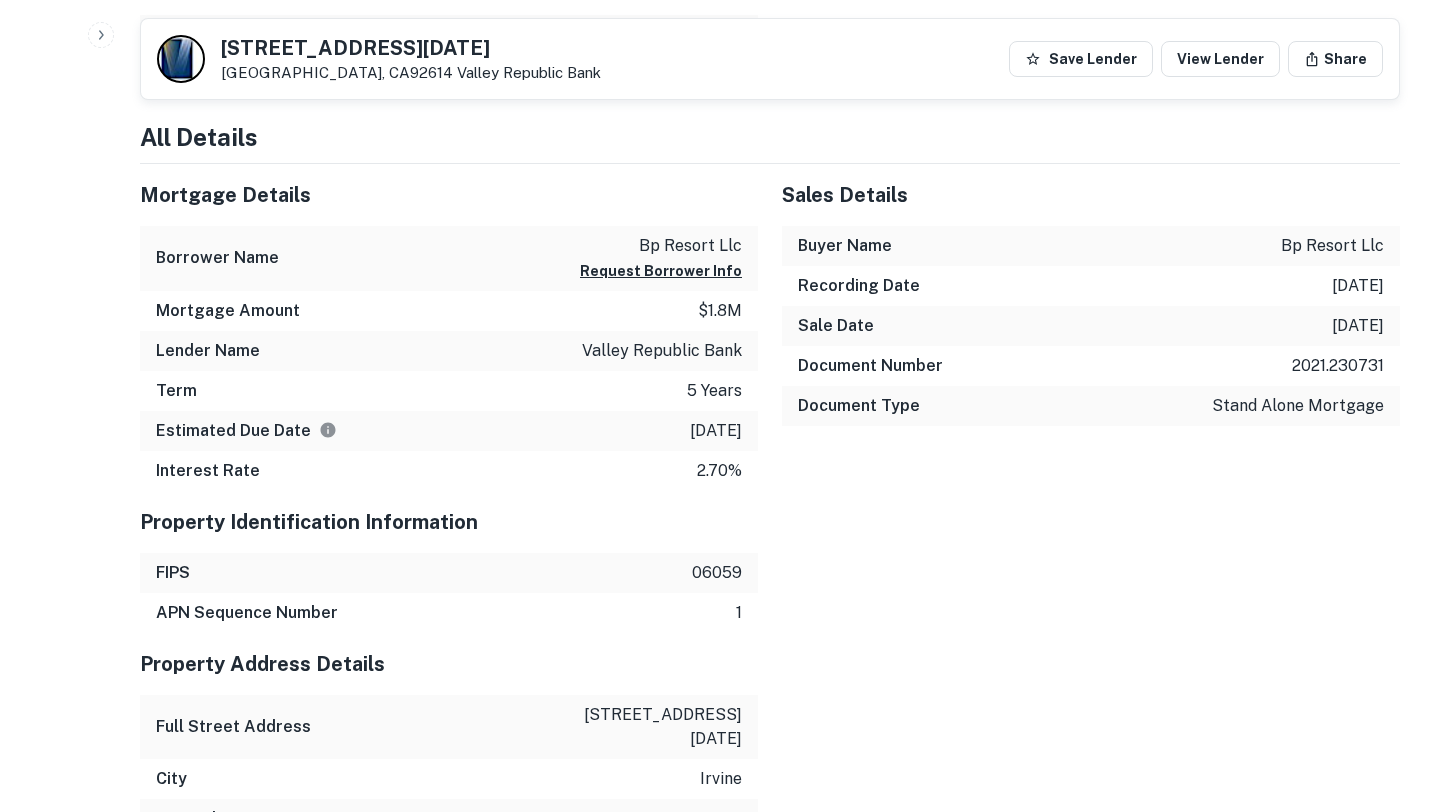 click on "valley republic bank" at bounding box center [662, 351] 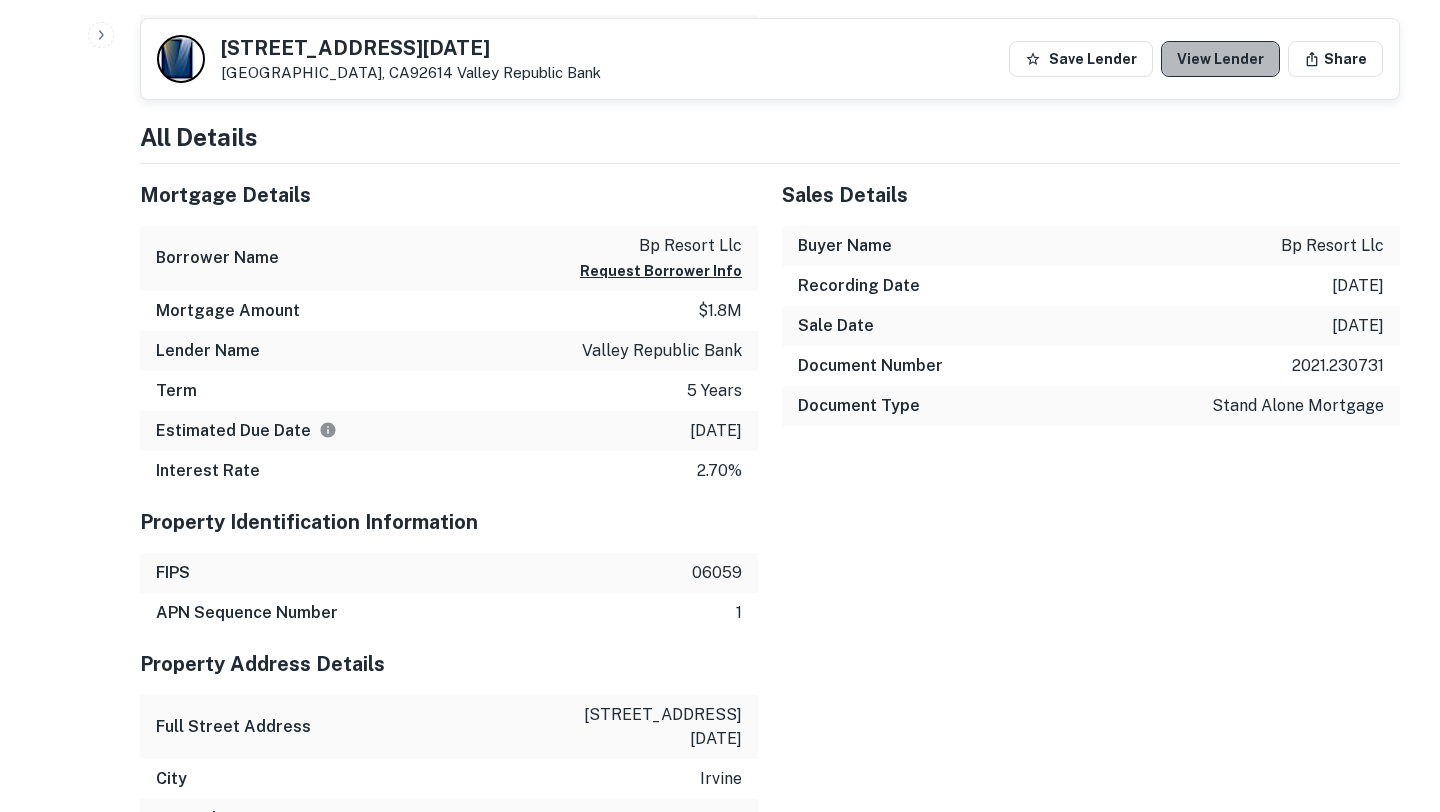 click on "View Lender" at bounding box center (1220, 59) 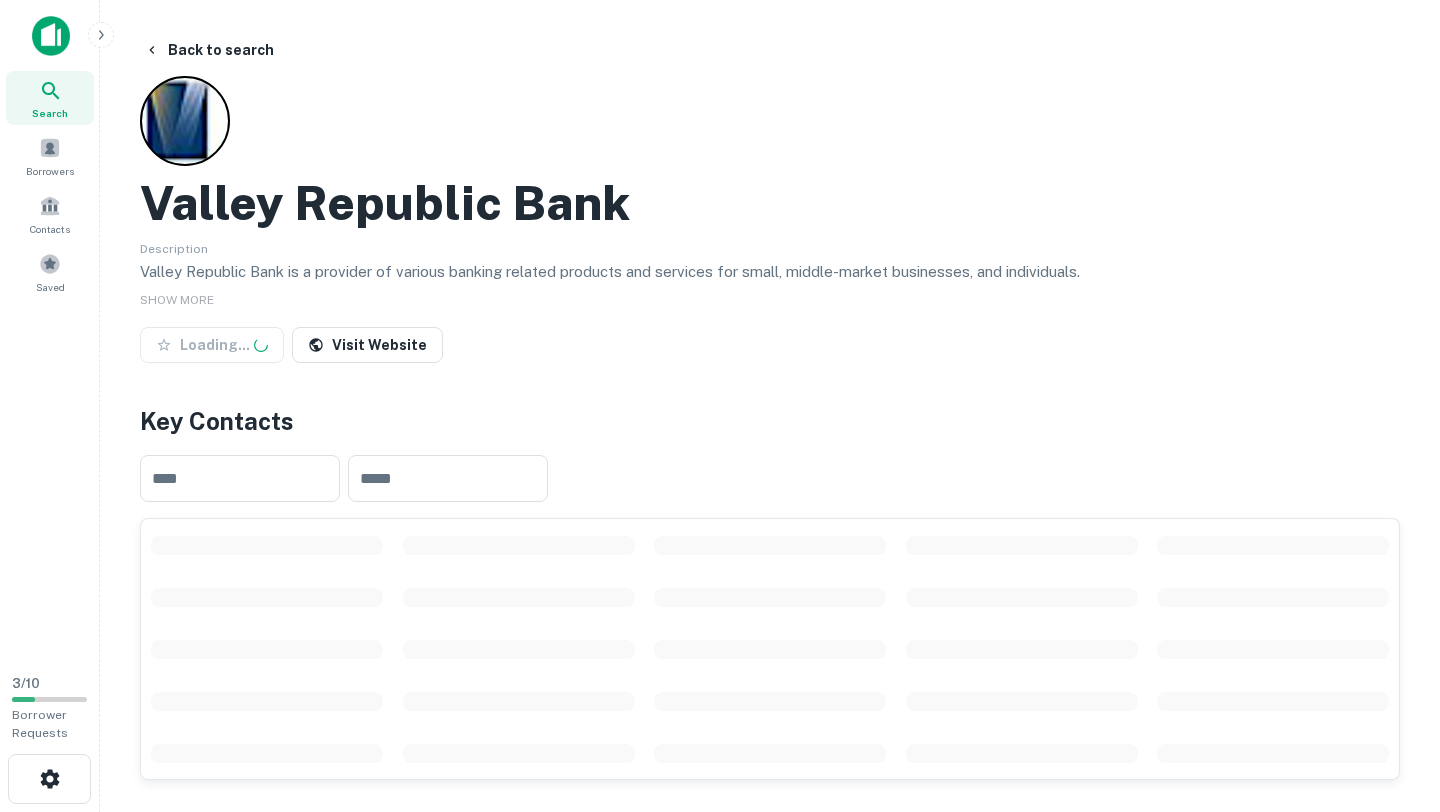 scroll, scrollTop: 0, scrollLeft: 0, axis: both 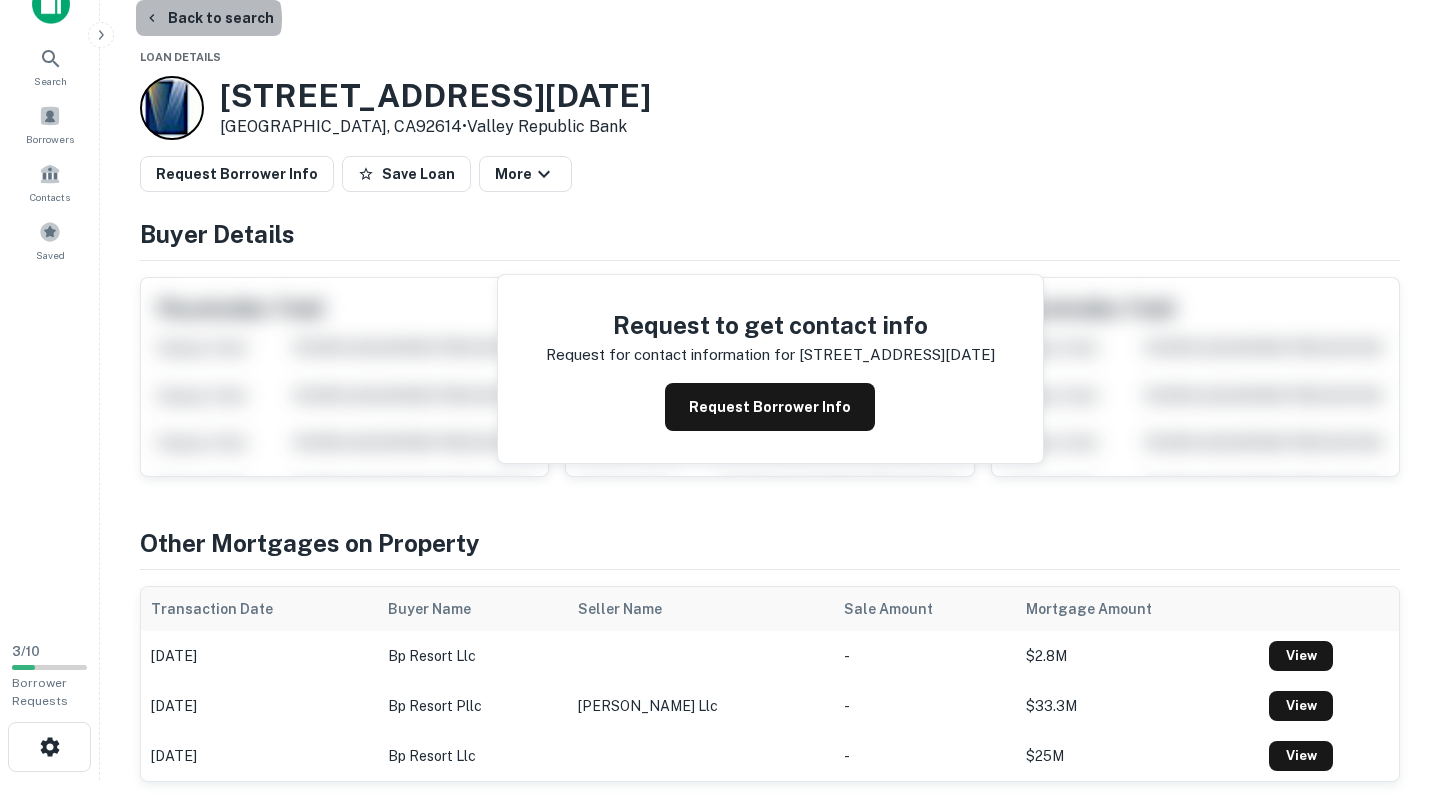 click on "Back to search" at bounding box center [209, 18] 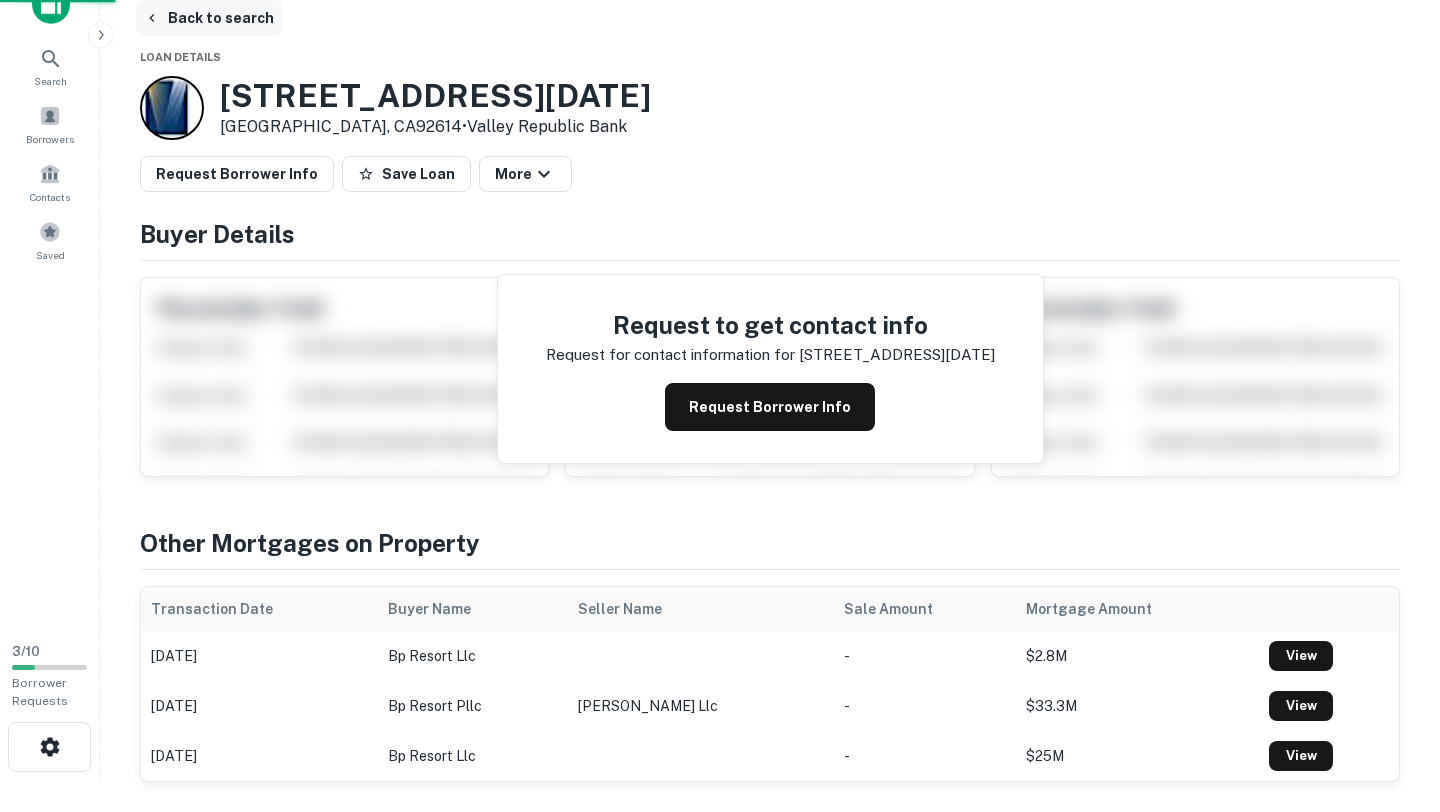 scroll, scrollTop: 0, scrollLeft: 0, axis: both 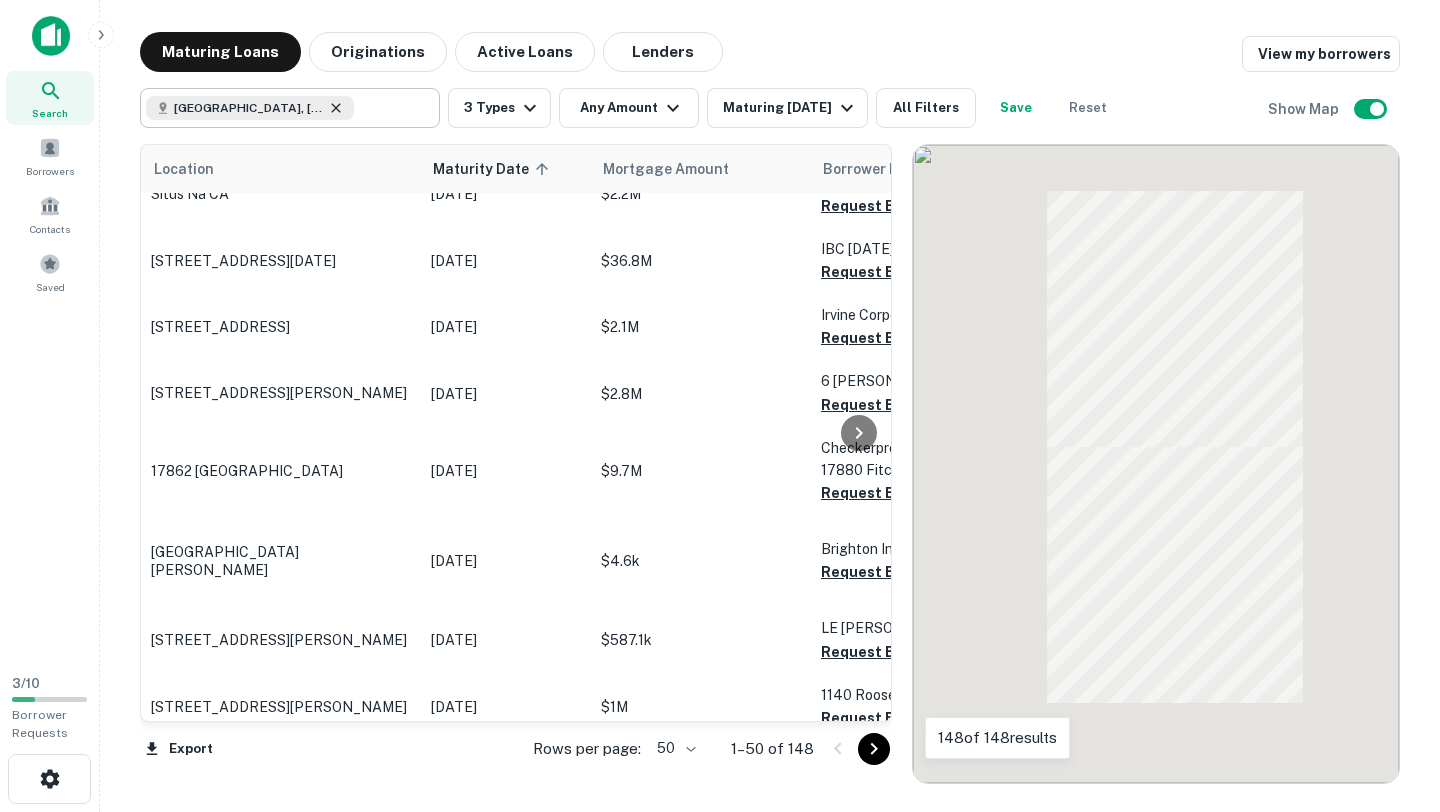 click 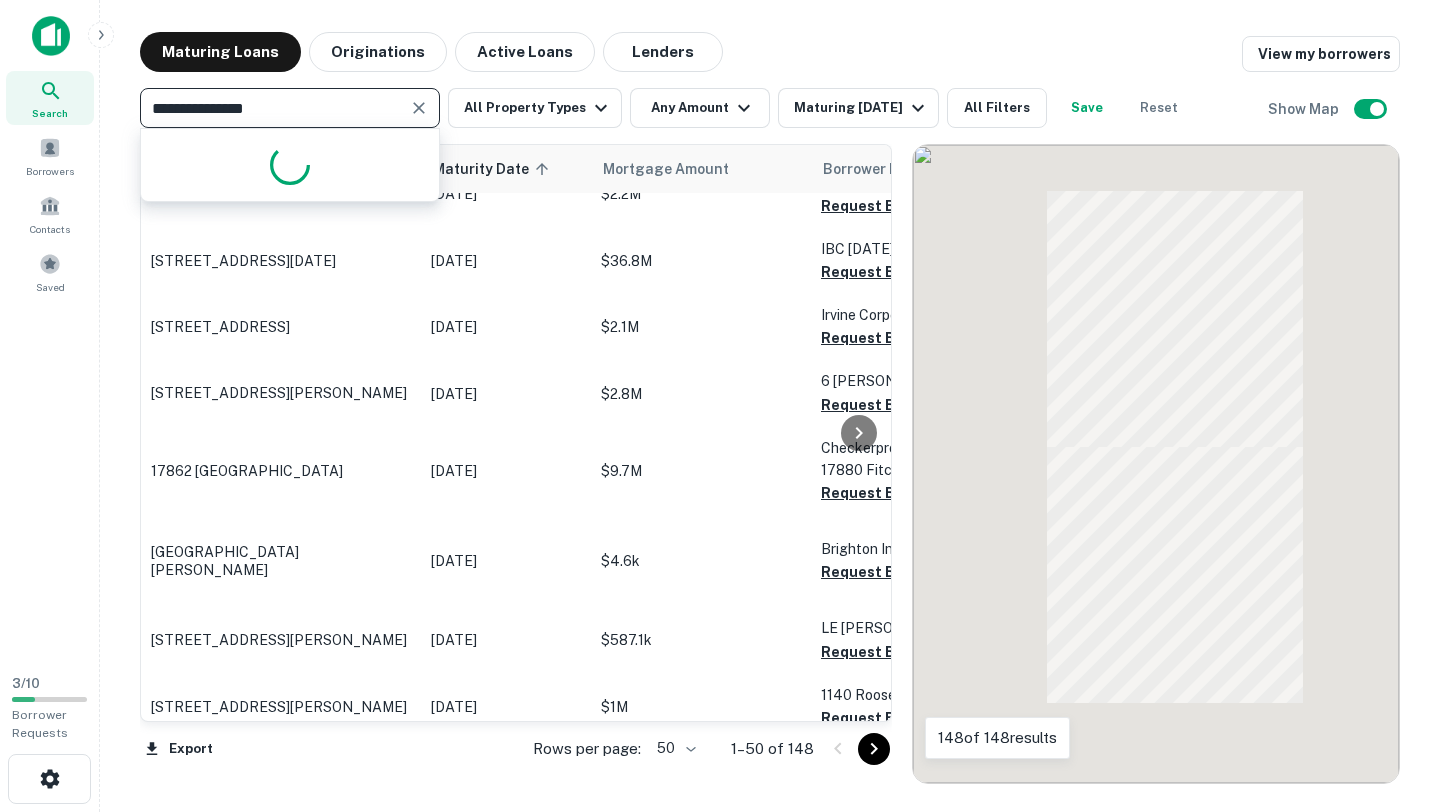 type on "**********" 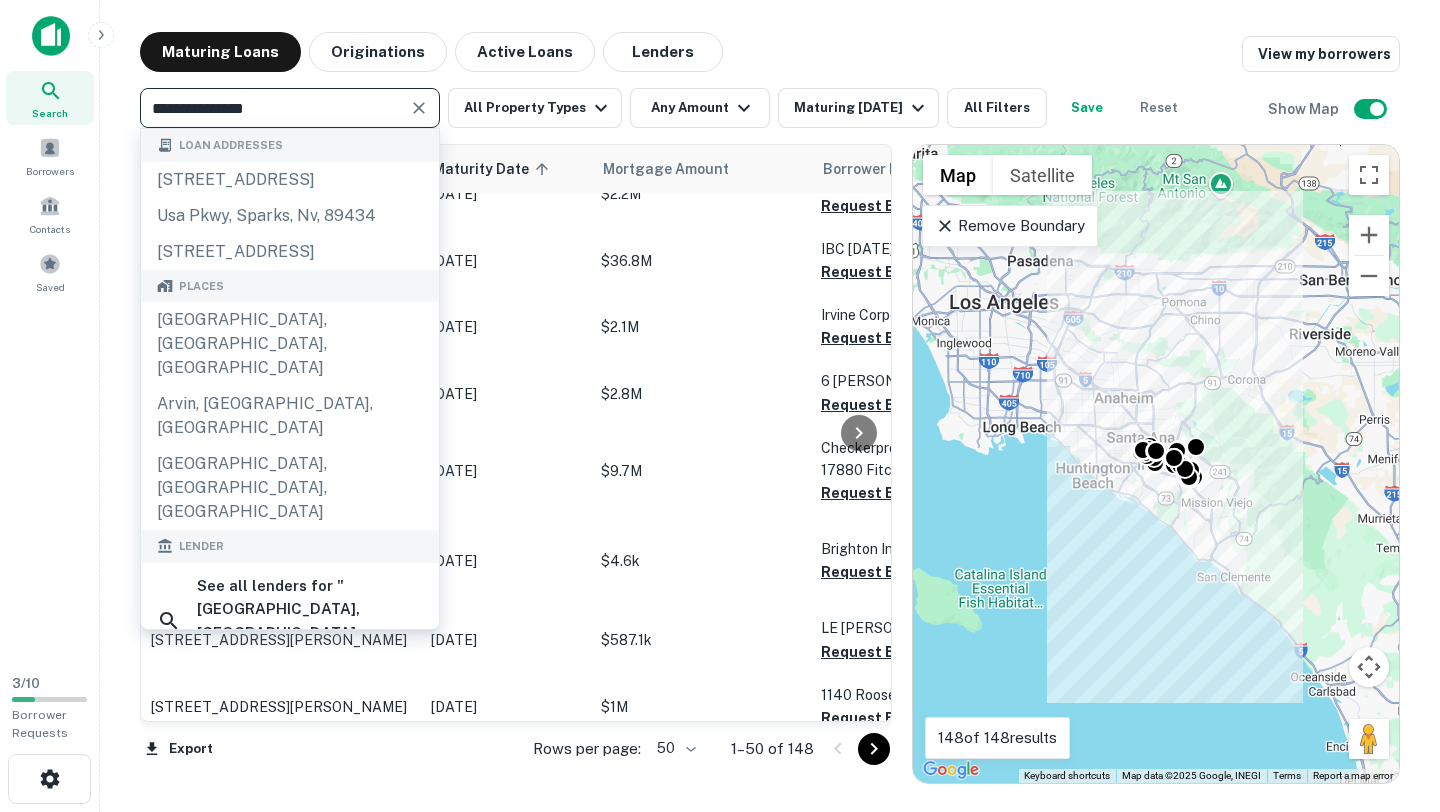 click 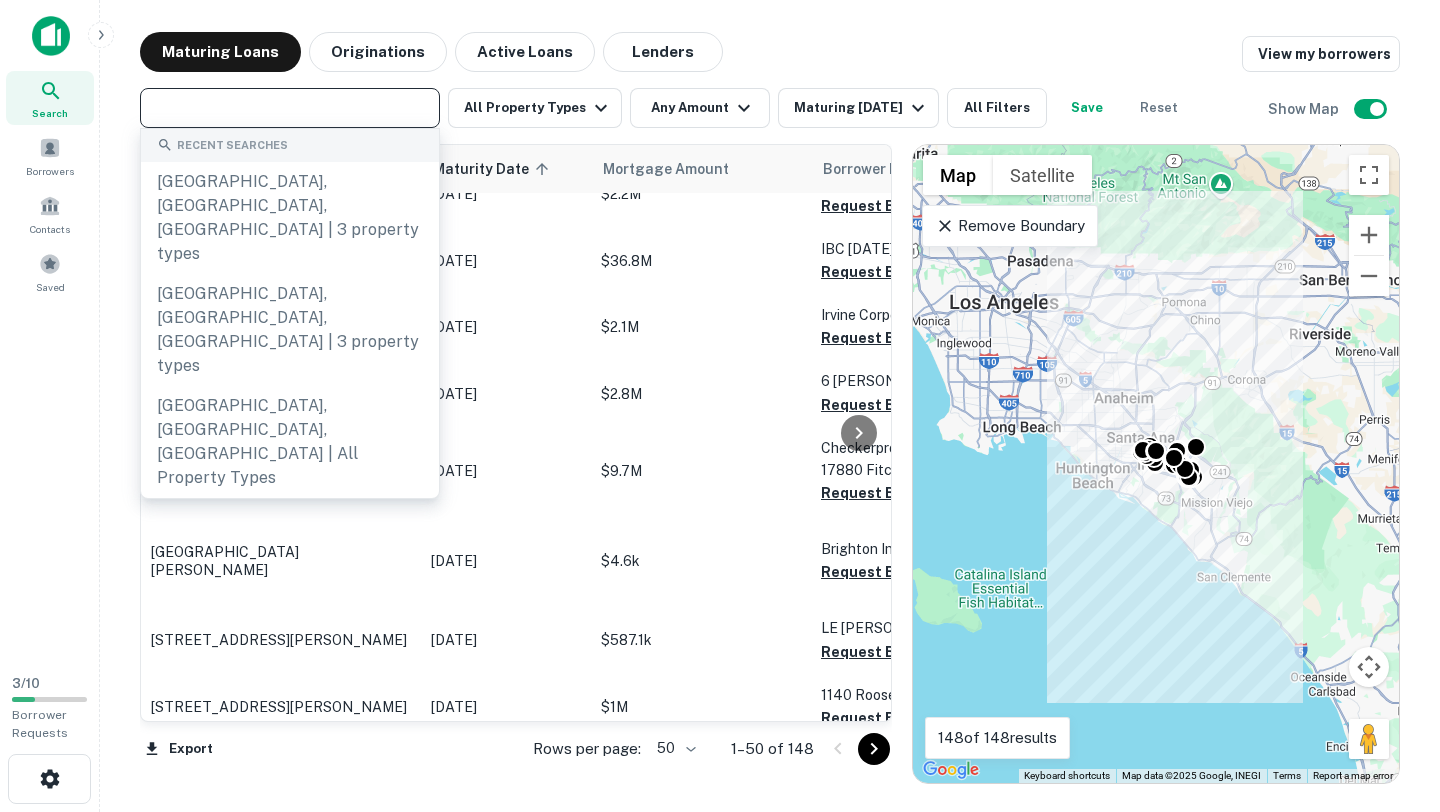 click at bounding box center [288, 108] 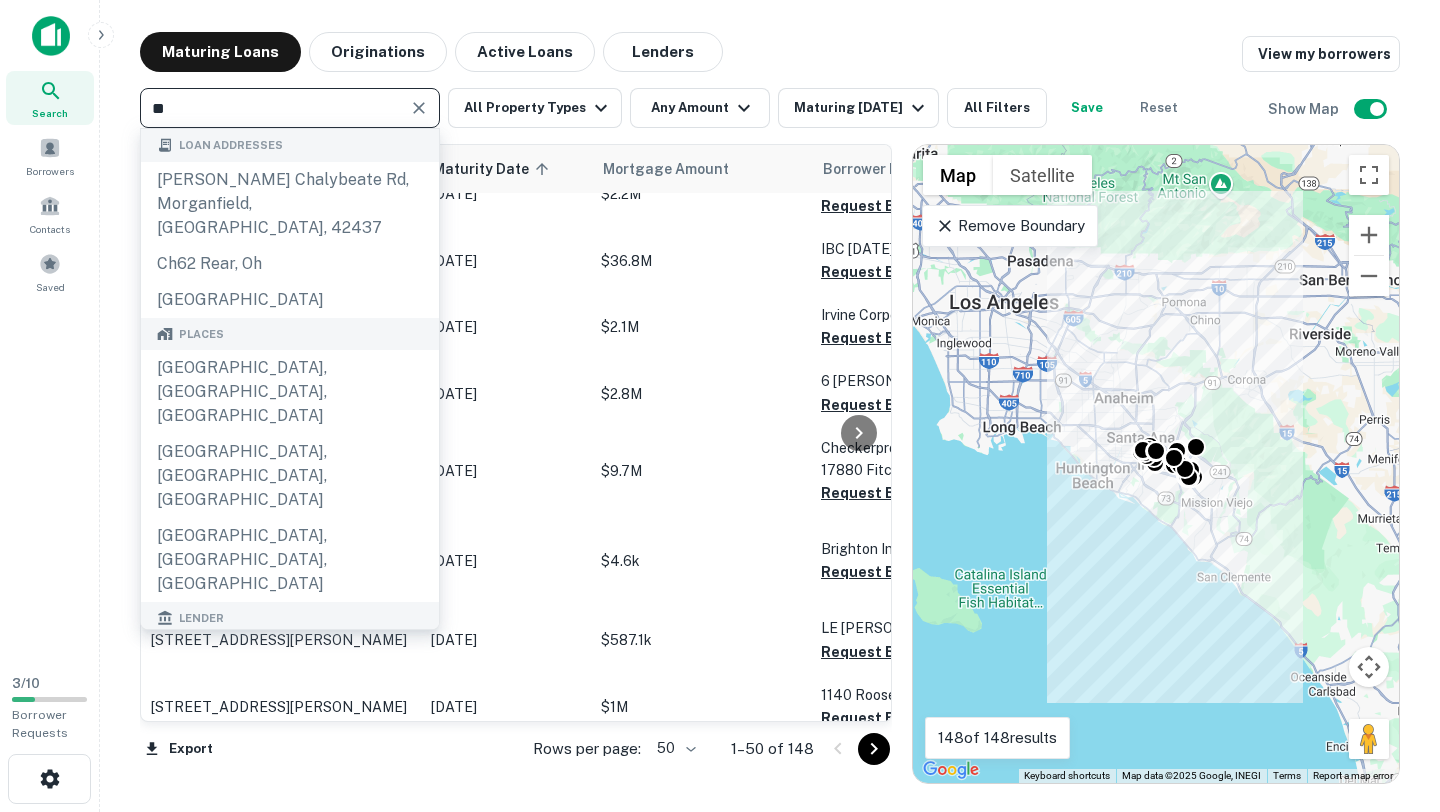 type on "*" 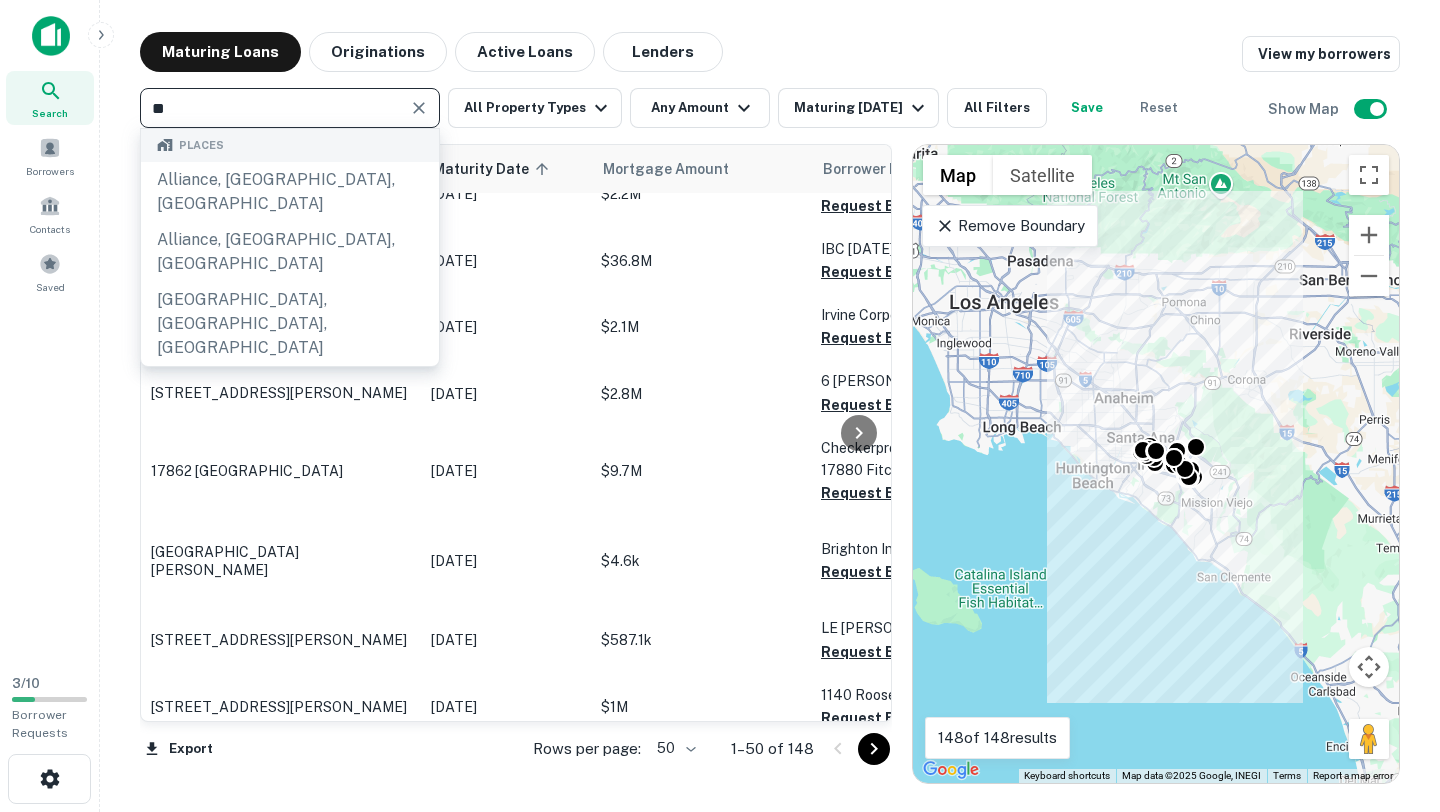 type on "*" 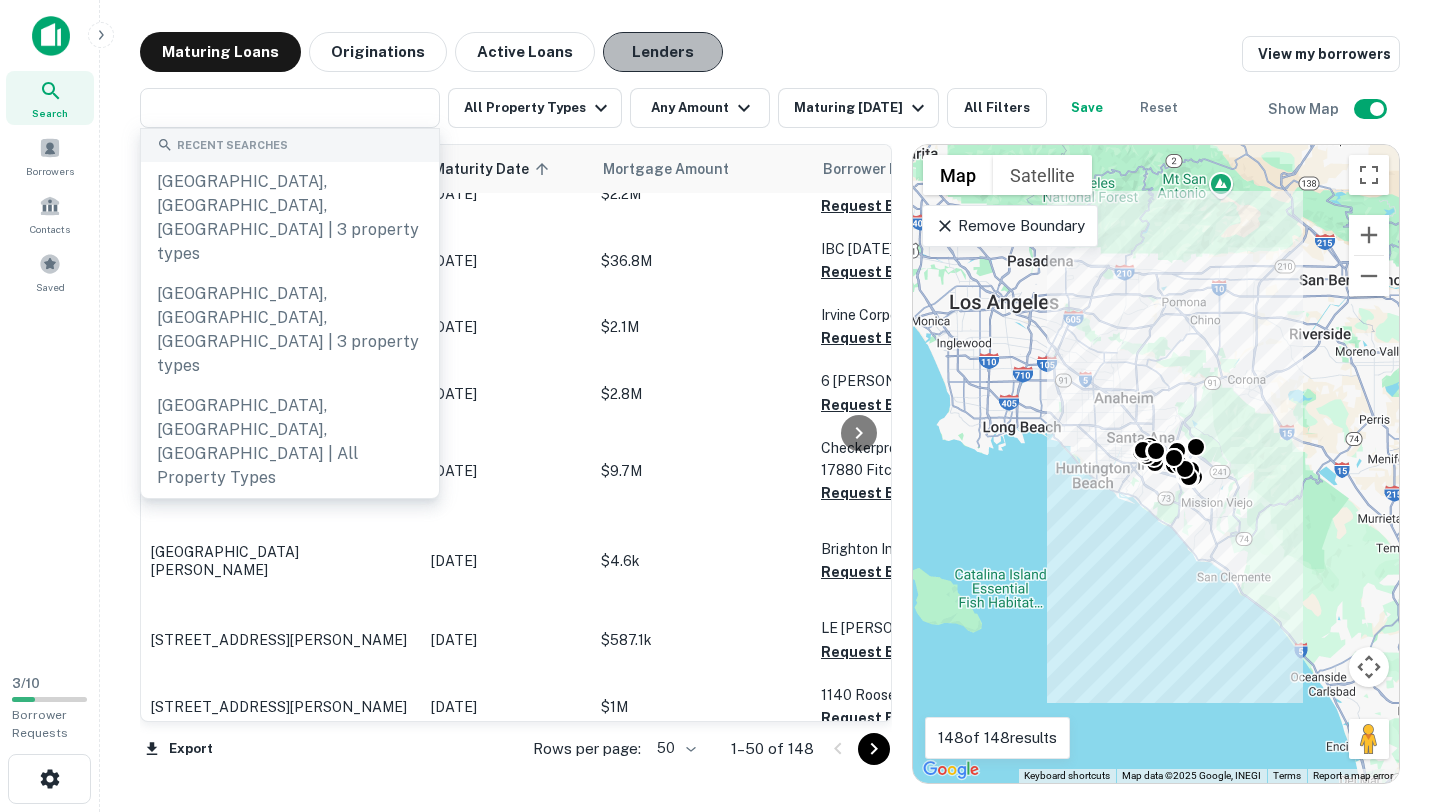 click on "Lenders" at bounding box center [663, 52] 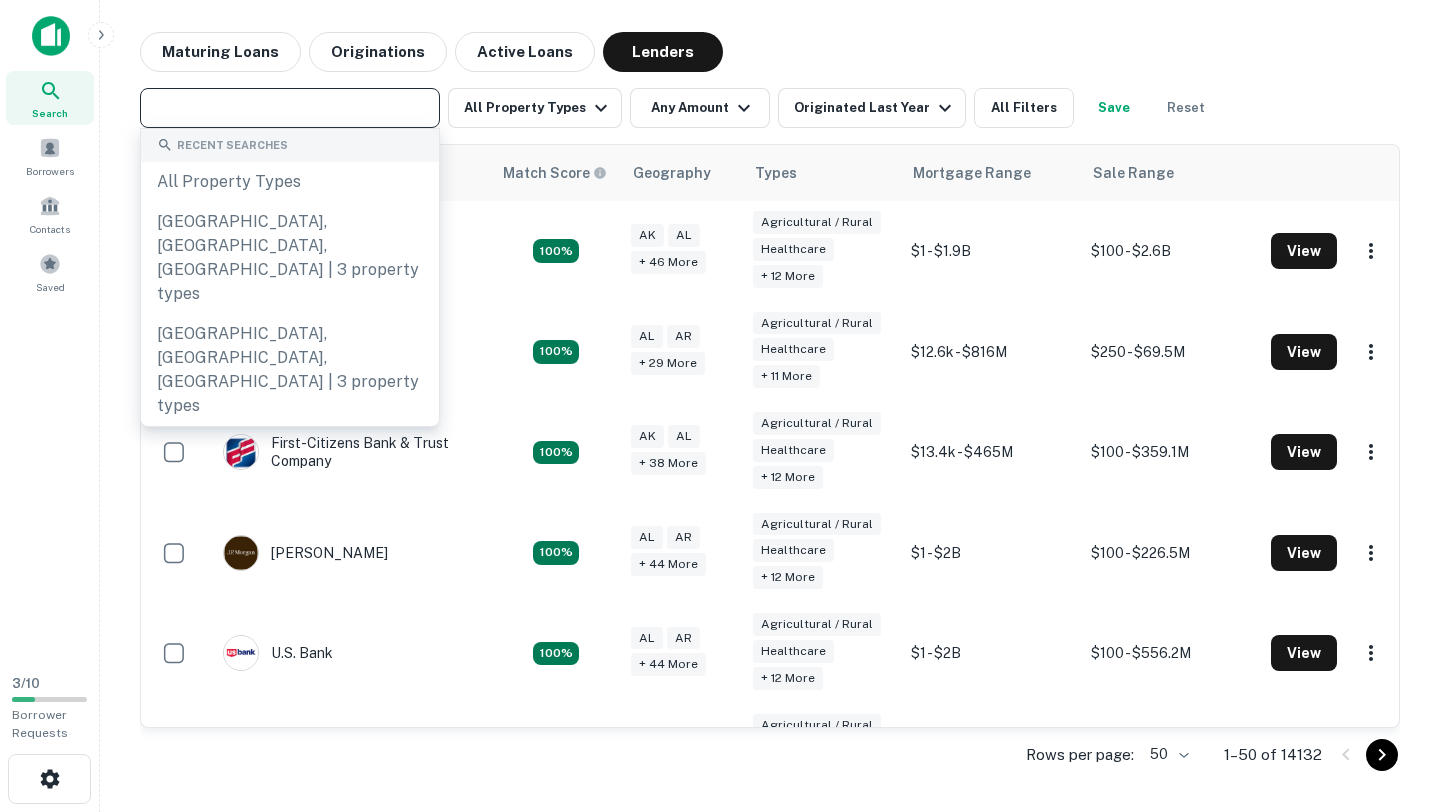 click at bounding box center (288, 108) 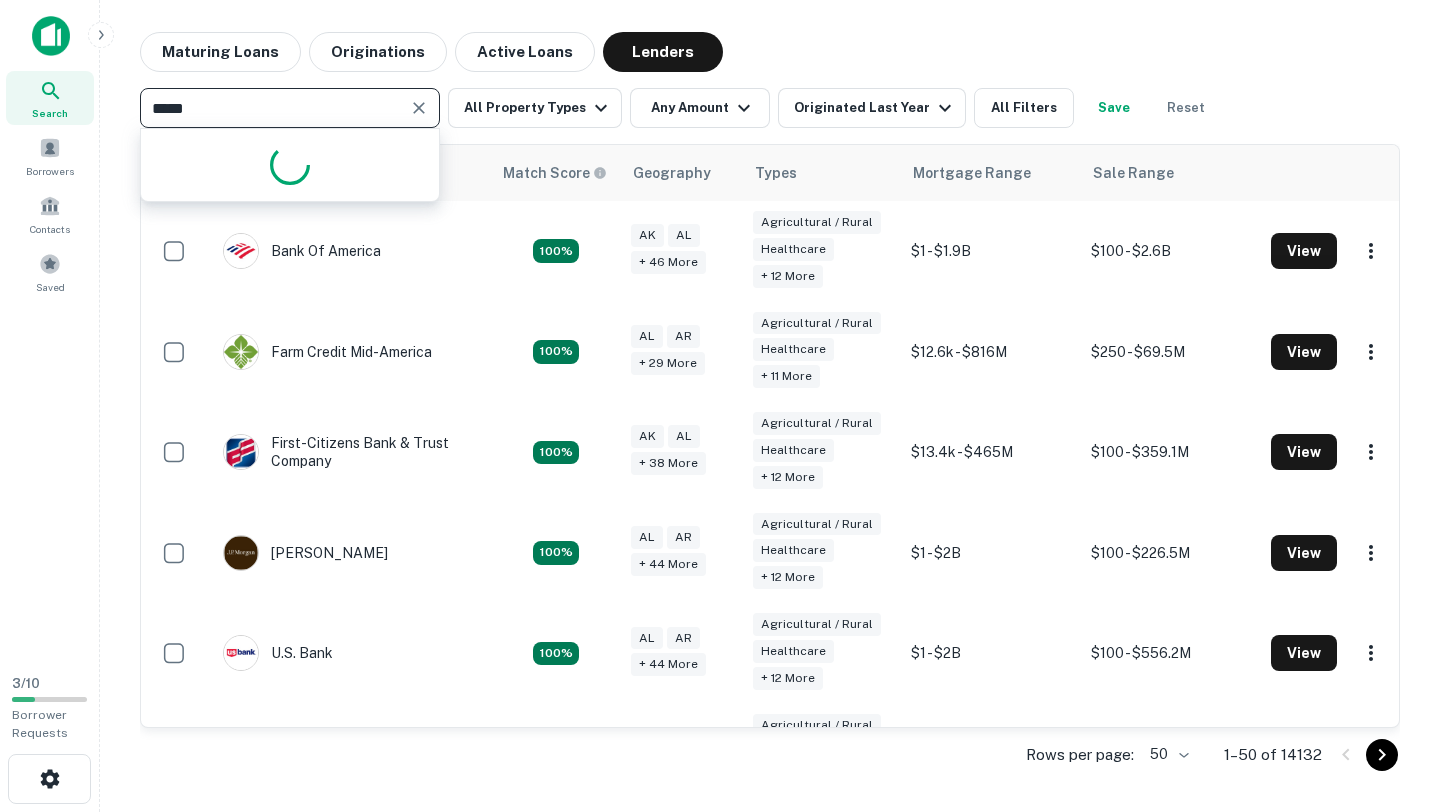type on "******" 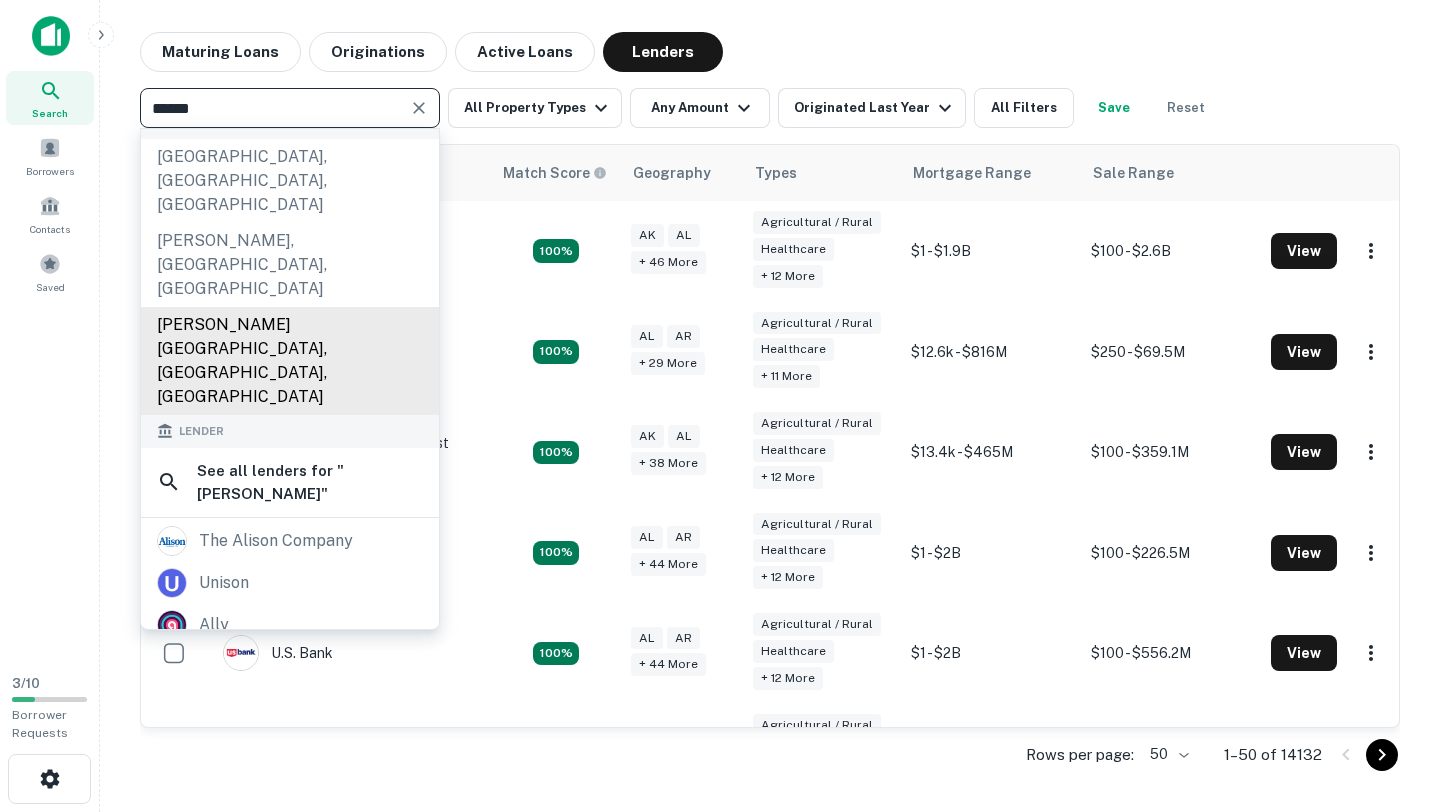scroll, scrollTop: 283, scrollLeft: 0, axis: vertical 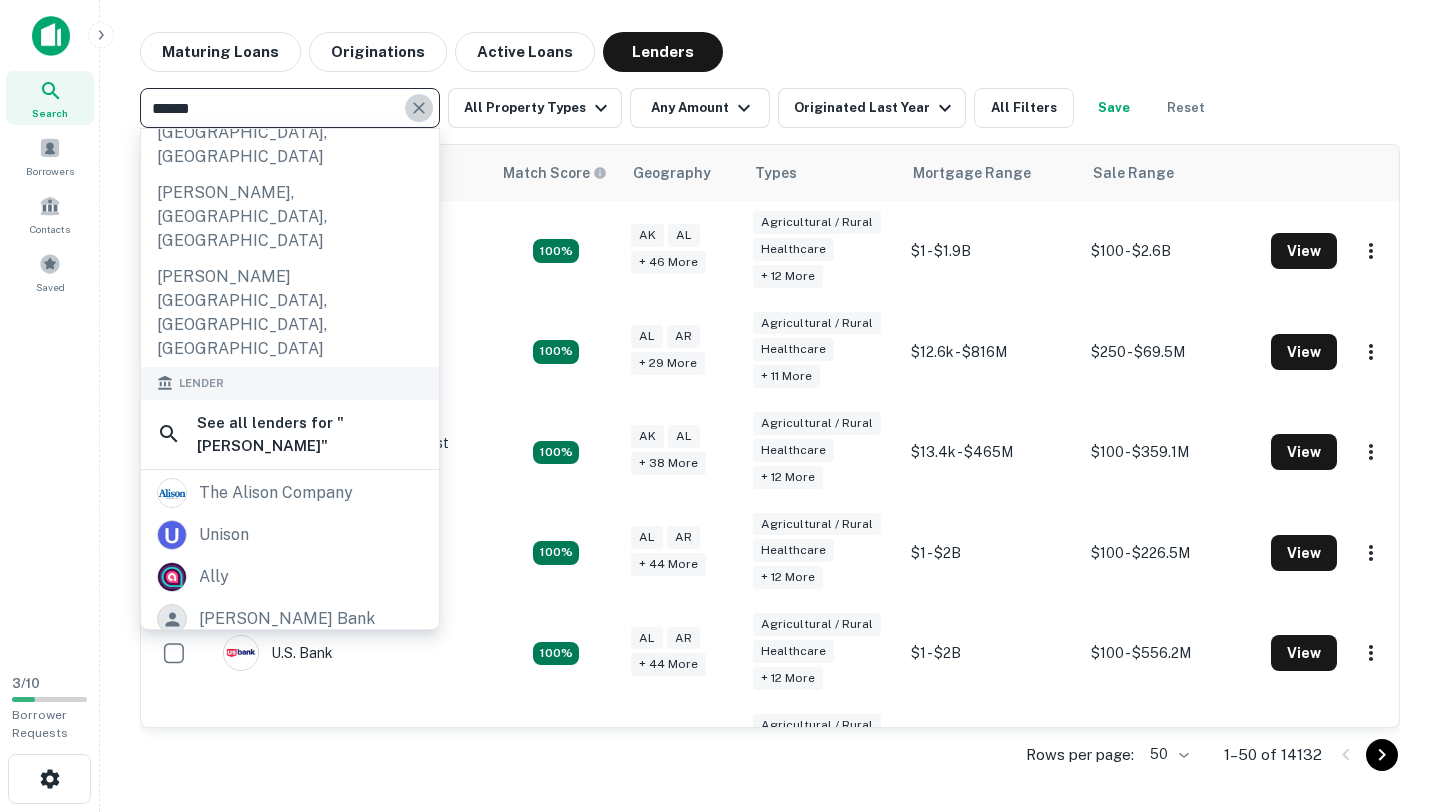 click 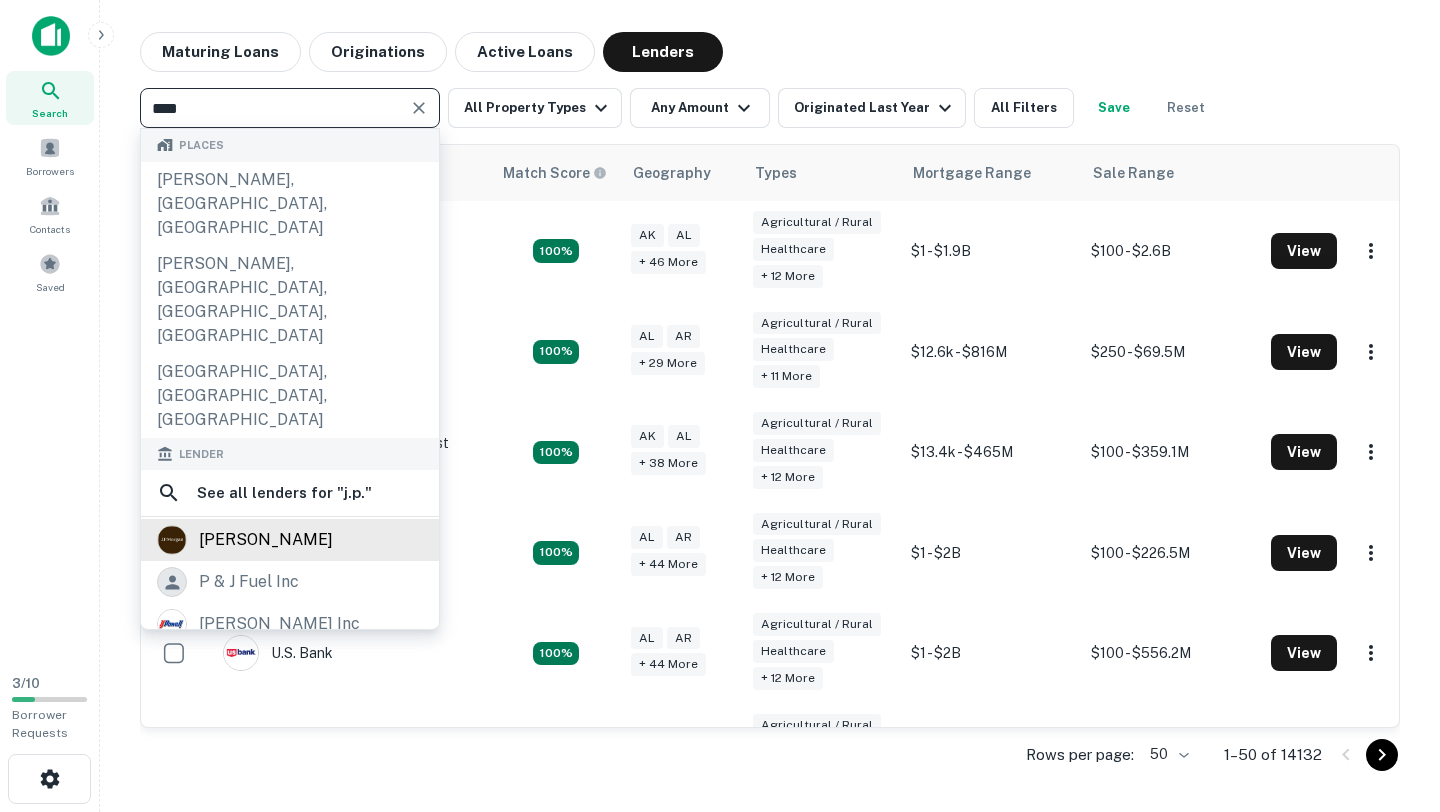 type on "****" 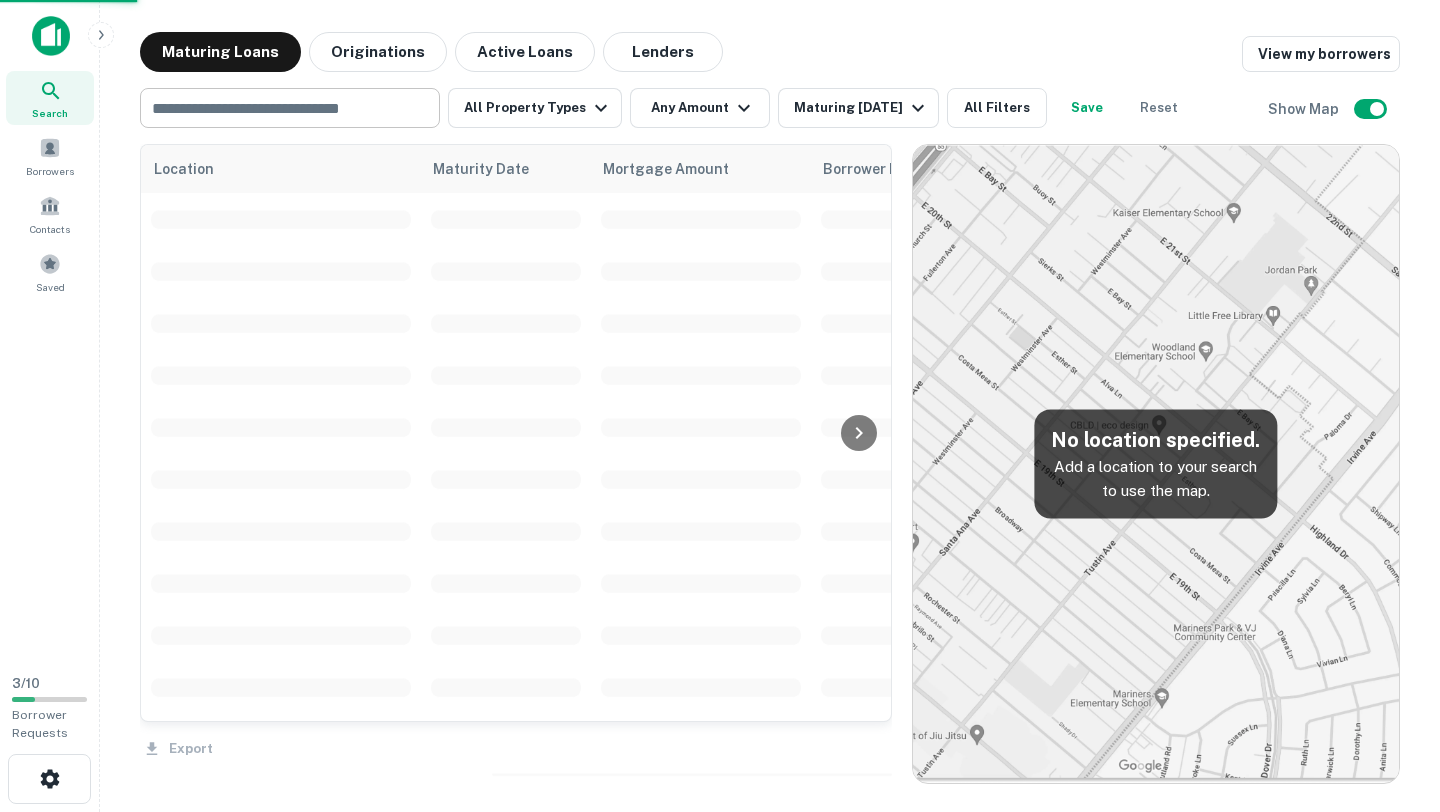 scroll, scrollTop: 2869, scrollLeft: 0, axis: vertical 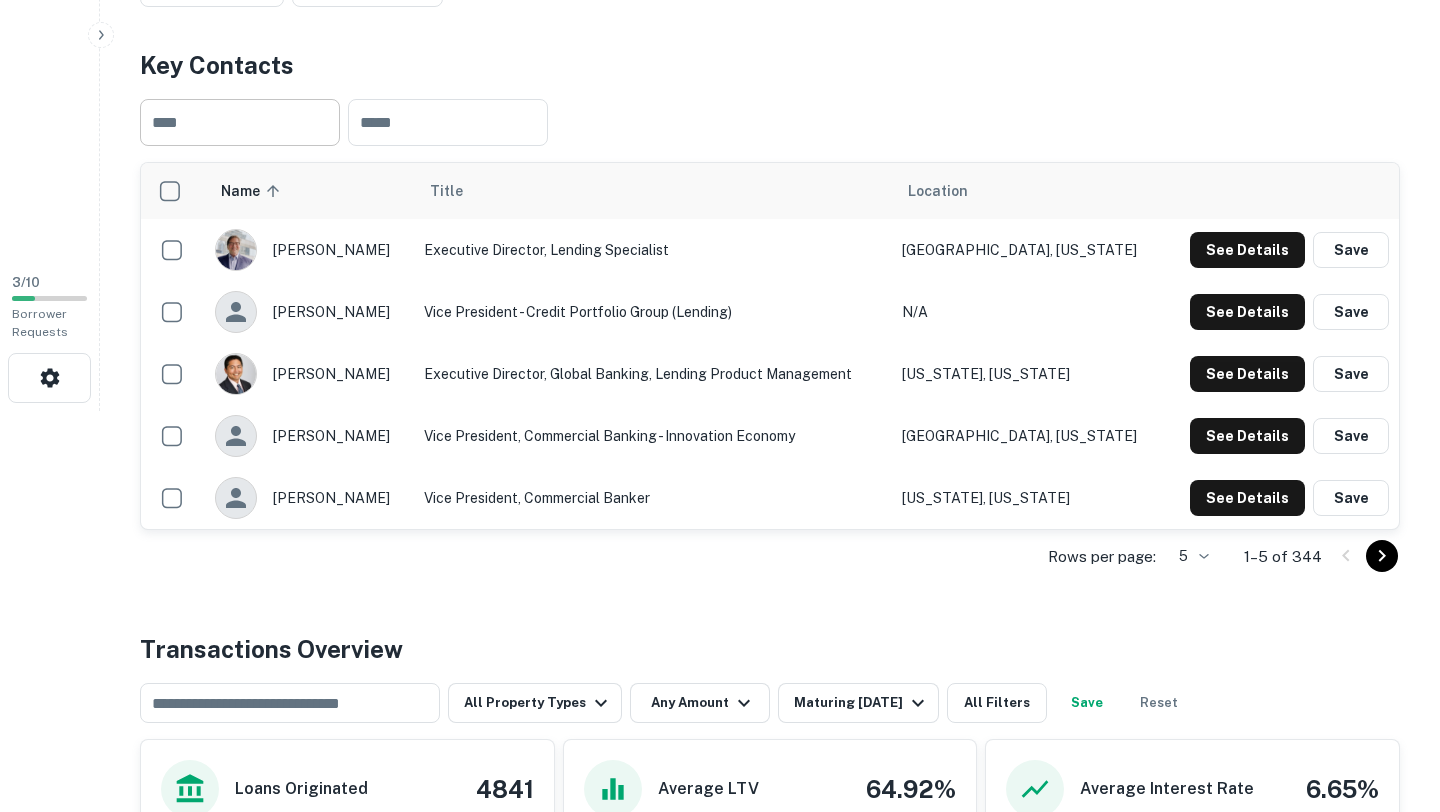 click at bounding box center (240, 122) 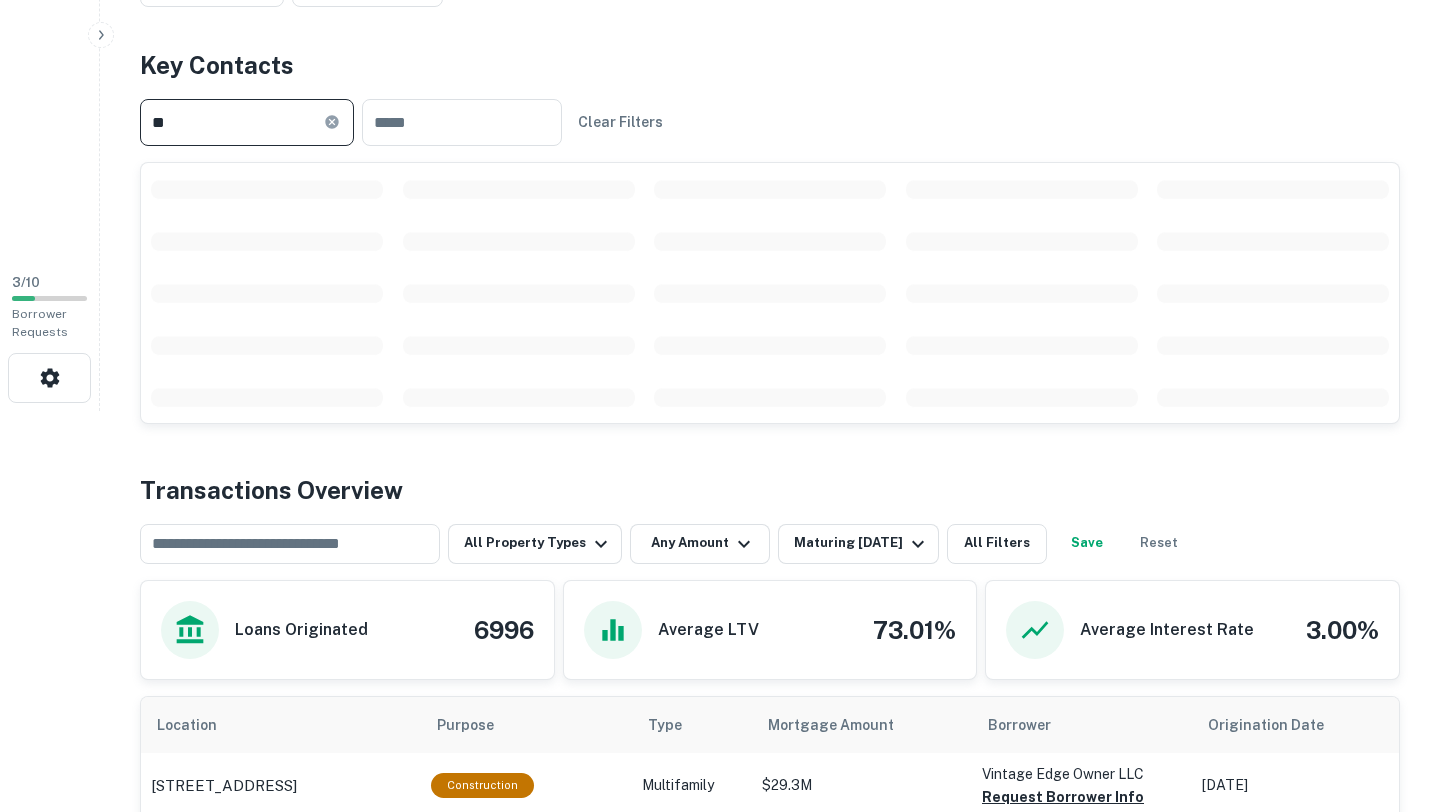 type on "*" 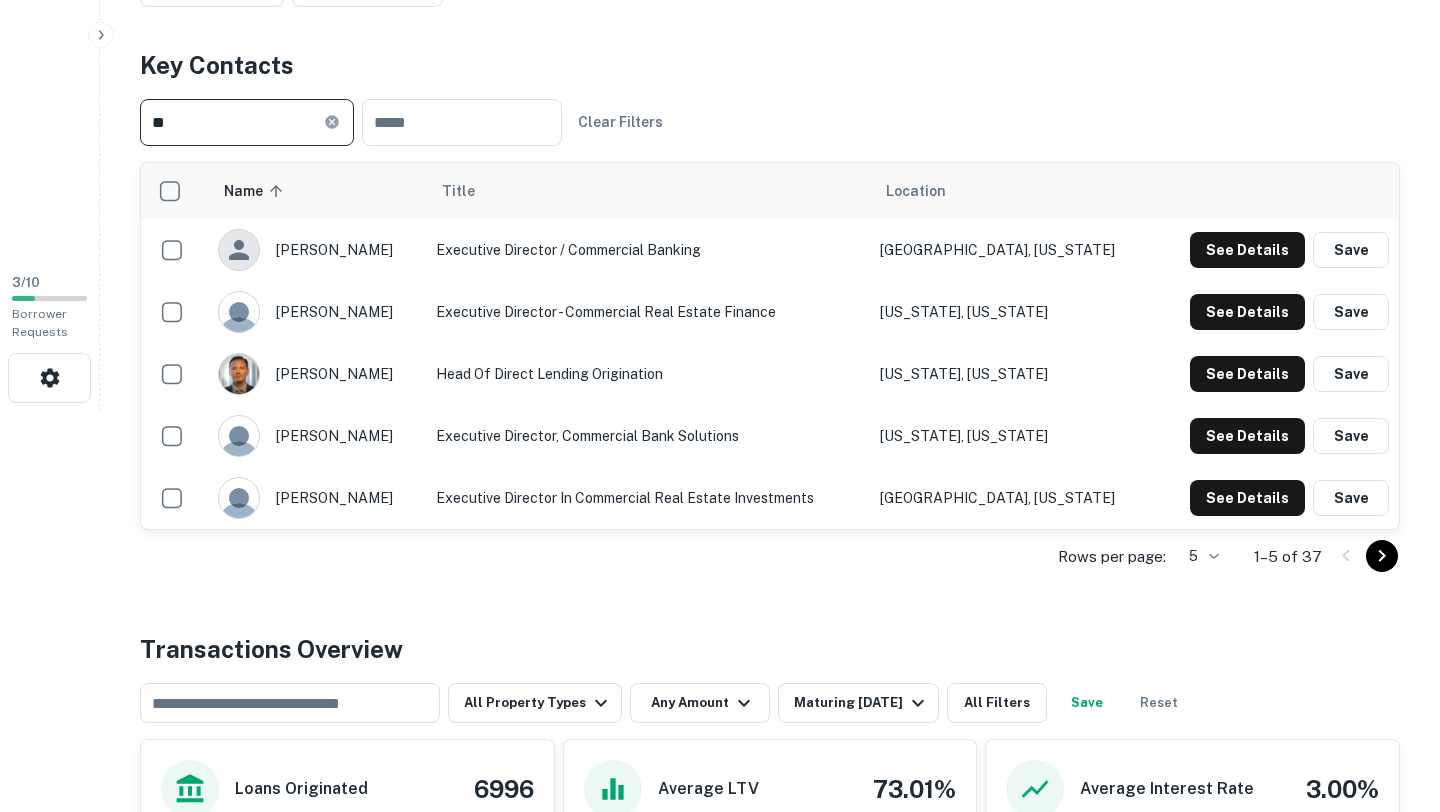 type on "*" 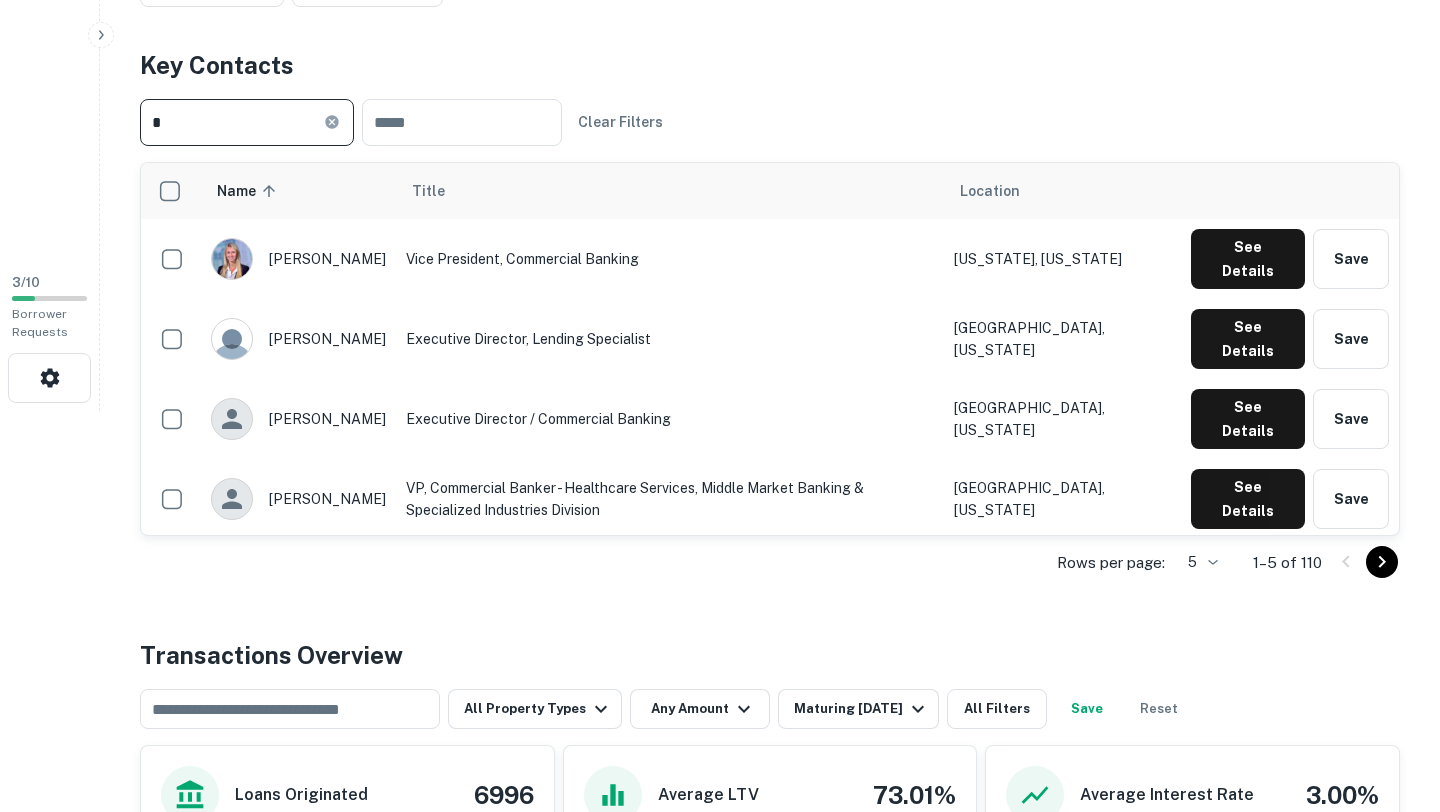 type 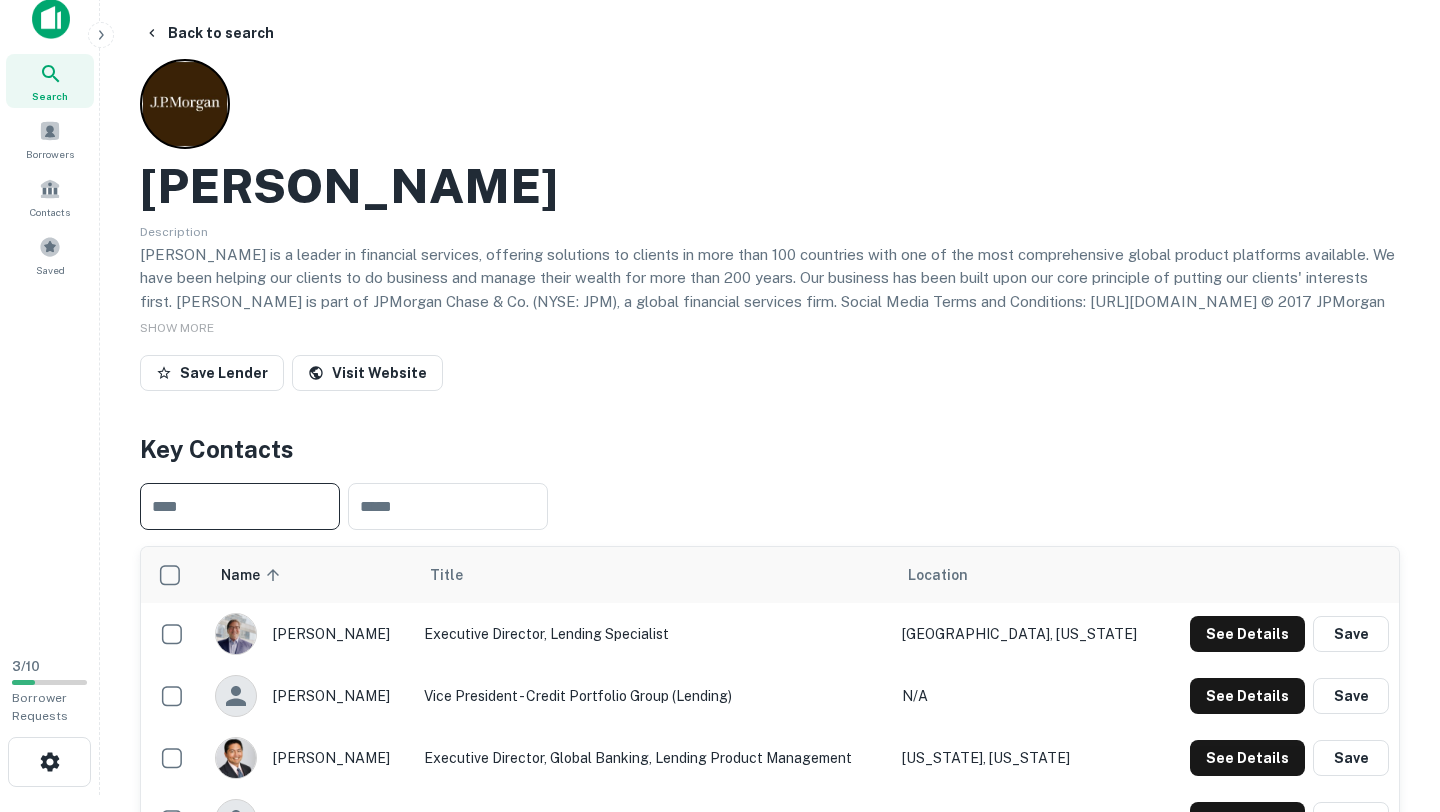 scroll, scrollTop: 0, scrollLeft: 0, axis: both 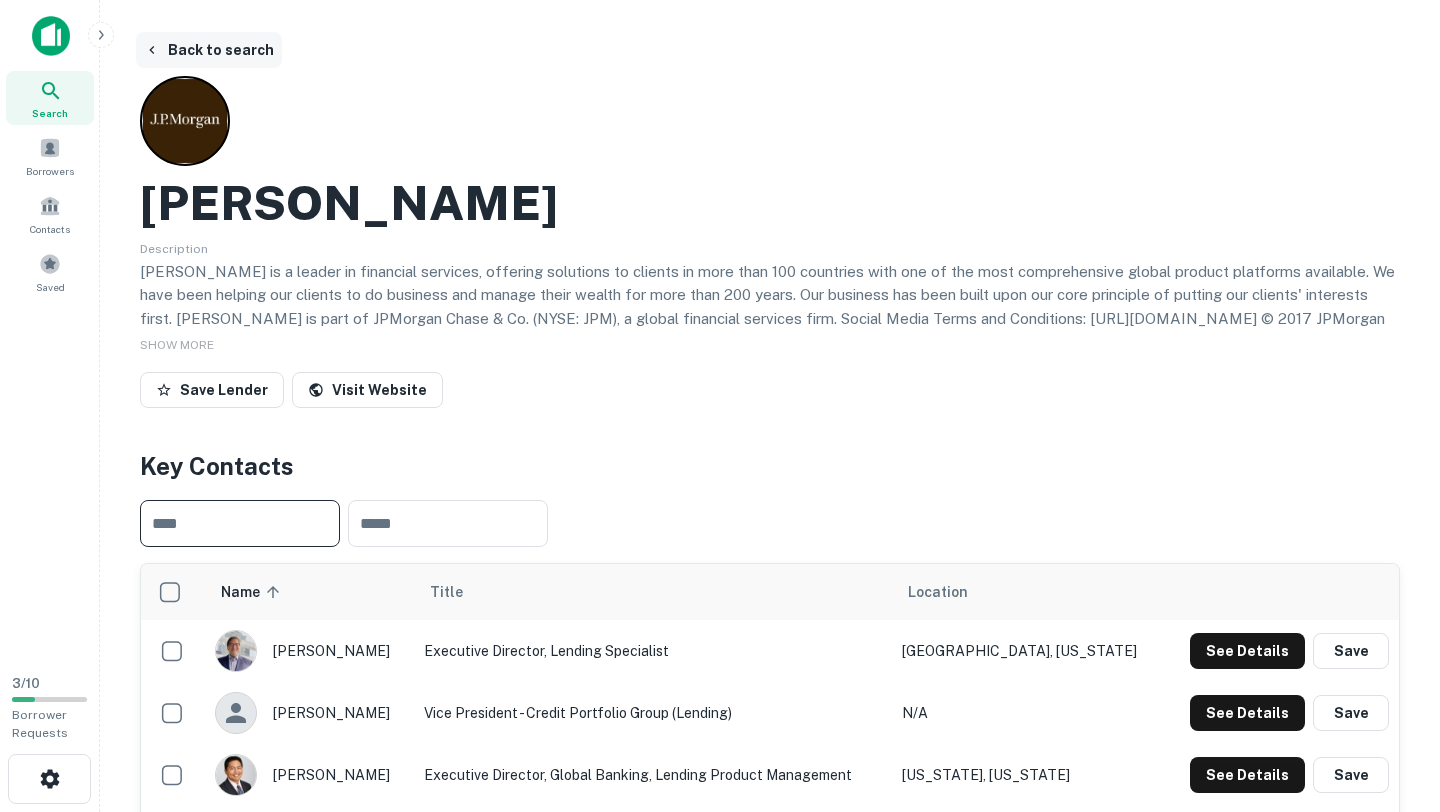 click on "Back to search" at bounding box center (209, 50) 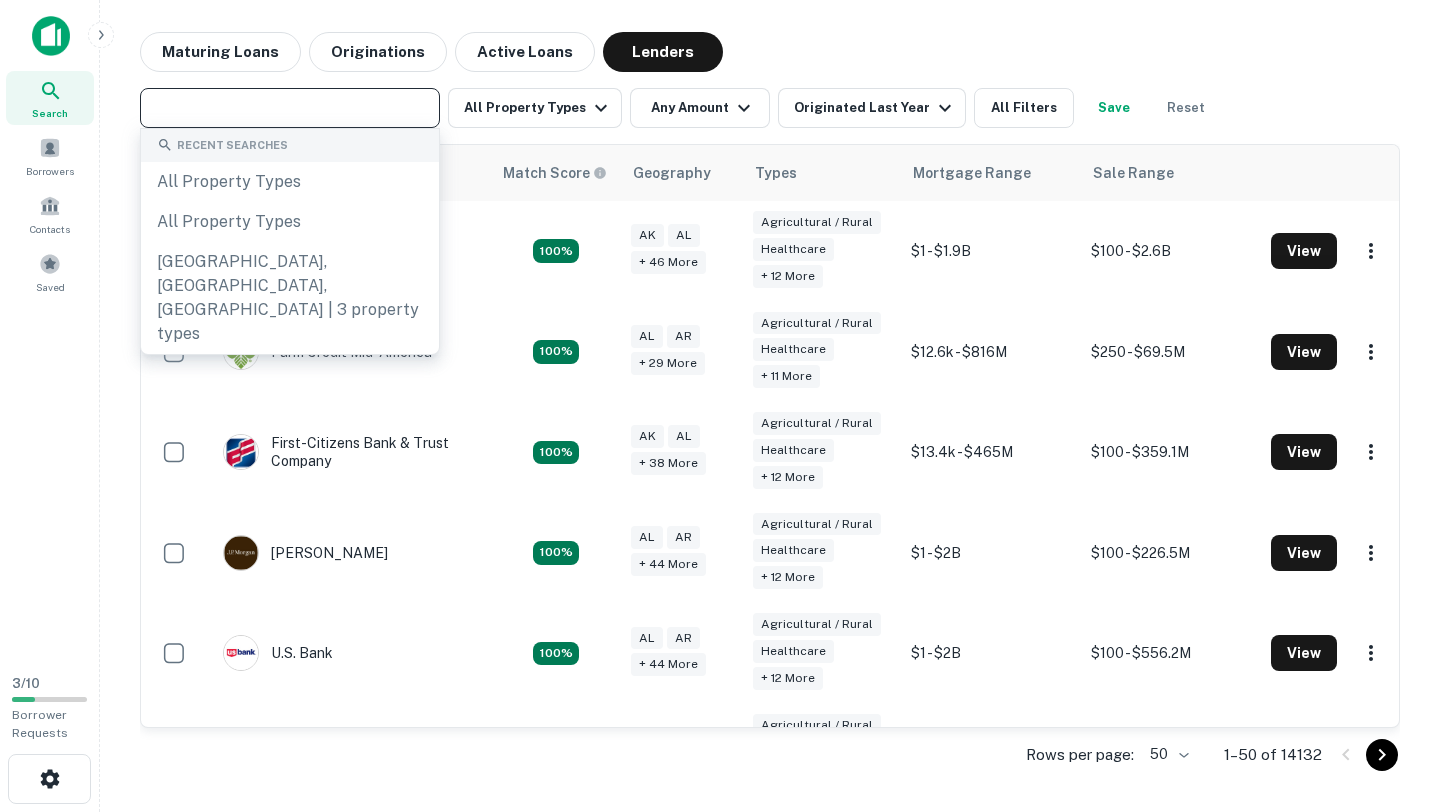 click at bounding box center [288, 108] 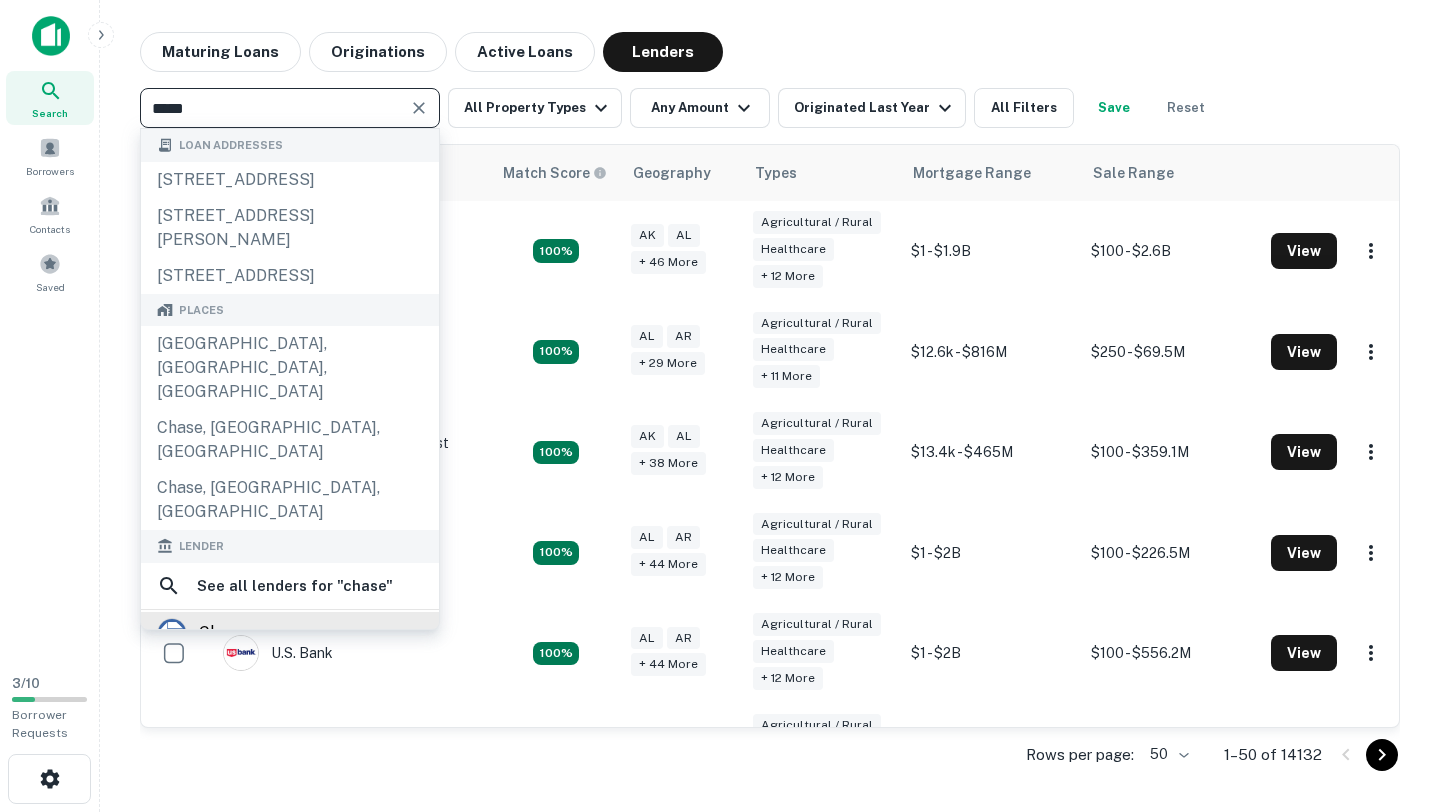 type on "*****" 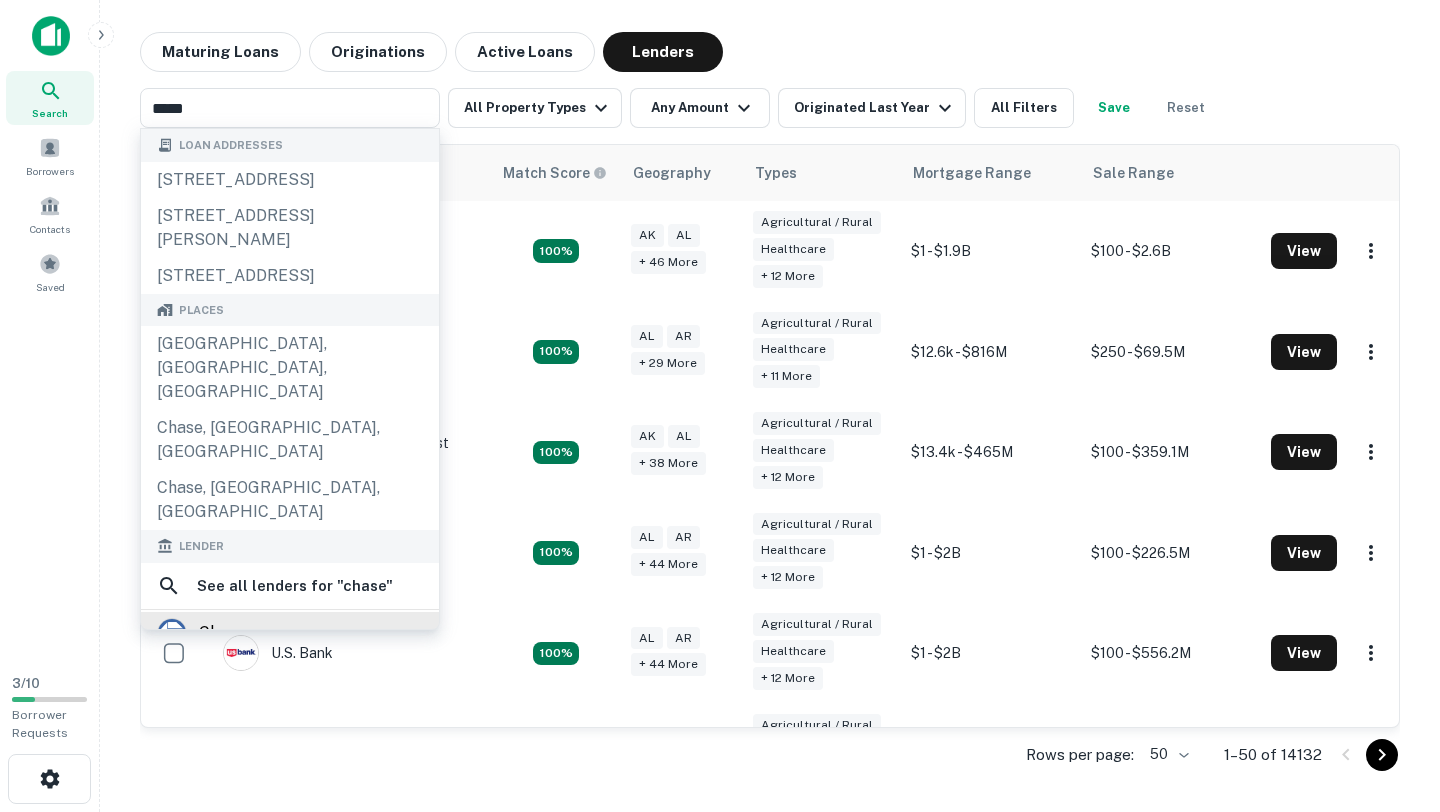 click on "chase" at bounding box center [222, 633] 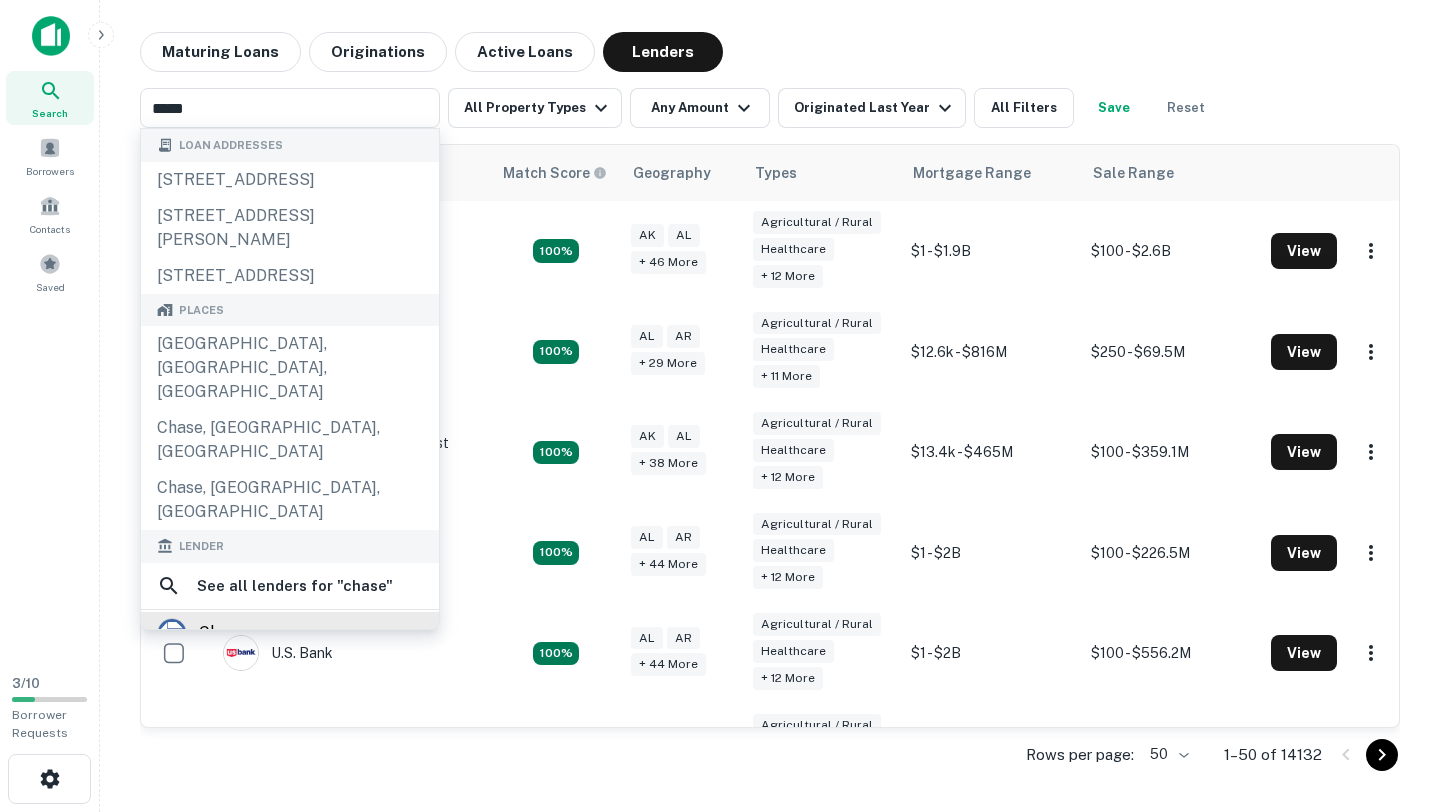 type 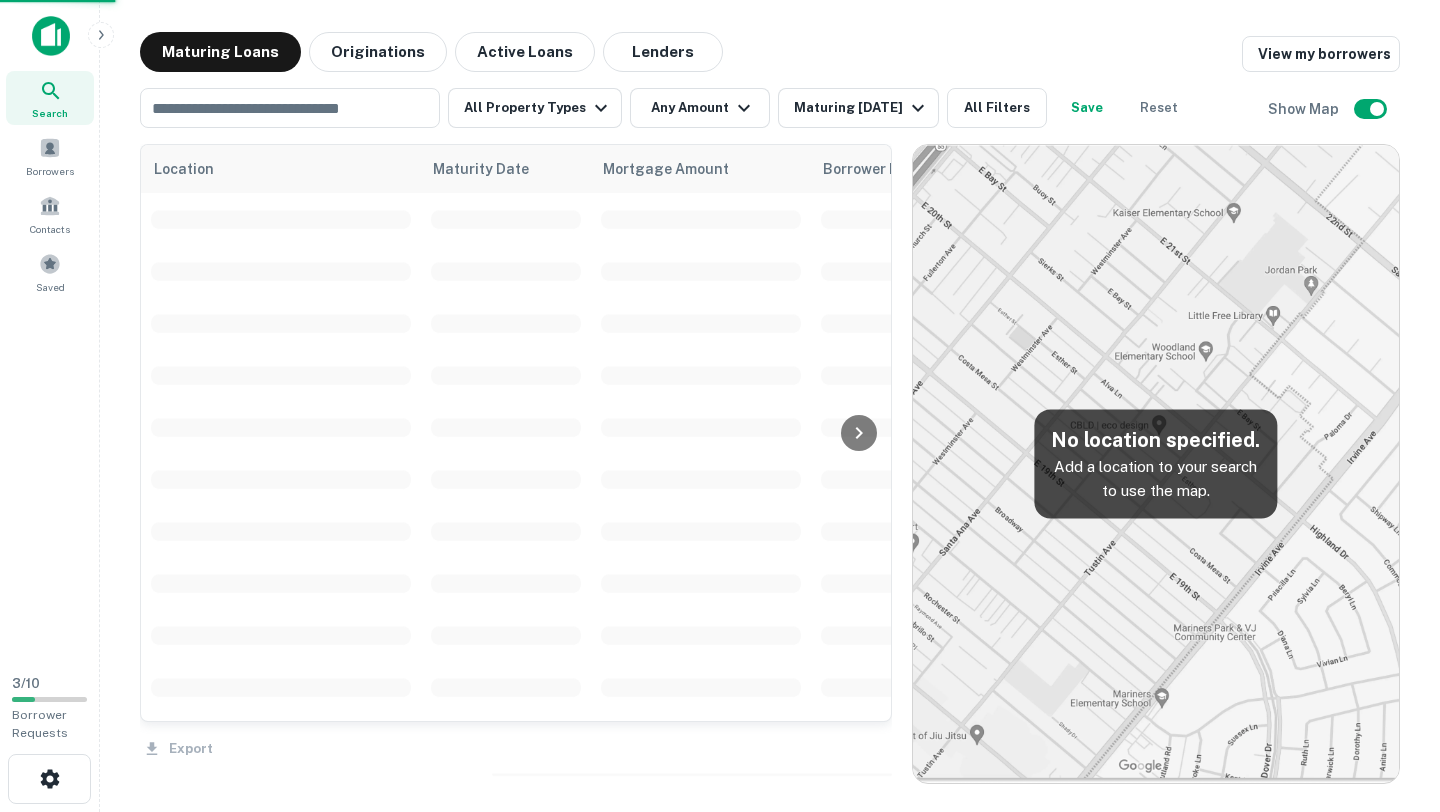 scroll, scrollTop: 1896, scrollLeft: 0, axis: vertical 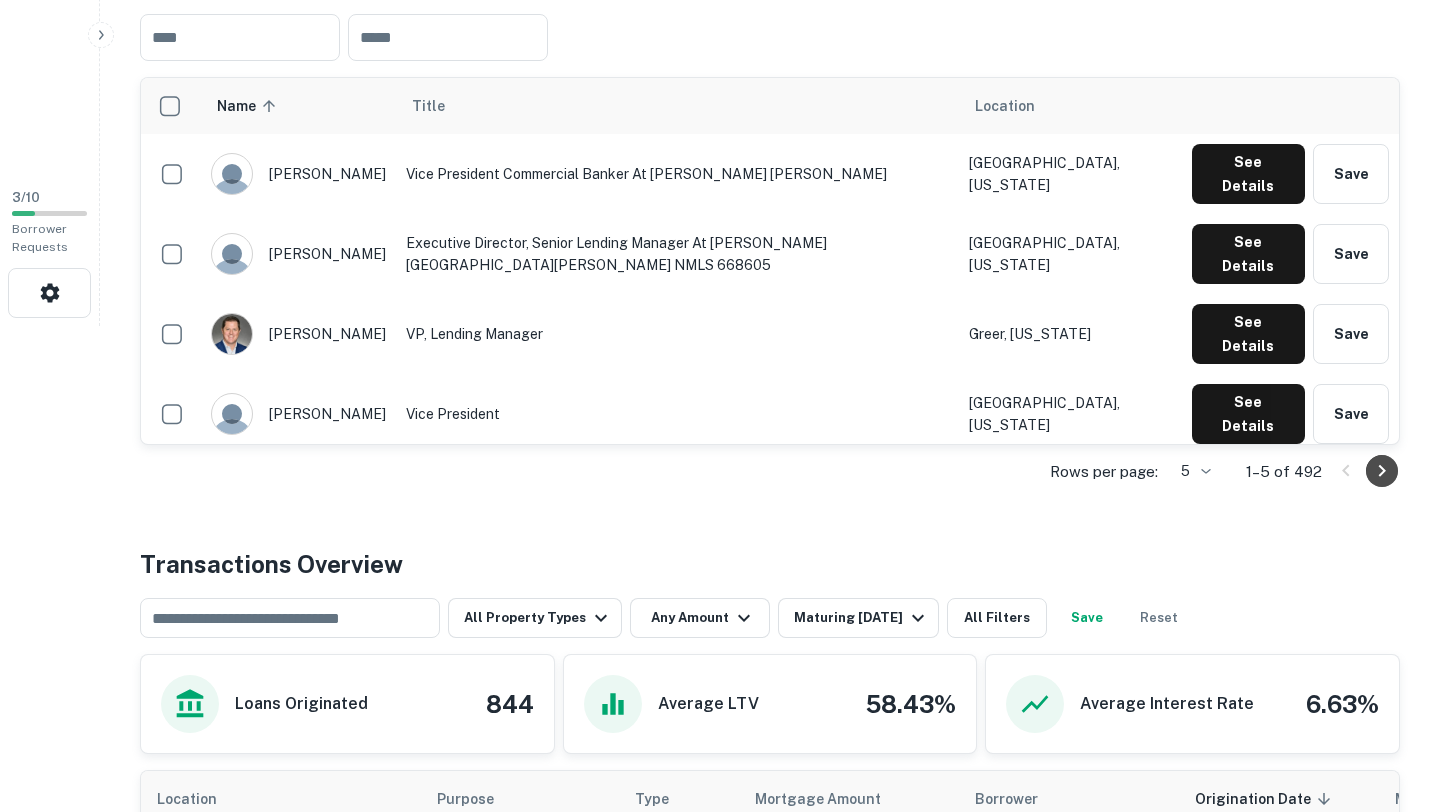 click at bounding box center (1382, 471) 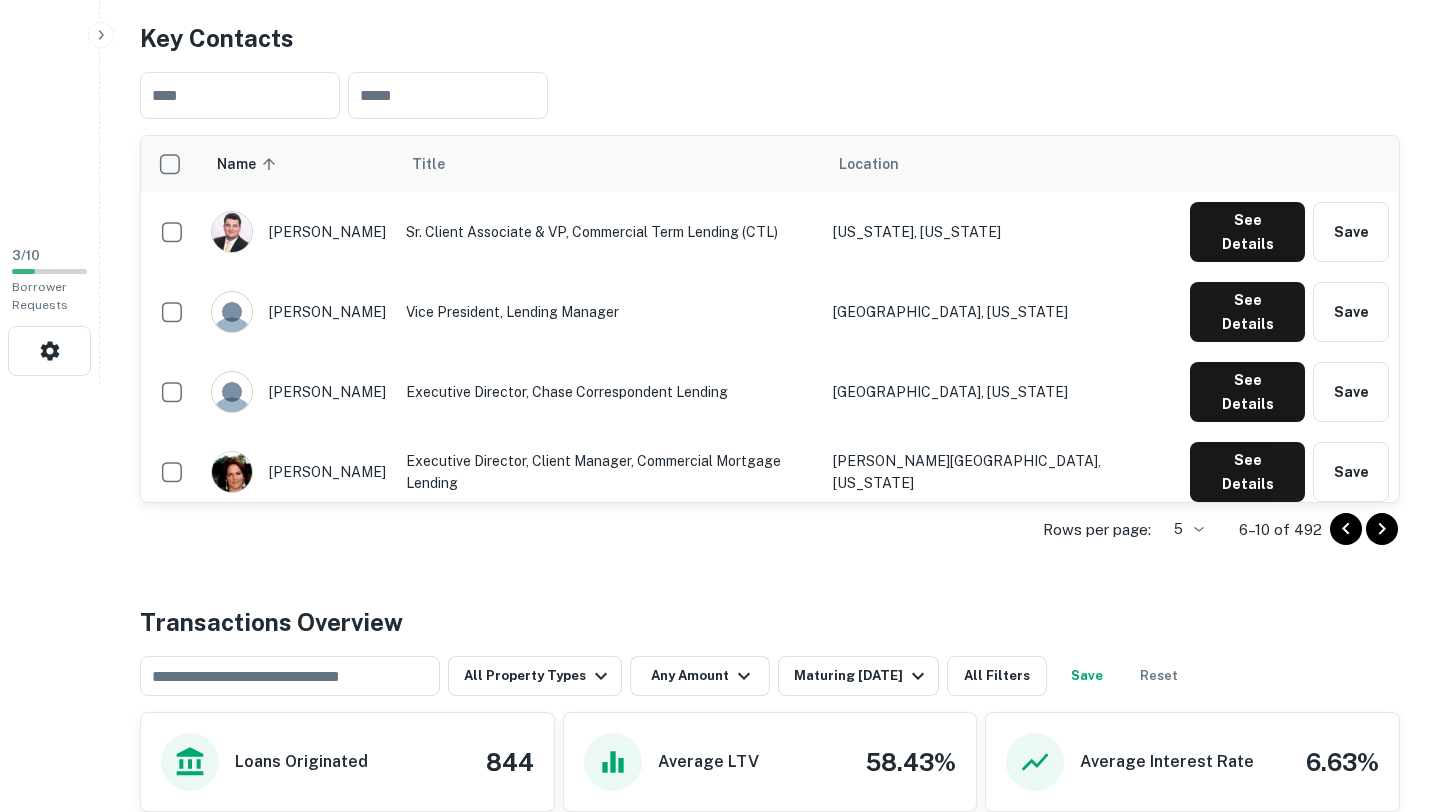 scroll, scrollTop: 420, scrollLeft: 0, axis: vertical 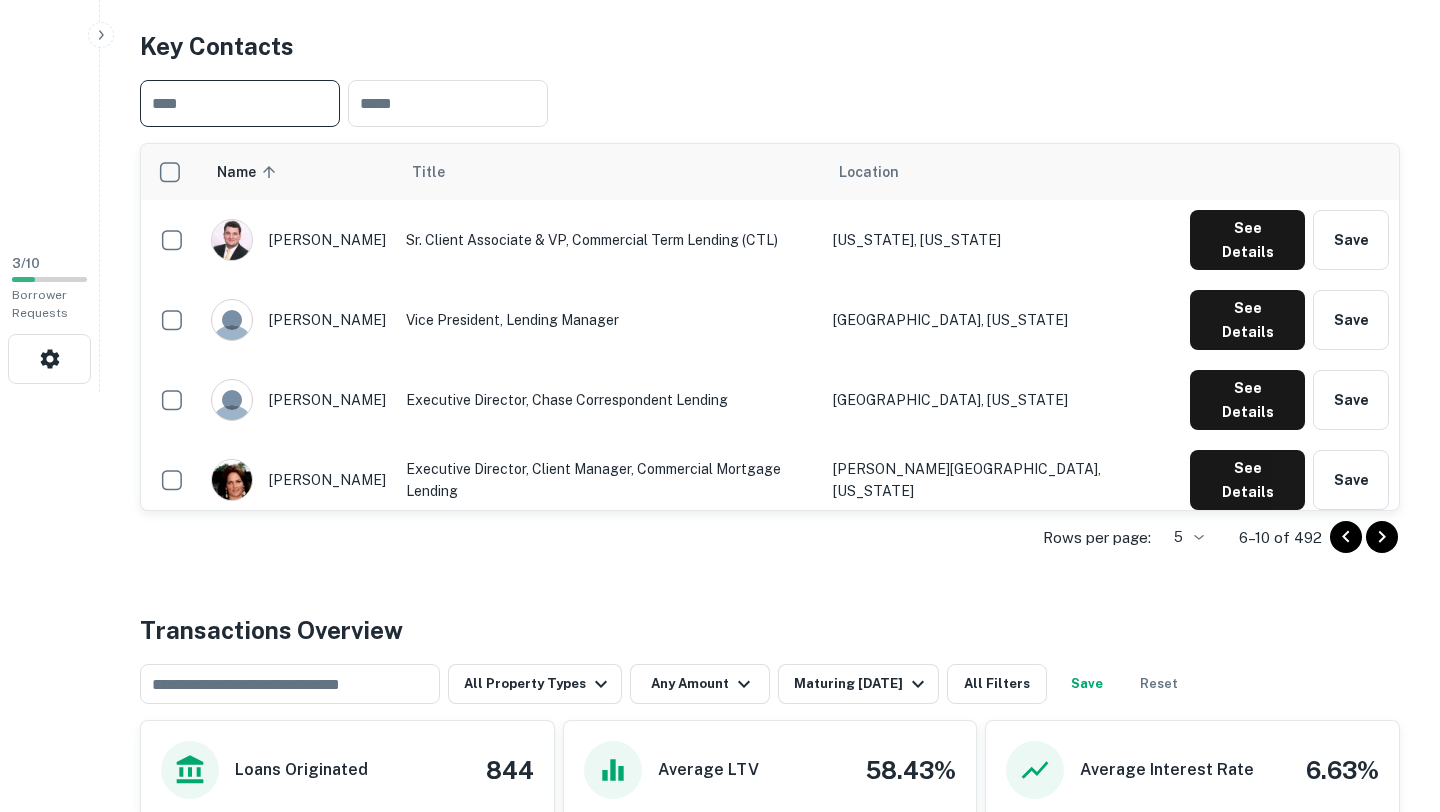 click at bounding box center (240, 103) 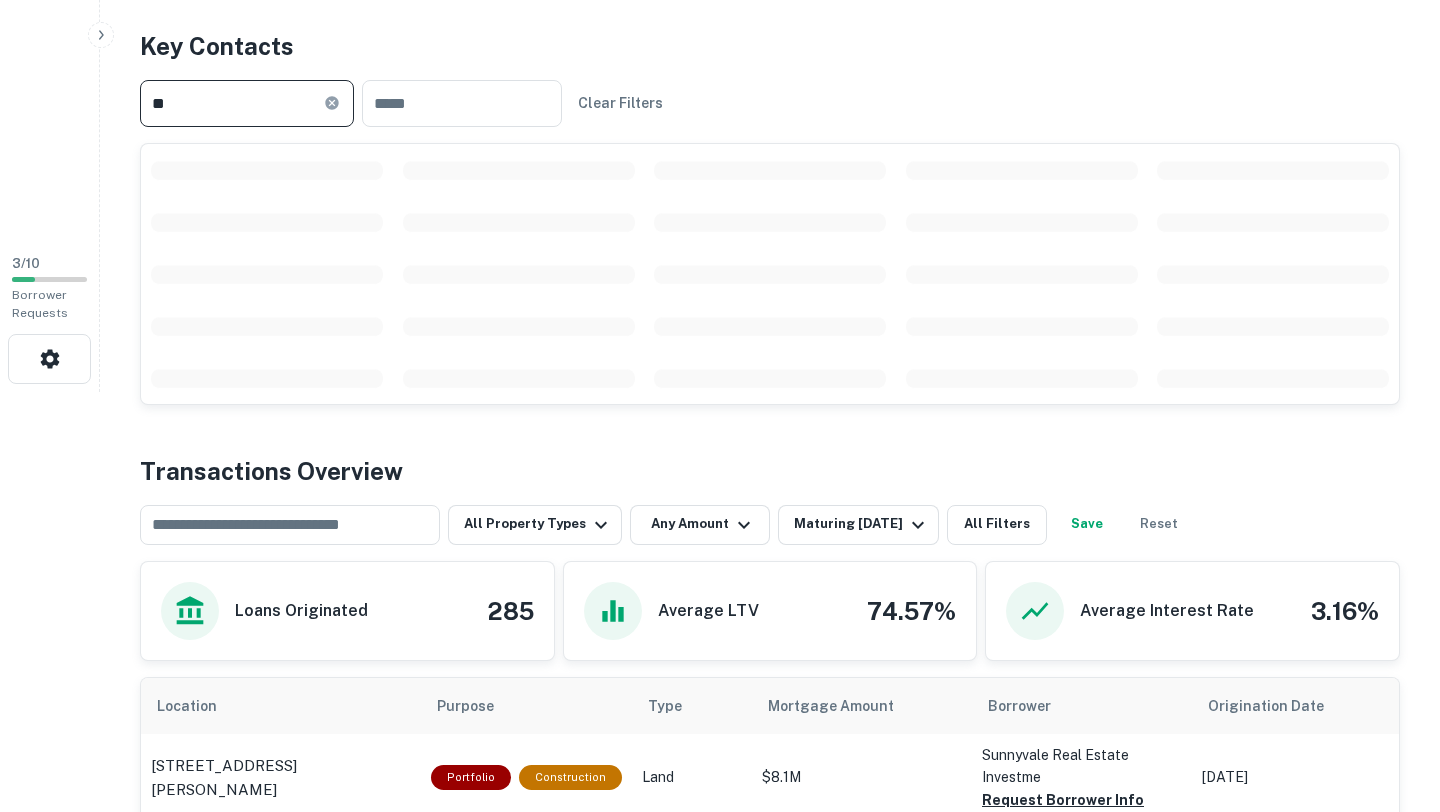 type on "*" 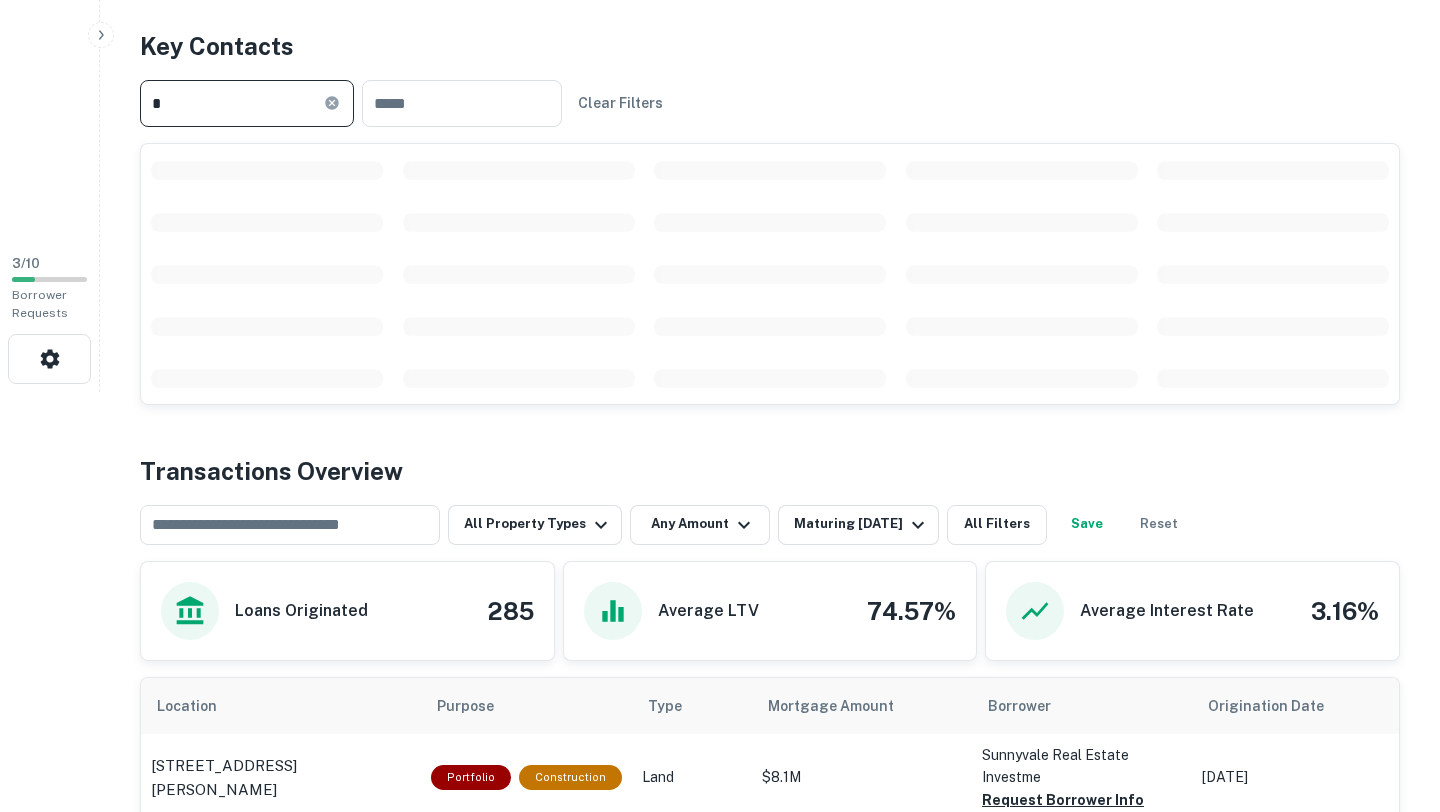 type 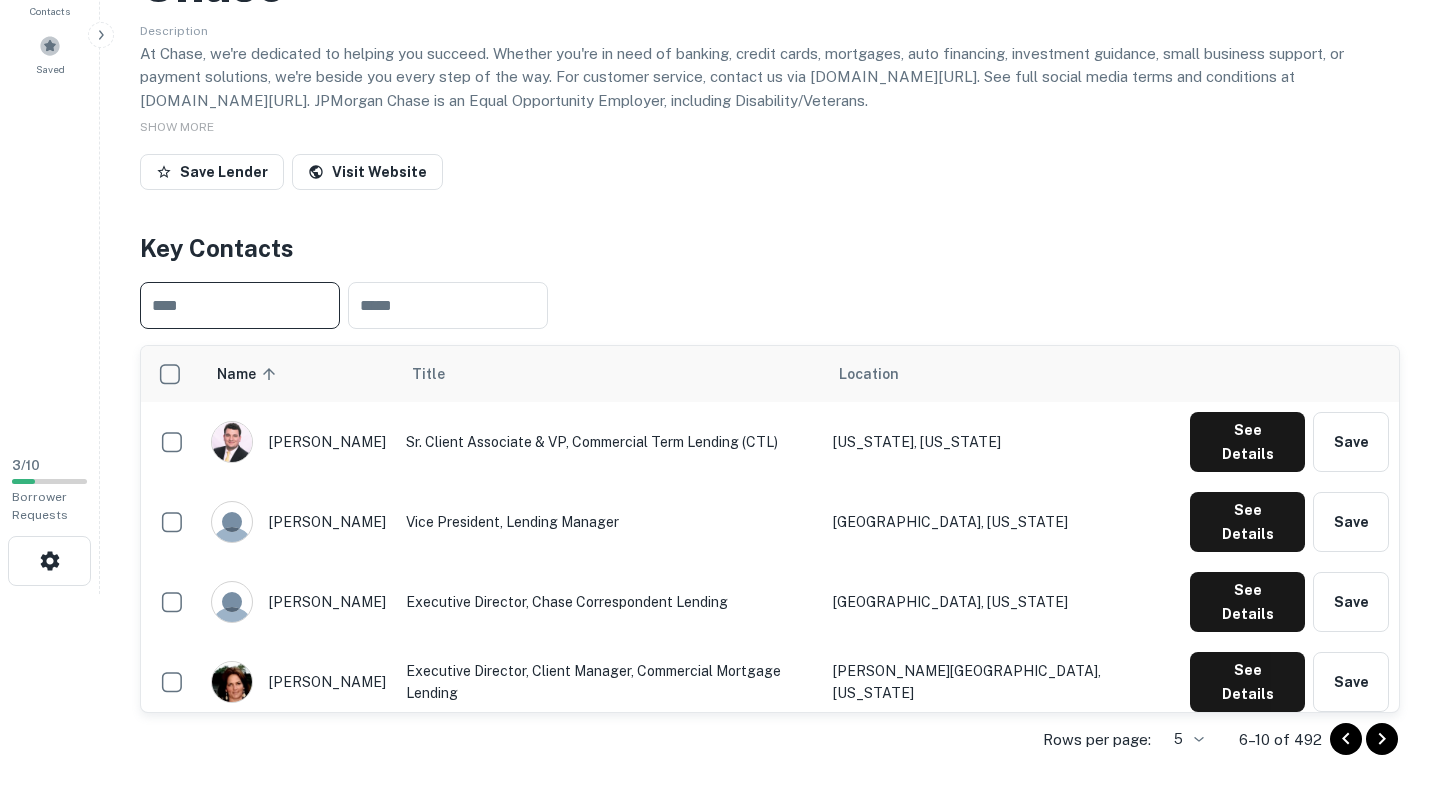 scroll, scrollTop: 219, scrollLeft: 0, axis: vertical 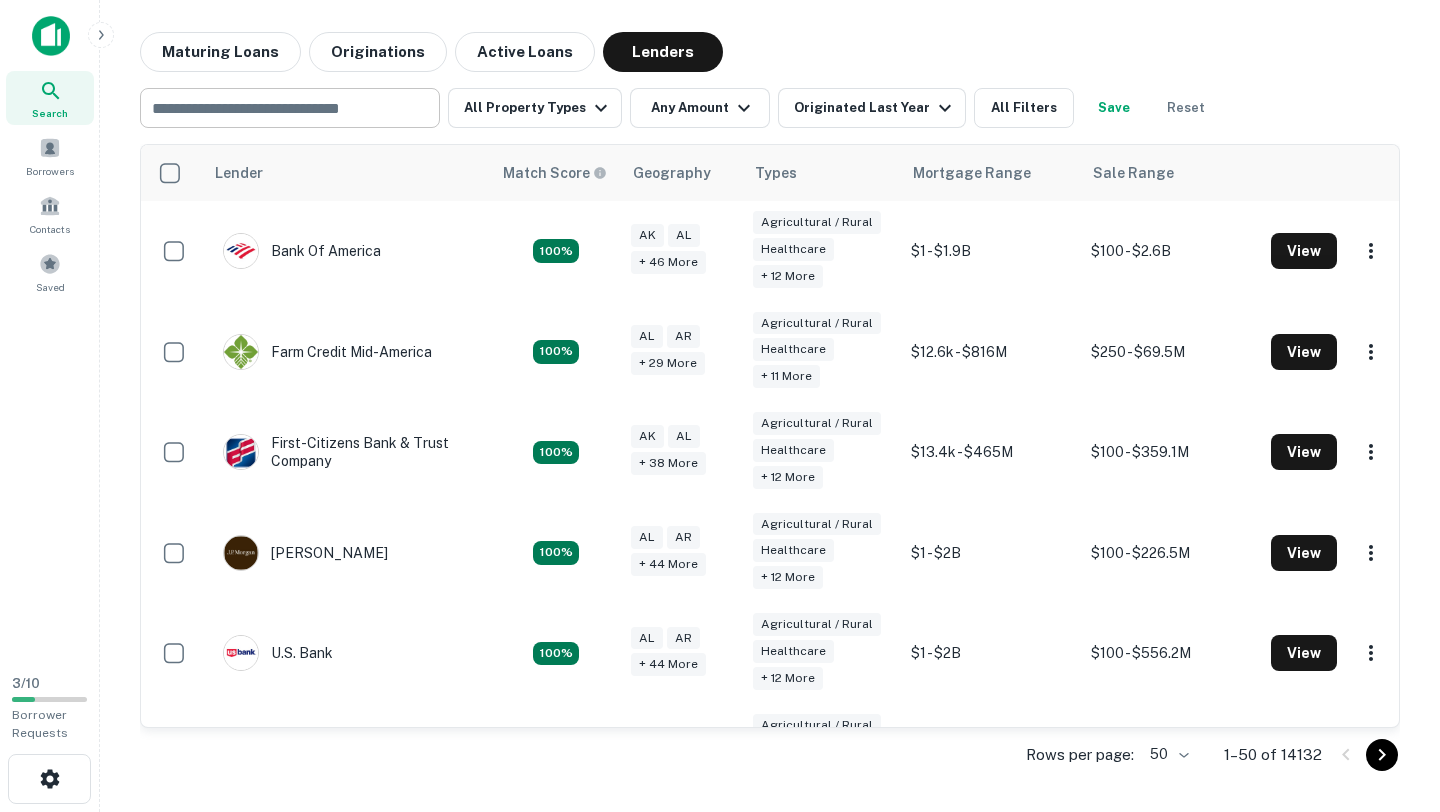 click at bounding box center [288, 108] 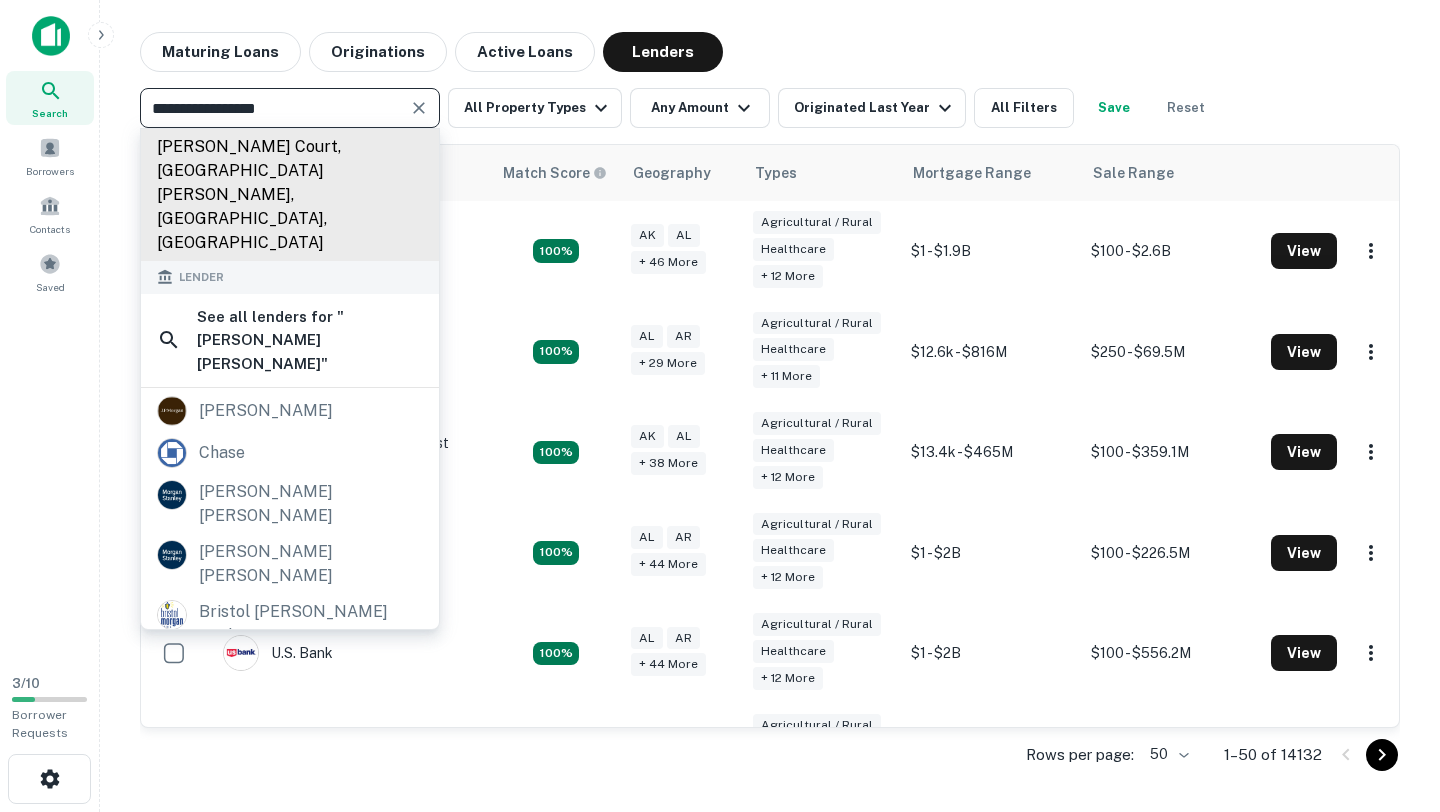 scroll, scrollTop: 252, scrollLeft: 0, axis: vertical 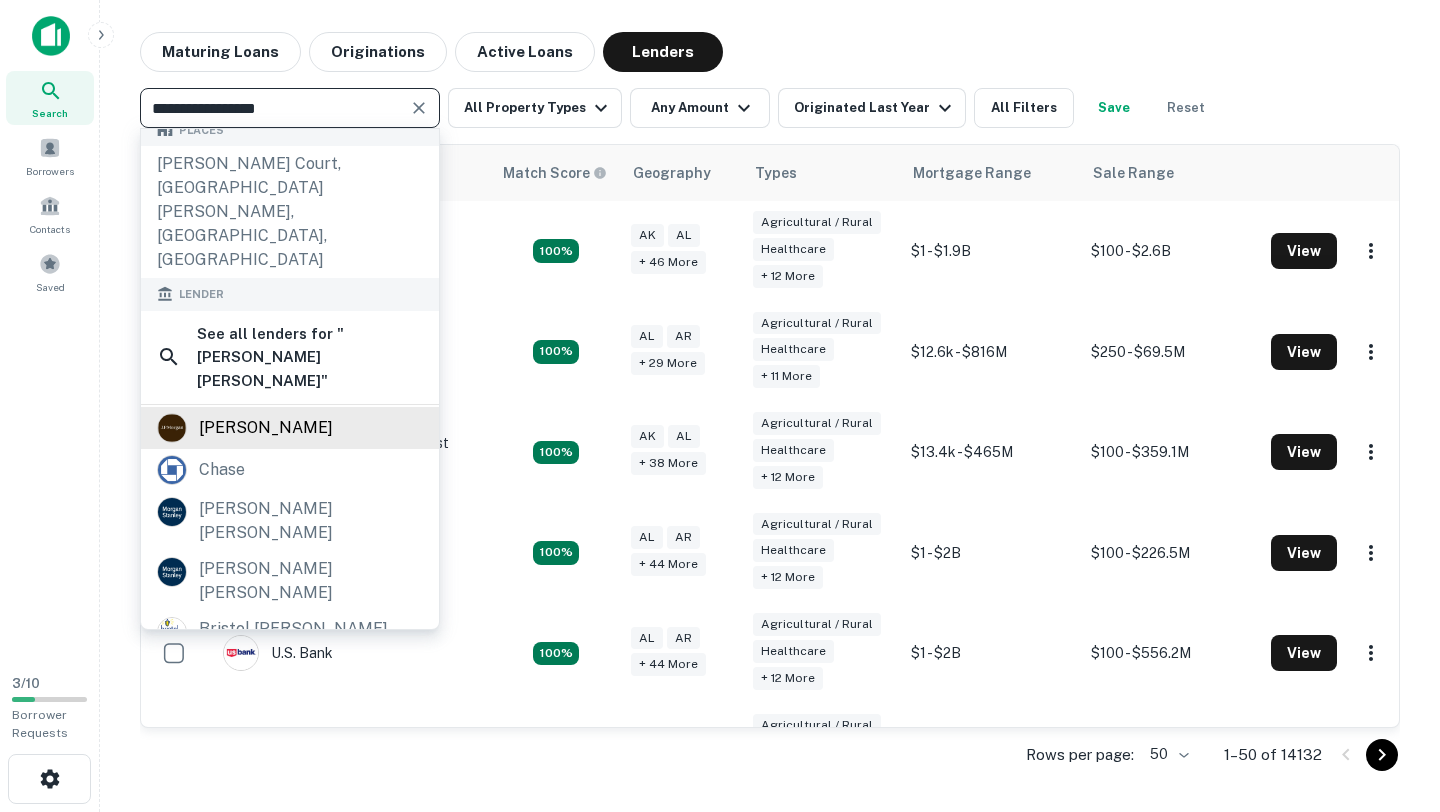 type on "**********" 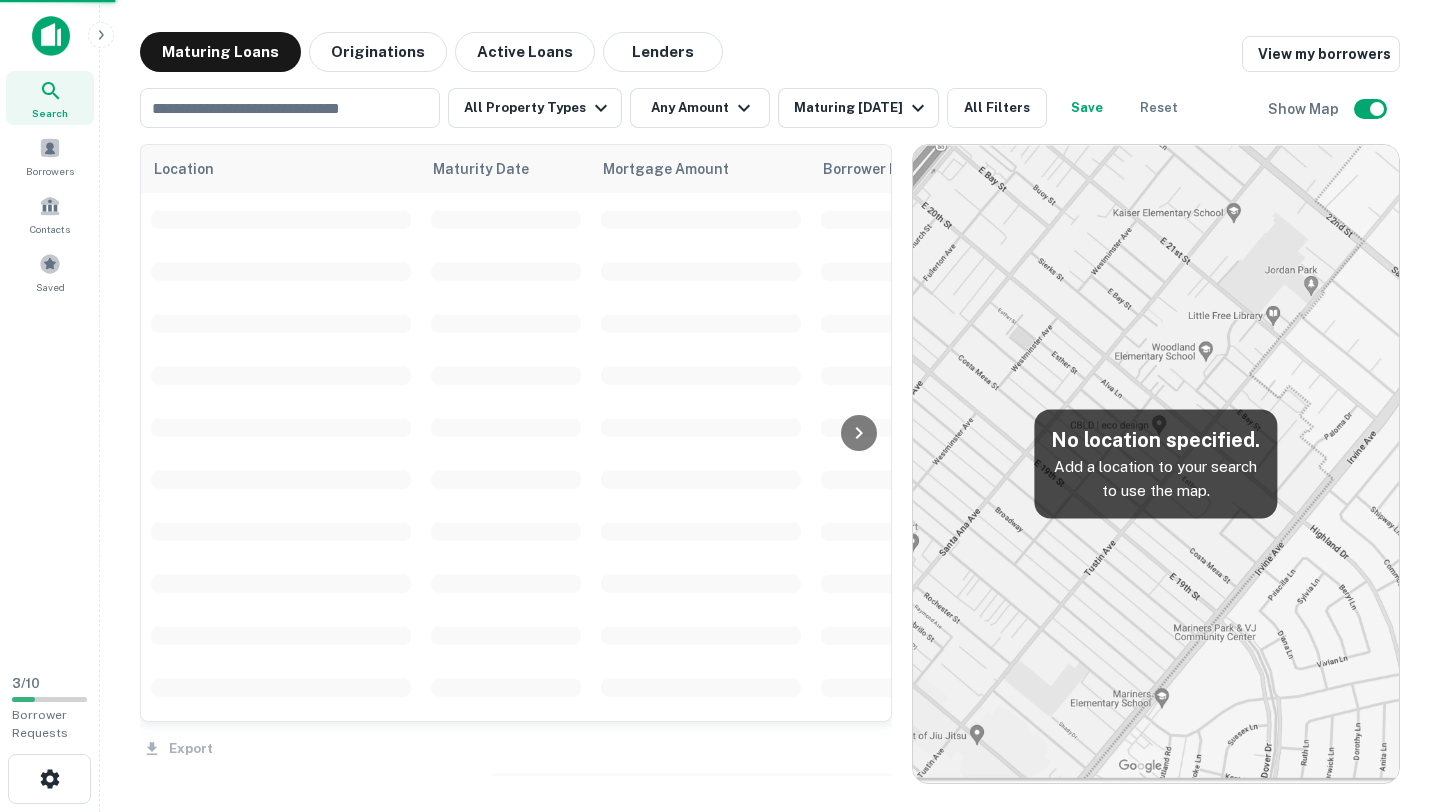 scroll, scrollTop: 2869, scrollLeft: 0, axis: vertical 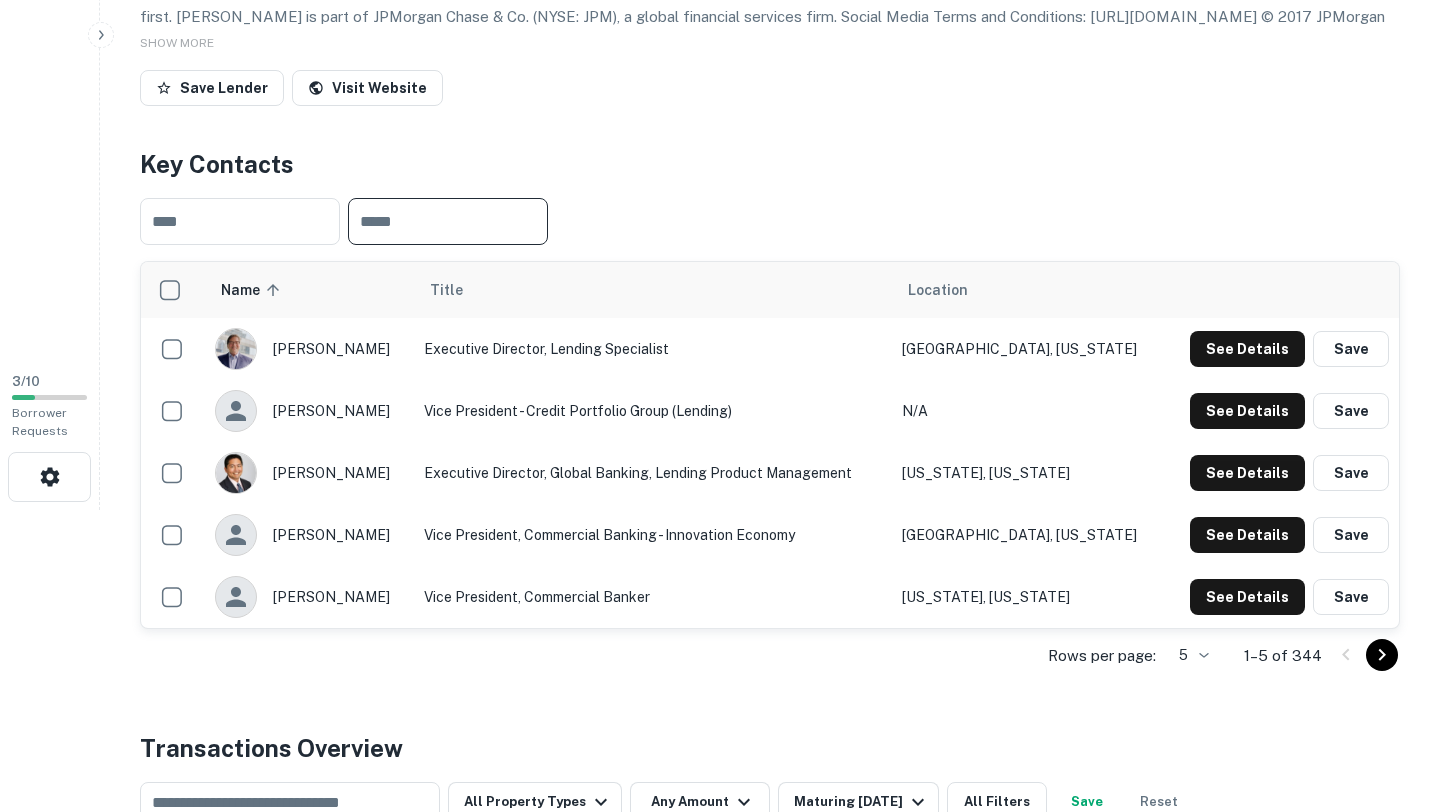 click at bounding box center (448, 221) 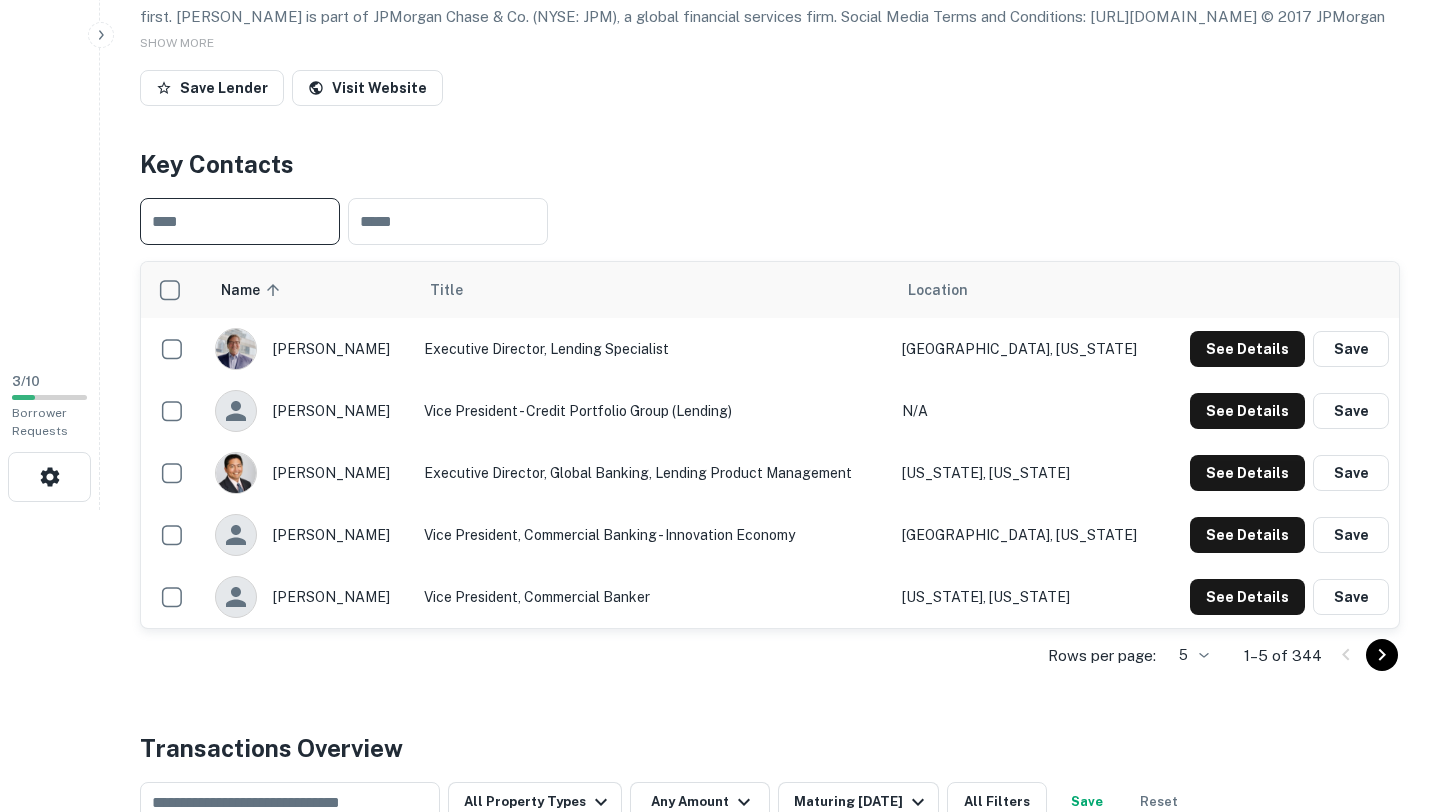click at bounding box center (240, 221) 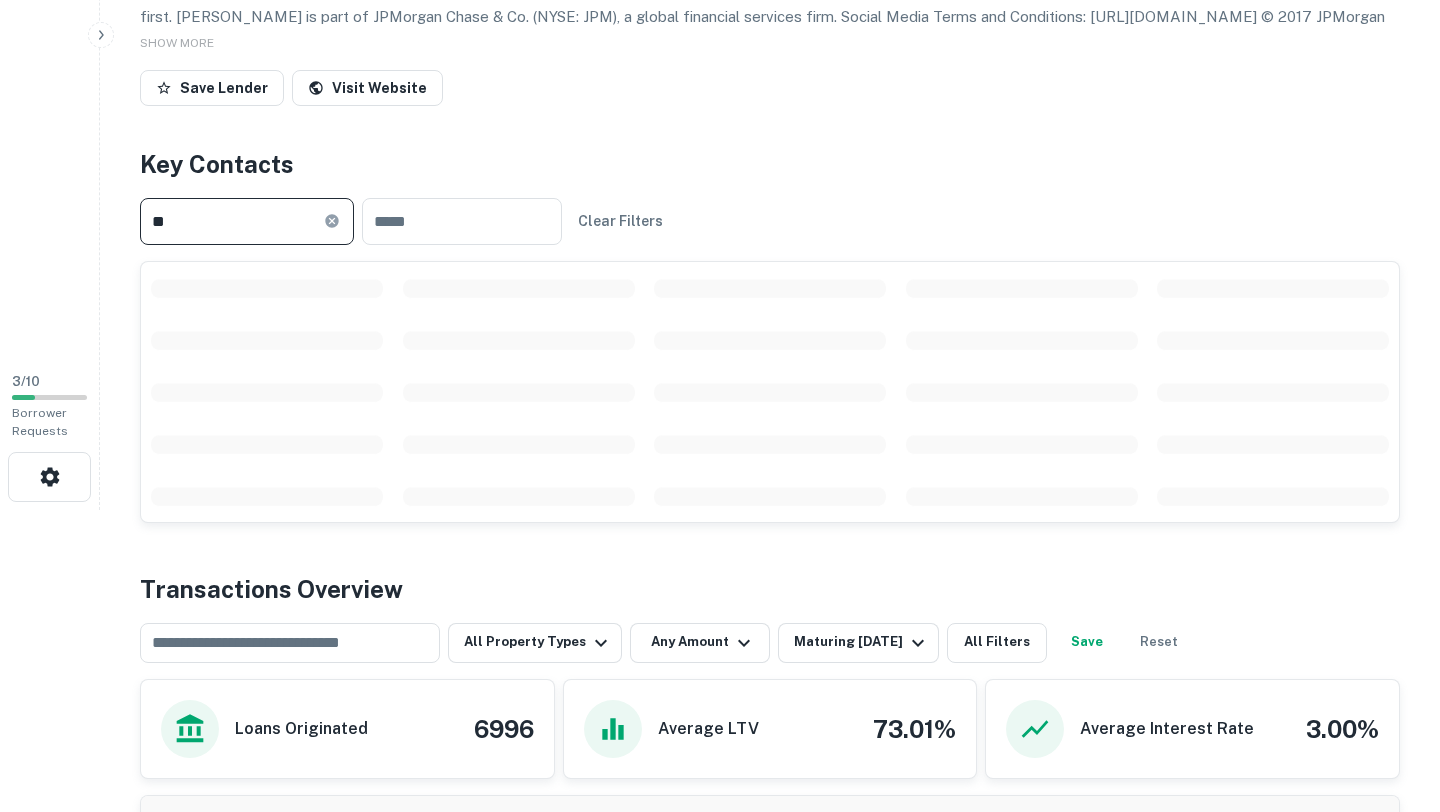 type on "*" 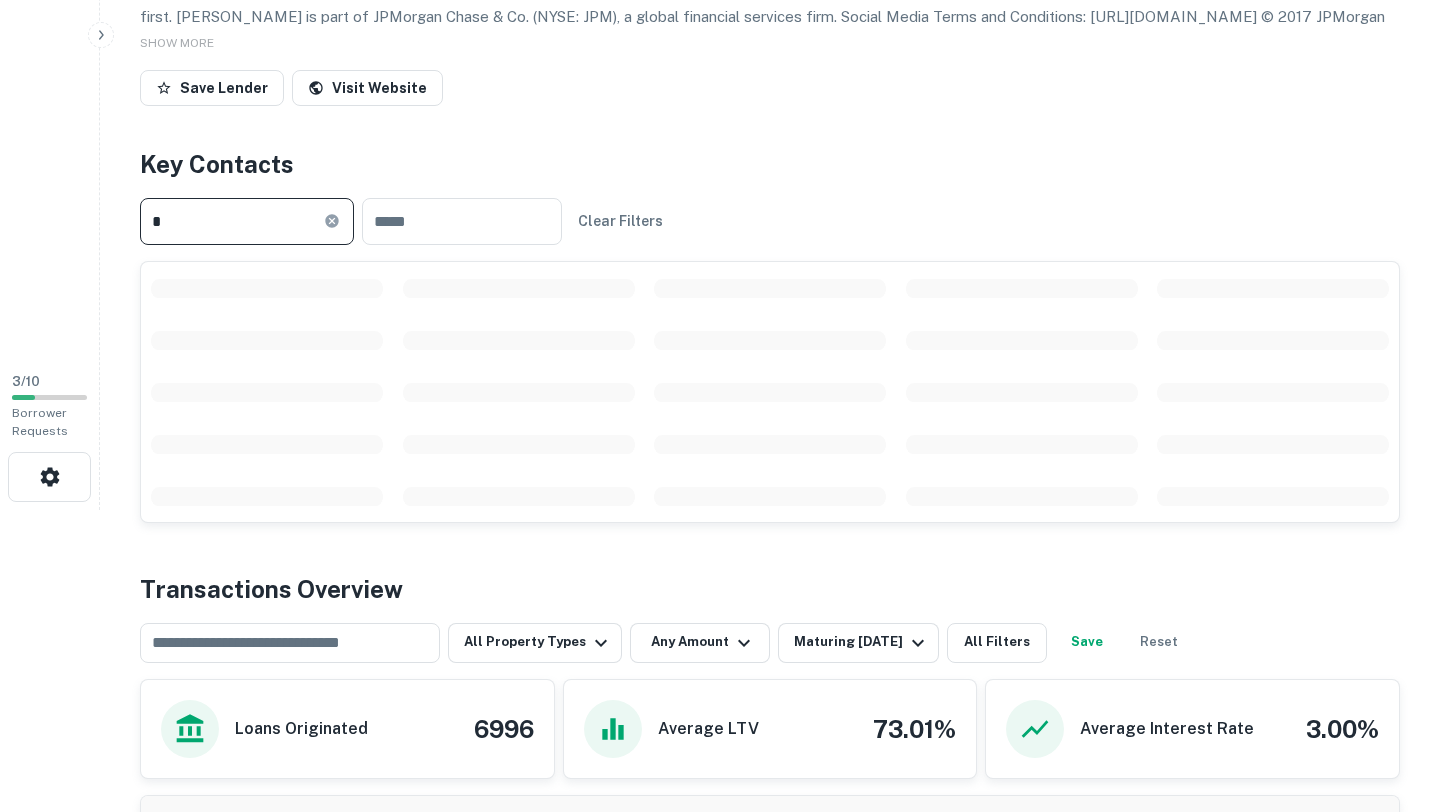 type 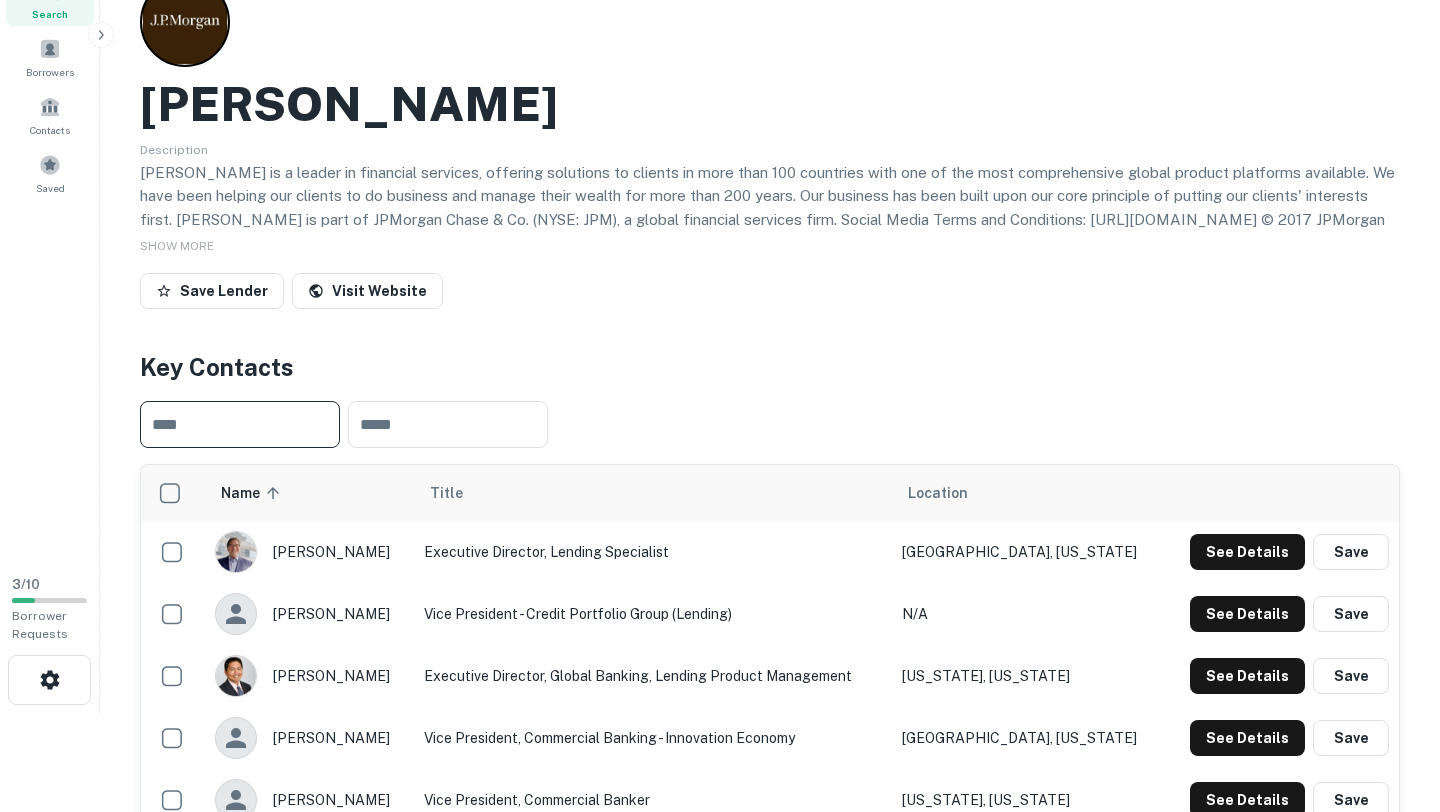 scroll, scrollTop: 0, scrollLeft: 0, axis: both 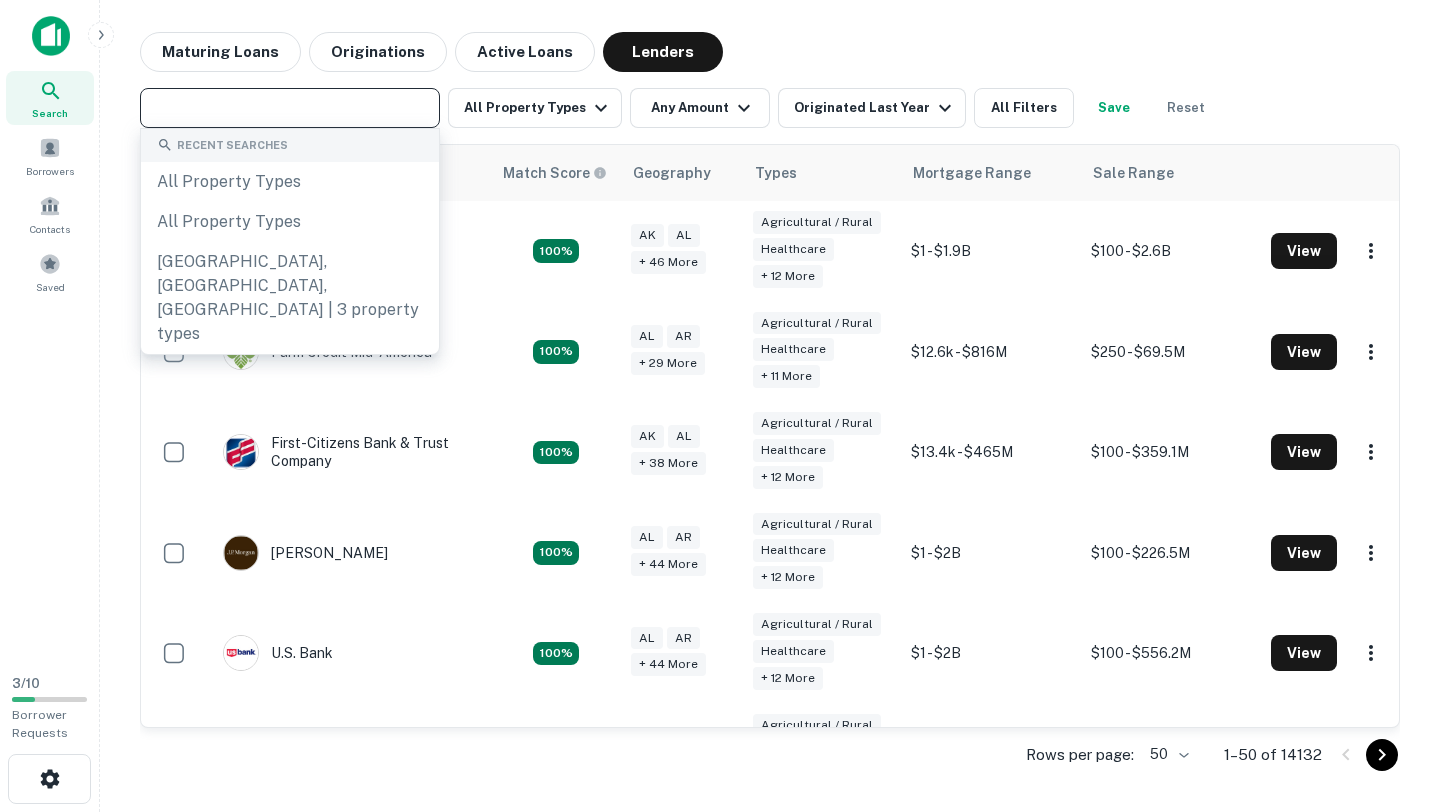 click at bounding box center (288, 108) 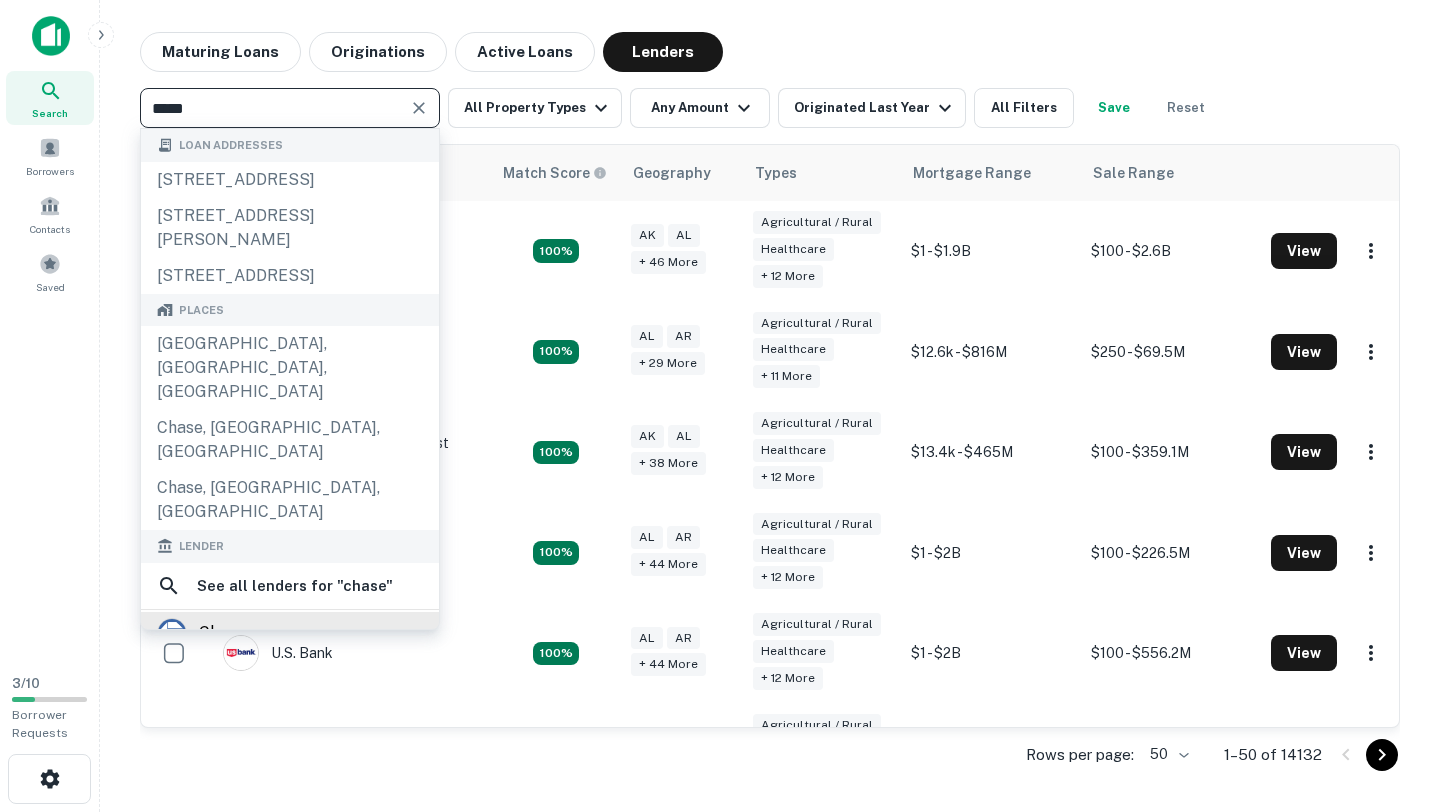 type on "*****" 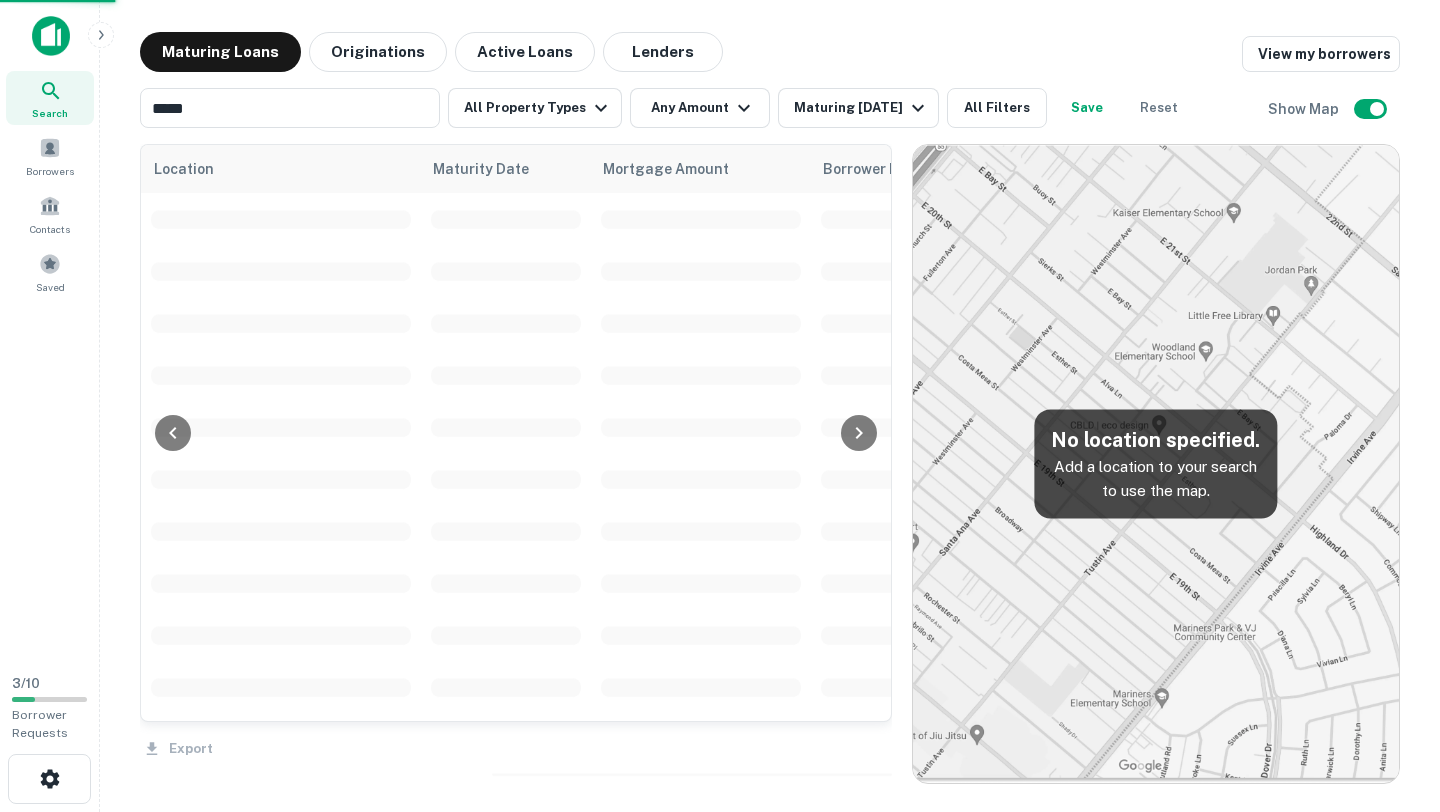 type 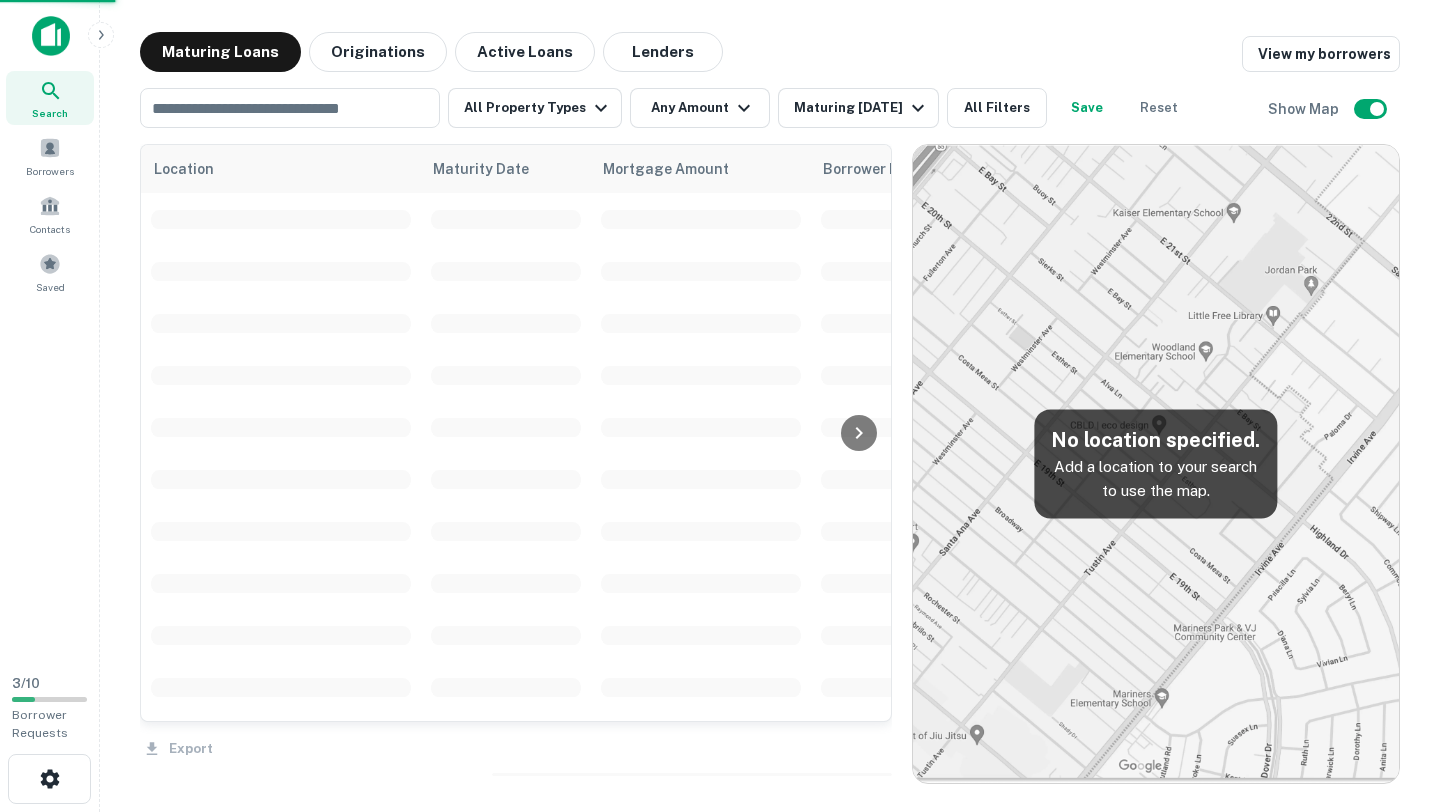 scroll, scrollTop: 2869, scrollLeft: 0, axis: vertical 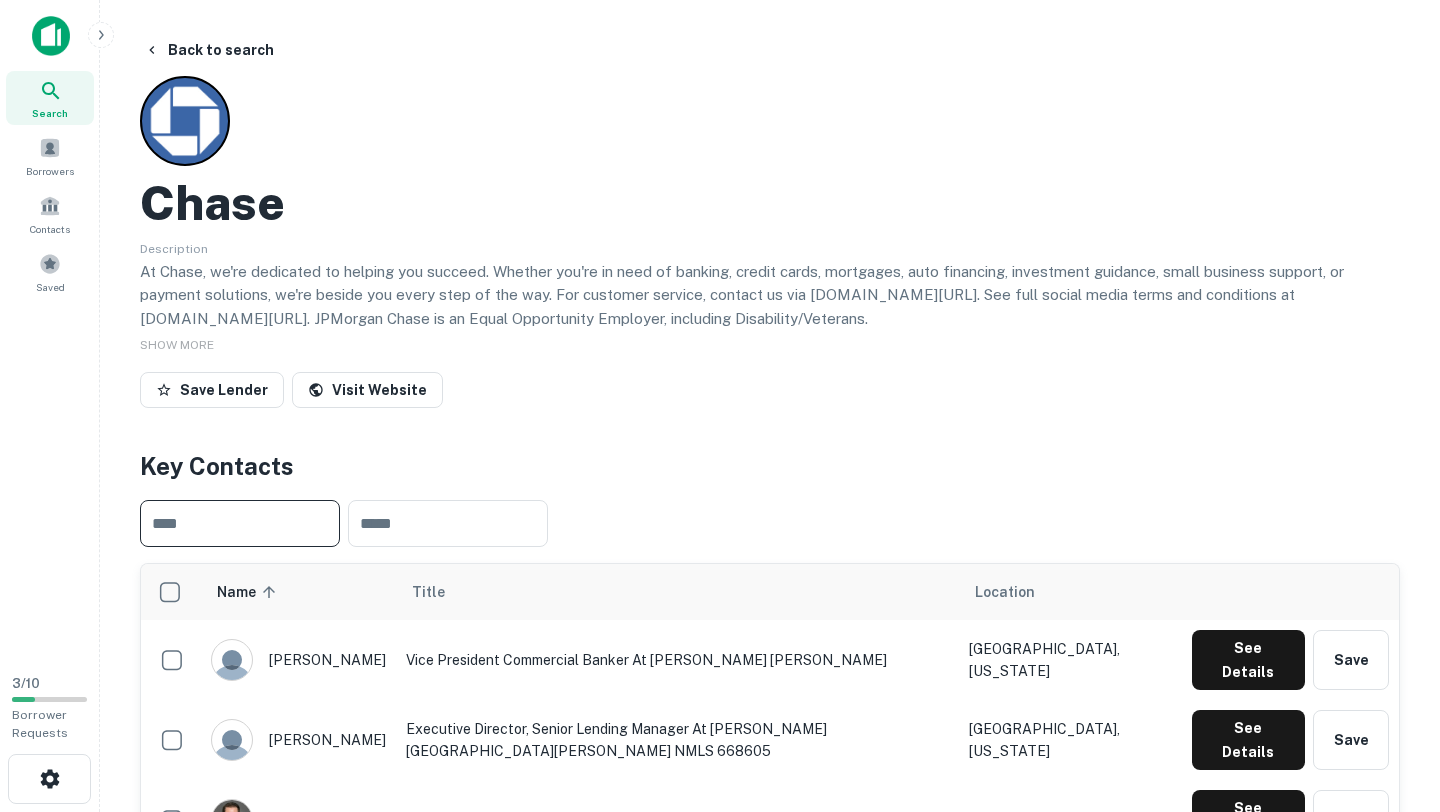 click at bounding box center (240, 523) 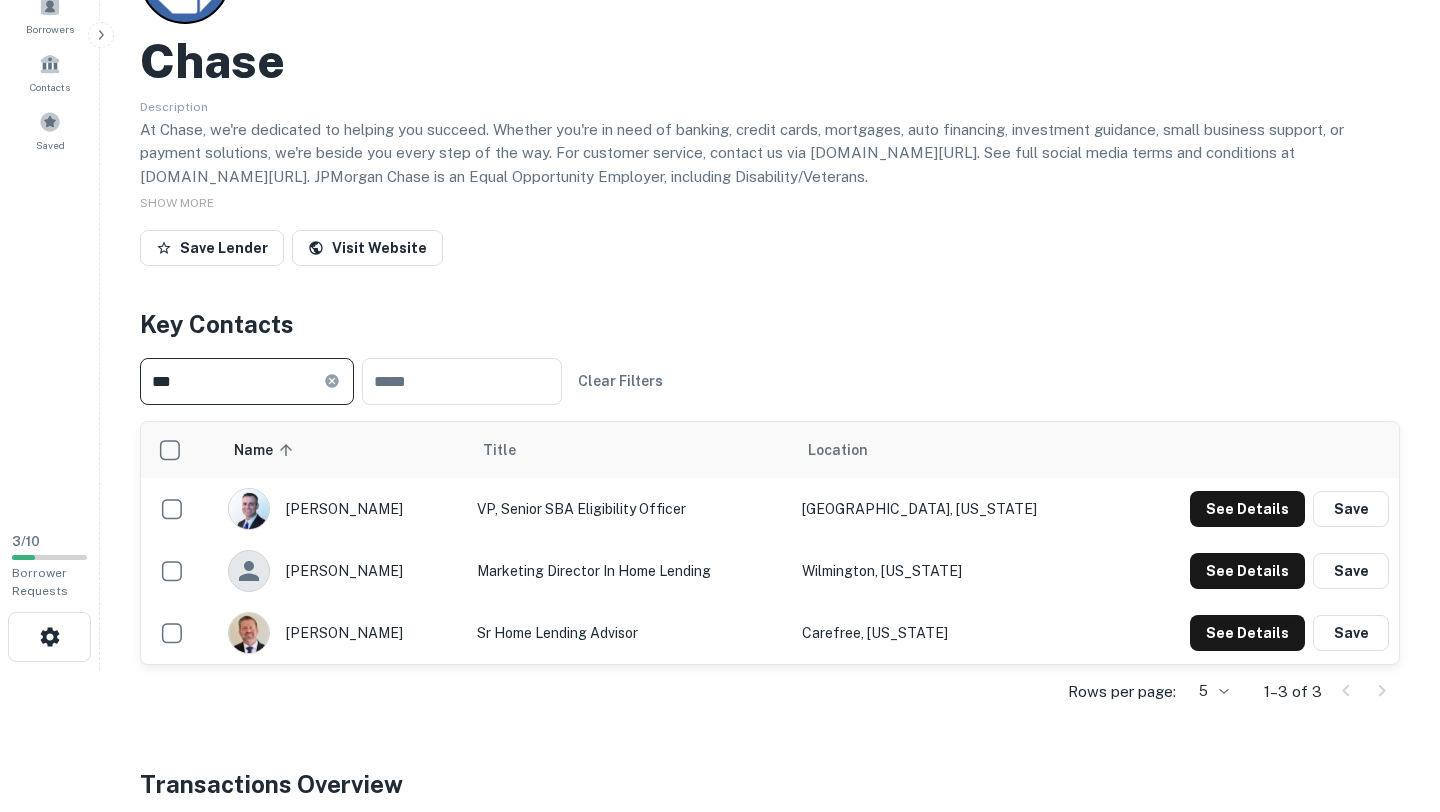 scroll, scrollTop: 146, scrollLeft: 0, axis: vertical 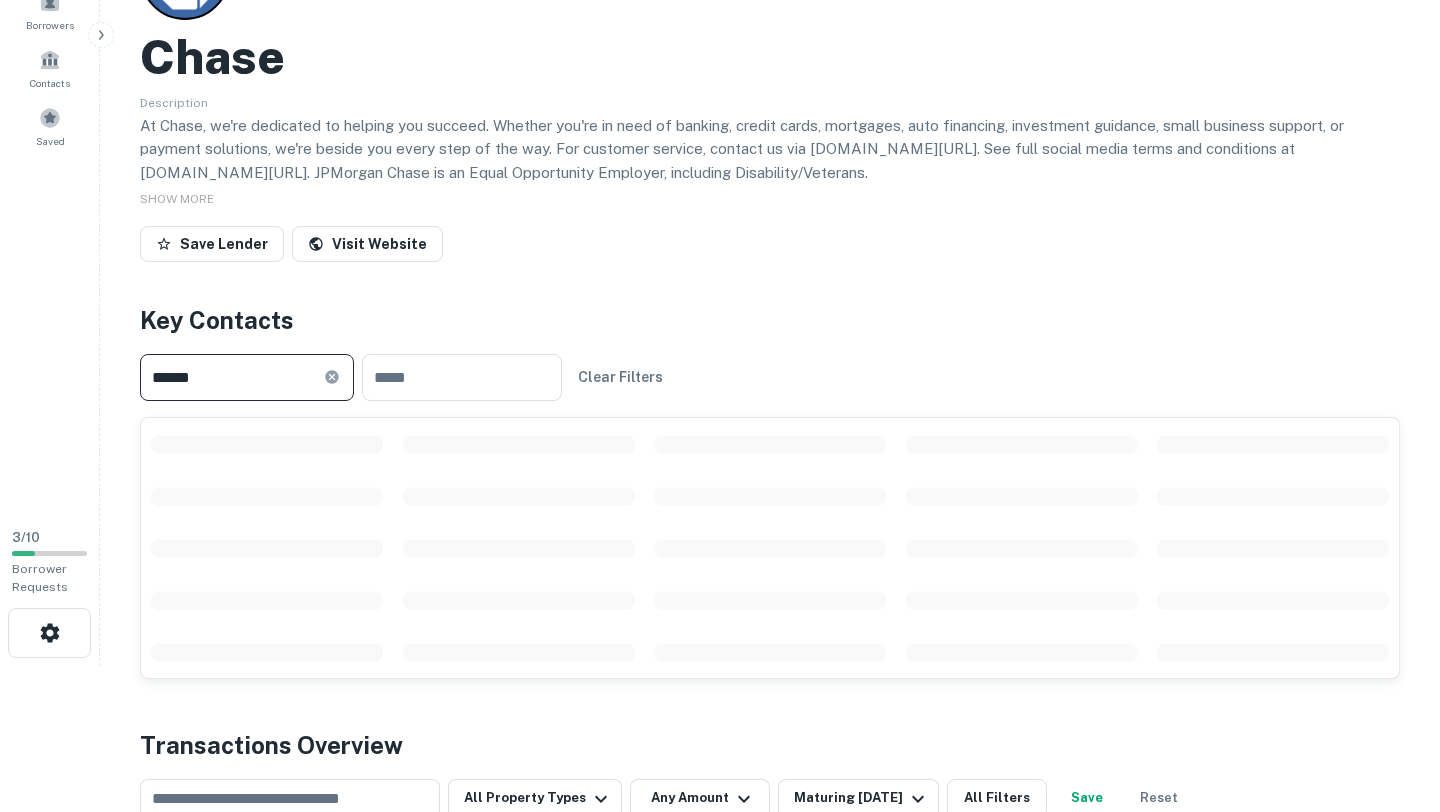 type on "*******" 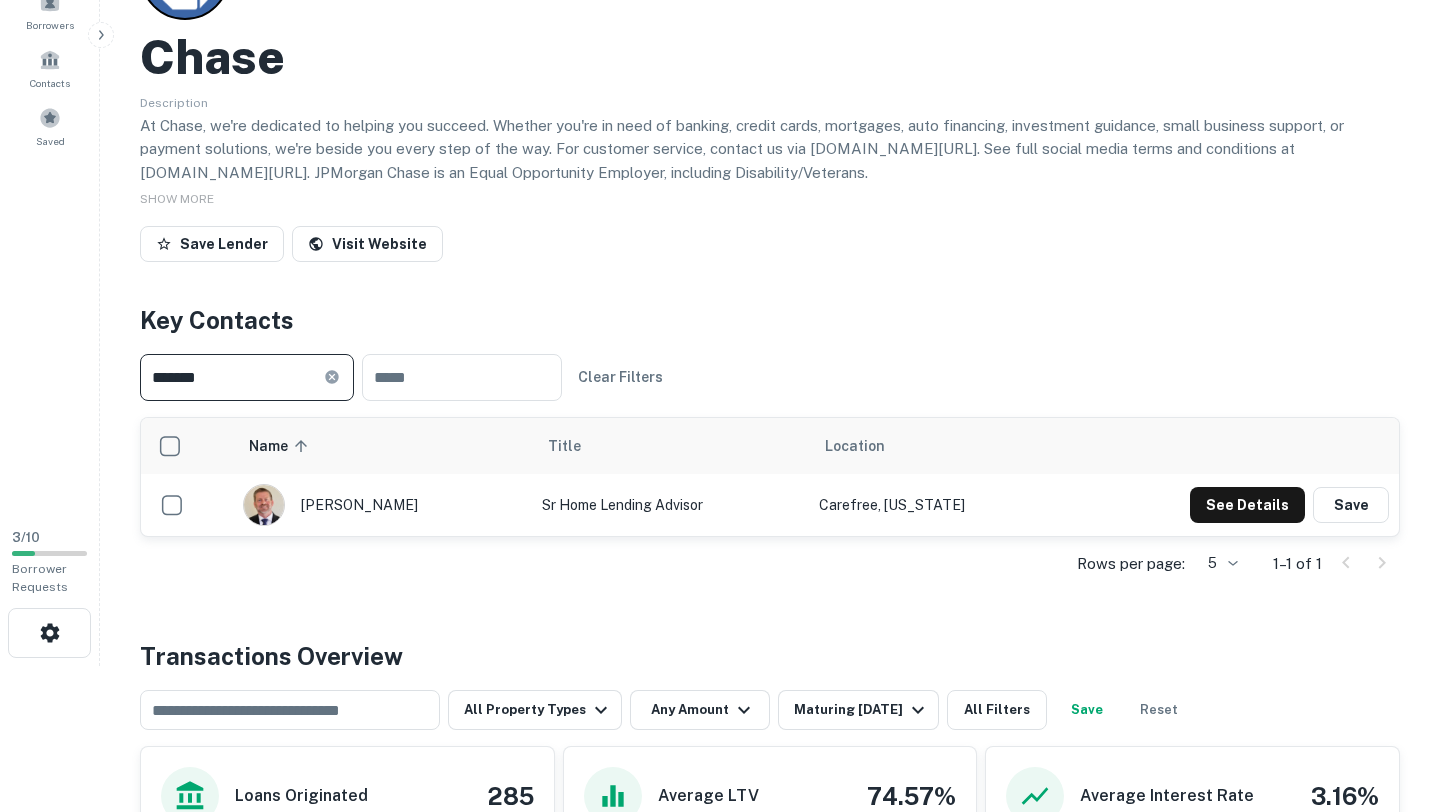 scroll, scrollTop: 0, scrollLeft: 0, axis: both 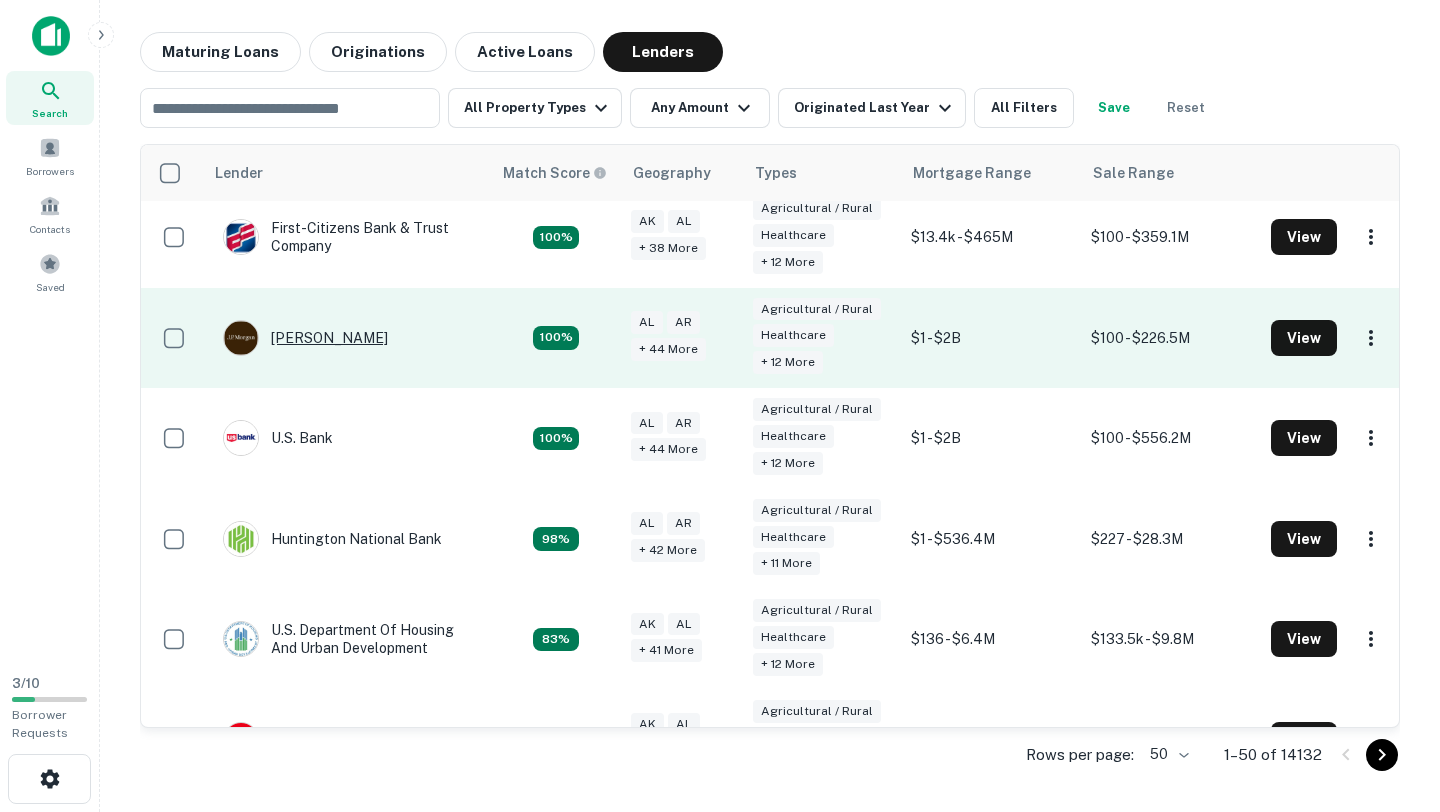 click on "J.p. Morgan" at bounding box center [305, 338] 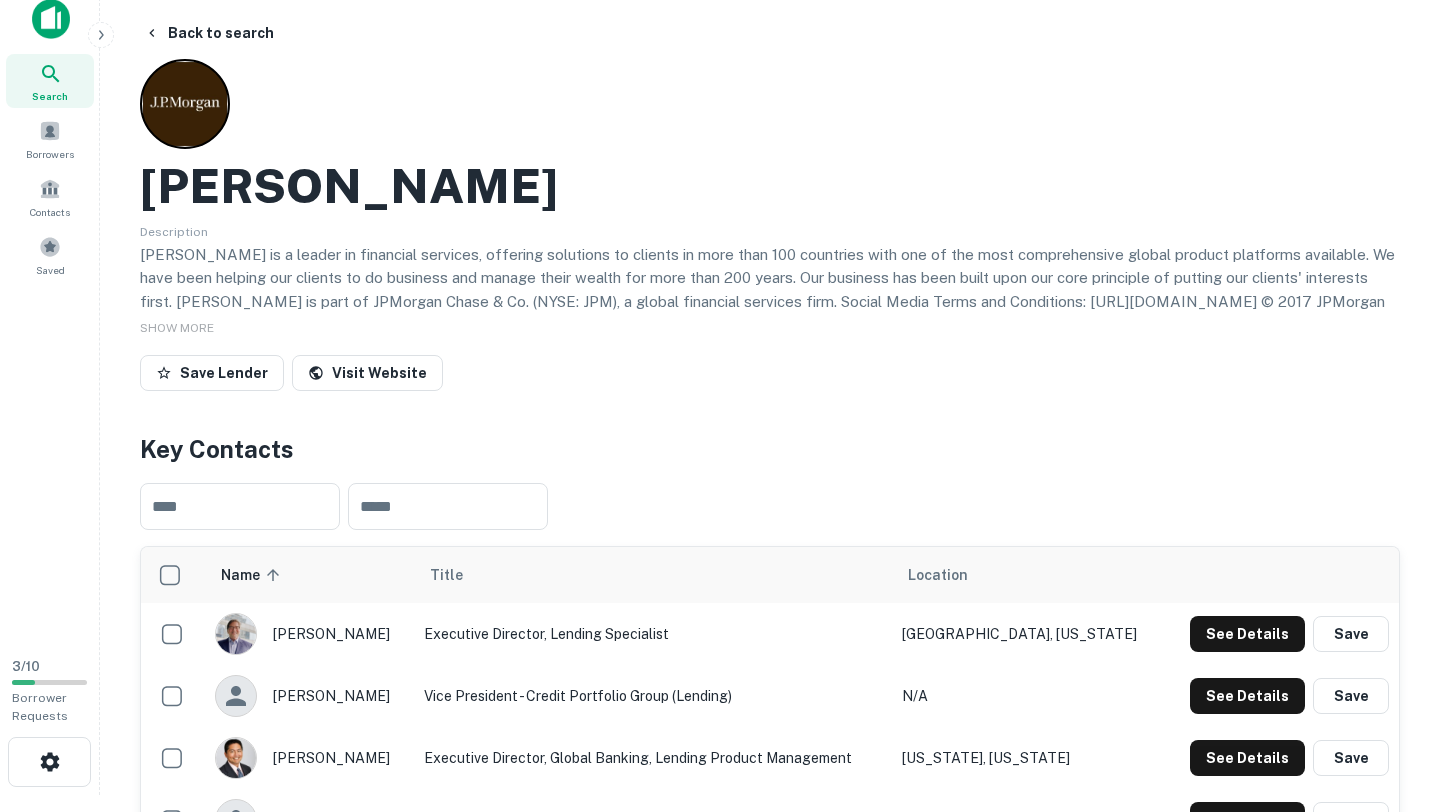 scroll, scrollTop: 0, scrollLeft: 0, axis: both 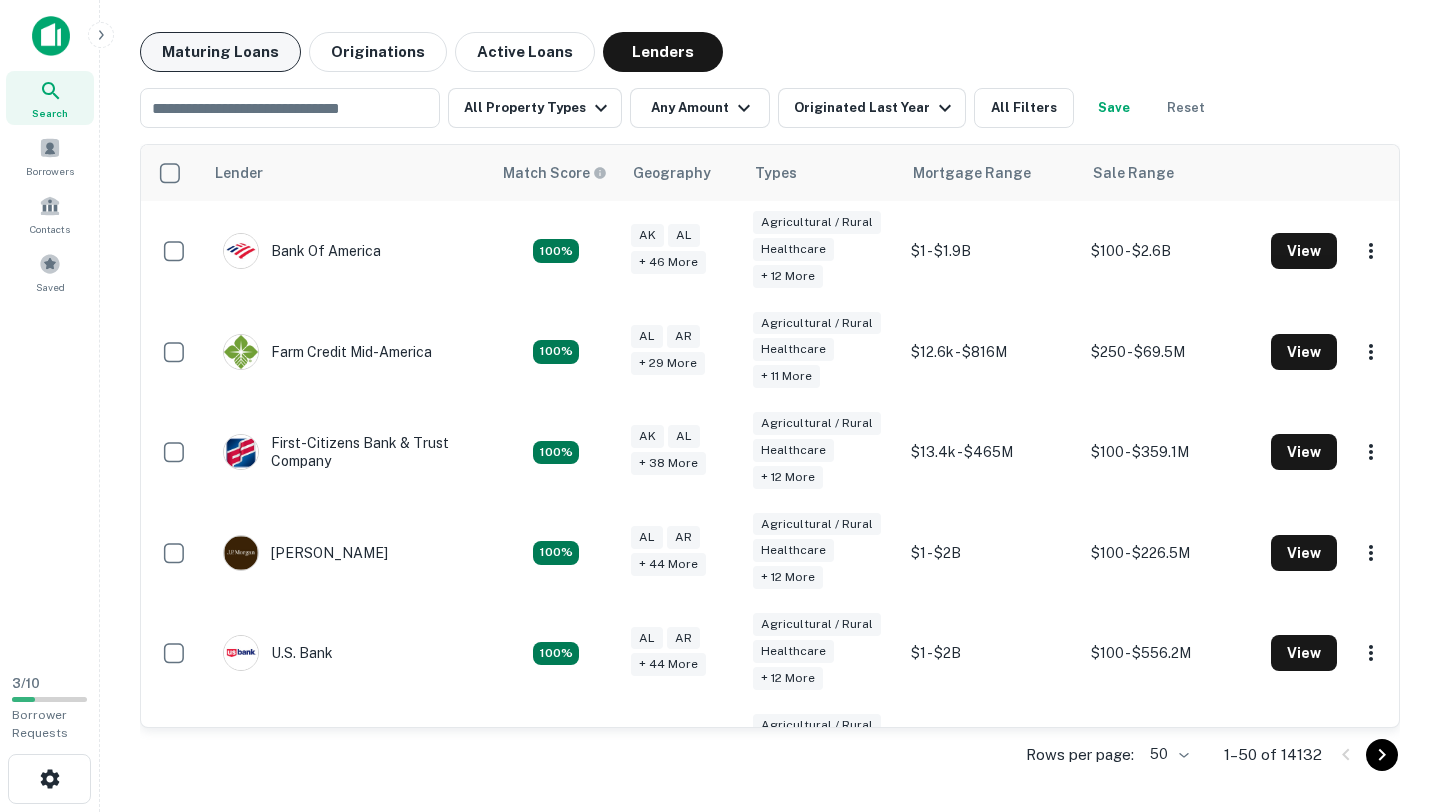 click on "Maturing Loans" at bounding box center (220, 52) 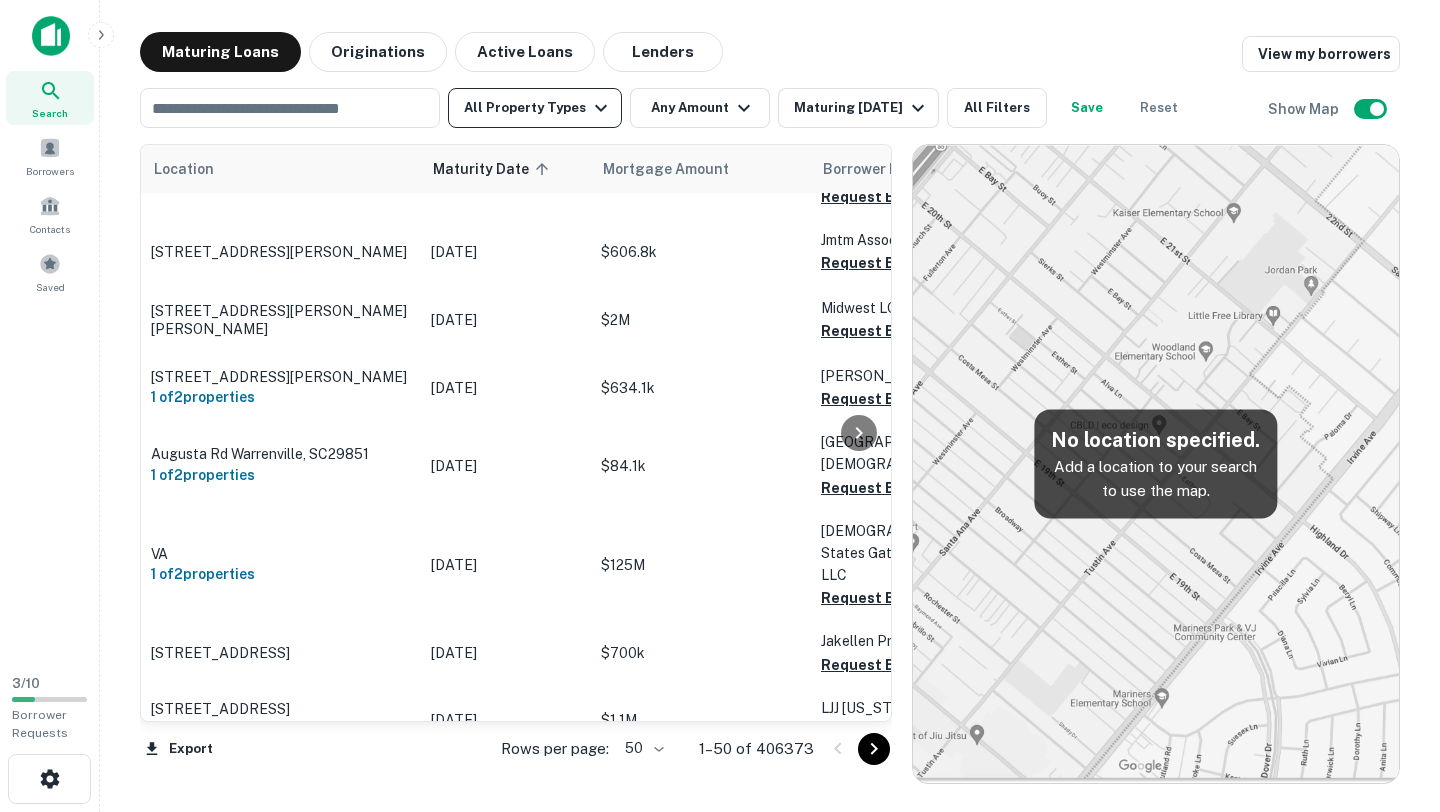 scroll, scrollTop: 1934, scrollLeft: 0, axis: vertical 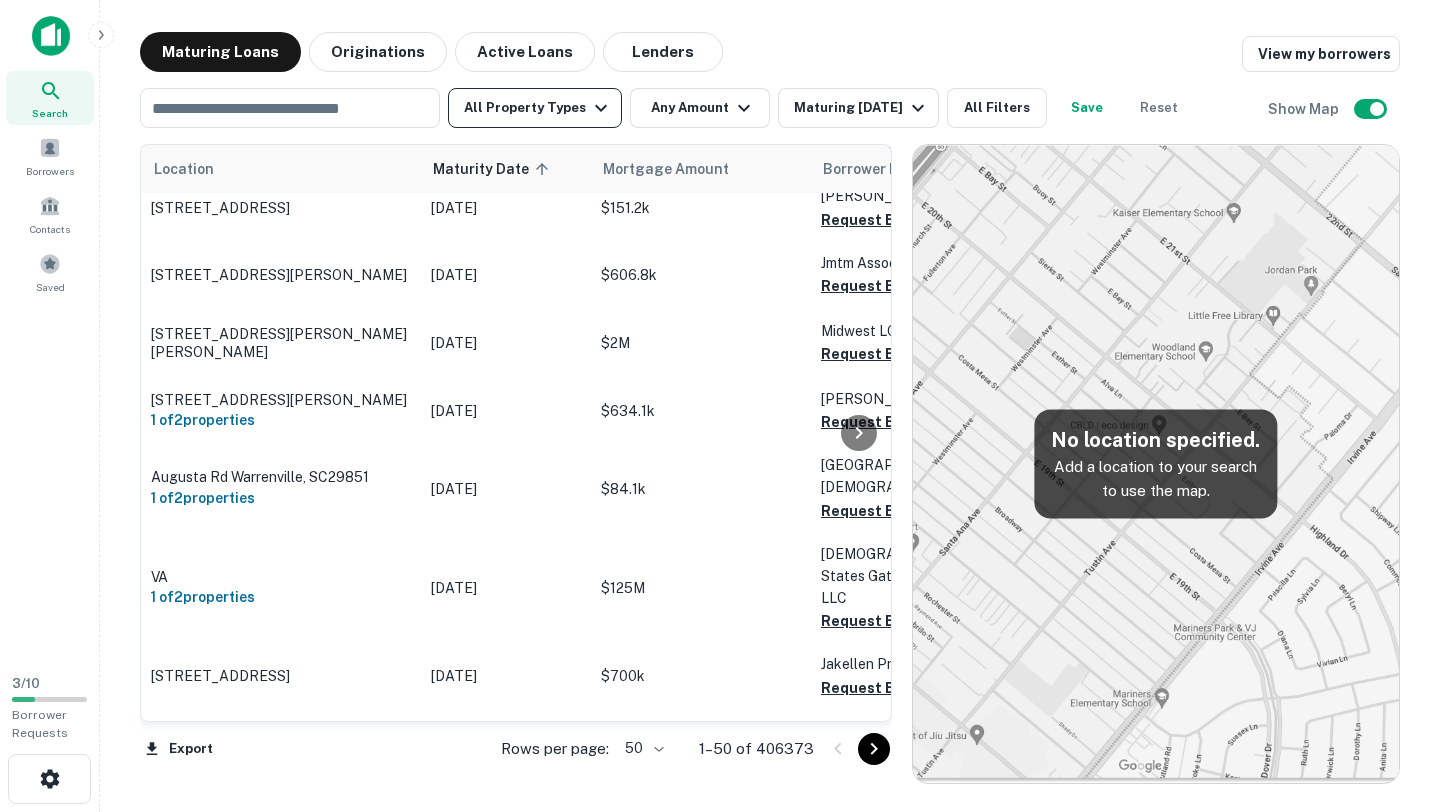 click on "All Property Types" at bounding box center [535, 108] 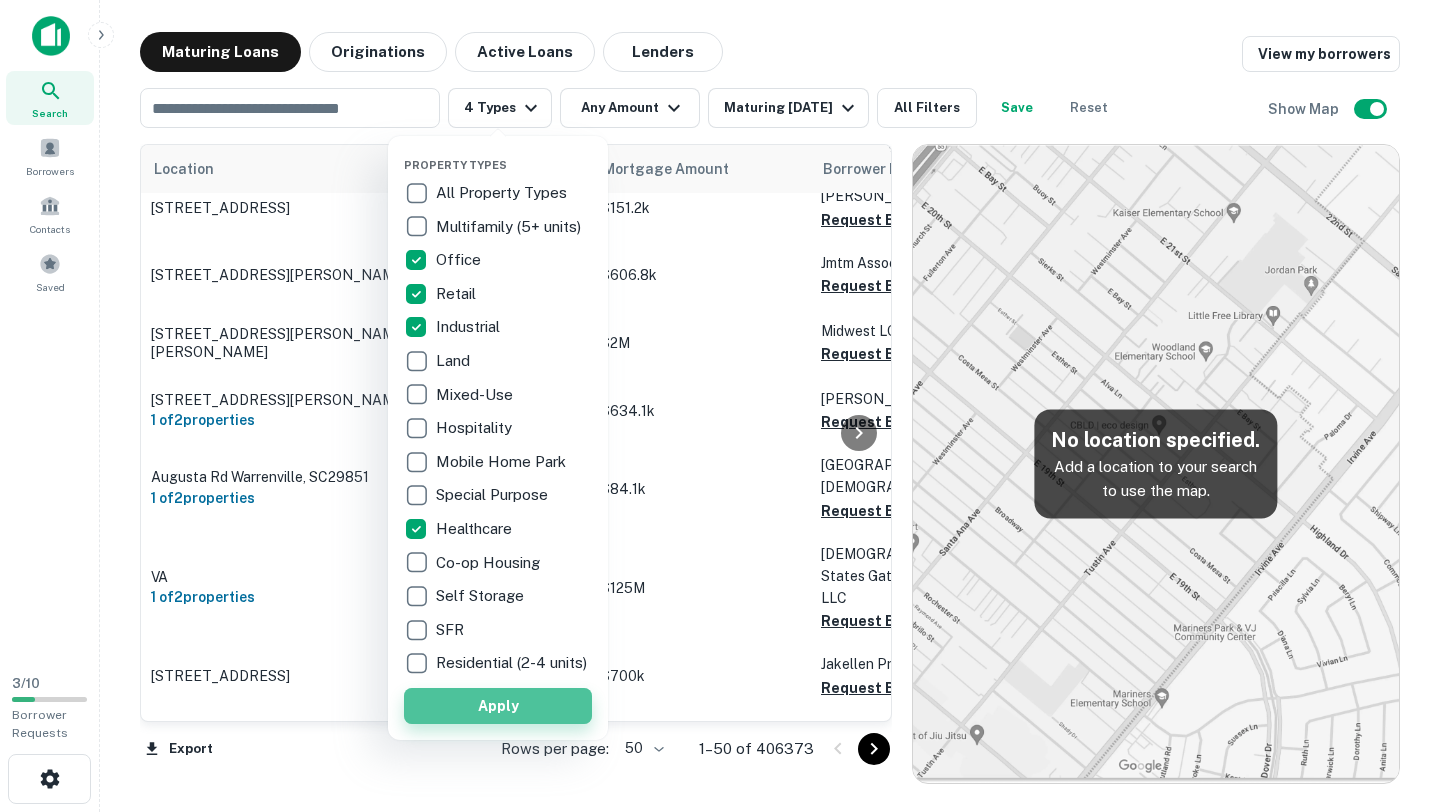 click on "Apply" at bounding box center [498, 706] 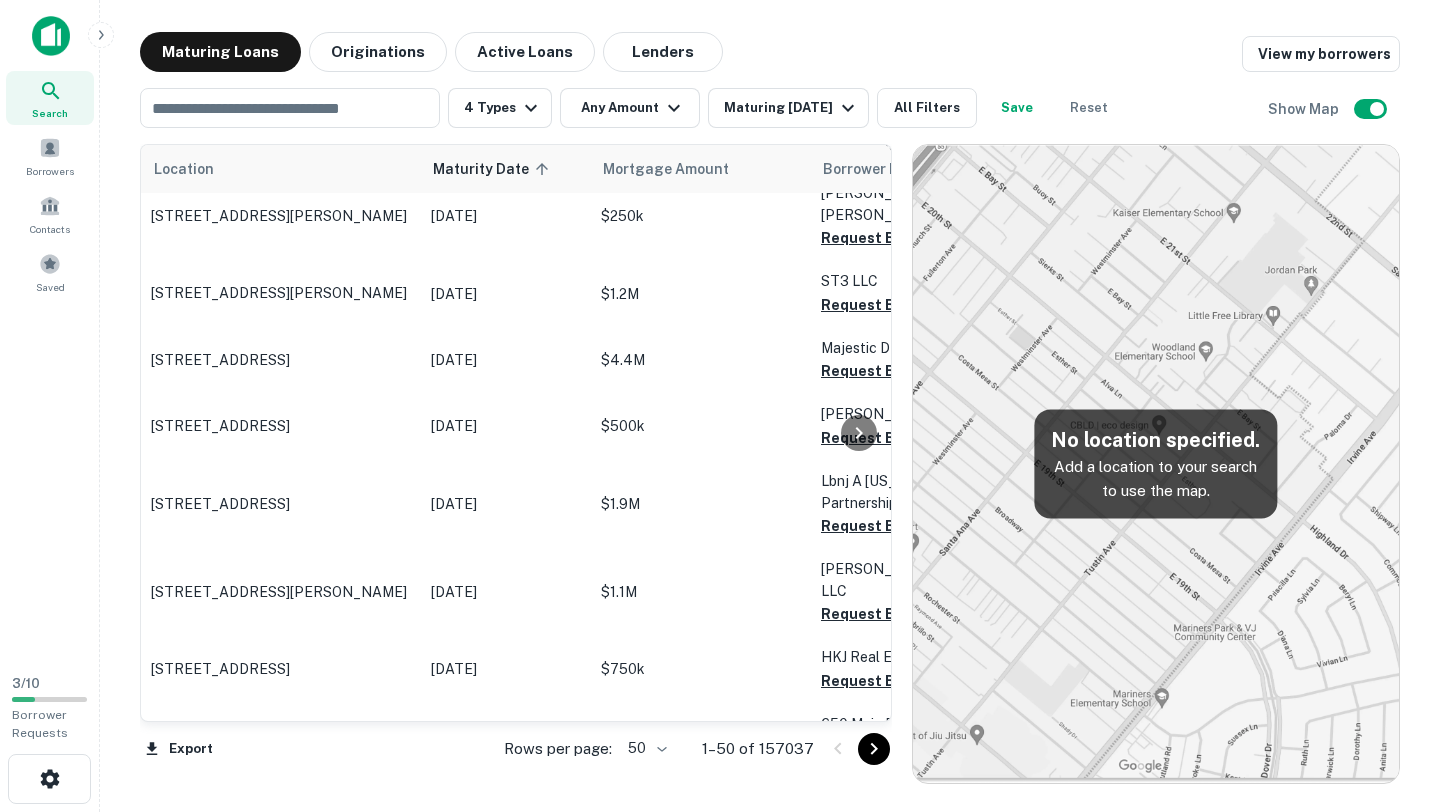 click 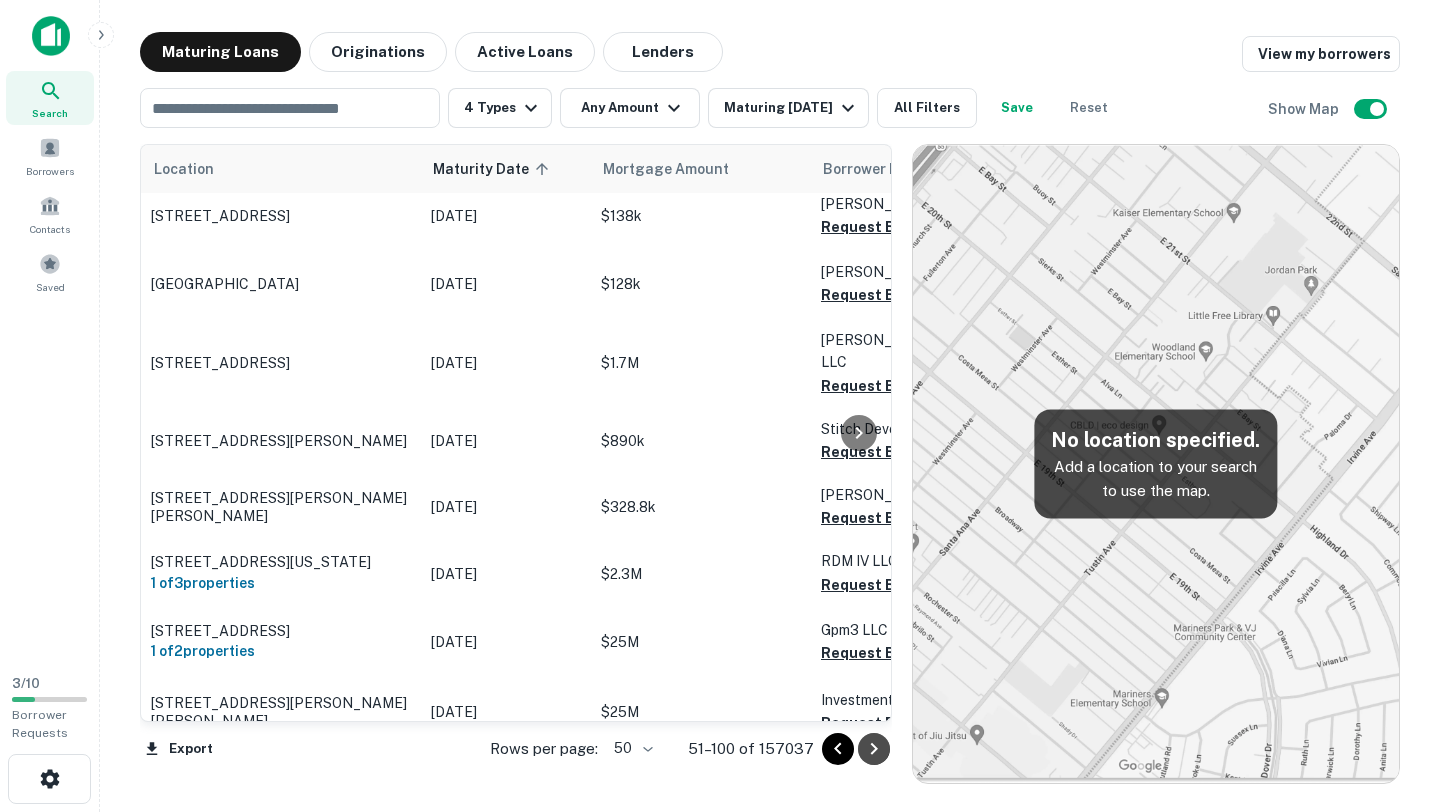 click 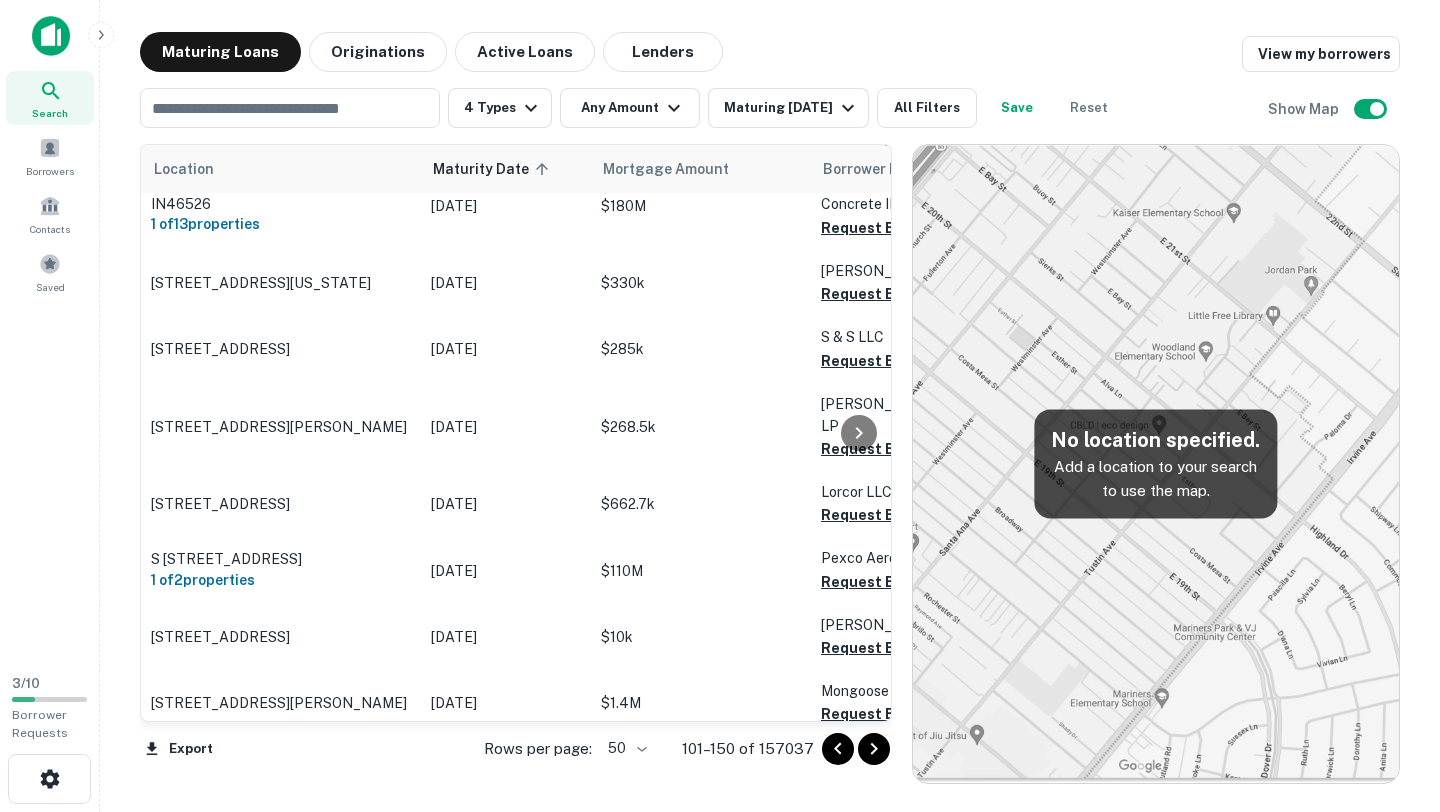 click 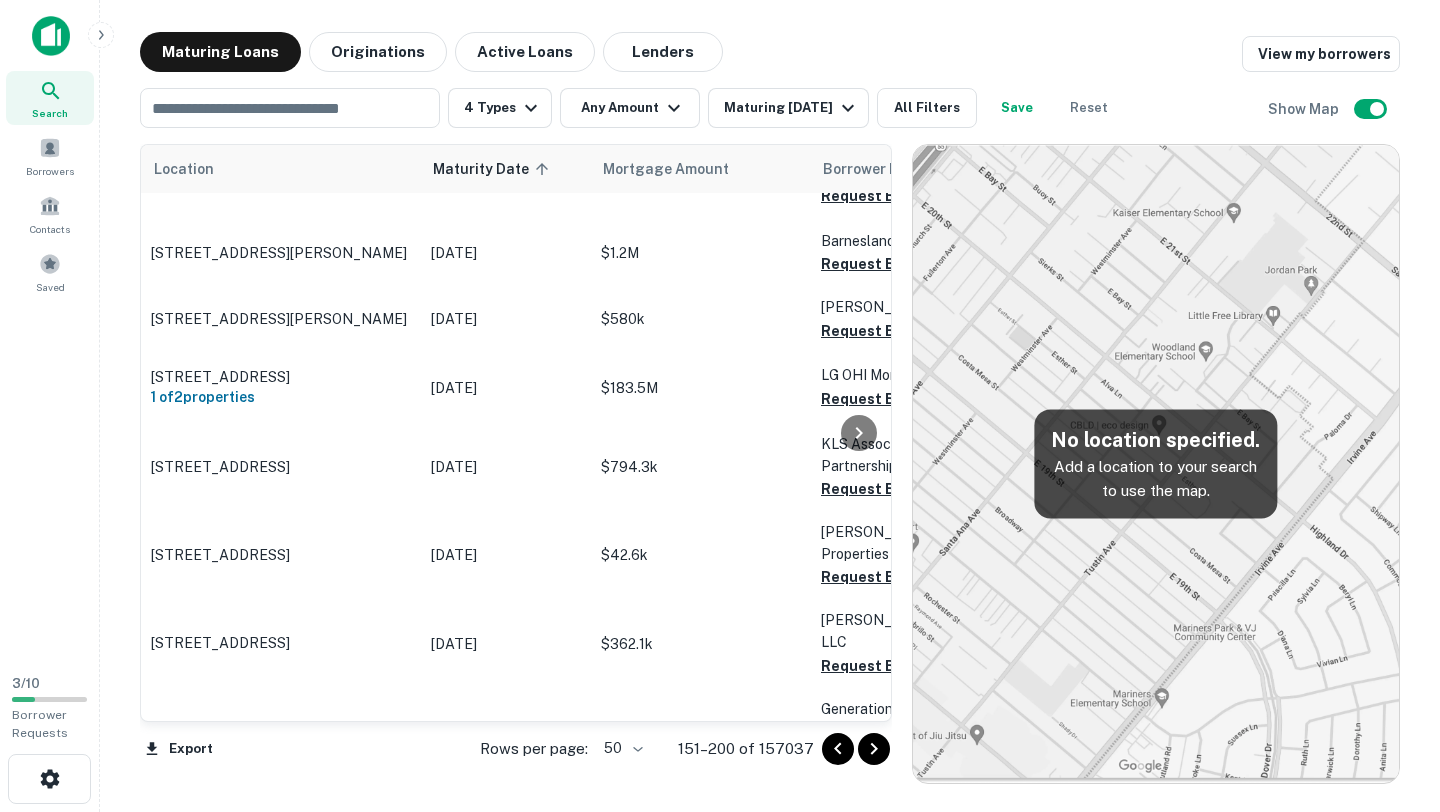 scroll, scrollTop: 1557, scrollLeft: 0, axis: vertical 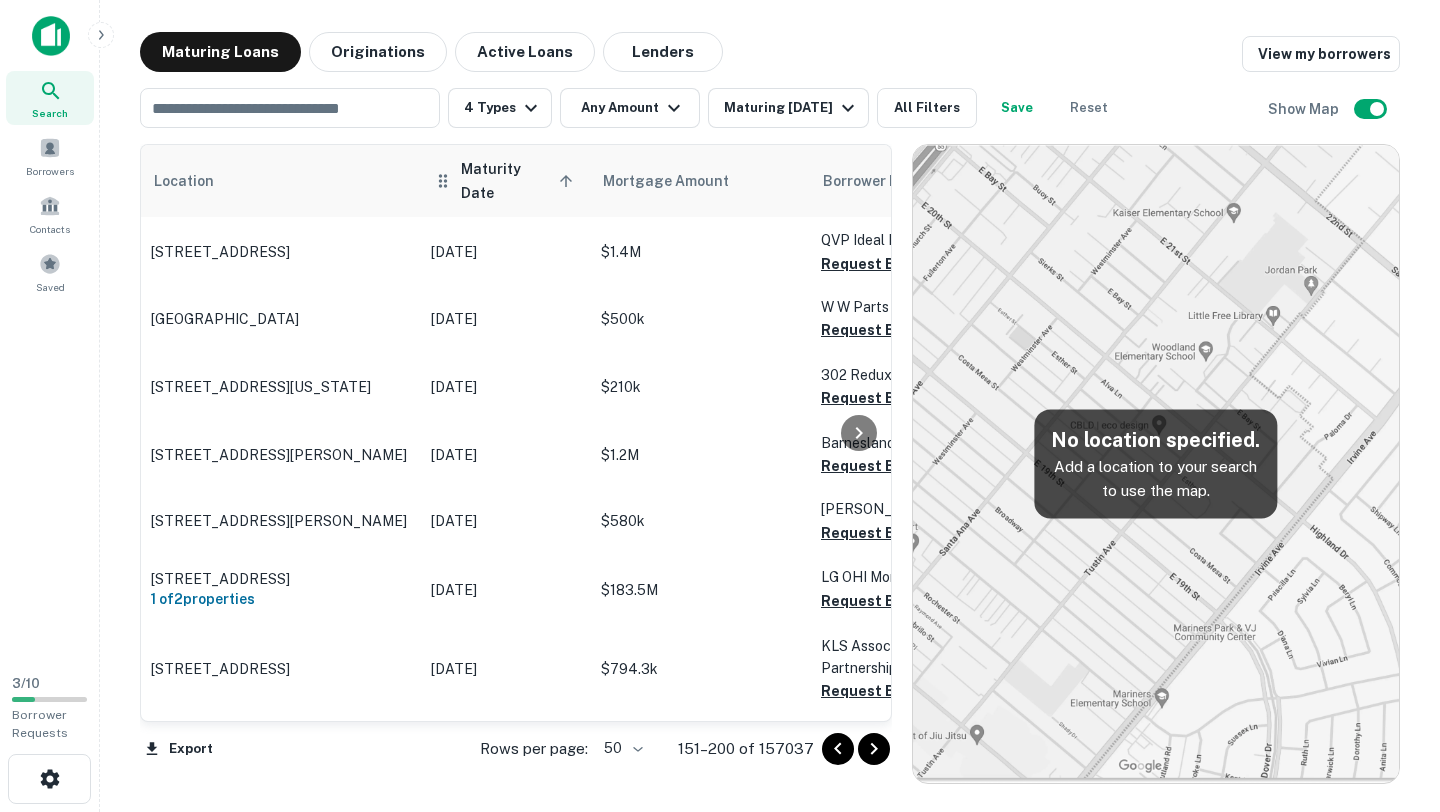click on "Maturity Date sorted ascending" at bounding box center (520, 181) 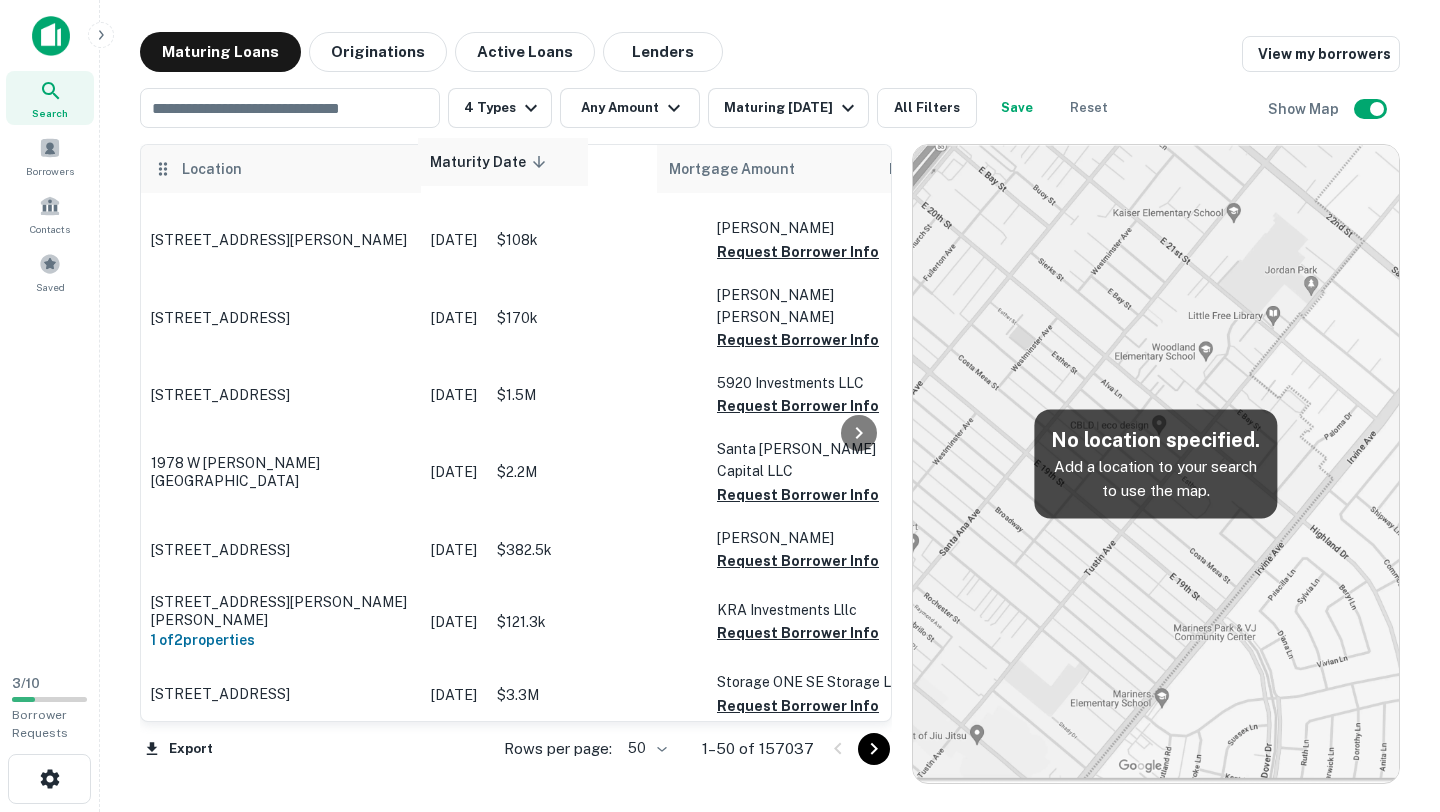 drag, startPoint x: 442, startPoint y: 168, endPoint x: 415, endPoint y: 162, distance: 27.658634 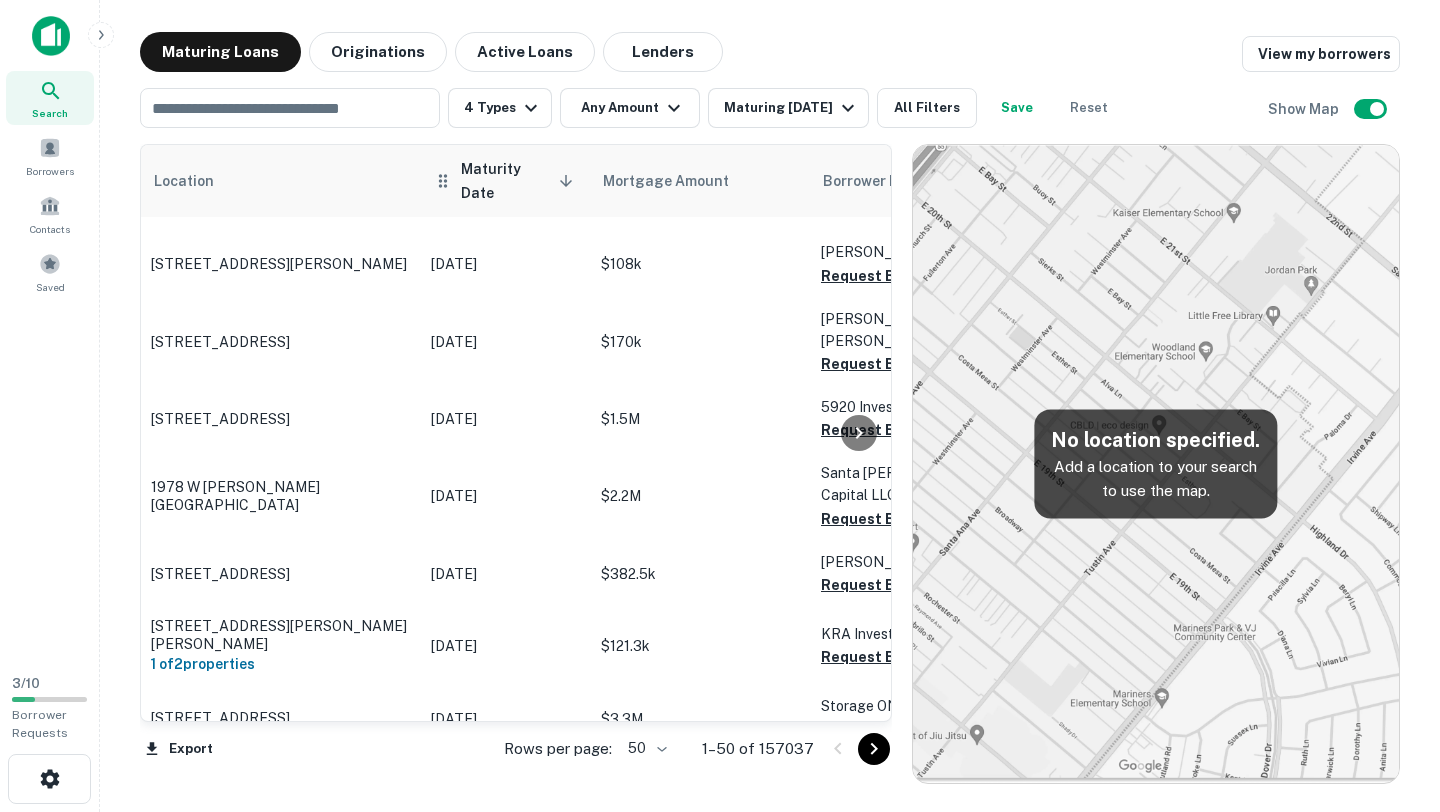 click on "Maturity Date sorted descending" at bounding box center (520, 181) 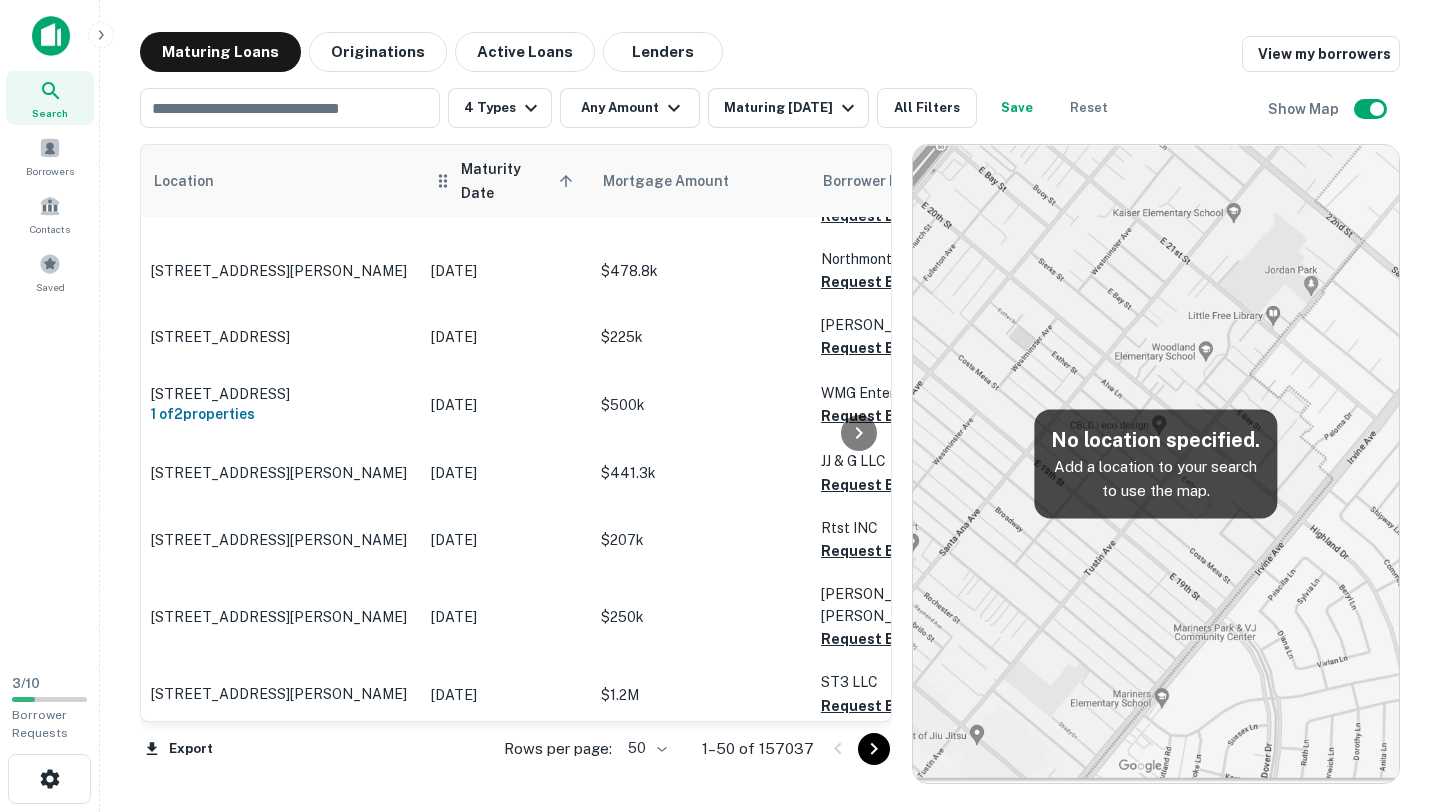 click on "Maturity Date sorted ascending" at bounding box center [520, 181] 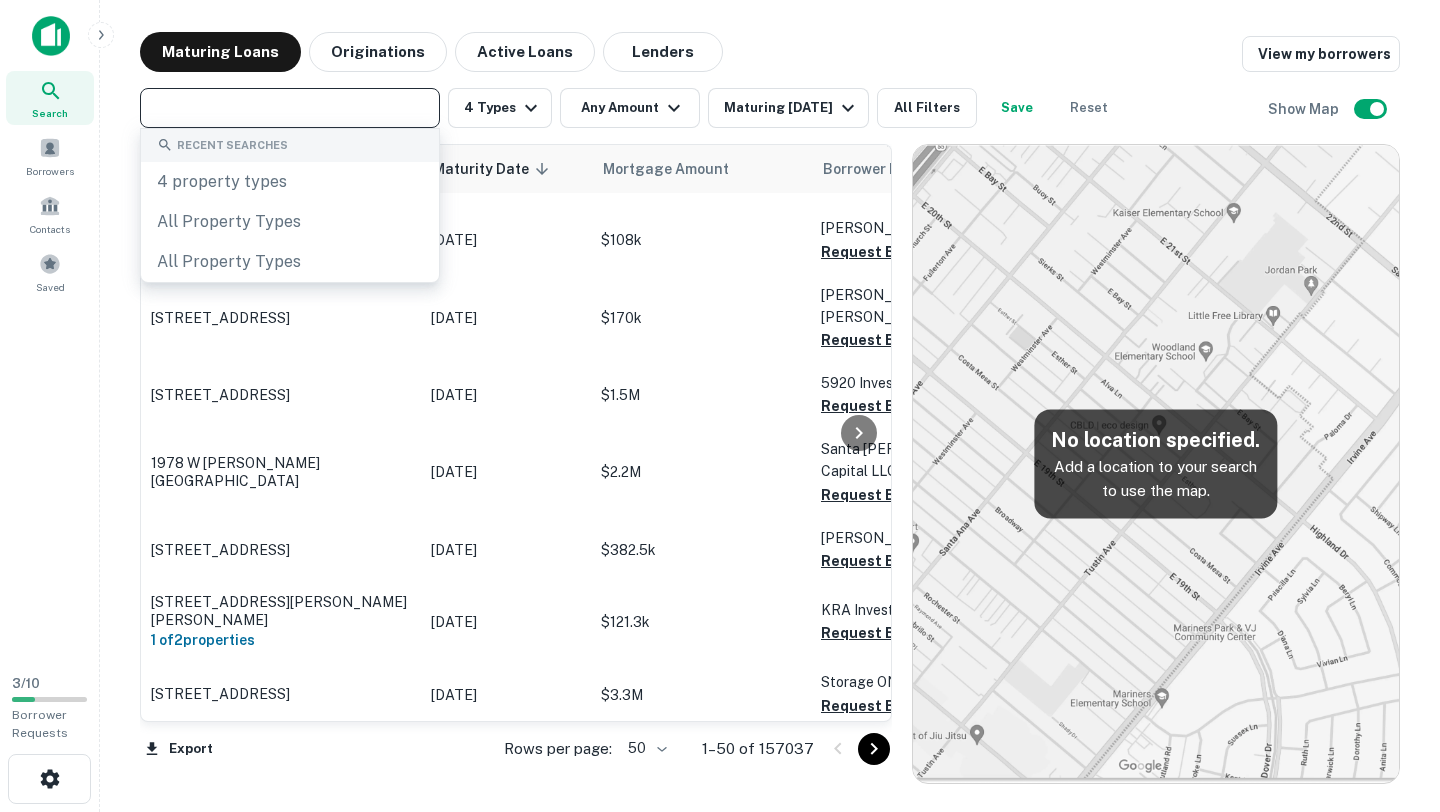 click at bounding box center (288, 108) 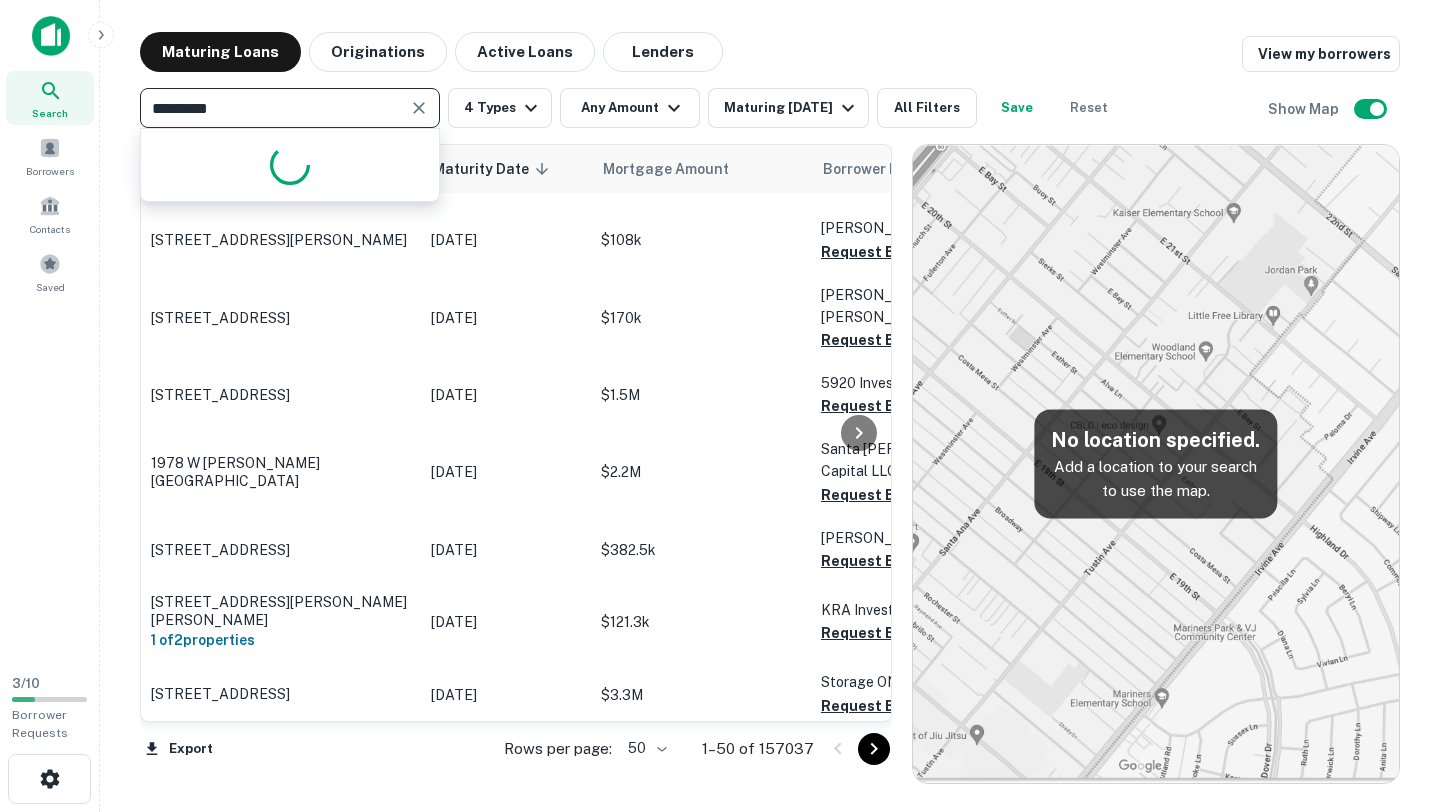 type on "**********" 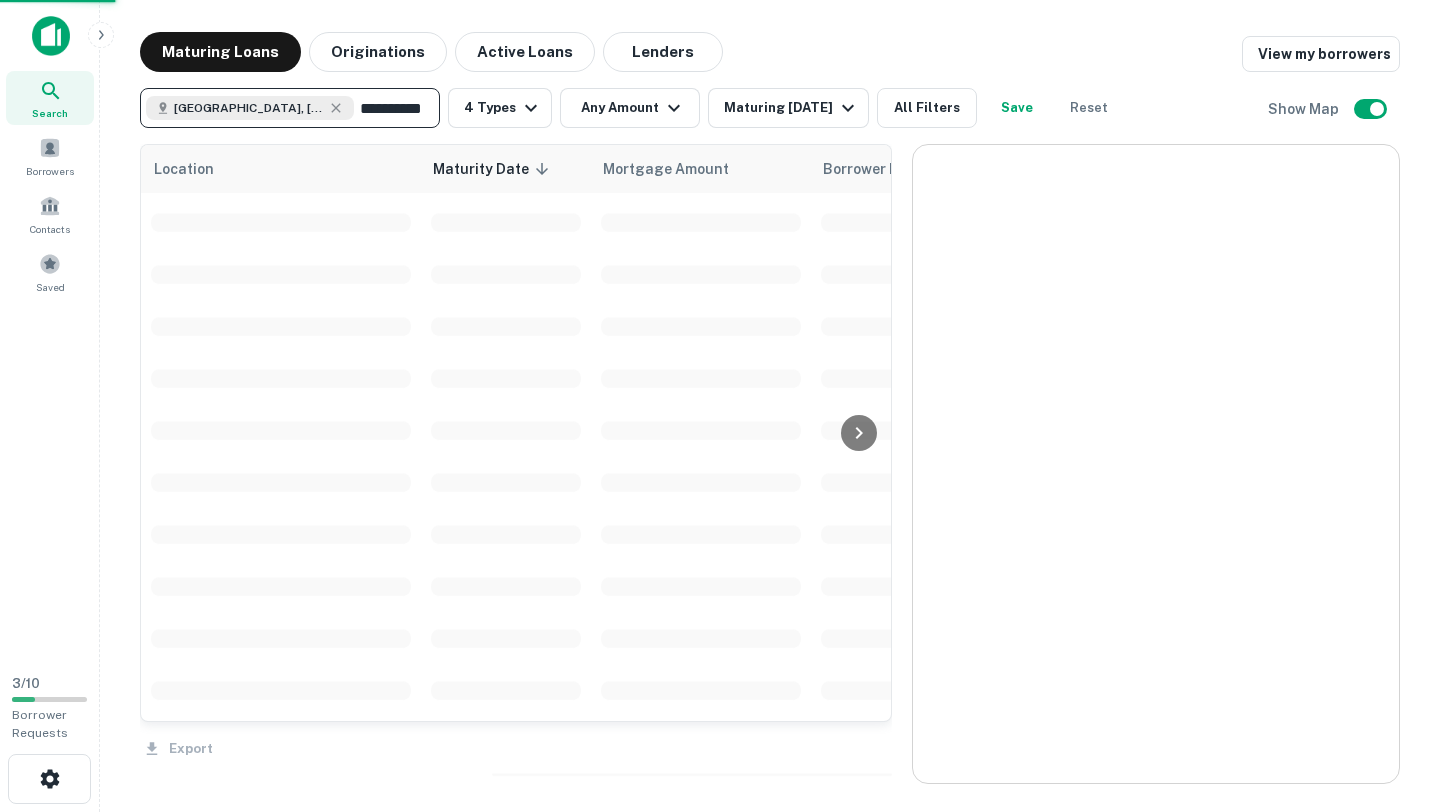 type 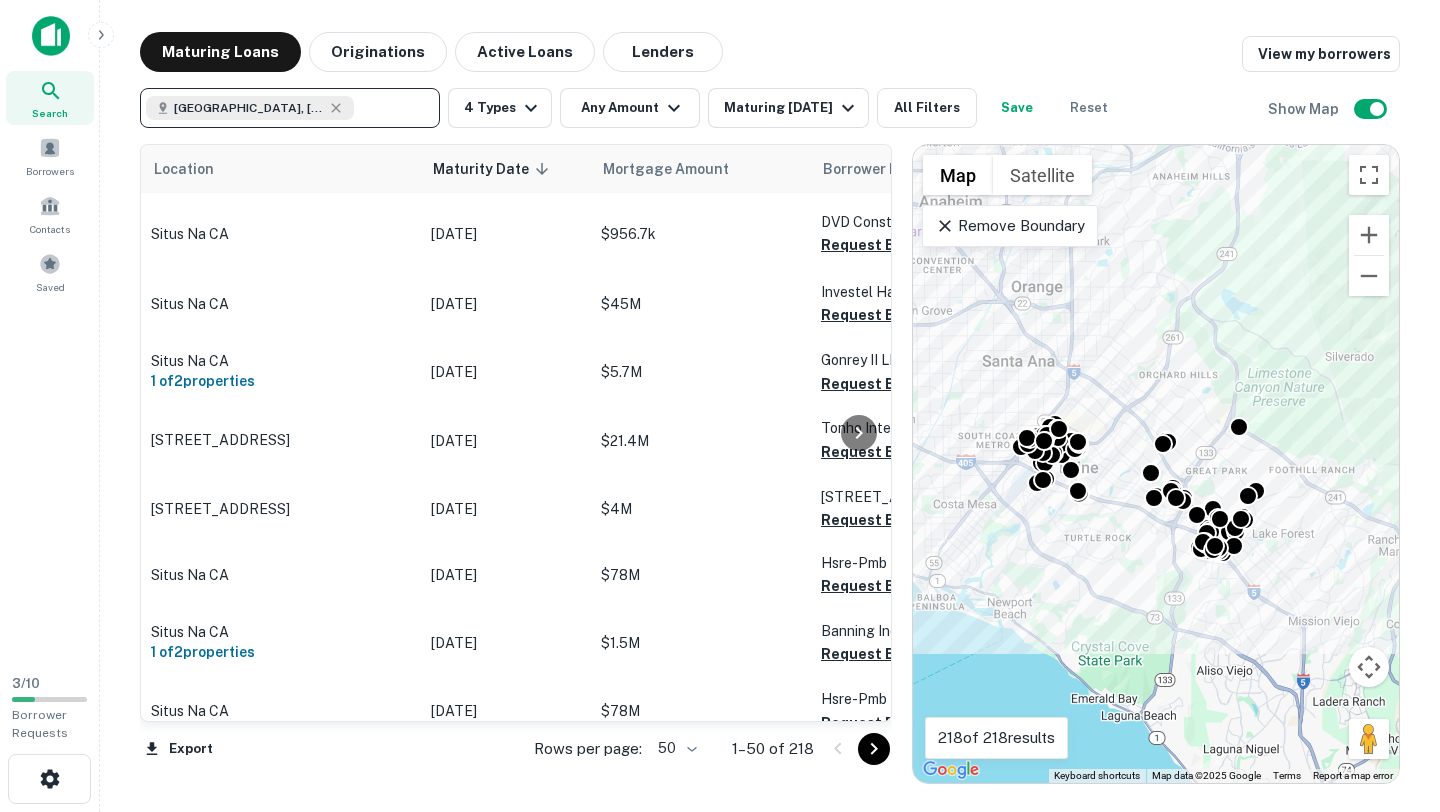 scroll, scrollTop: 0, scrollLeft: 0, axis: both 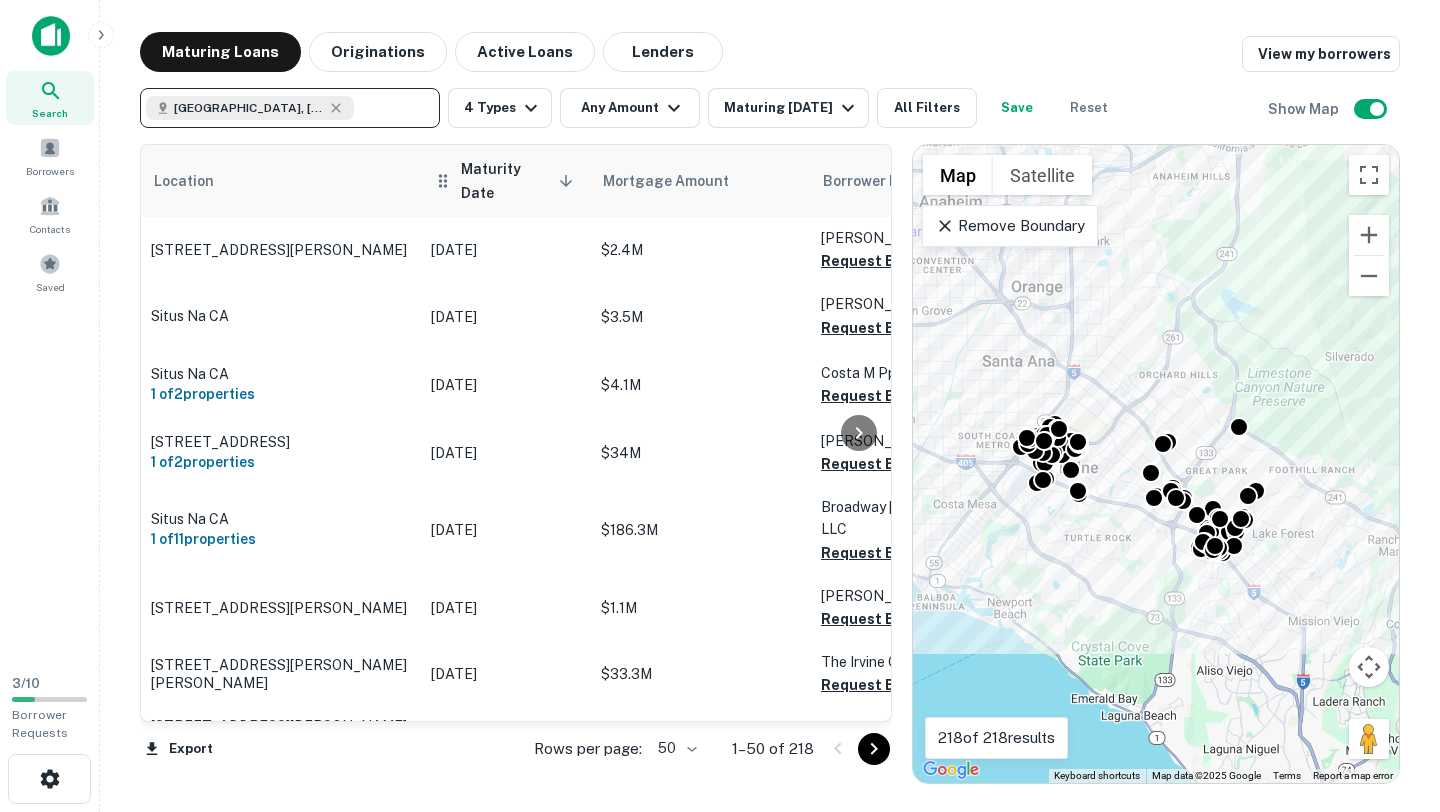 click on "Maturity Date sorted descending" at bounding box center [520, 181] 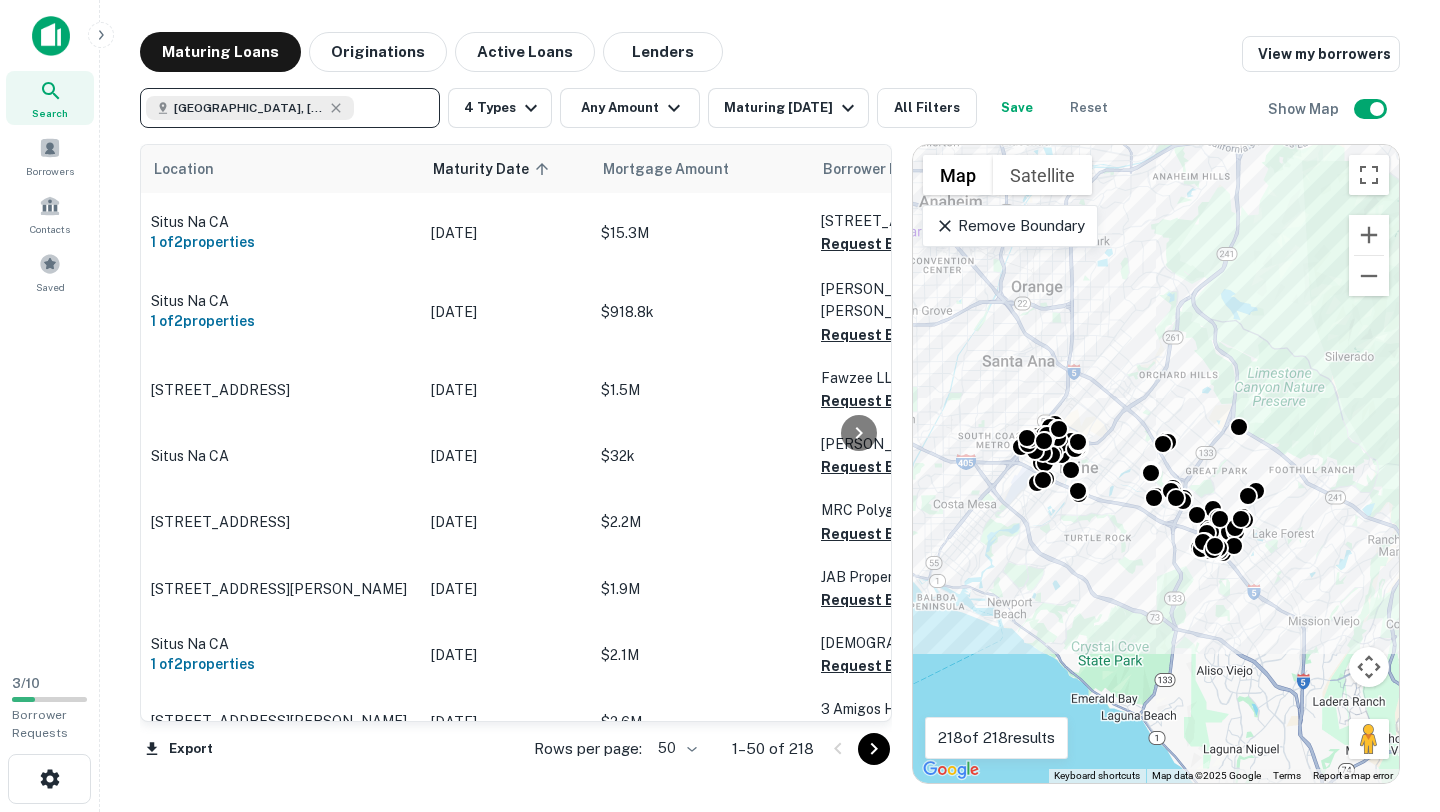 scroll, scrollTop: 3021, scrollLeft: 0, axis: vertical 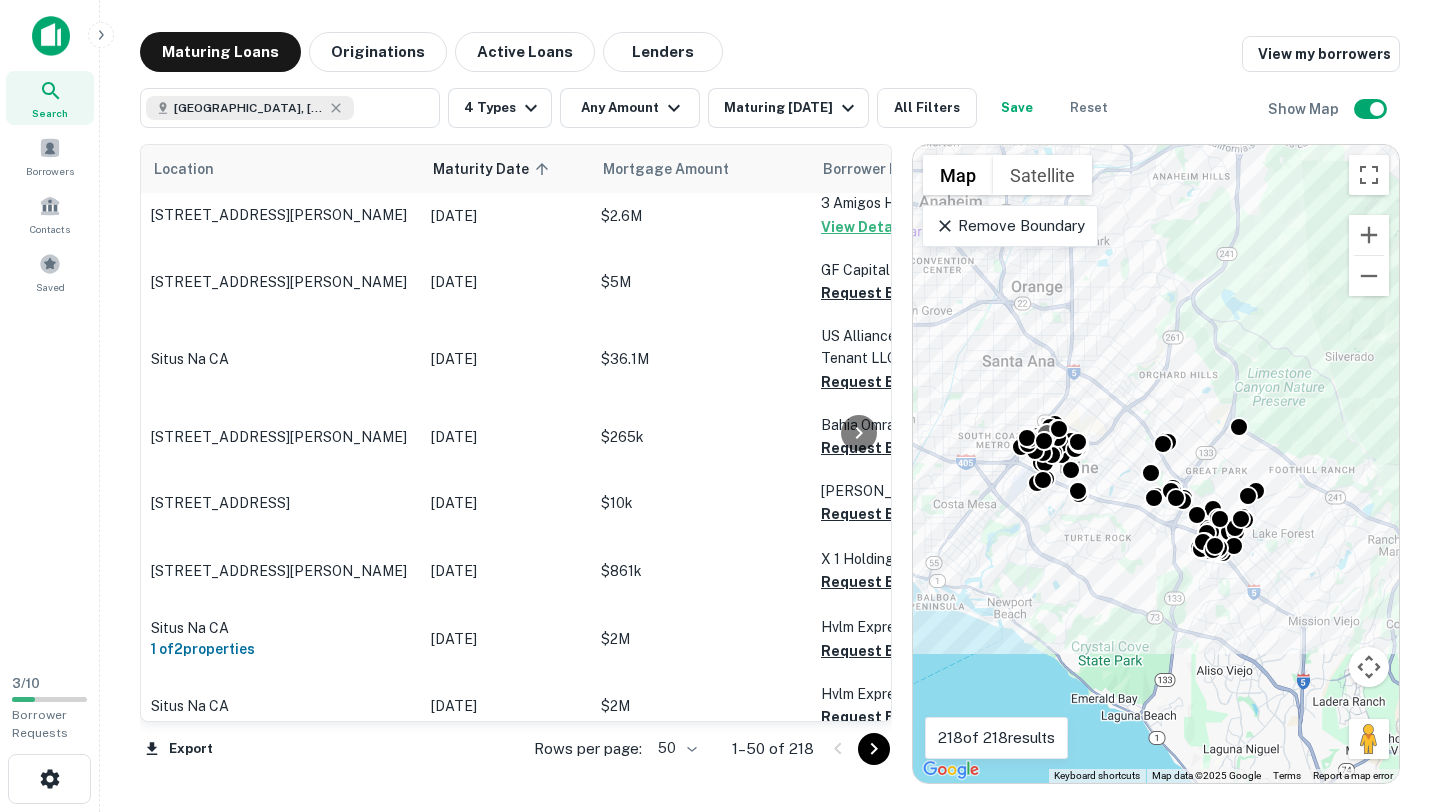 click on "17100 Gillette Ave Irvine, CA92614" at bounding box center [281, 774] 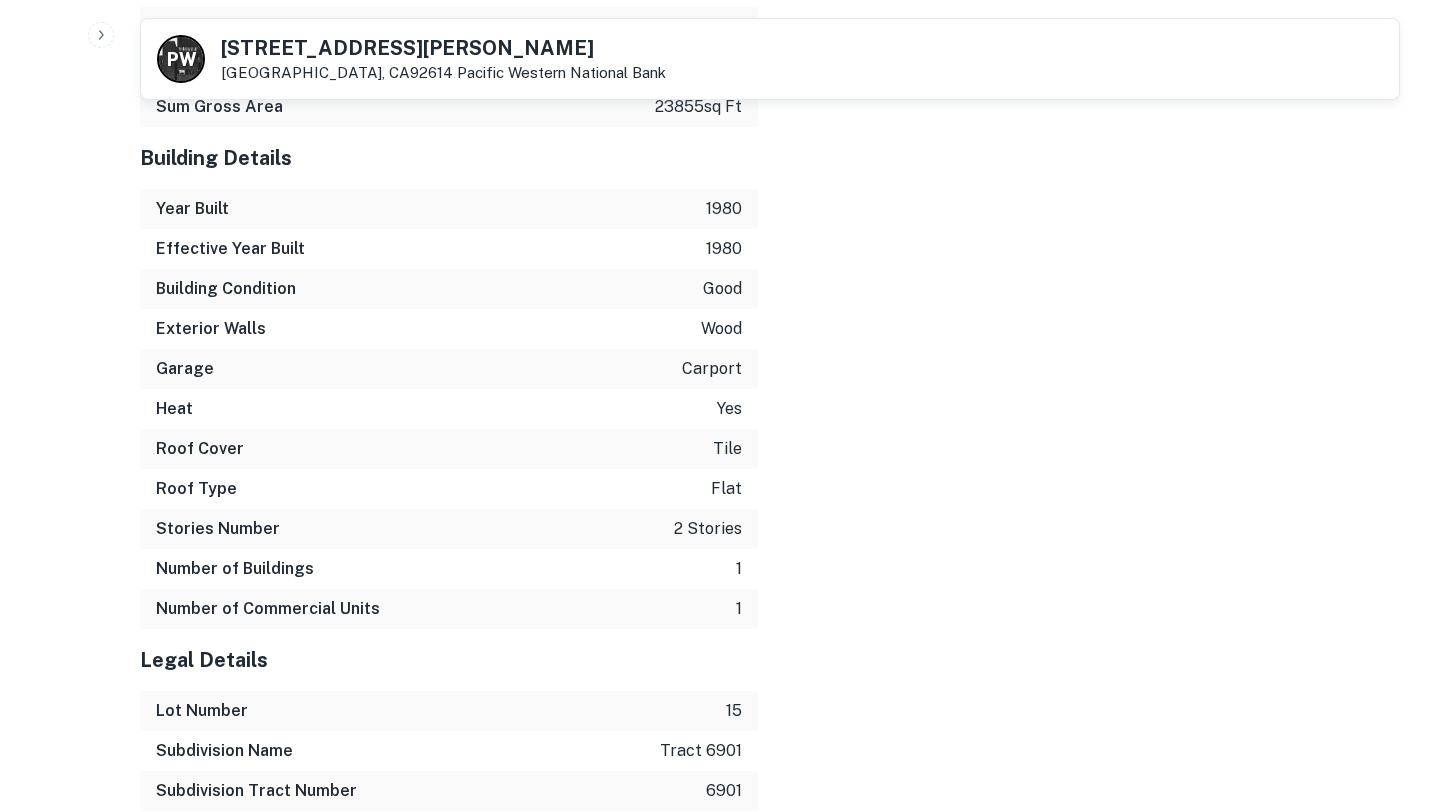 scroll, scrollTop: 2767, scrollLeft: 0, axis: vertical 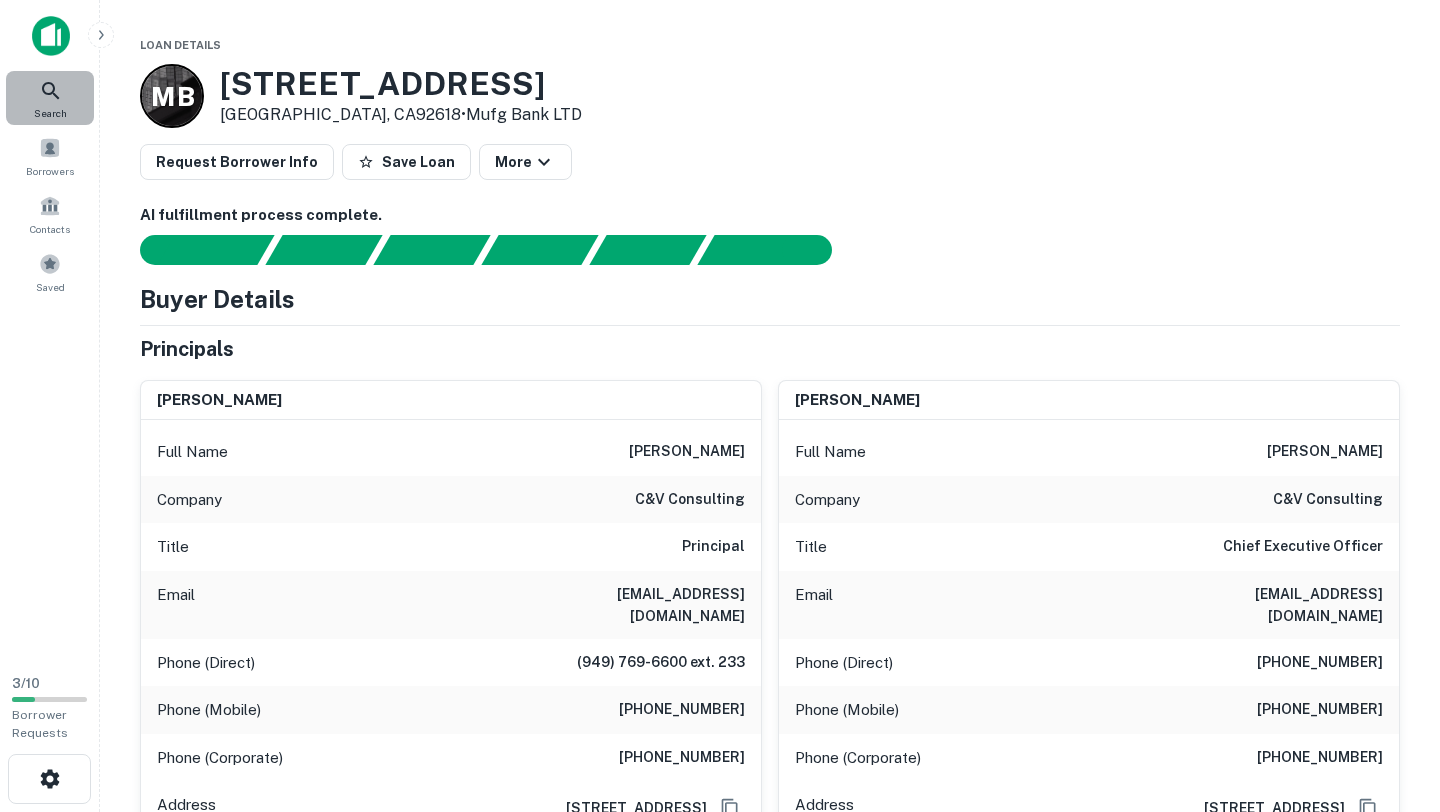 click 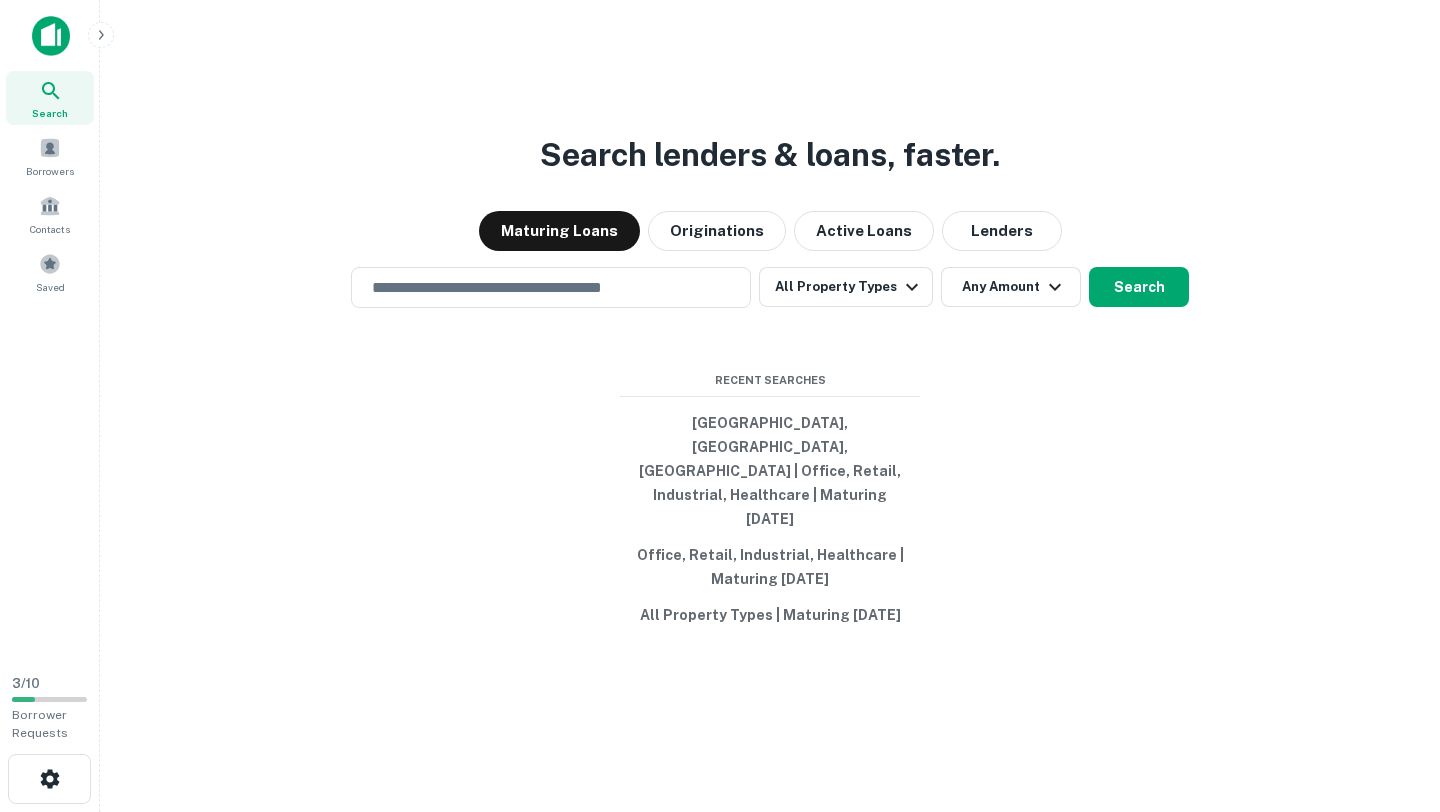 scroll, scrollTop: 0, scrollLeft: 0, axis: both 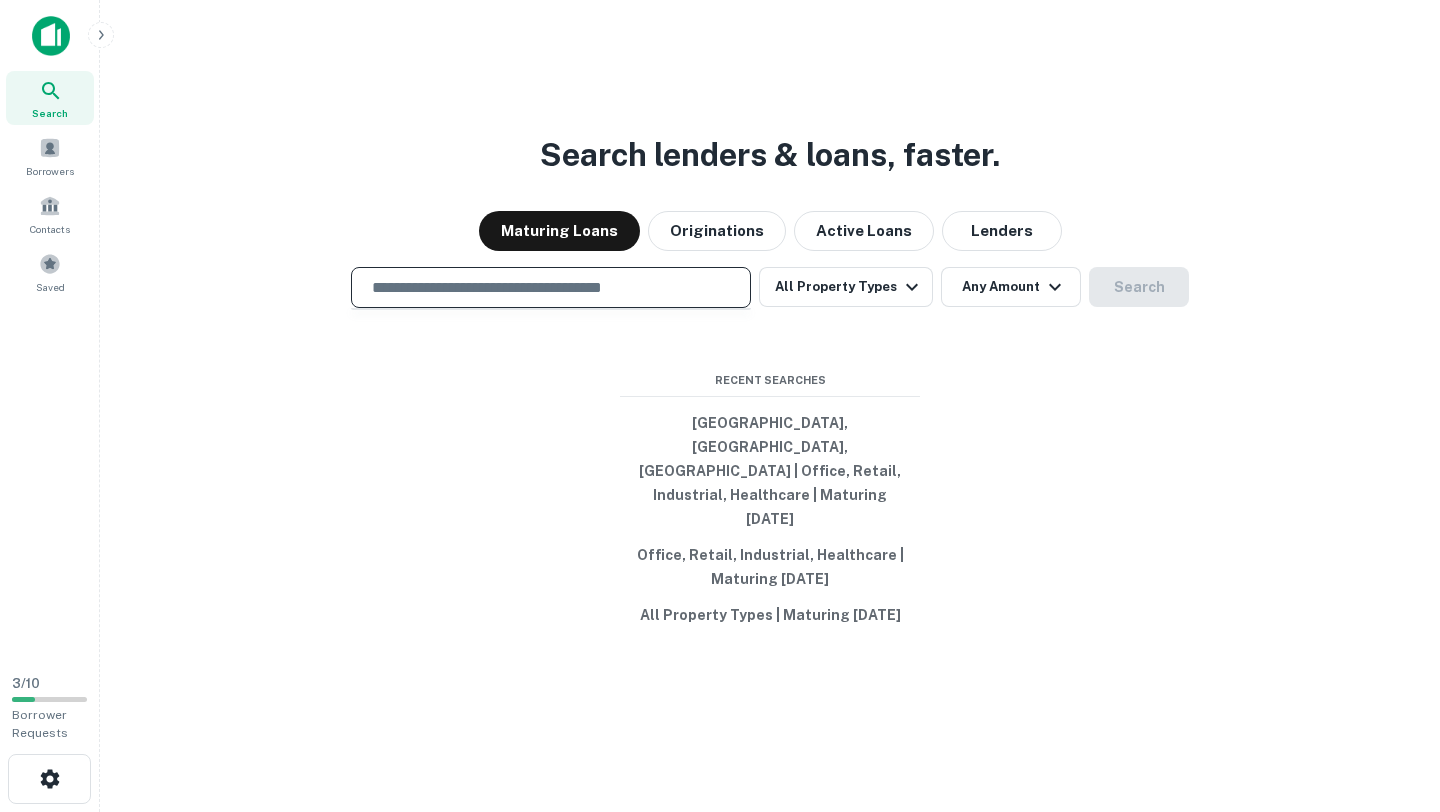 click at bounding box center (551, 287) 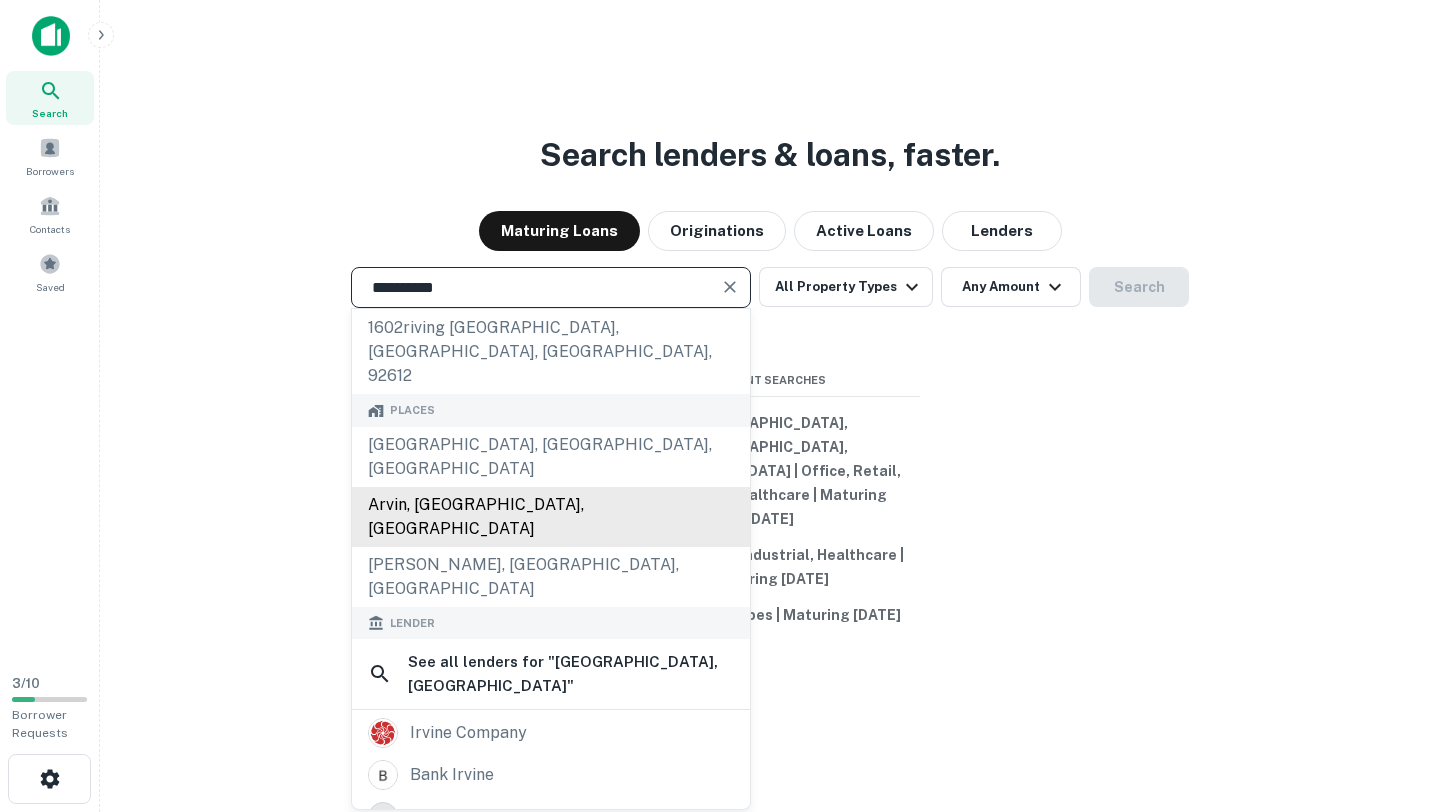 scroll, scrollTop: 76, scrollLeft: 0, axis: vertical 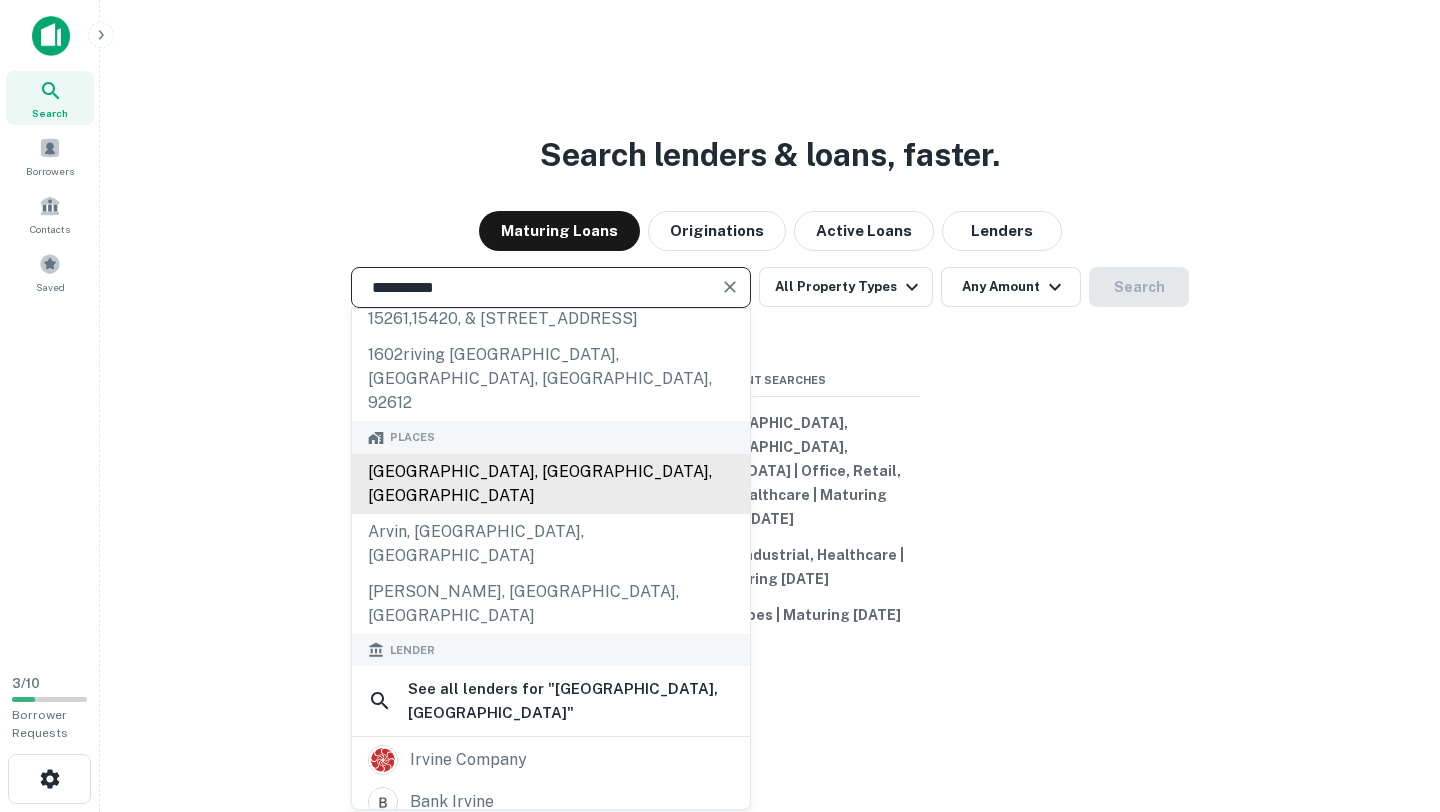 type on "**********" 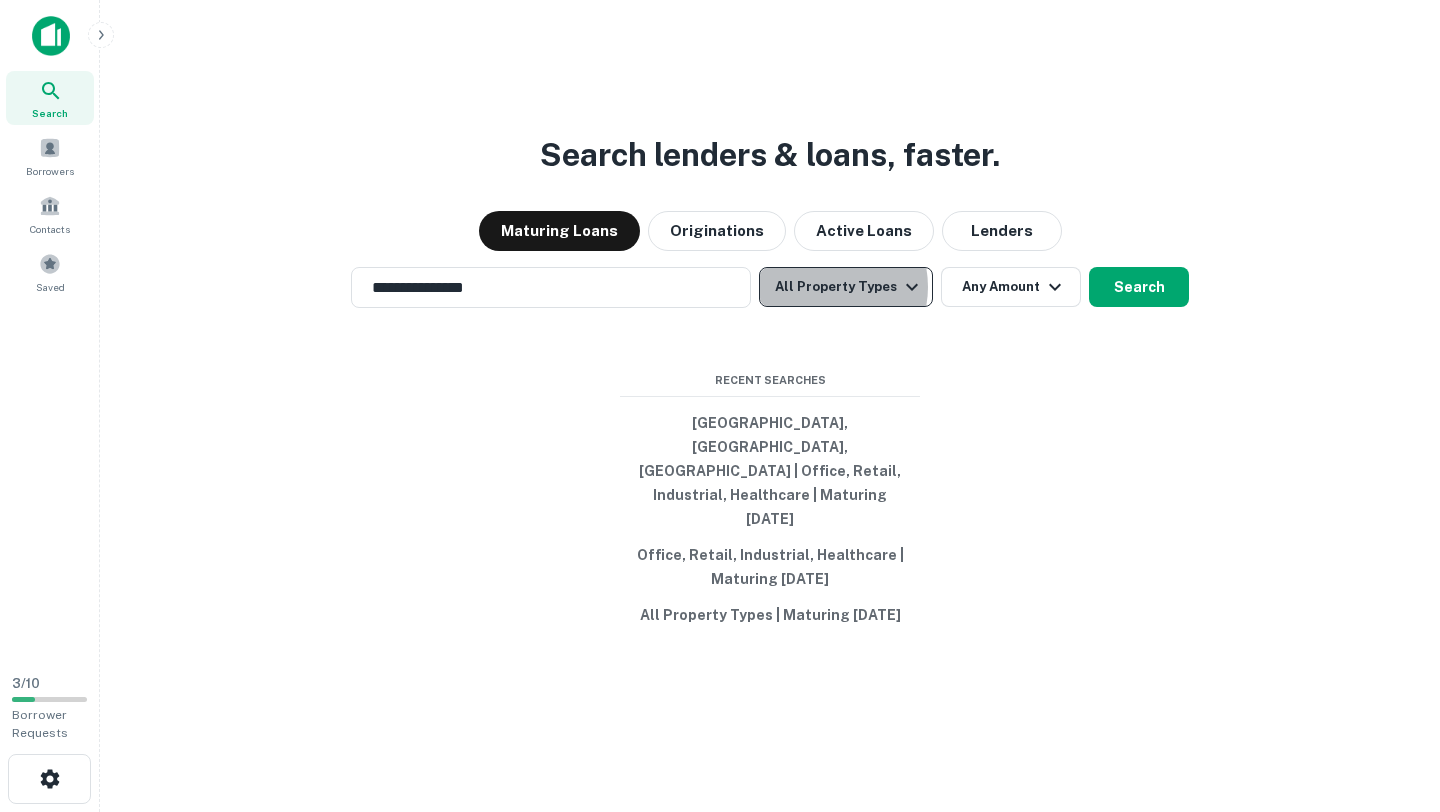 click on "All Property Types" at bounding box center [846, 287] 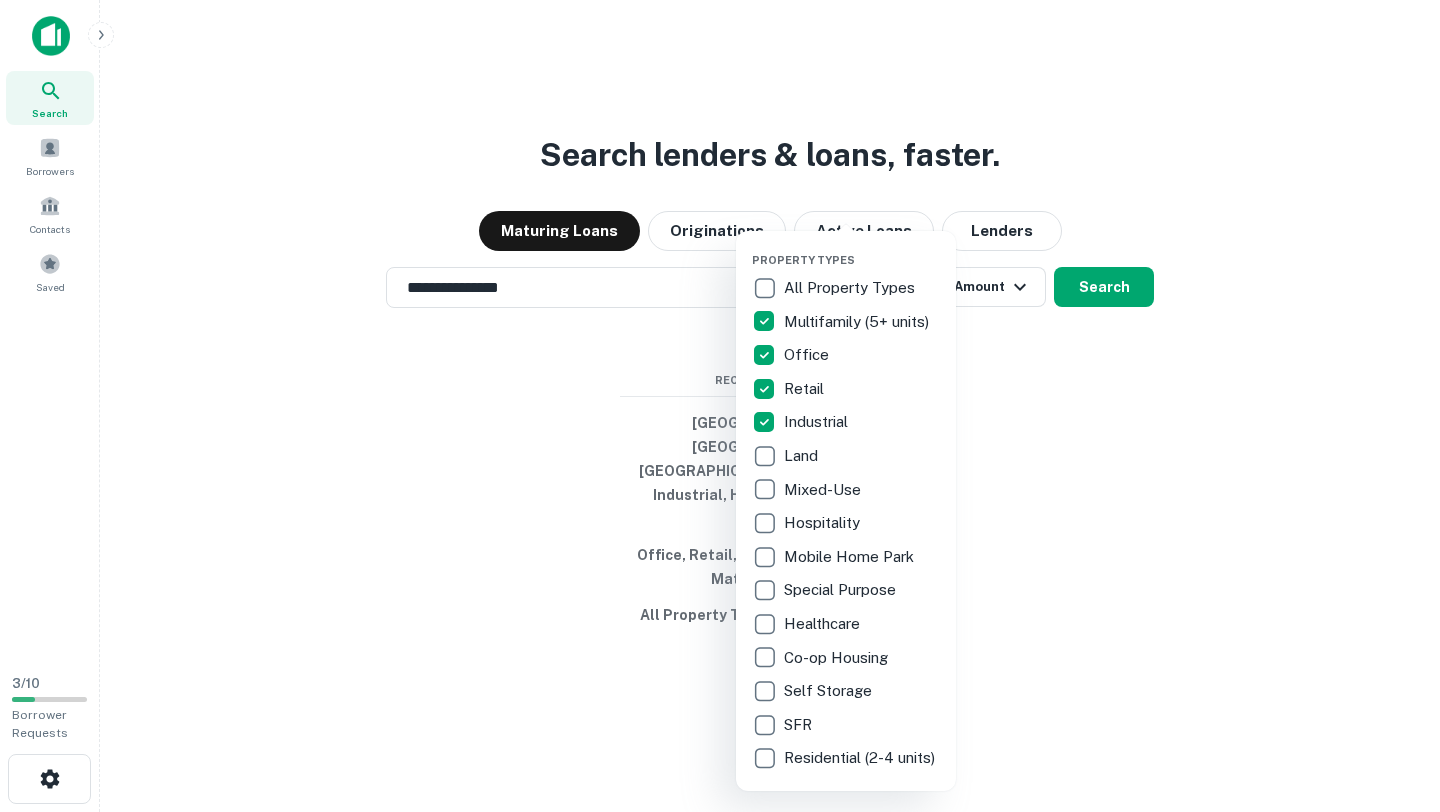 click at bounding box center [720, 406] 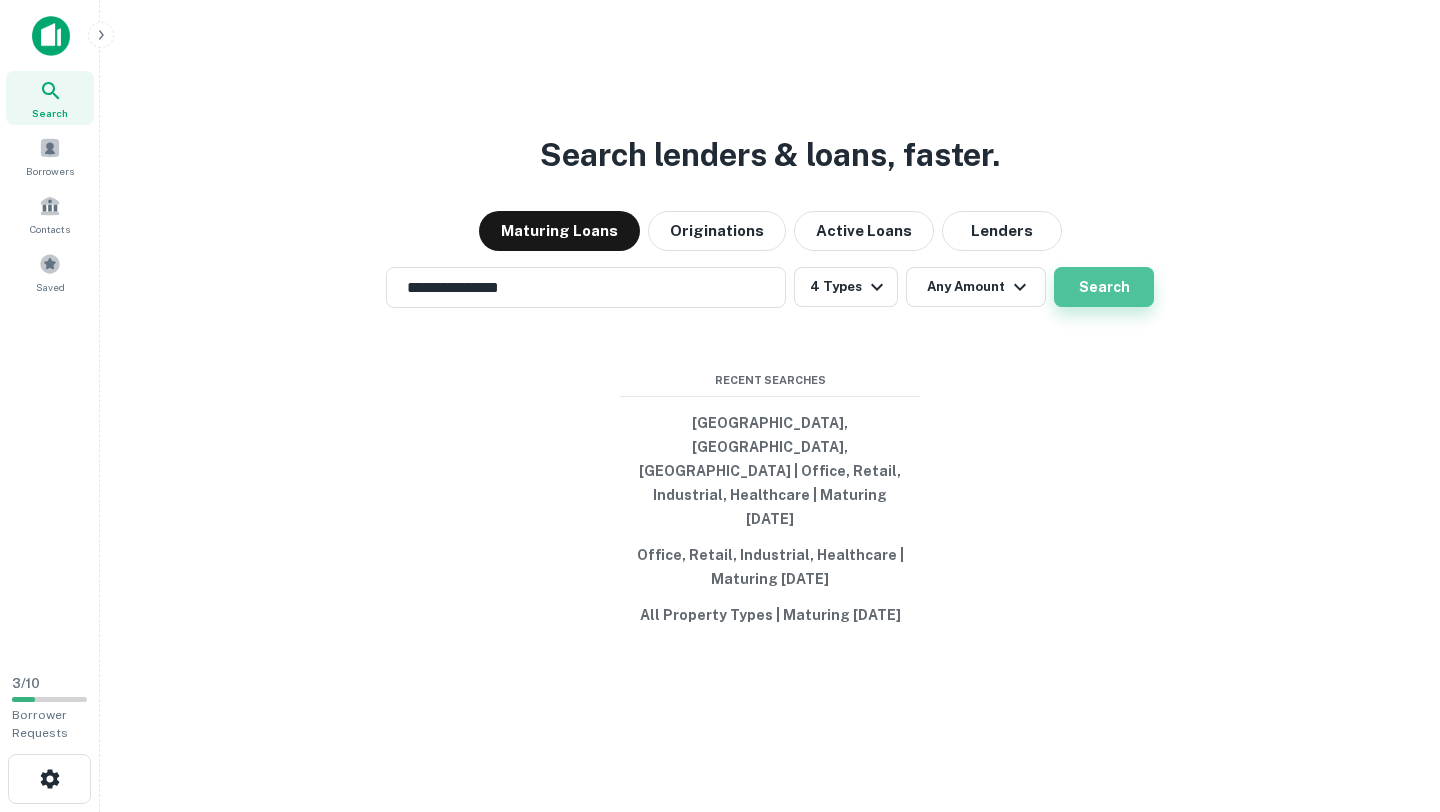 click on "Search" at bounding box center (1104, 287) 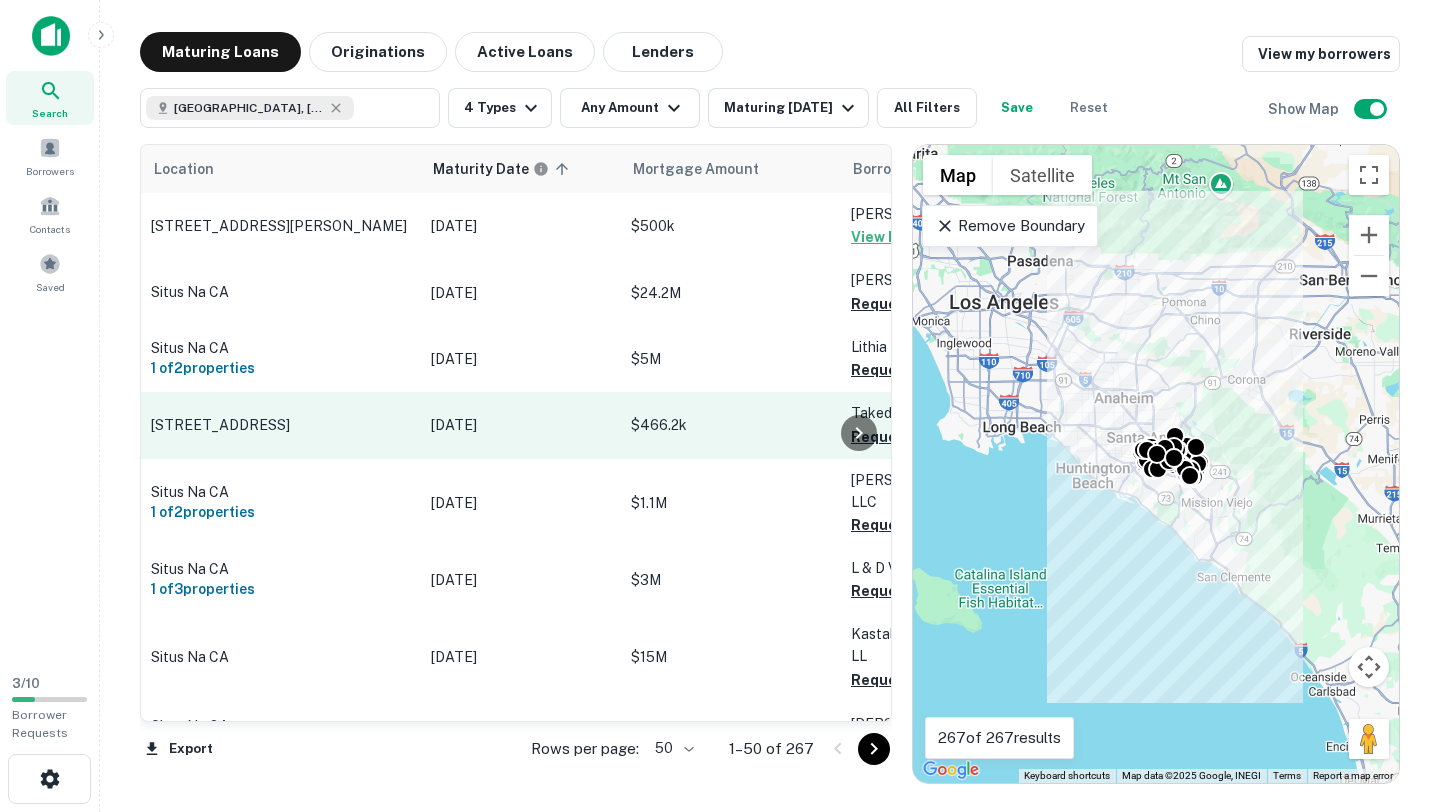 click on "[STREET_ADDRESS]" at bounding box center (281, 425) 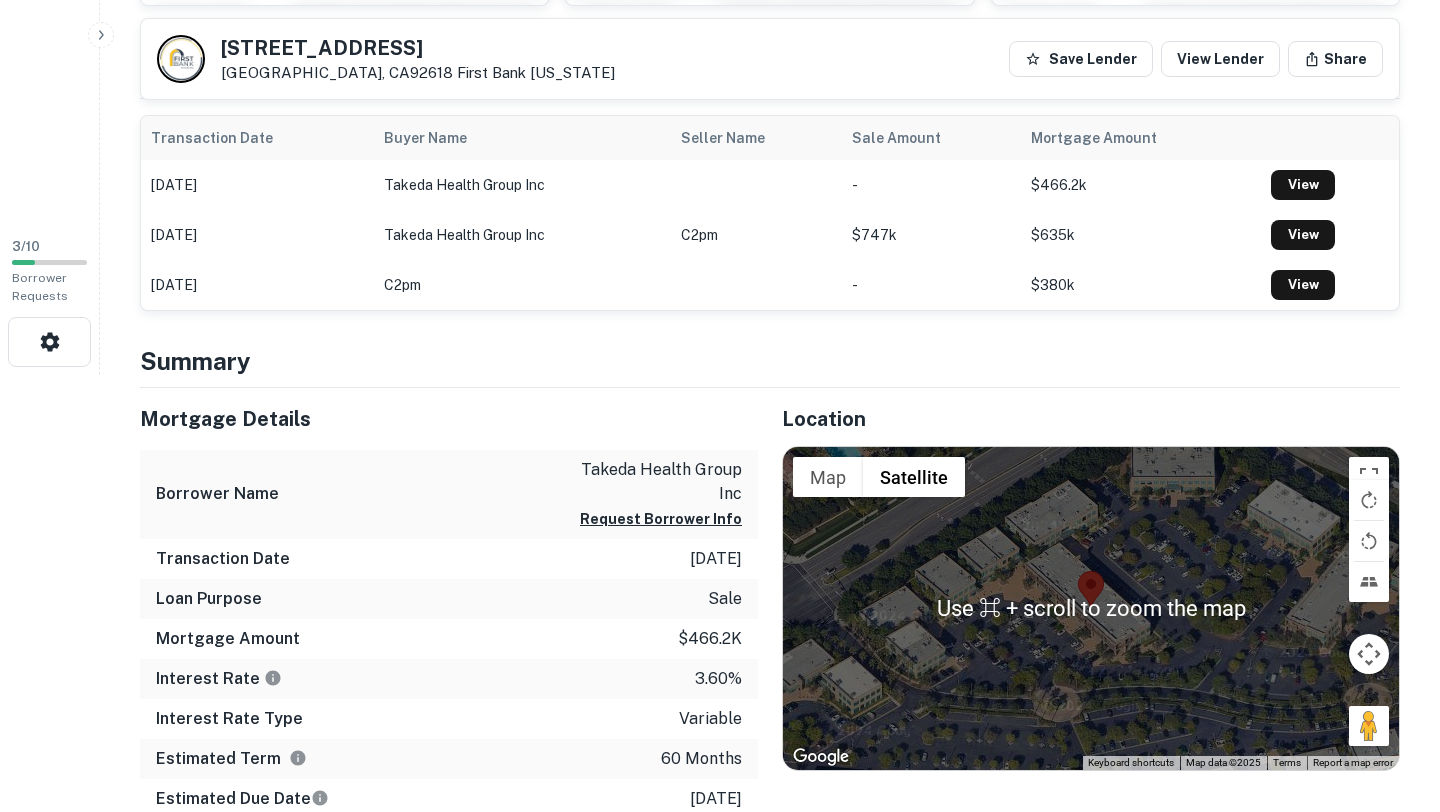 scroll, scrollTop: 440, scrollLeft: 0, axis: vertical 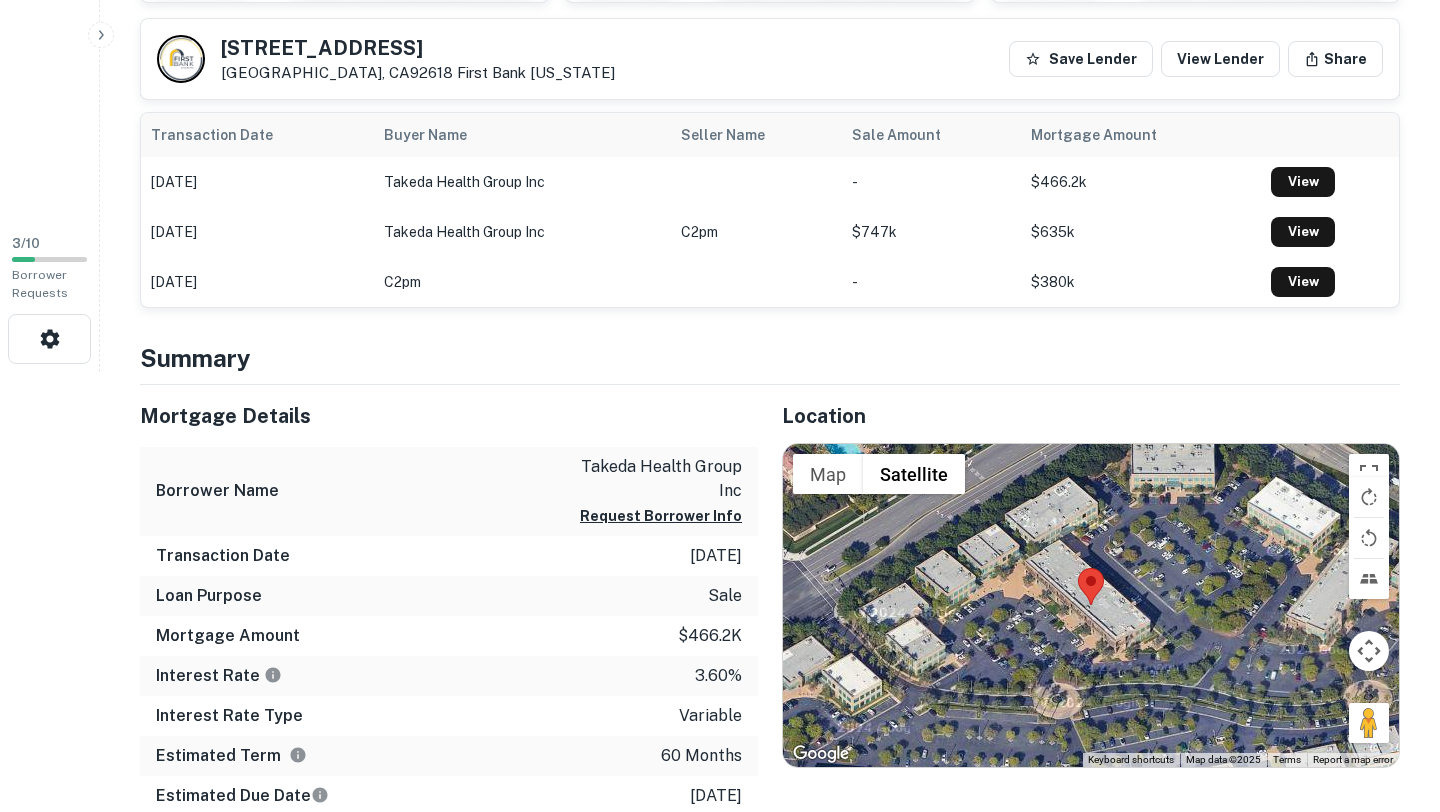 click on "To navigate, press the arrow keys." at bounding box center [1091, 605] 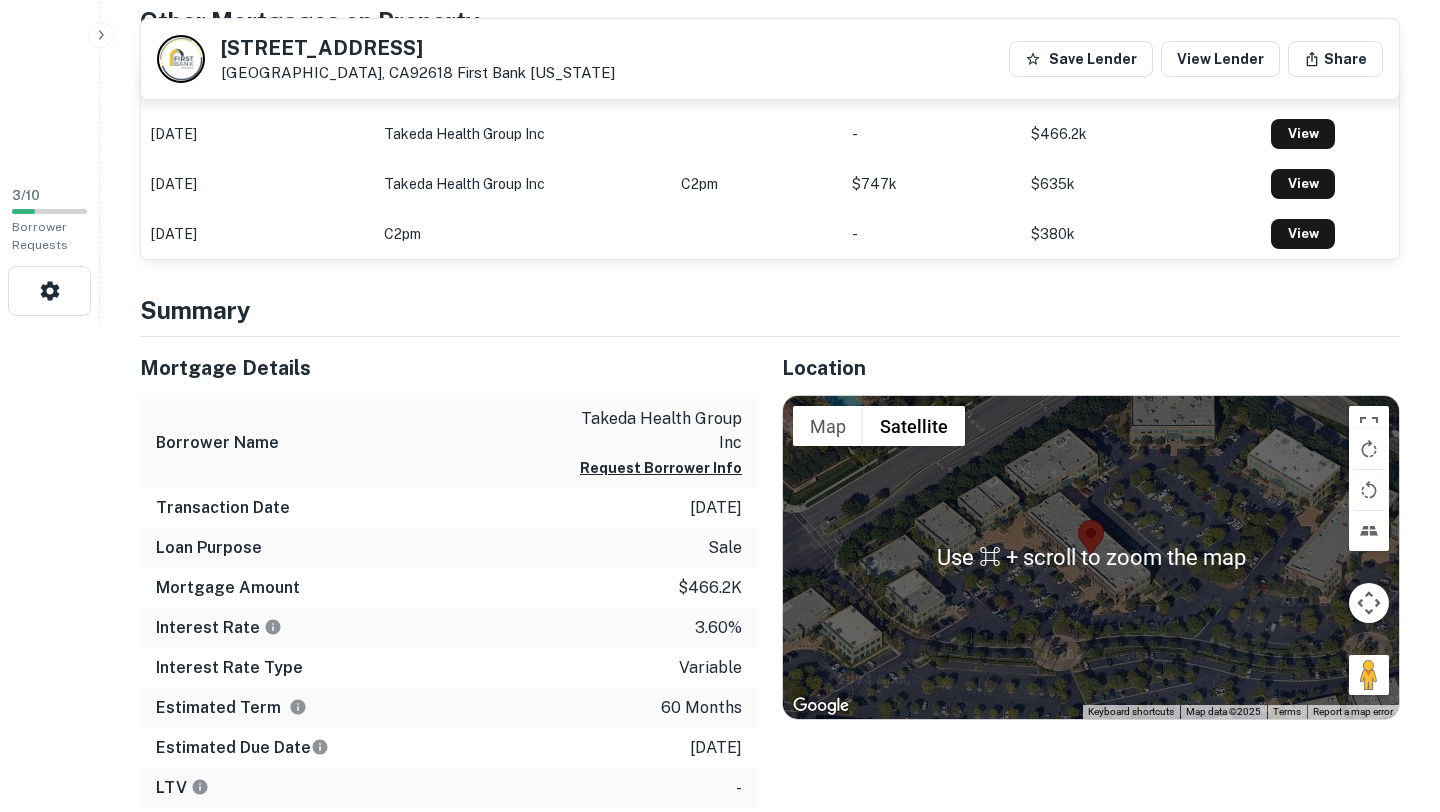 scroll, scrollTop: 494, scrollLeft: 0, axis: vertical 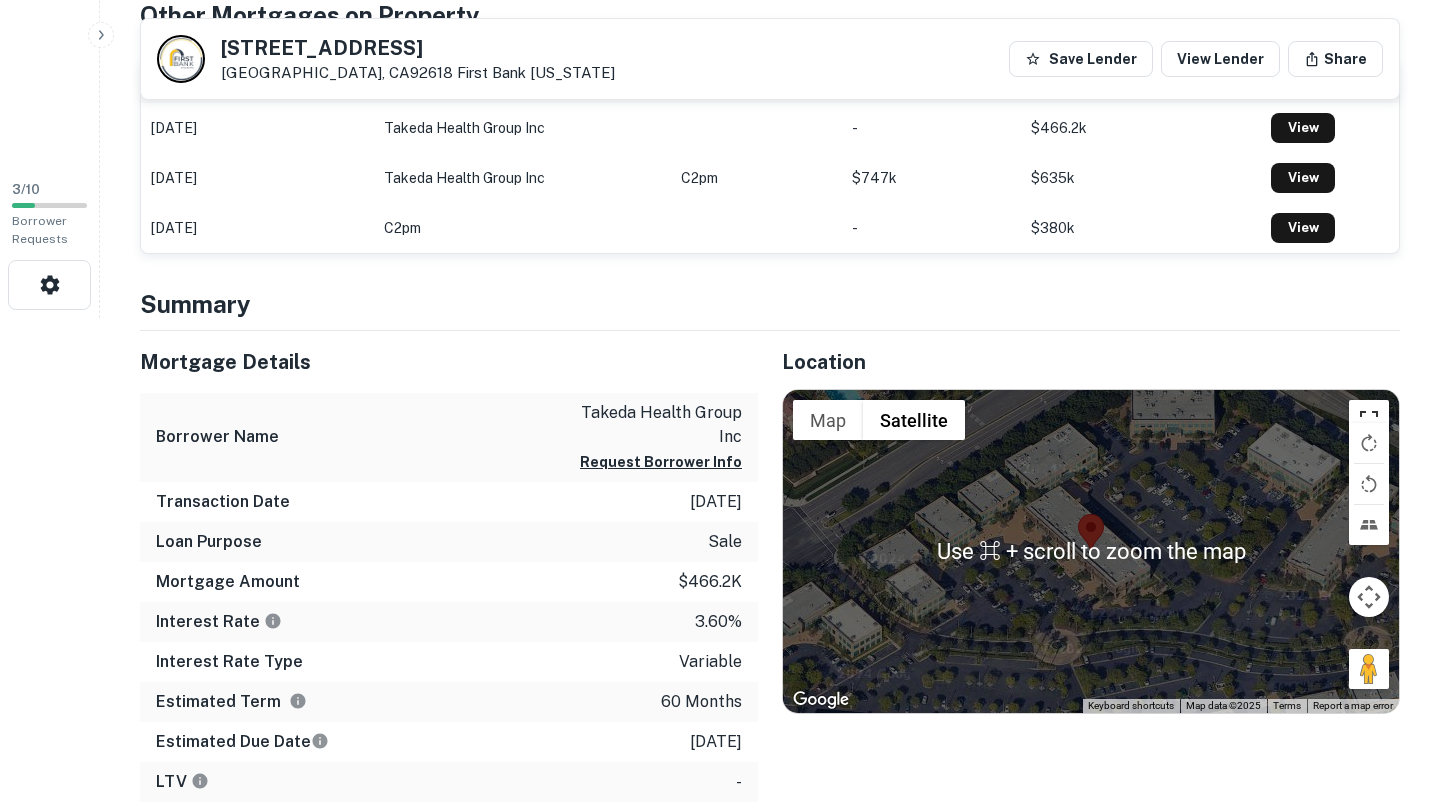 click at bounding box center [1369, 420] 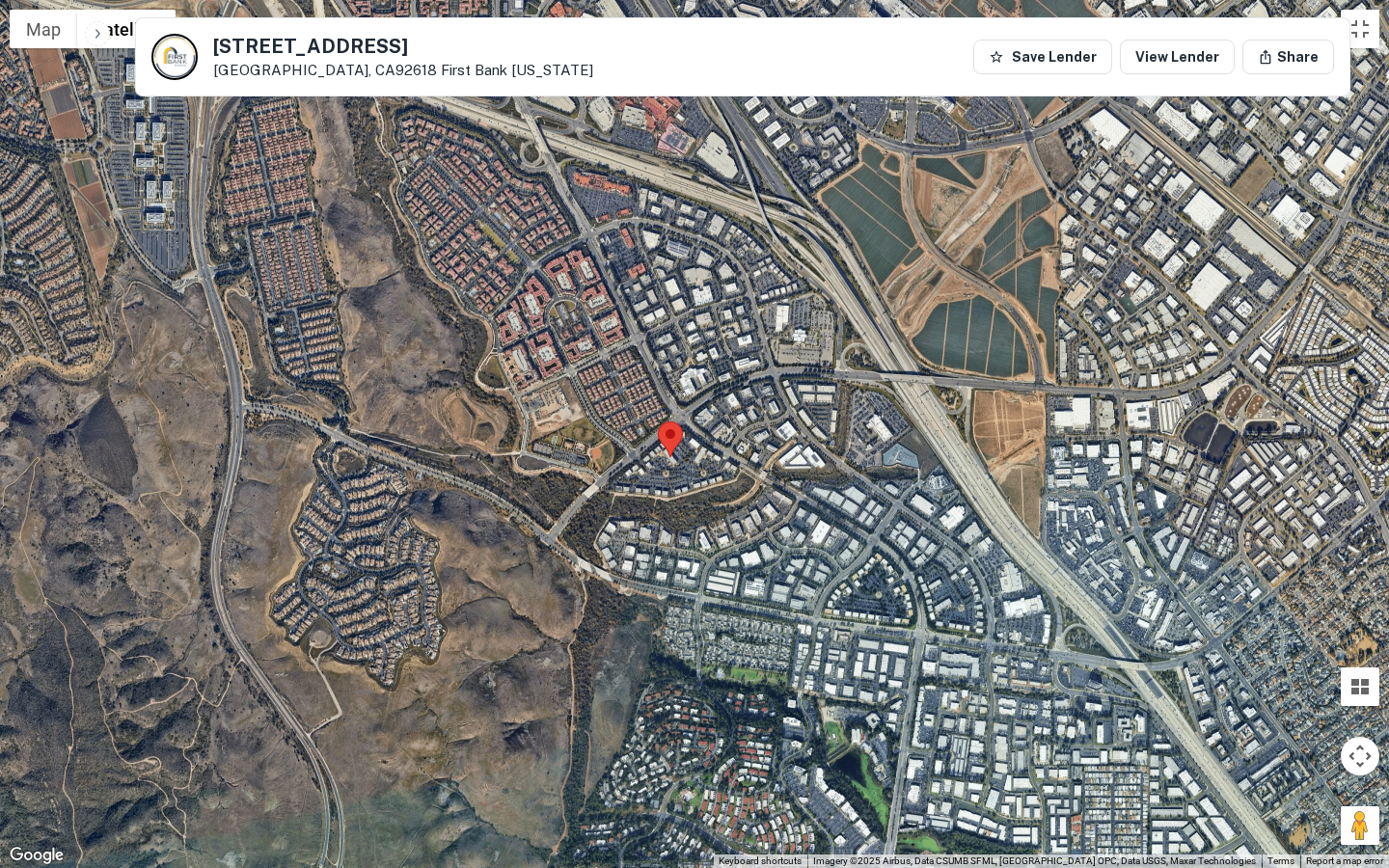 drag, startPoint x: 878, startPoint y: 430, endPoint x: 884, endPoint y: 458, distance: 28.635642 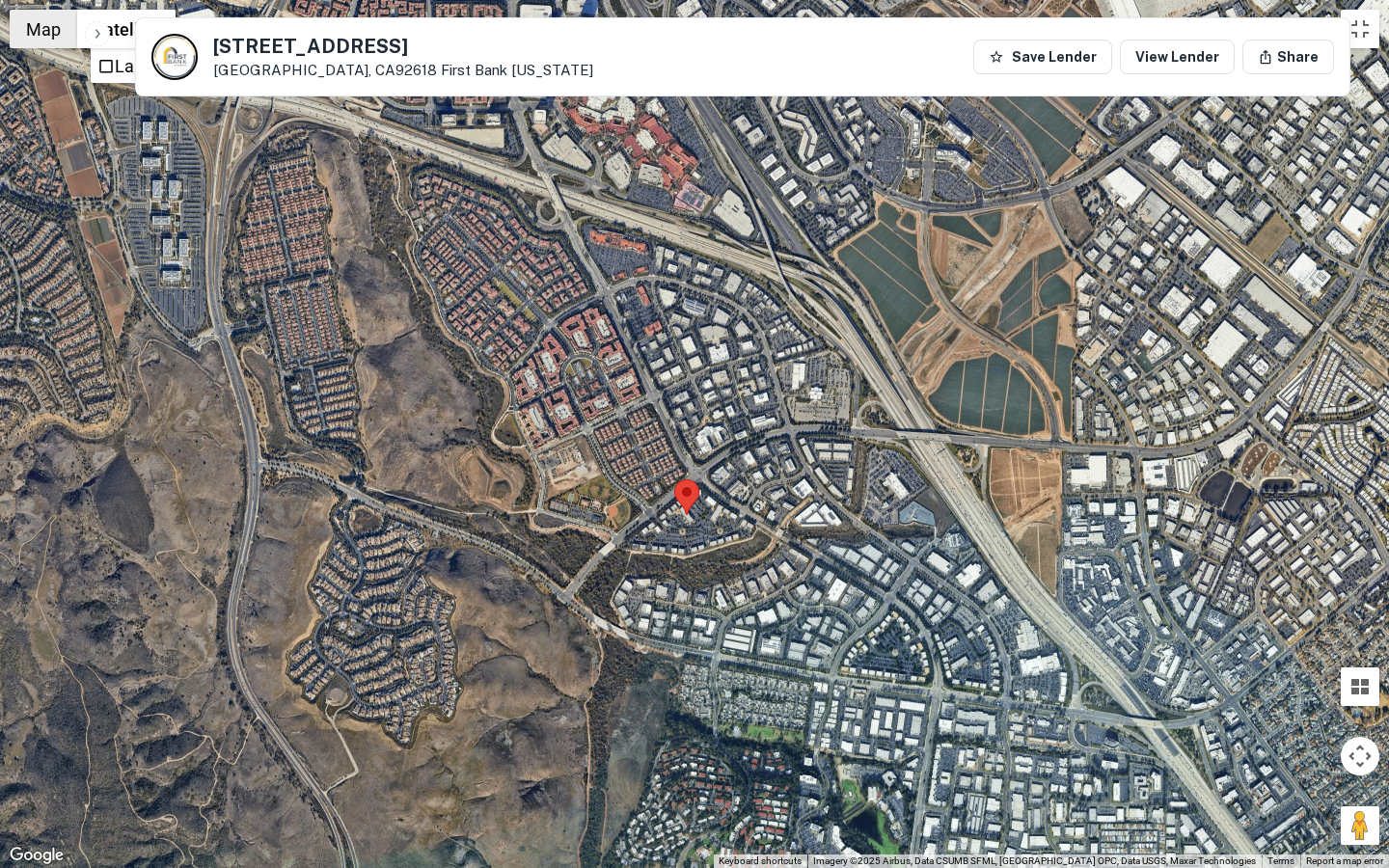 click on "Map" at bounding box center [43, 29] 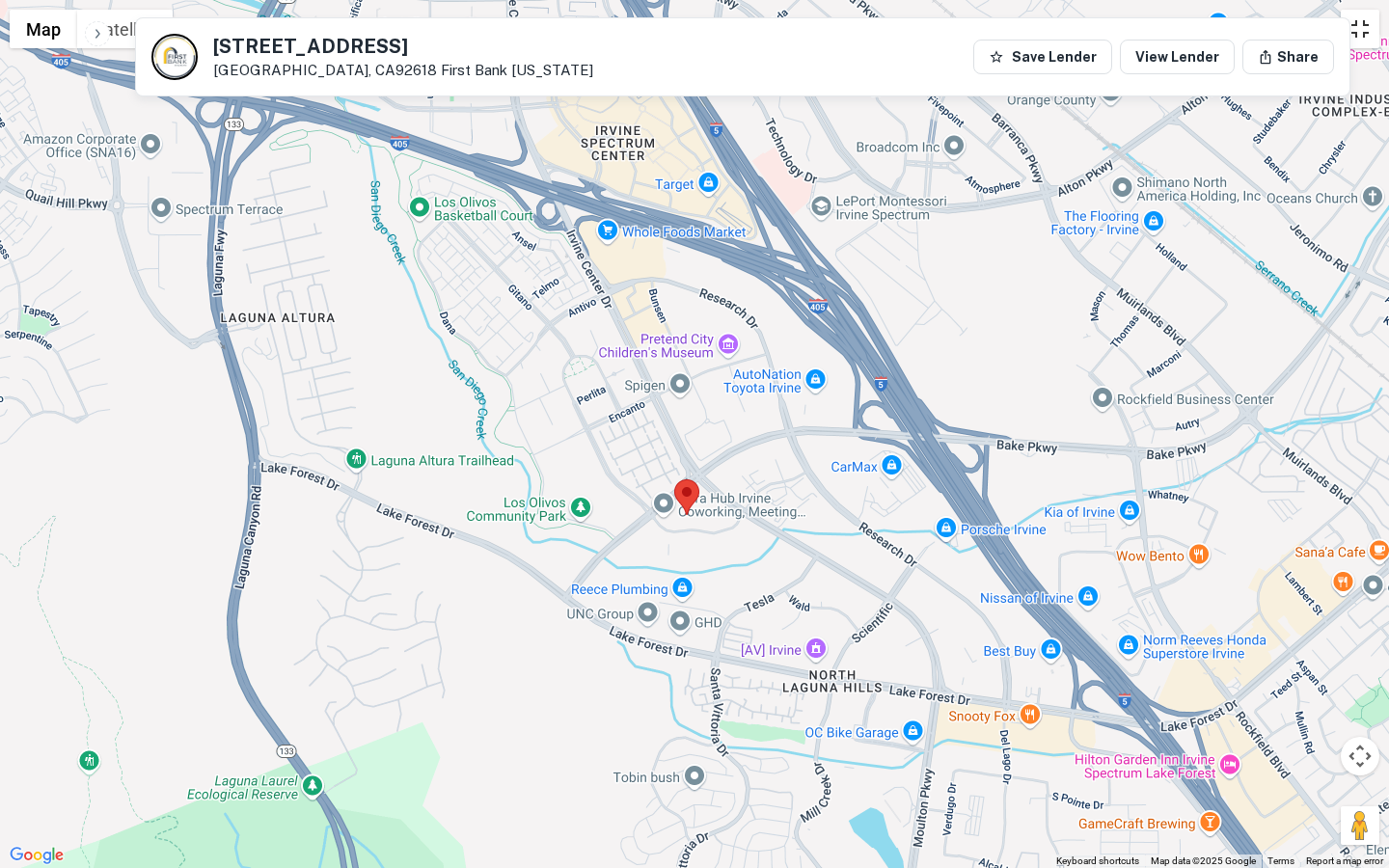 click at bounding box center [1360, 29] 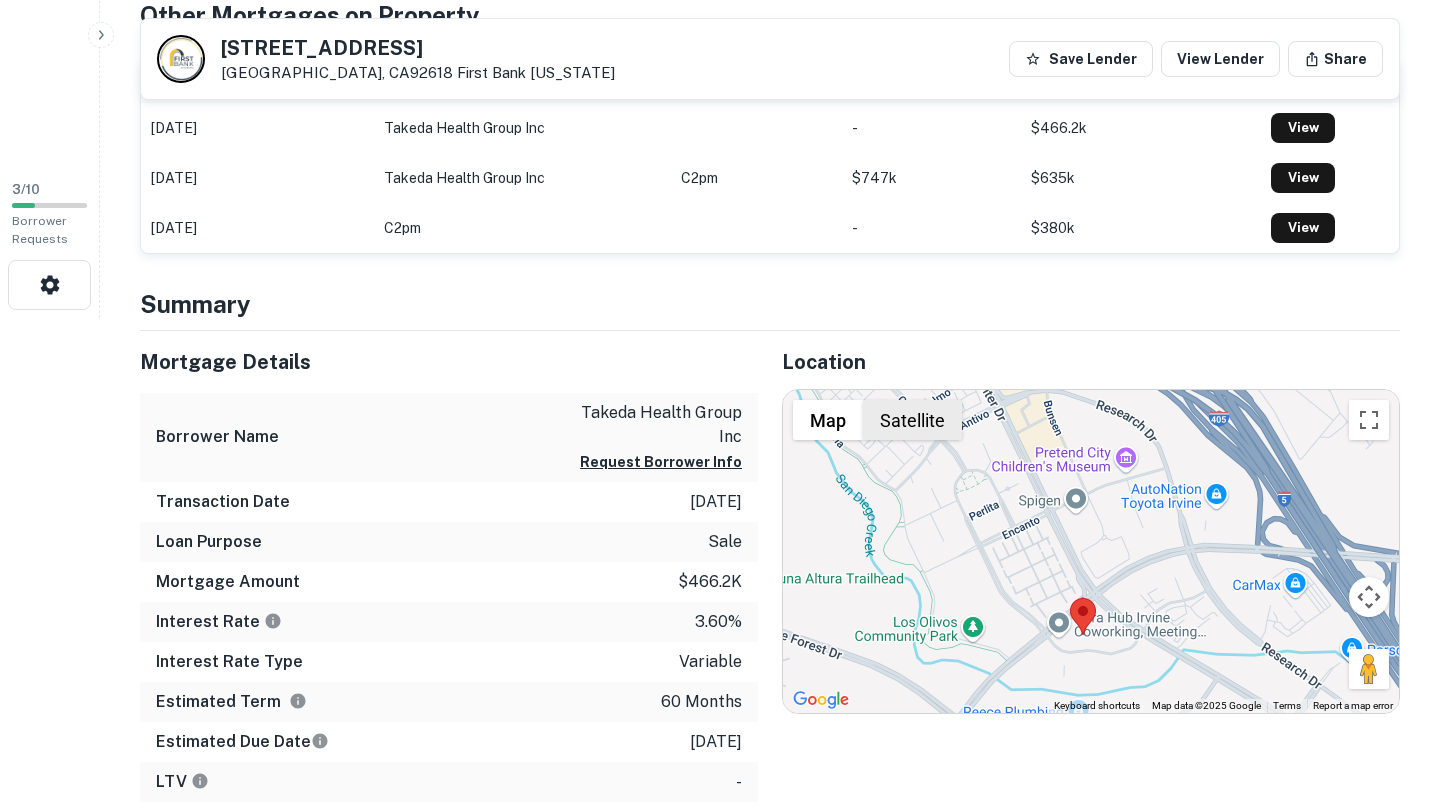 click on "Satellite" at bounding box center [912, 420] 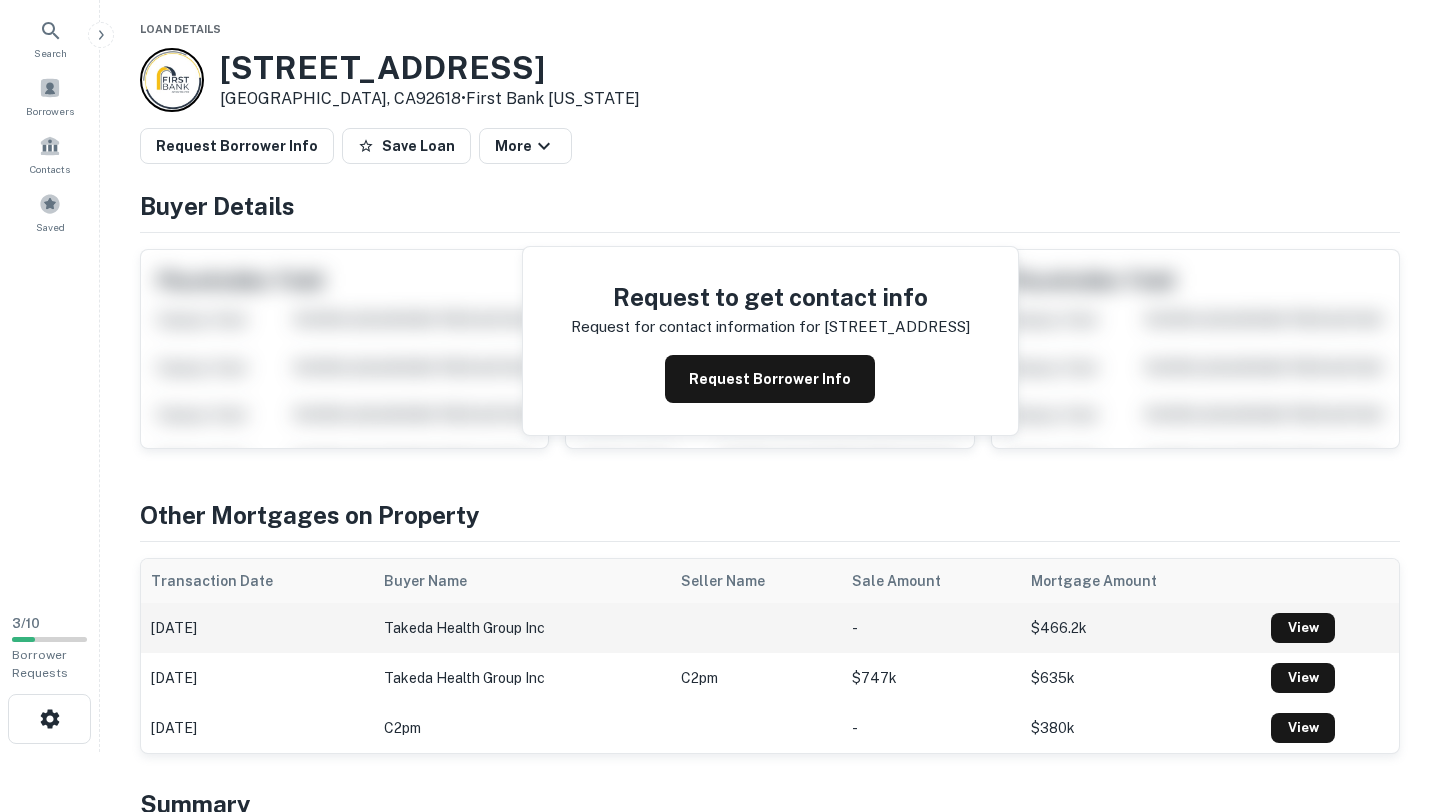 scroll, scrollTop: 0, scrollLeft: 0, axis: both 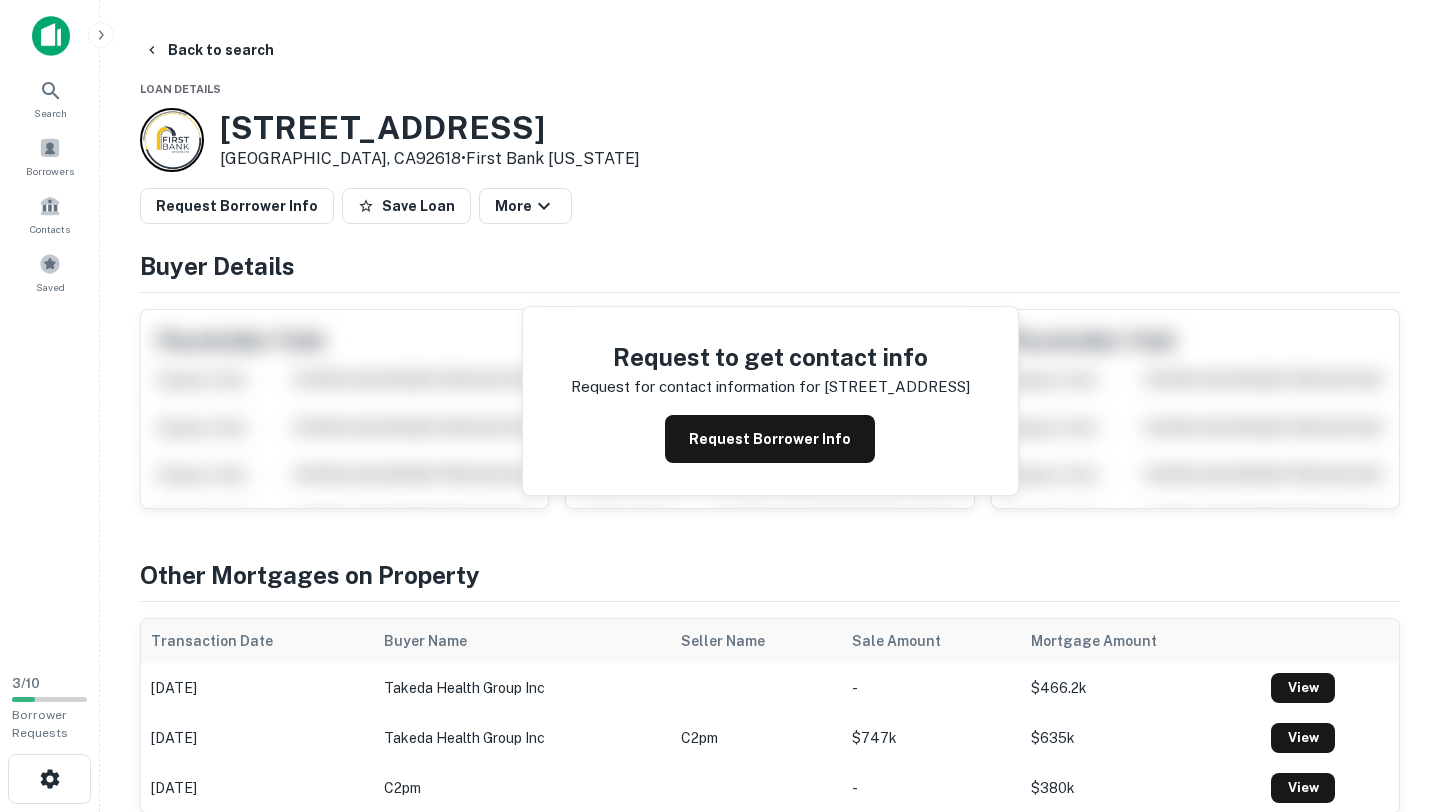 click on "[STREET_ADDRESS]" at bounding box center [430, 128] 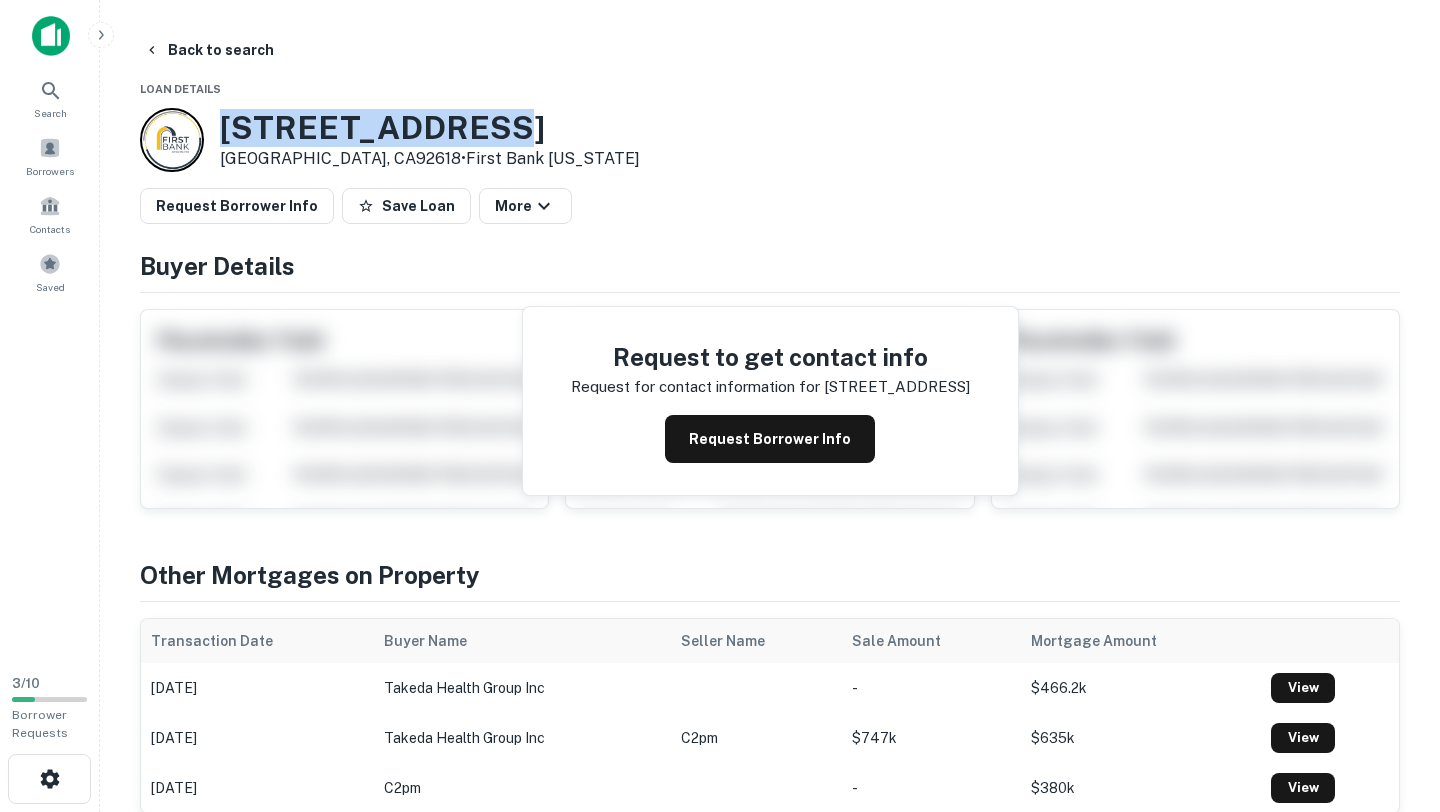 drag, startPoint x: 280, startPoint y: 120, endPoint x: 477, endPoint y: 129, distance: 197.20547 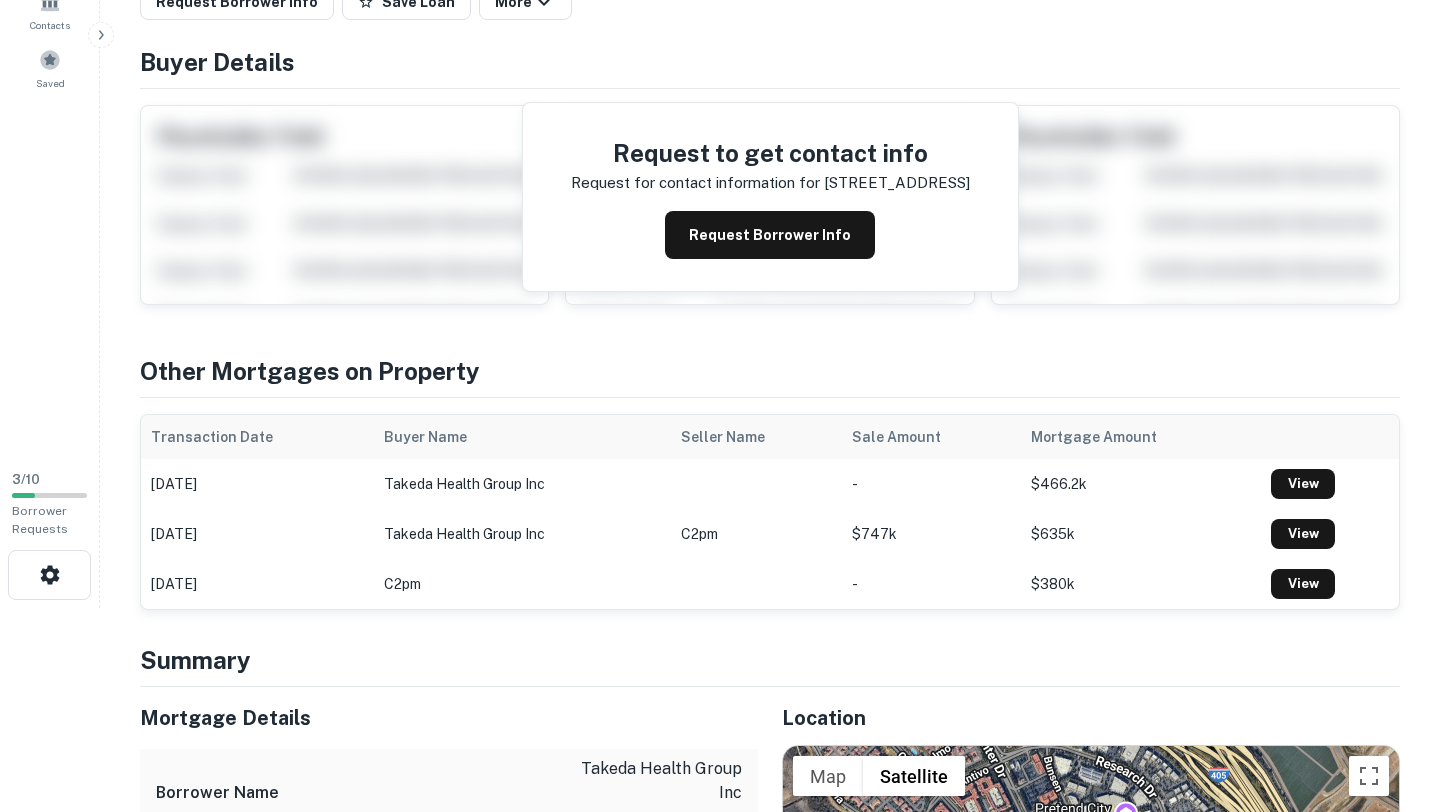 scroll, scrollTop: 30, scrollLeft: 0, axis: vertical 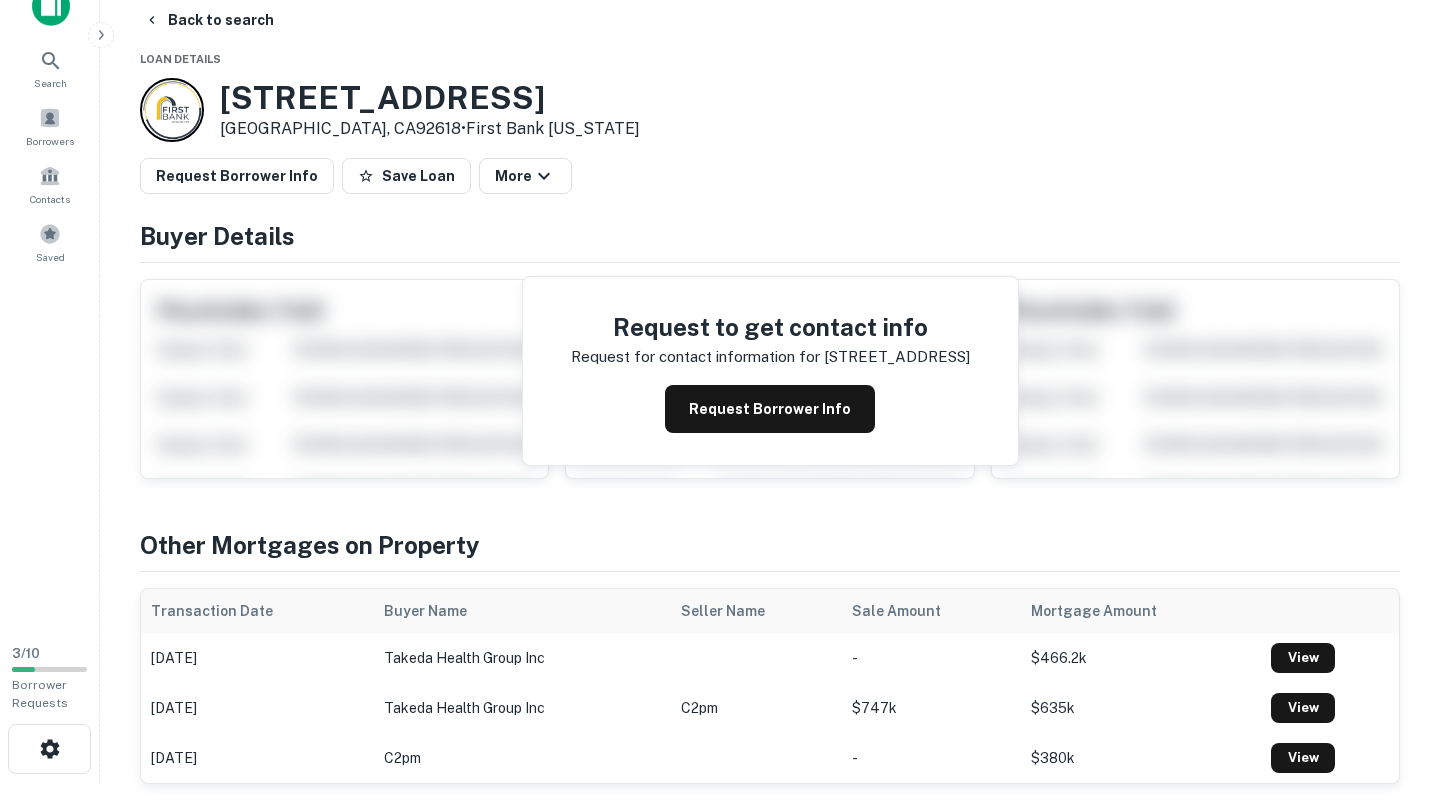 click on "[STREET_ADDRESS]" at bounding box center (430, 98) 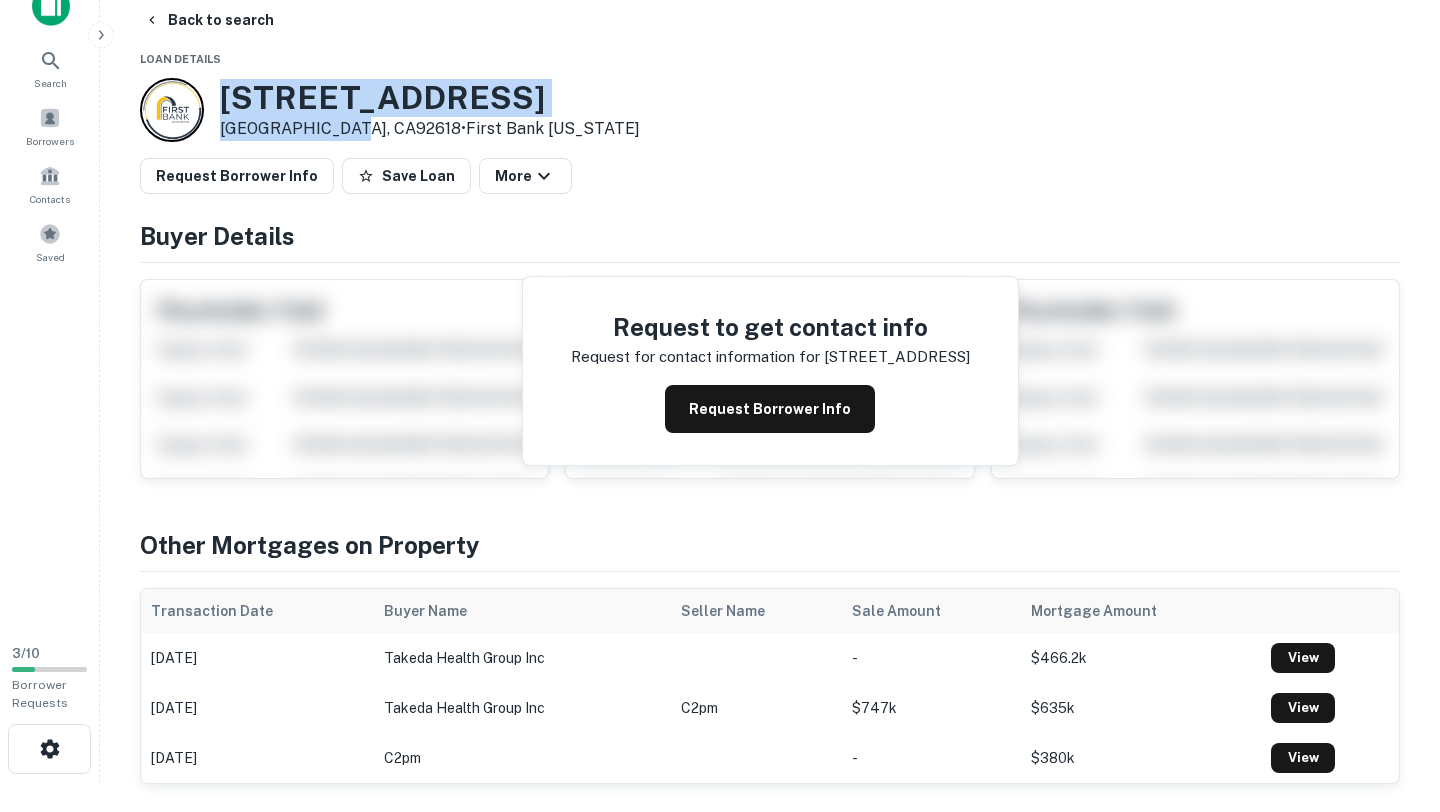 drag, startPoint x: 237, startPoint y: 91, endPoint x: 326, endPoint y: 121, distance: 93.92018 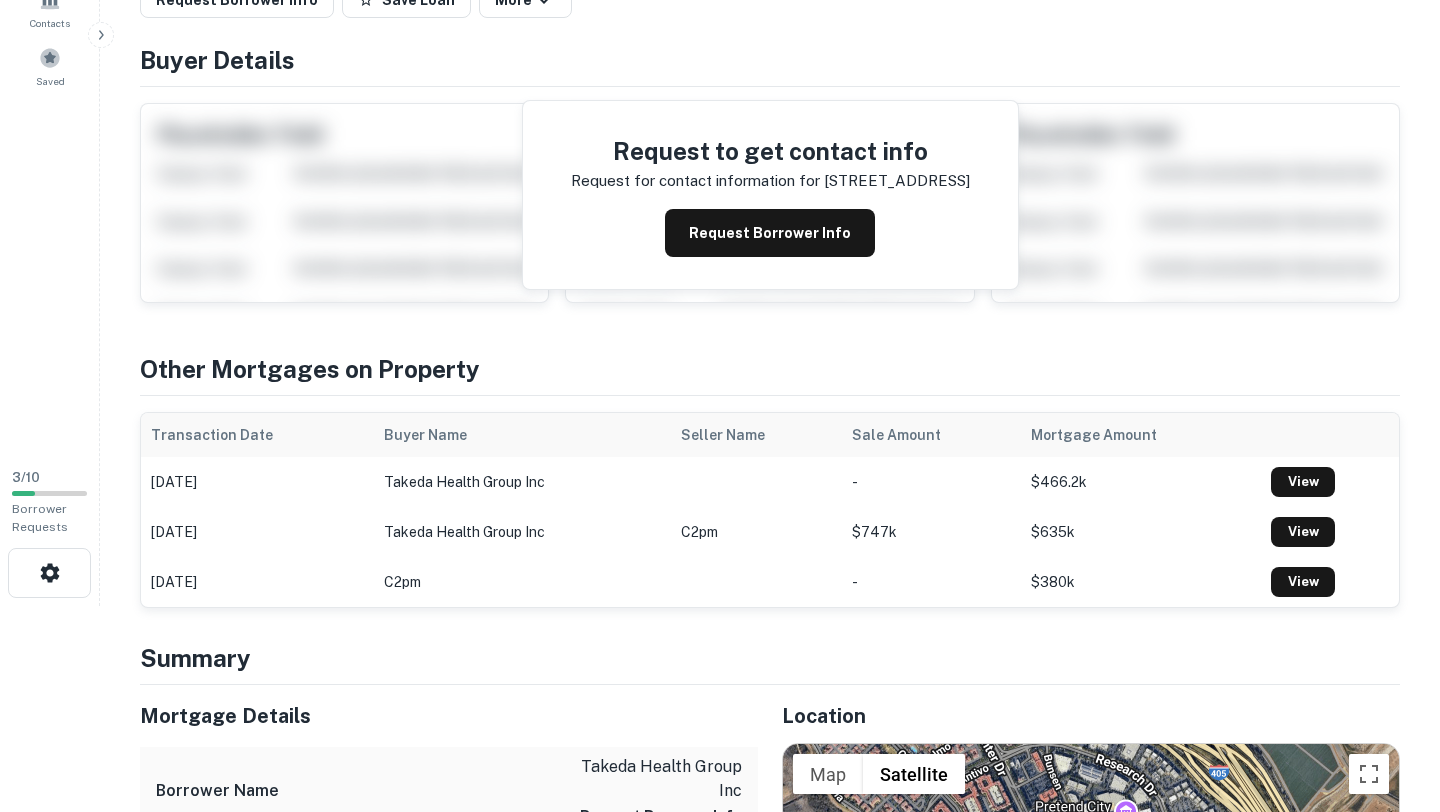 scroll, scrollTop: 0, scrollLeft: 0, axis: both 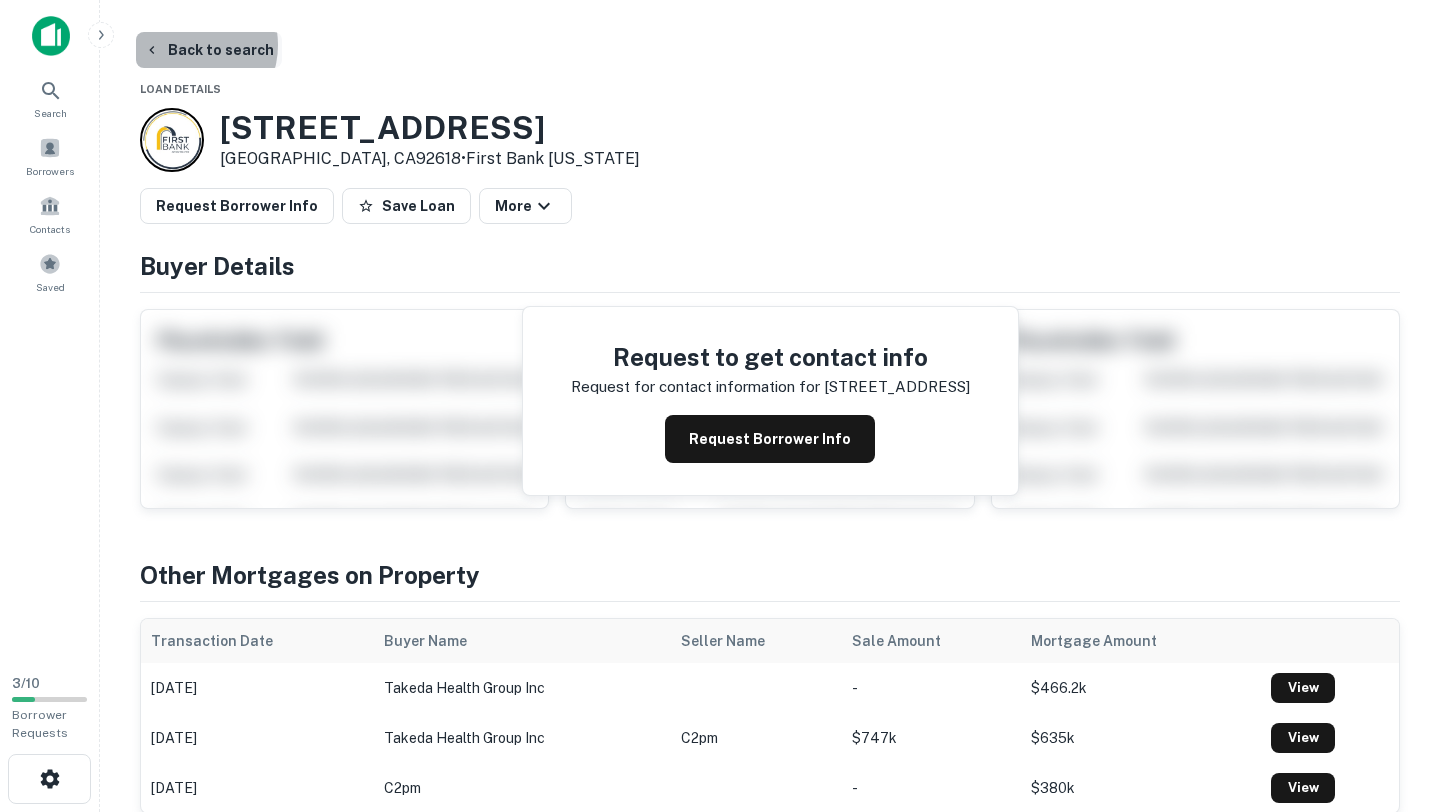 click on "Back to search" at bounding box center [209, 50] 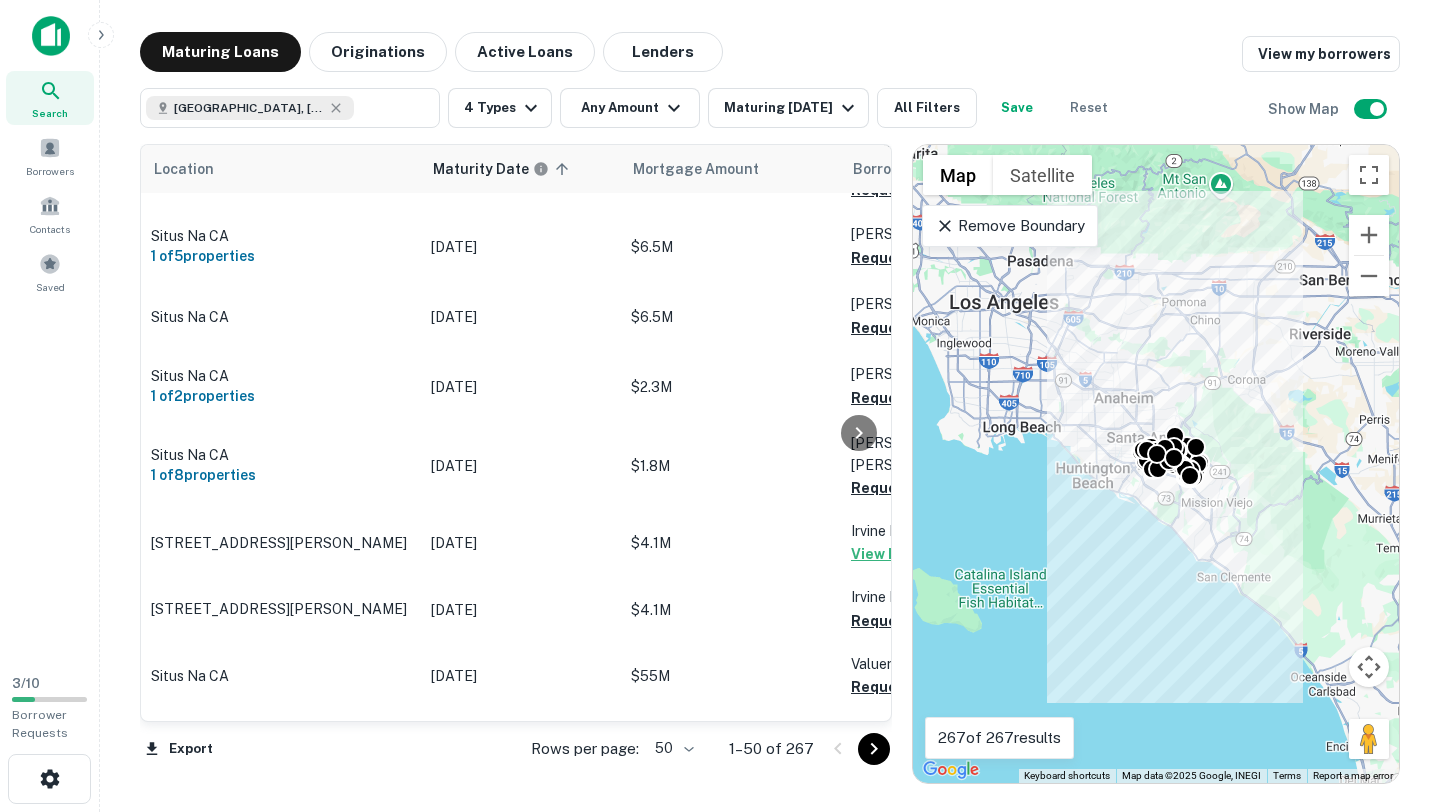 scroll, scrollTop: 492, scrollLeft: 0, axis: vertical 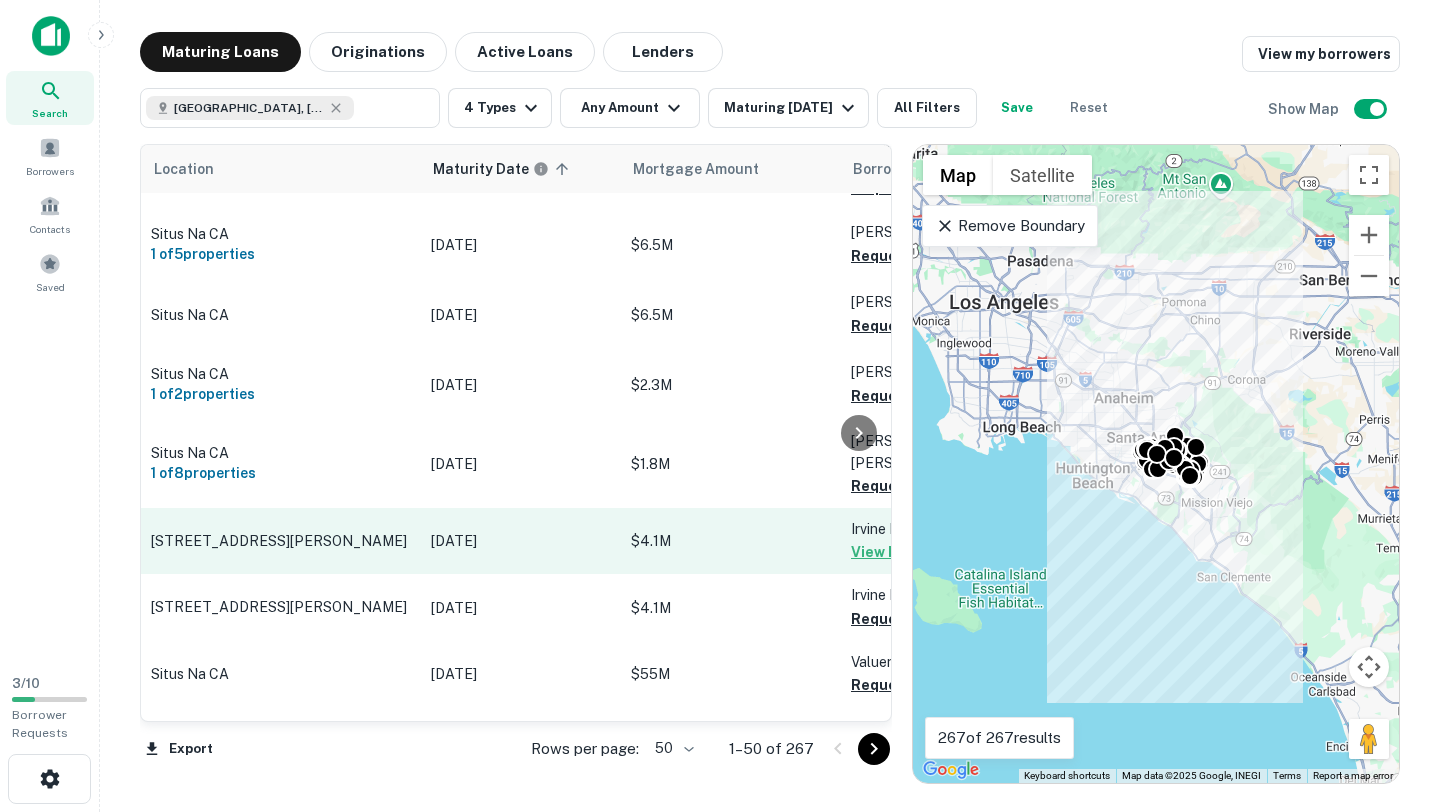 click on "[STREET_ADDRESS][PERSON_NAME]" at bounding box center [281, 541] 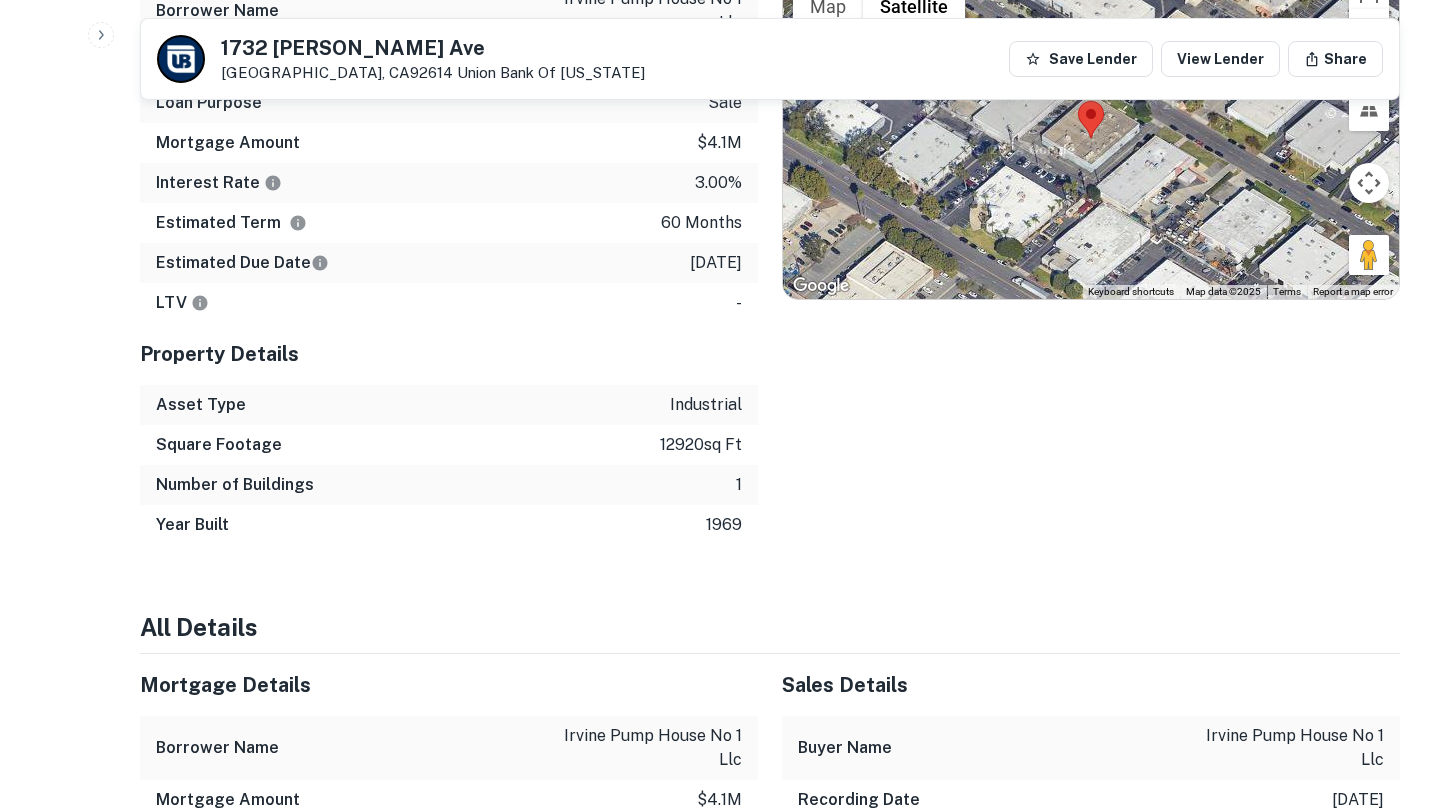 scroll, scrollTop: 0, scrollLeft: 0, axis: both 